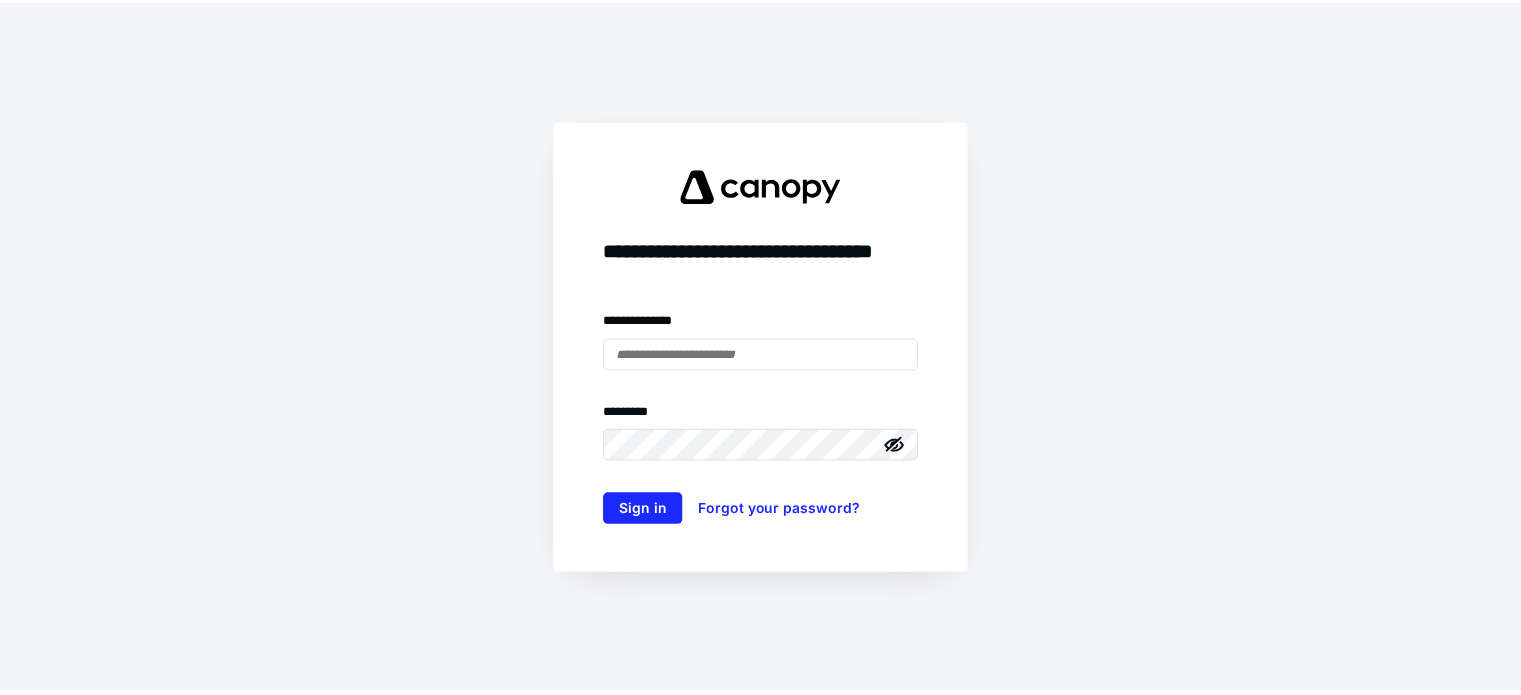 scroll, scrollTop: 0, scrollLeft: 0, axis: both 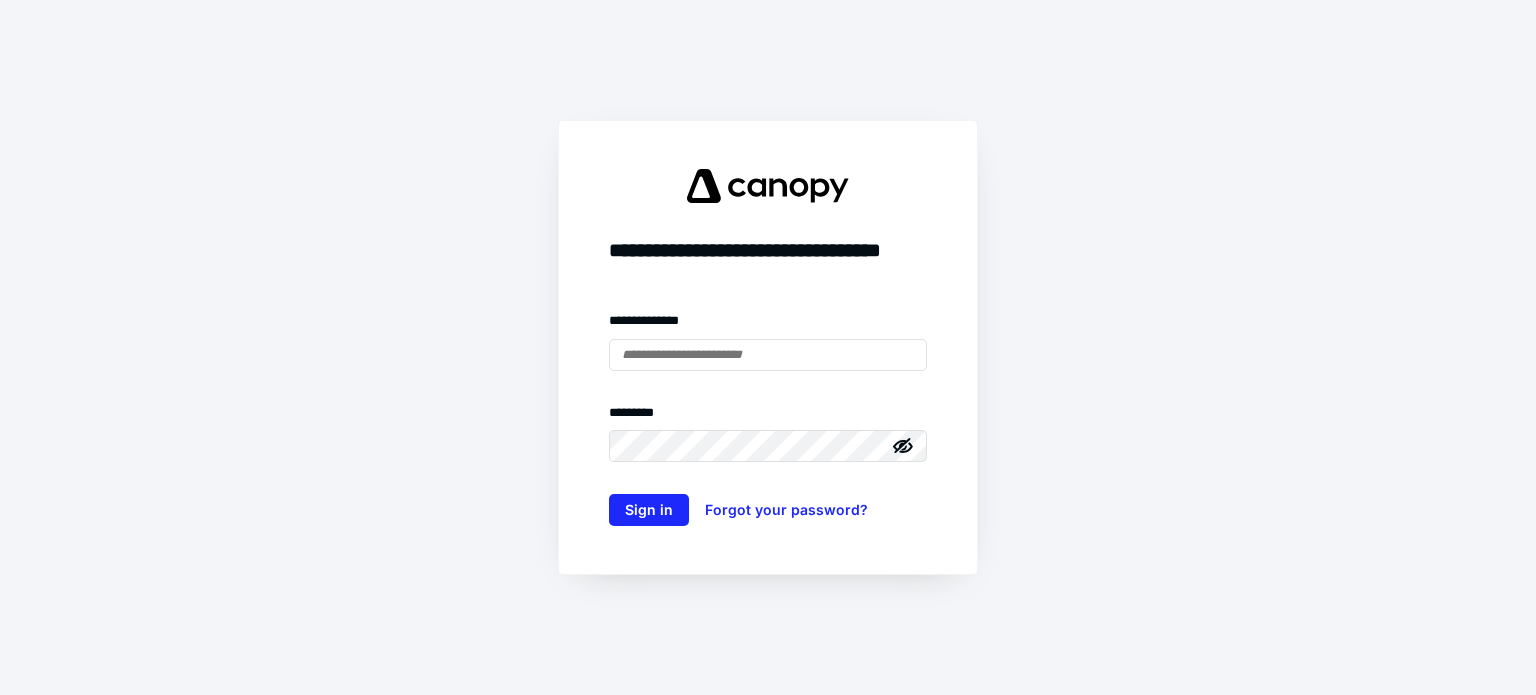 type on "**********" 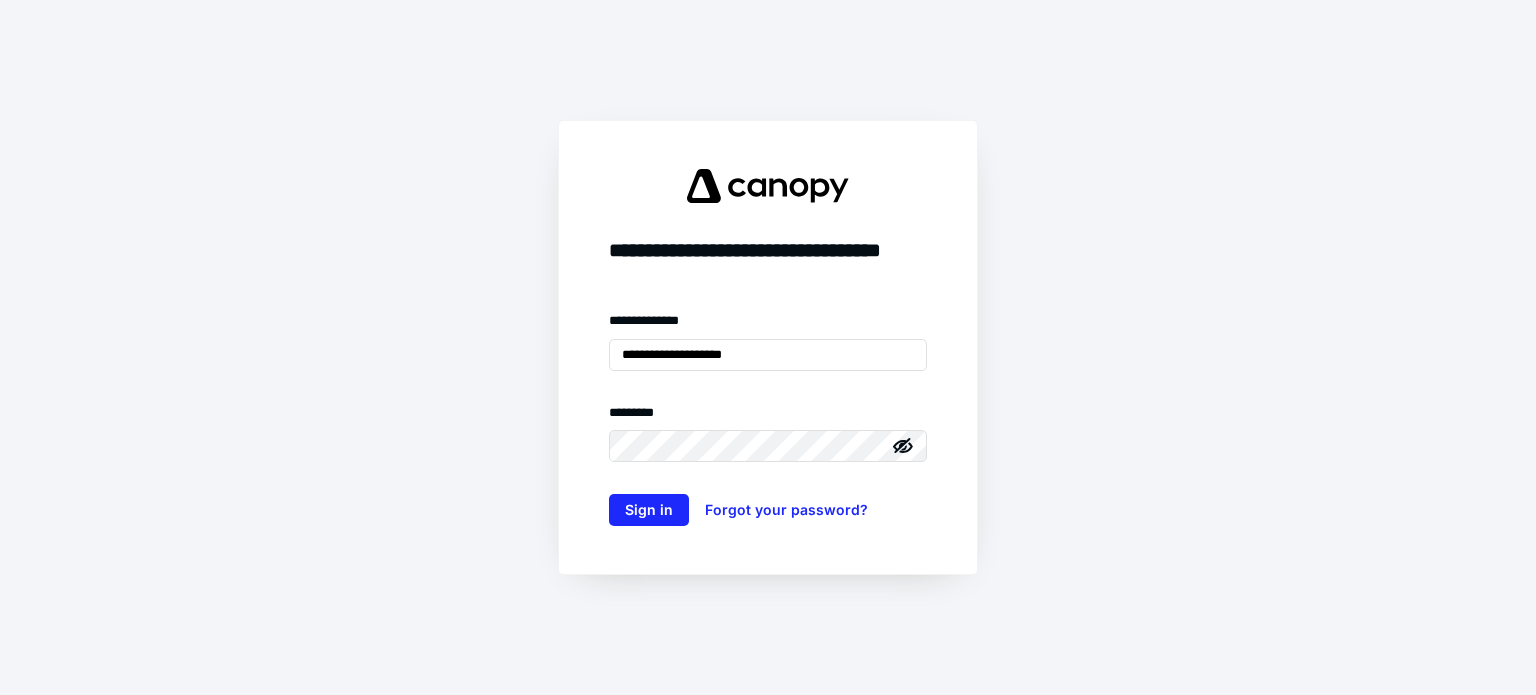 click on "**********" at bounding box center [768, 347] 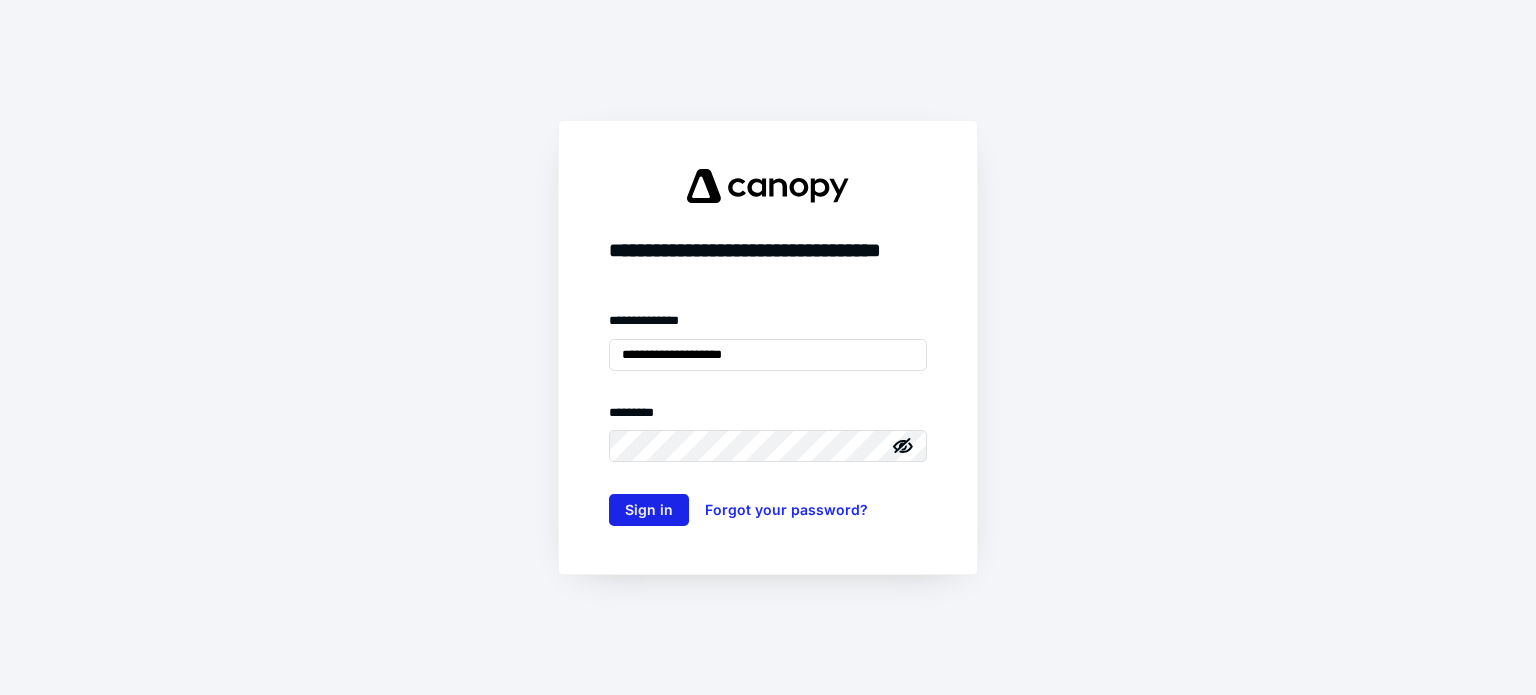 click on "Sign in" at bounding box center [649, 510] 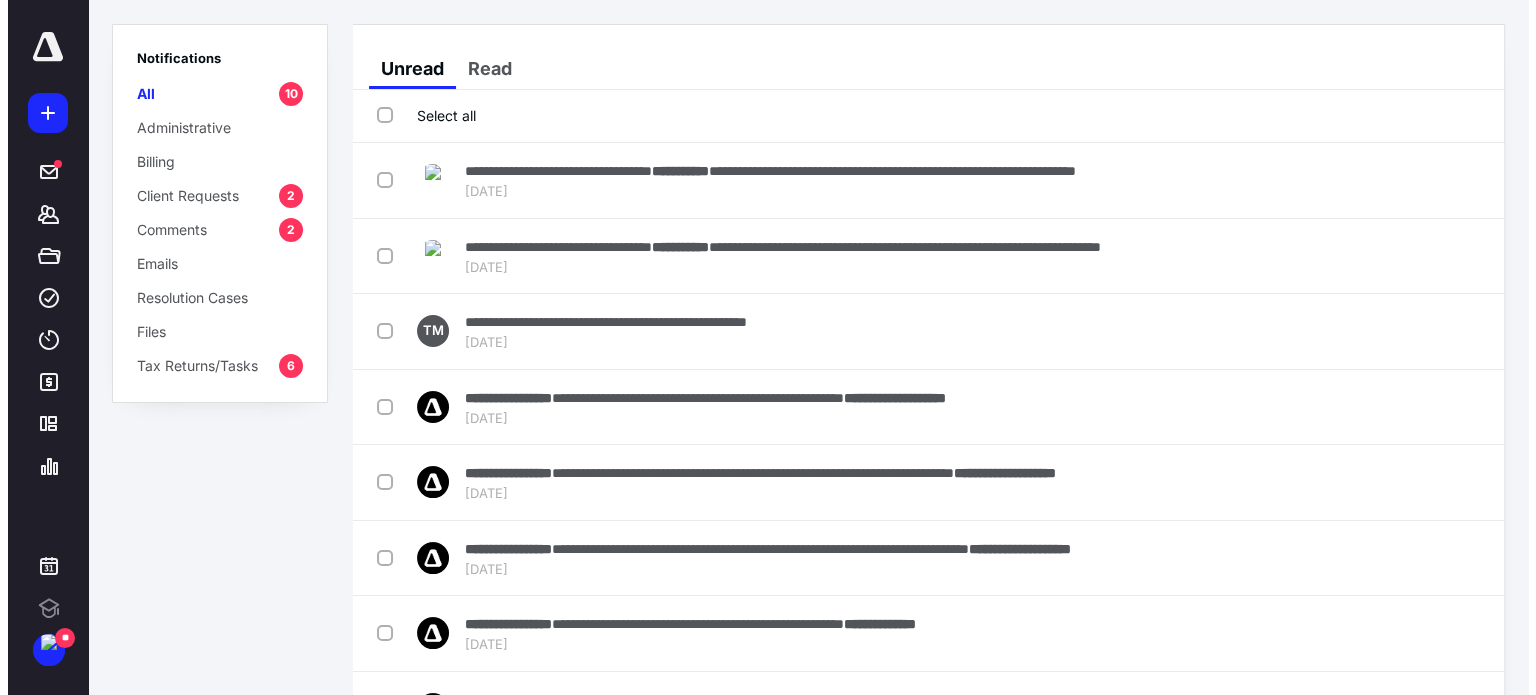 scroll, scrollTop: 0, scrollLeft: 0, axis: both 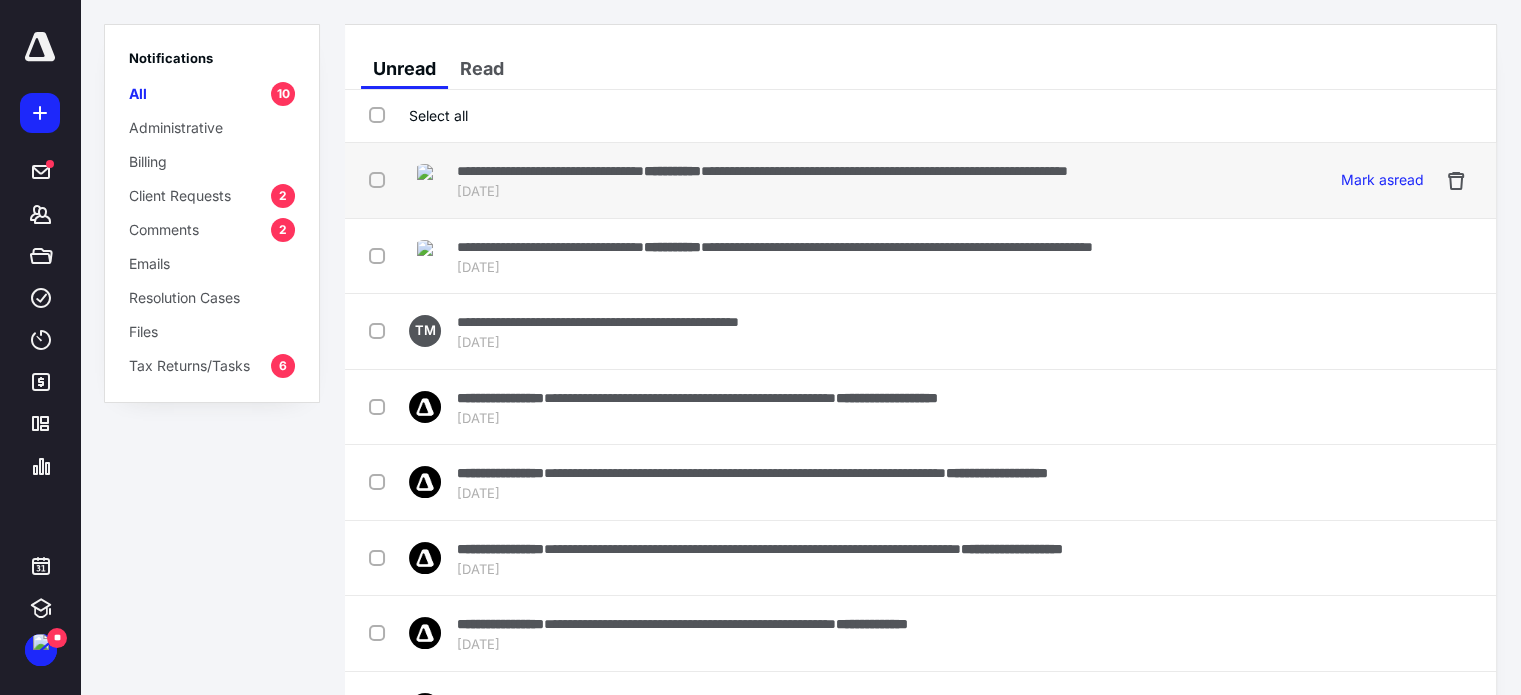 click on "**********" at bounding box center (762, 170) 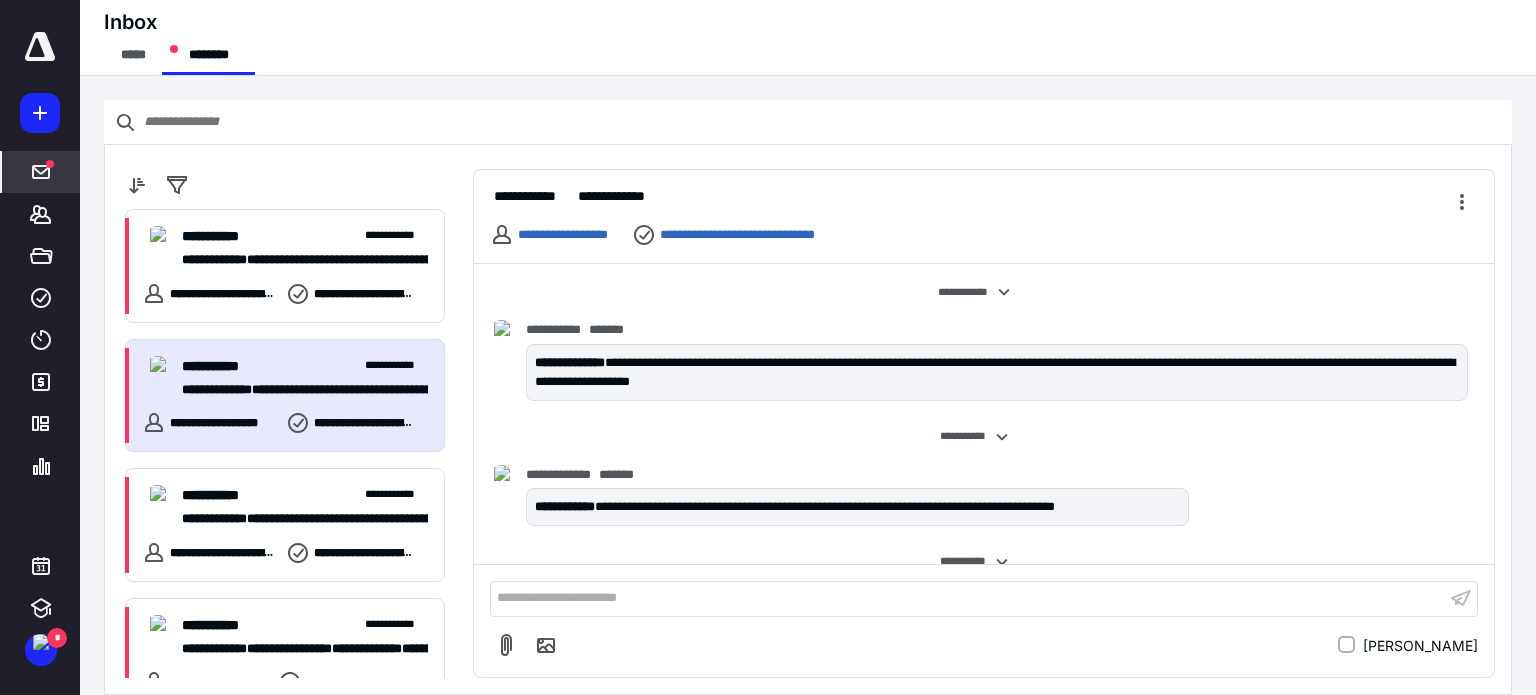 scroll, scrollTop: 264, scrollLeft: 0, axis: vertical 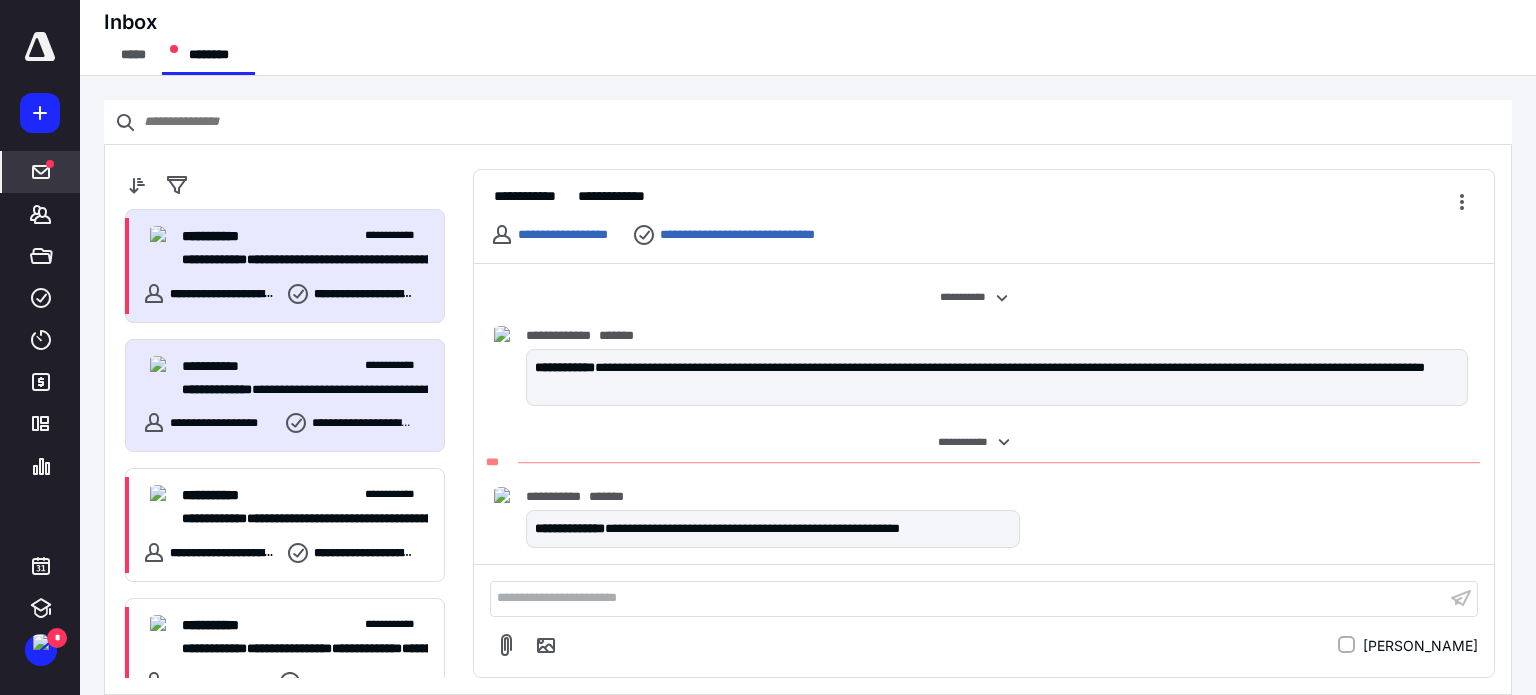 click on "**********" at bounding box center (297, 260) 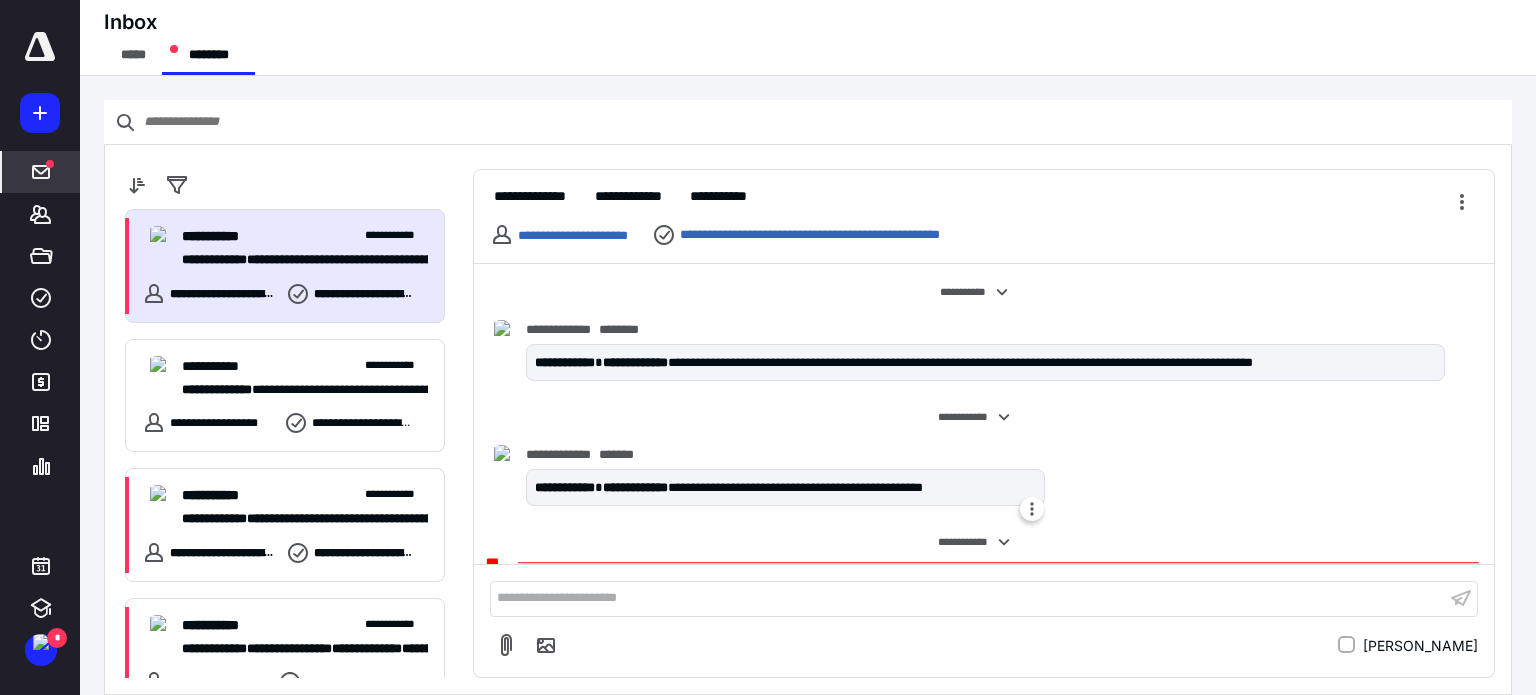 scroll, scrollTop: 100, scrollLeft: 0, axis: vertical 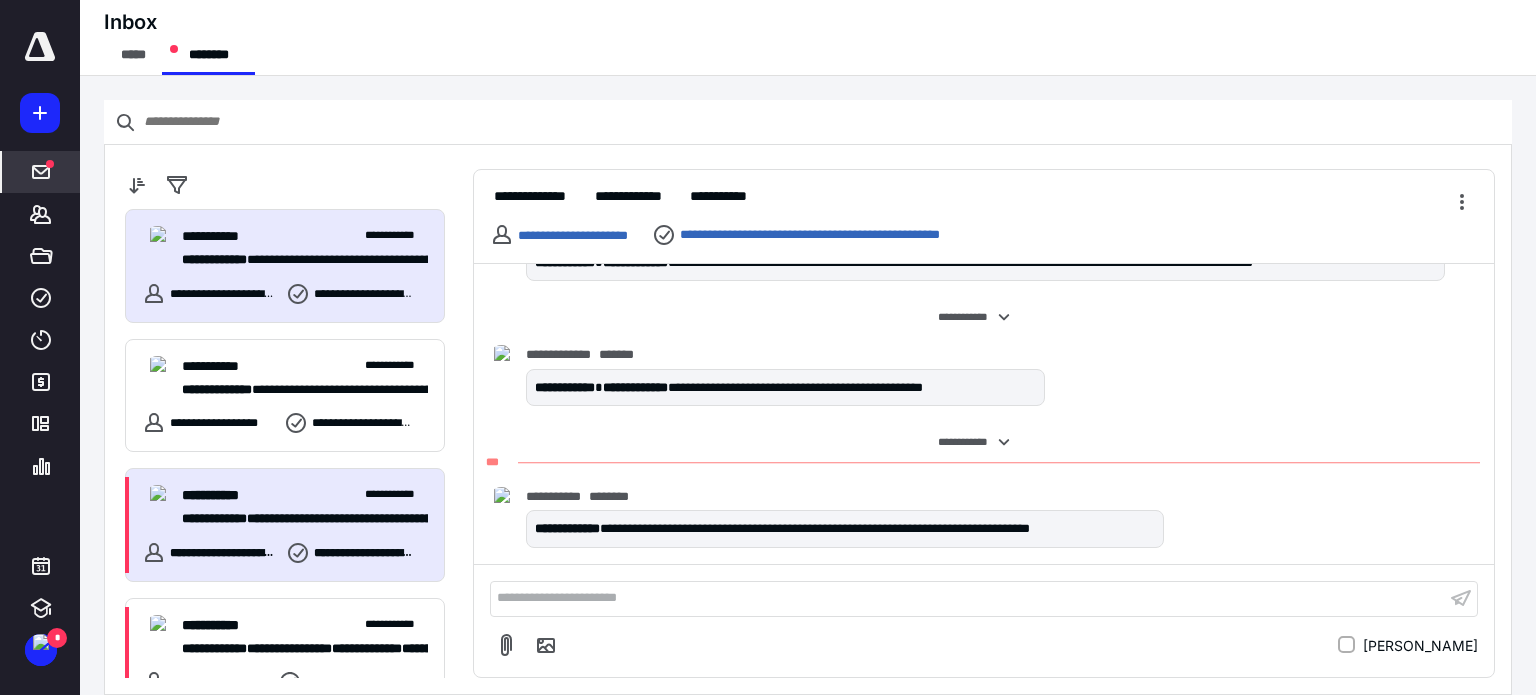 click on "**********" at bounding box center (305, 495) 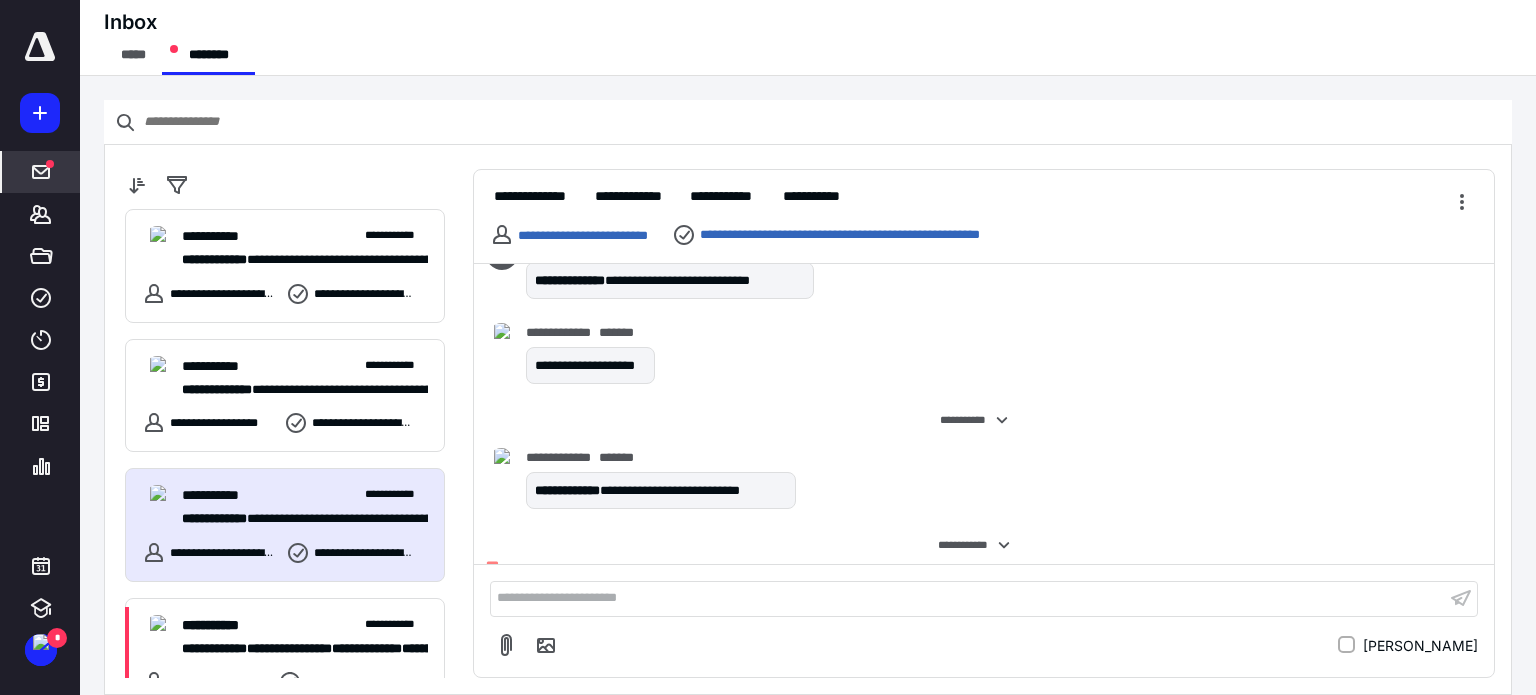 scroll, scrollTop: 916, scrollLeft: 0, axis: vertical 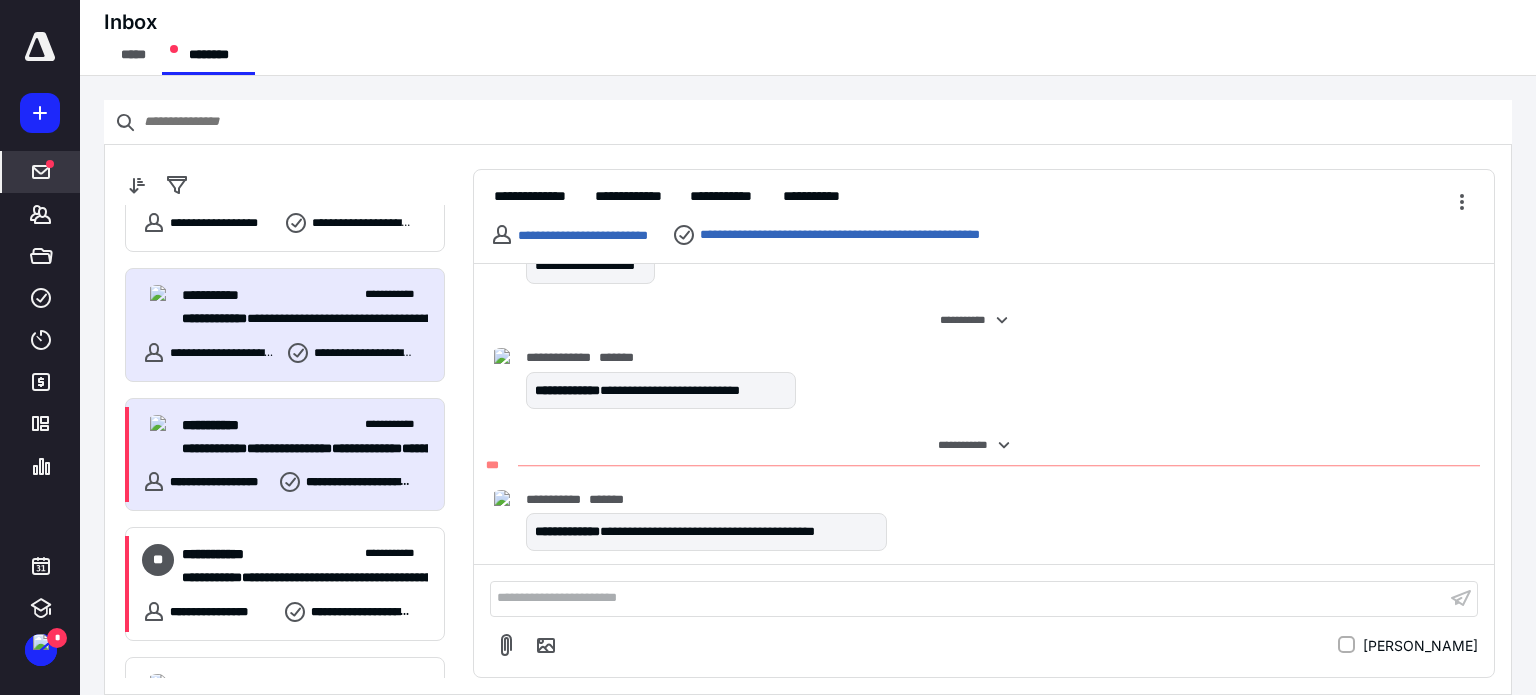 click on "**********" at bounding box center [305, 425] 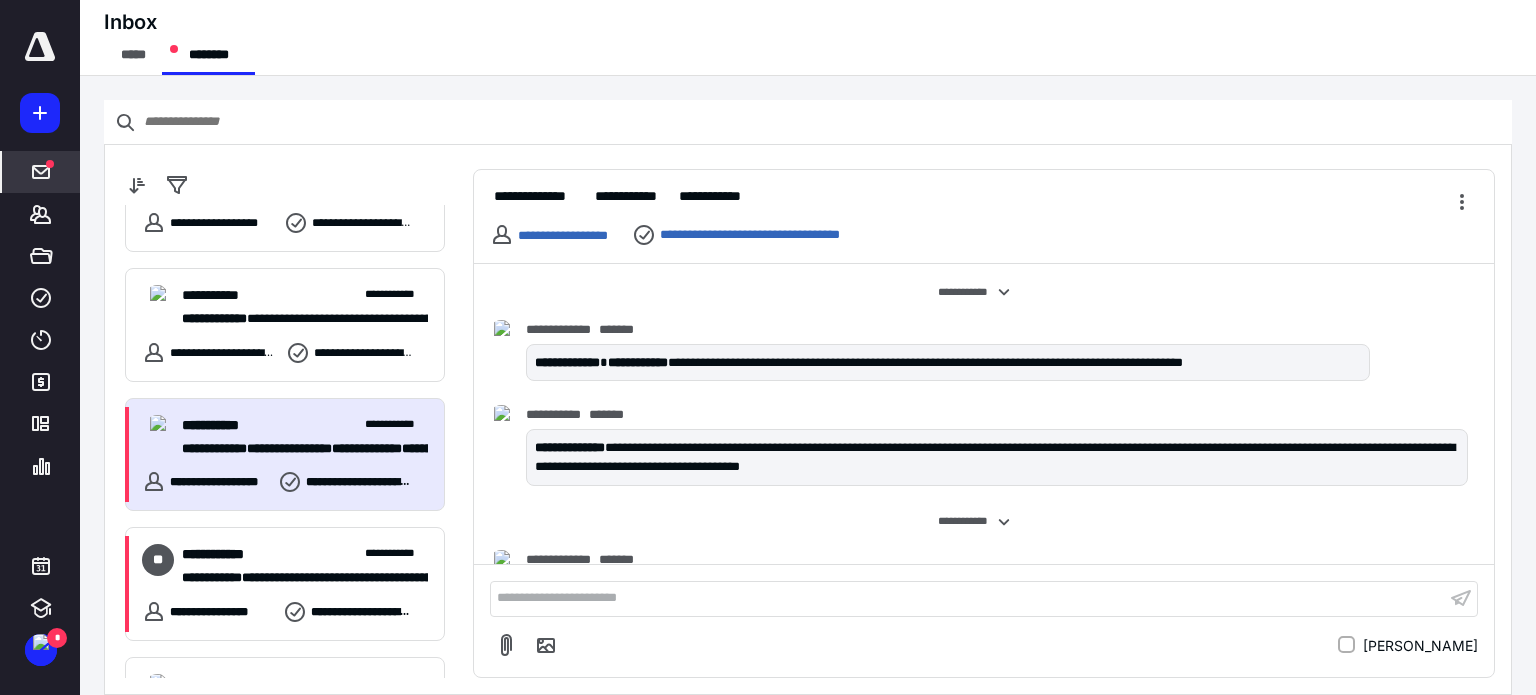scroll, scrollTop: 647, scrollLeft: 0, axis: vertical 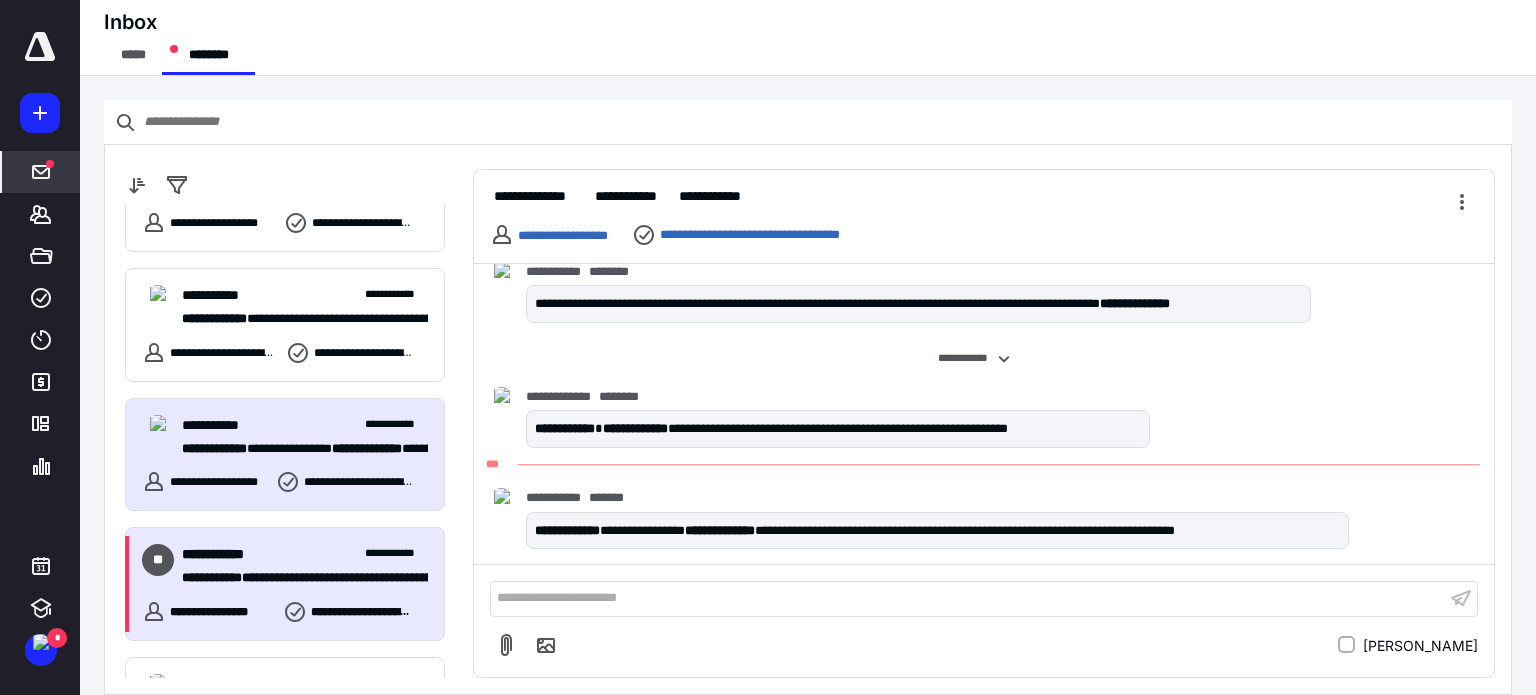 click on "**********" at bounding box center [305, 554] 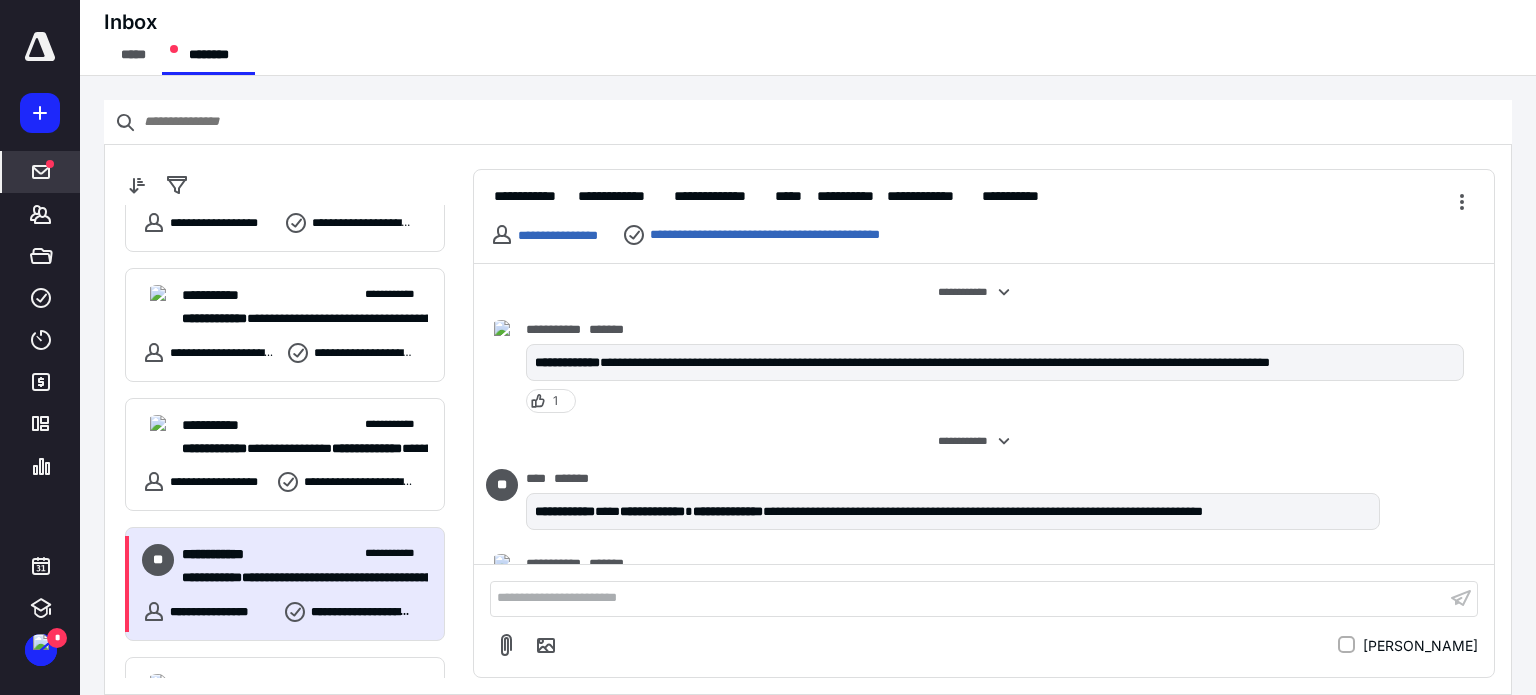scroll, scrollTop: 2228, scrollLeft: 0, axis: vertical 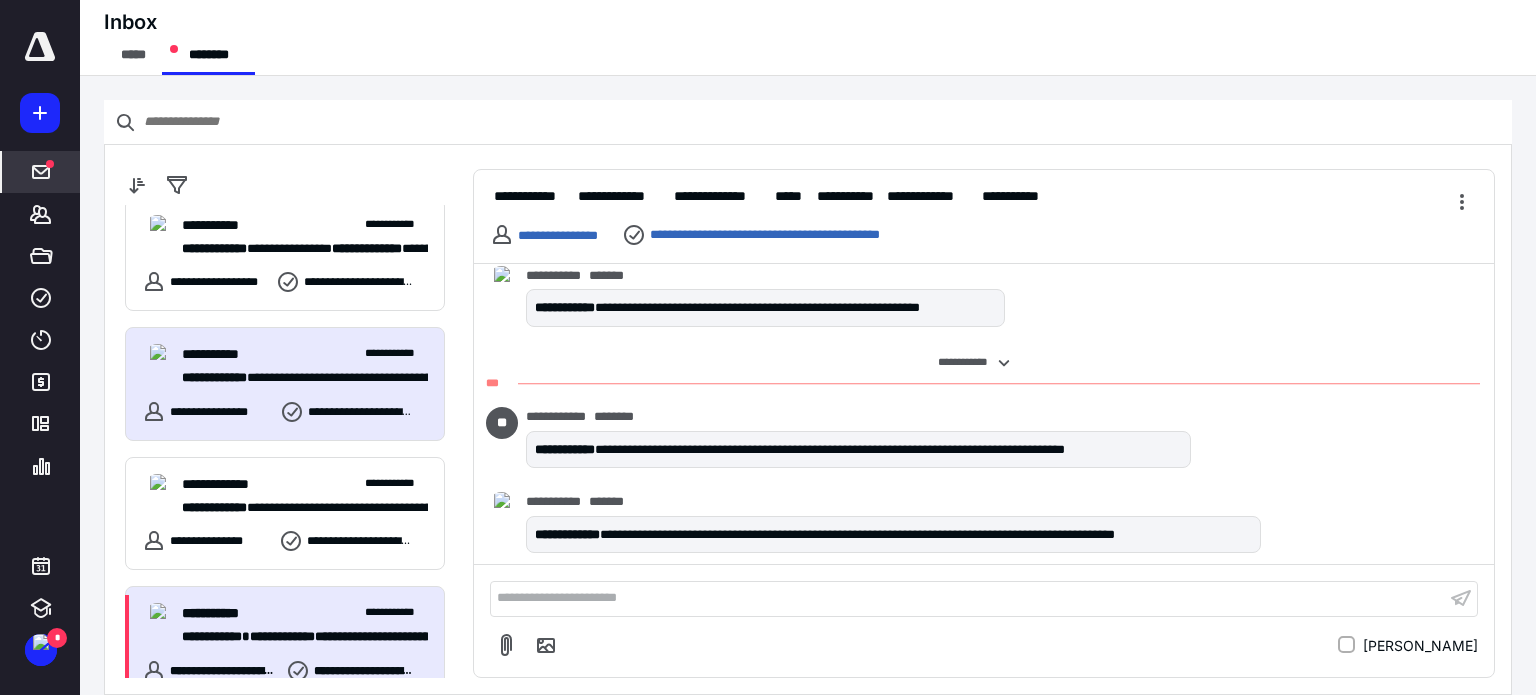 click on "**********" at bounding box center (282, 636) 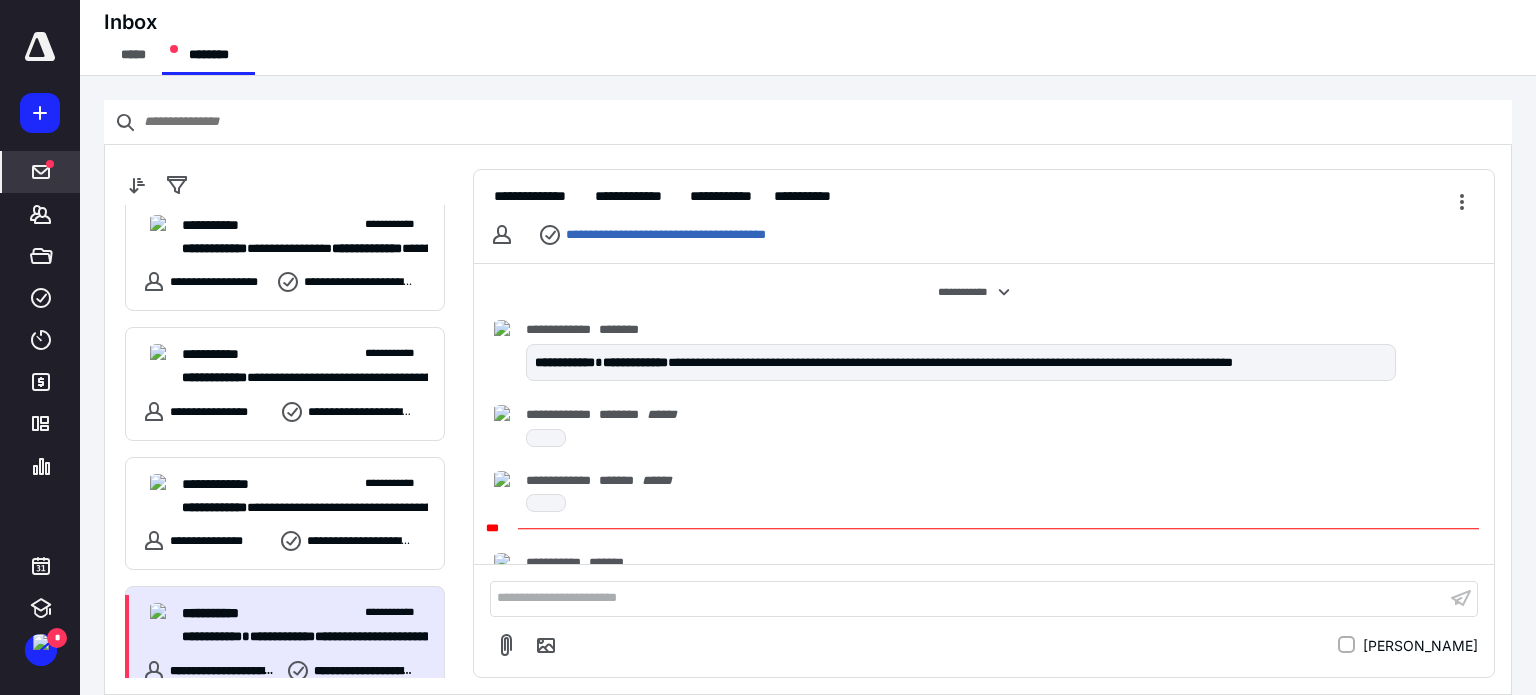 scroll, scrollTop: 175, scrollLeft: 0, axis: vertical 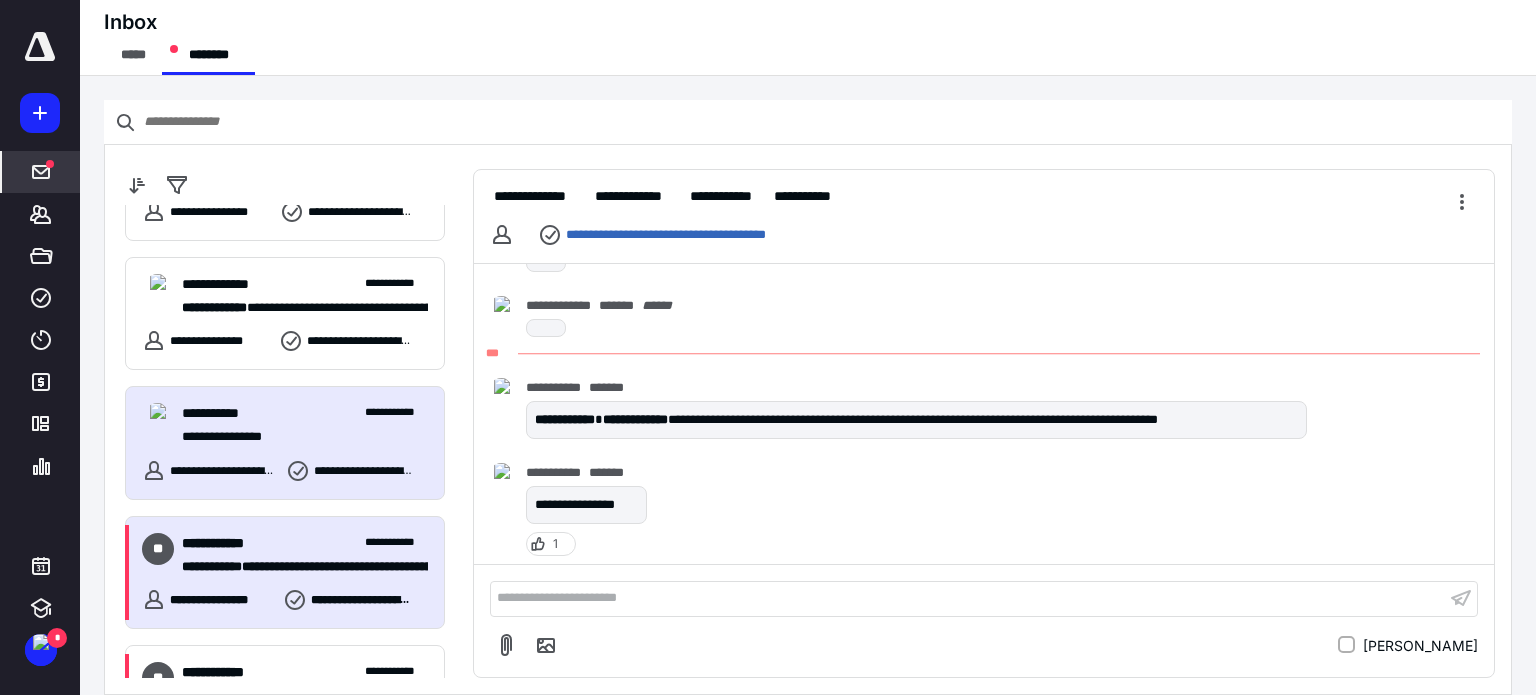 click on "**********" at bounding box center (305, 543) 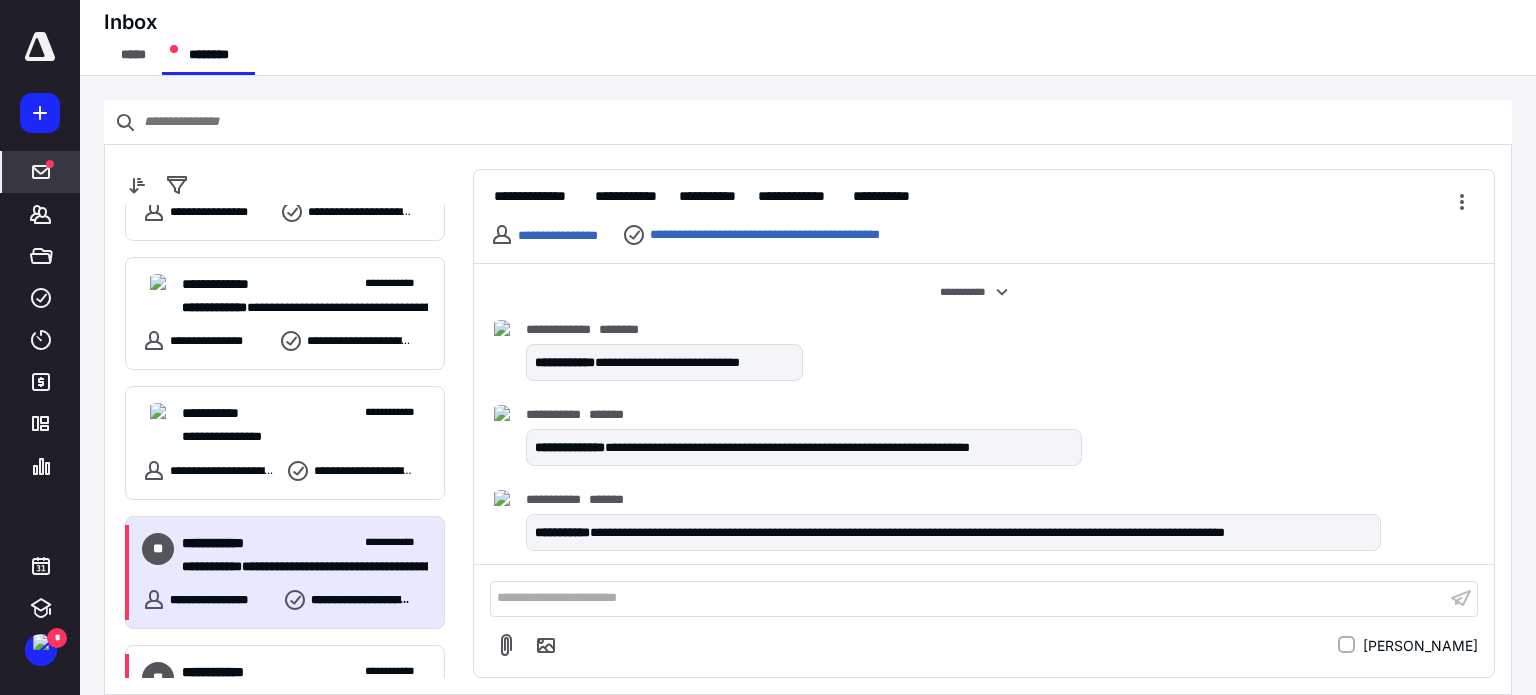scroll, scrollTop: 1442, scrollLeft: 0, axis: vertical 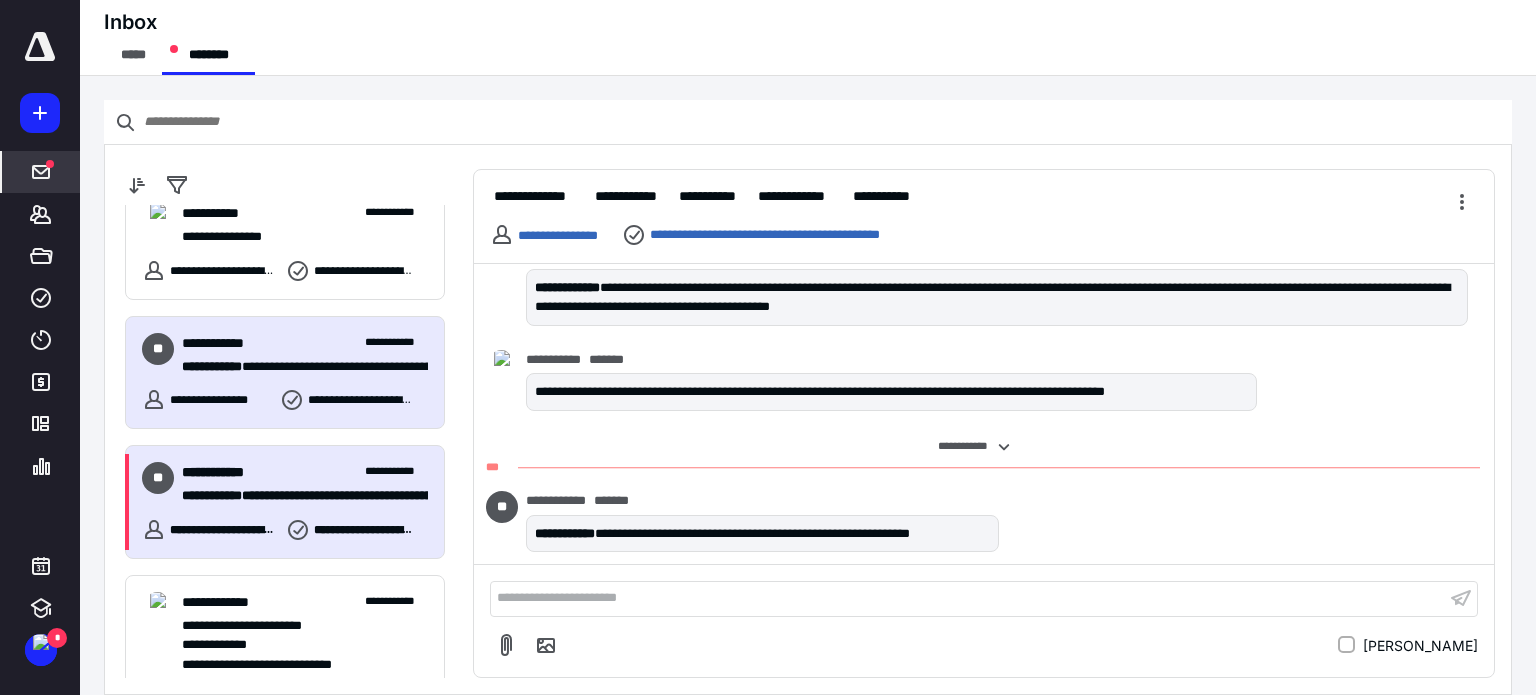 click on "**********" at bounding box center [297, 496] 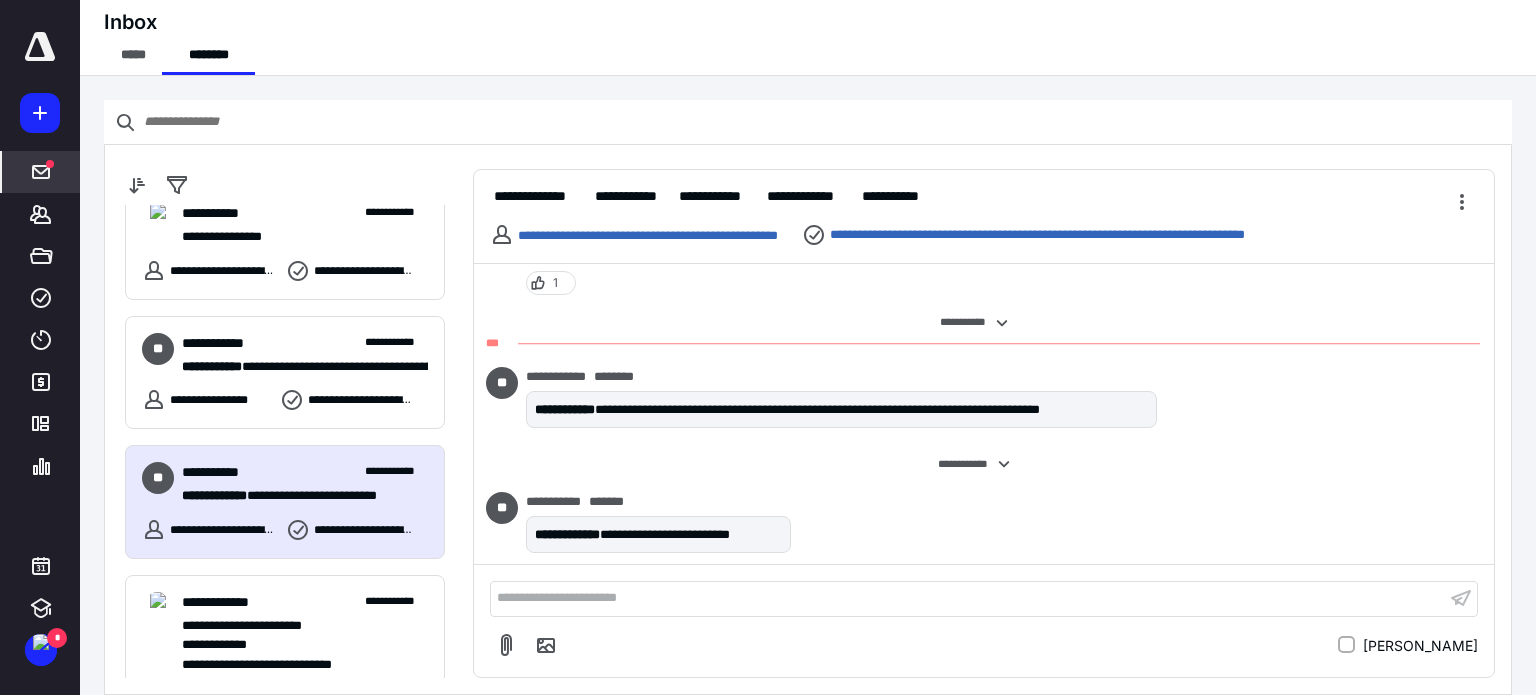 scroll, scrollTop: 1810, scrollLeft: 0, axis: vertical 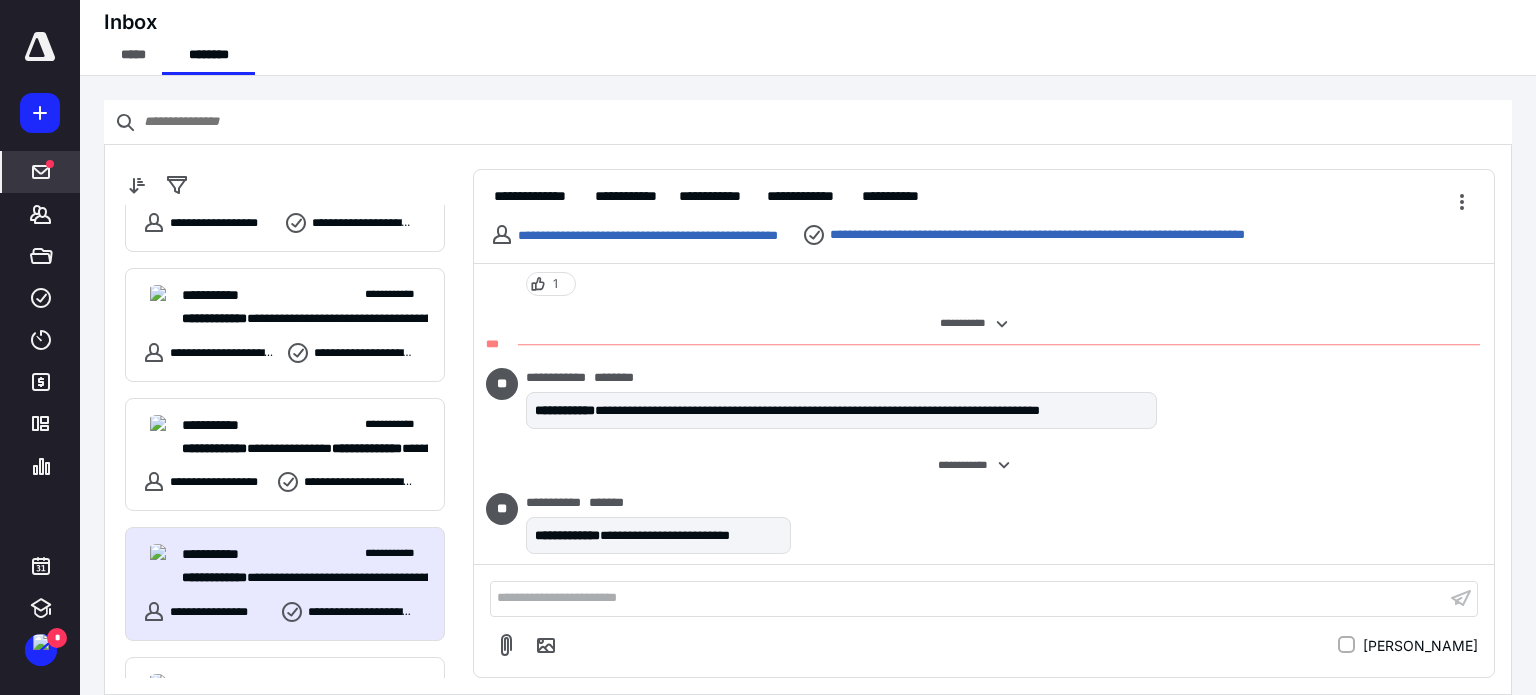 click on "**********" at bounding box center [305, 554] 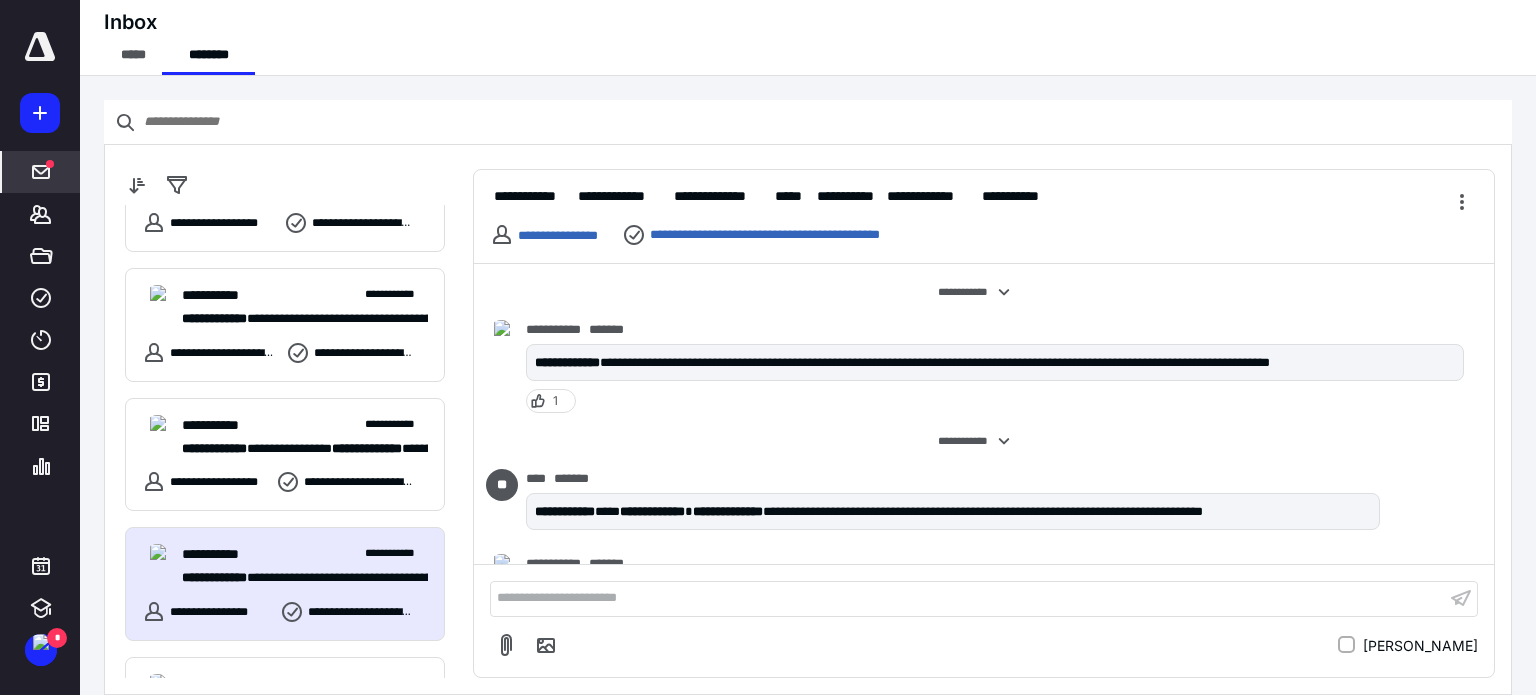 scroll, scrollTop: 2211, scrollLeft: 0, axis: vertical 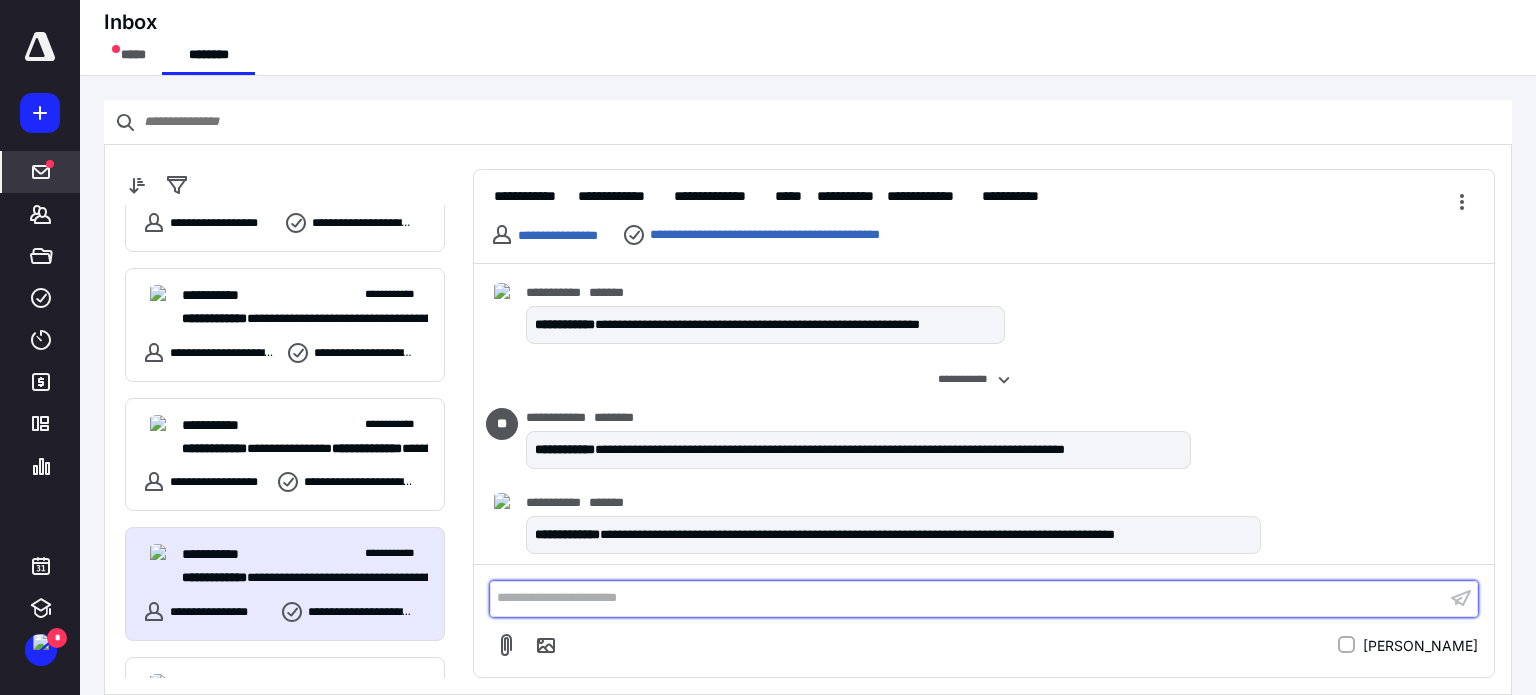click on "**********" at bounding box center (968, 598) 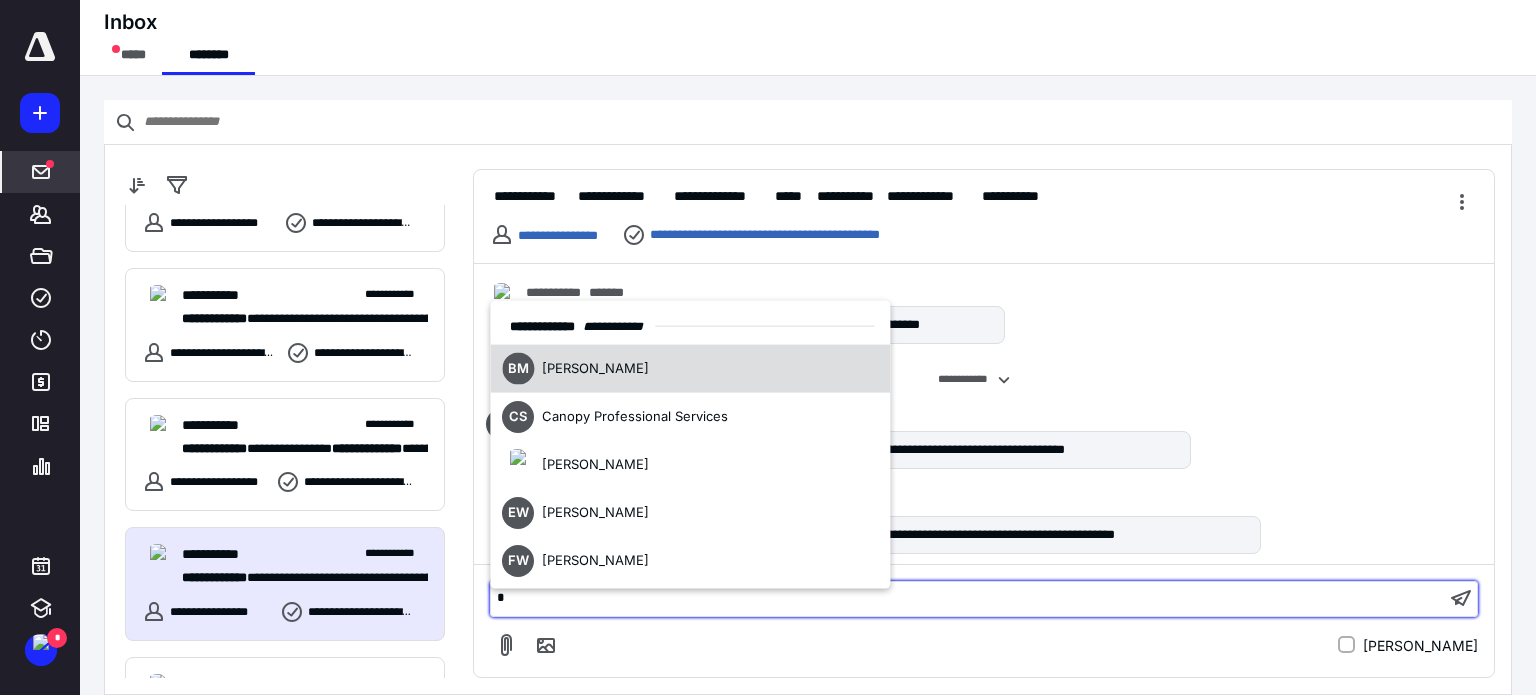 type 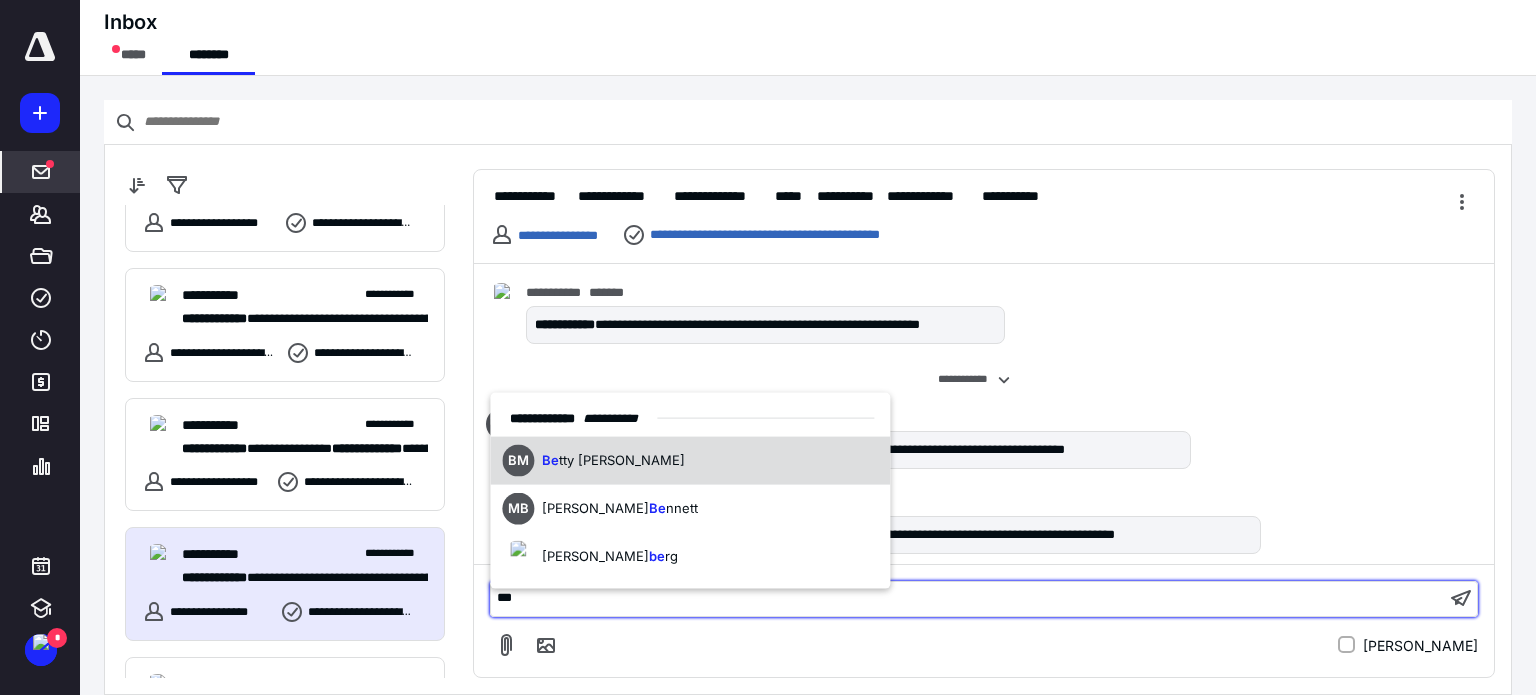 click on "BM Be tty Messer" at bounding box center [690, 461] 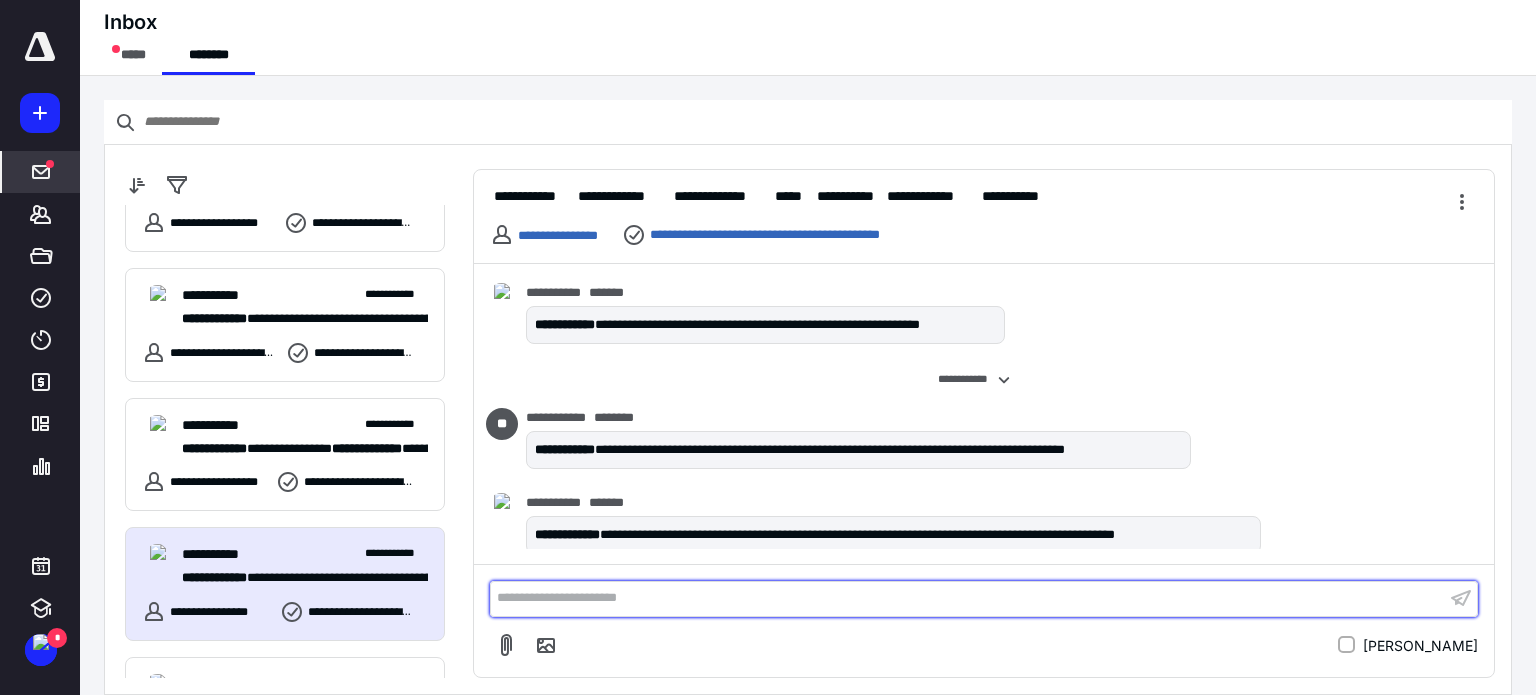 scroll, scrollTop: 2355, scrollLeft: 0, axis: vertical 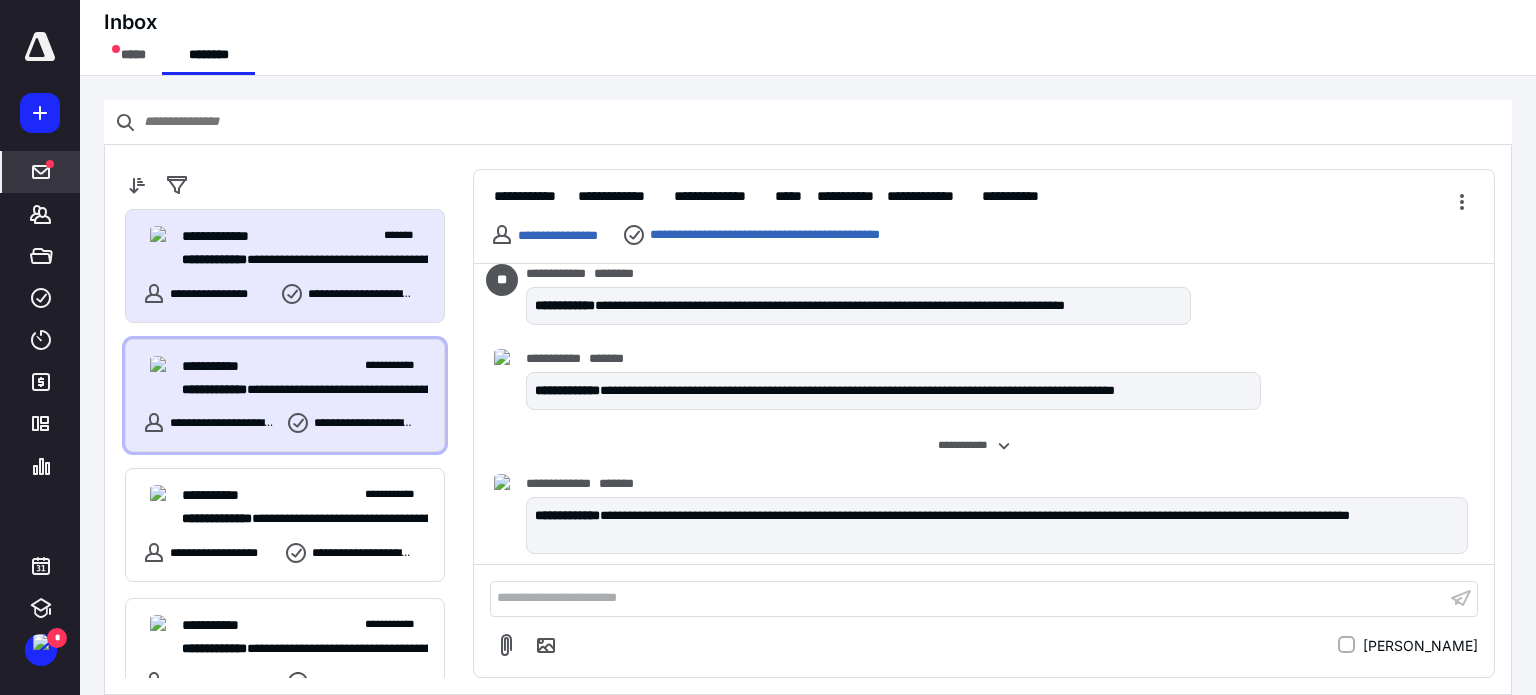 click on "**********" at bounding box center [220, 366] 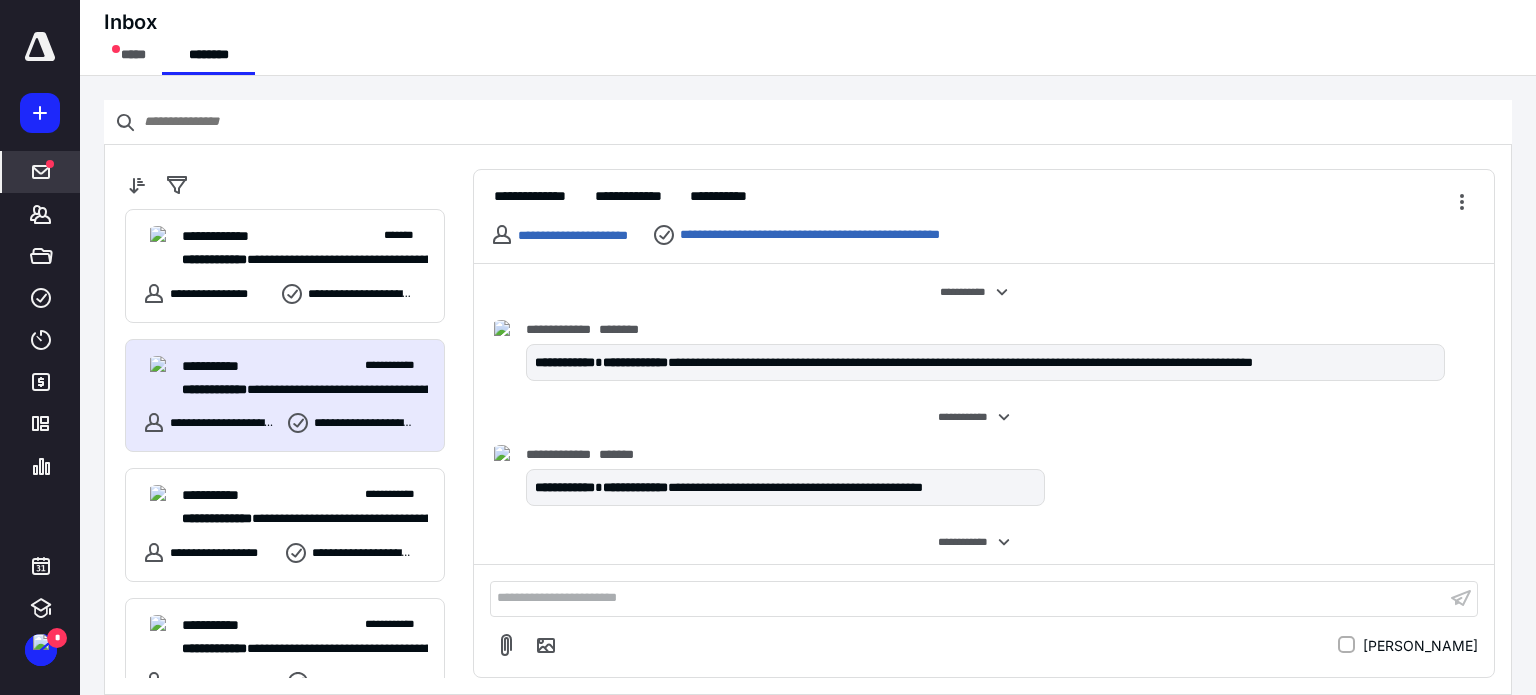 scroll, scrollTop: 84, scrollLeft: 0, axis: vertical 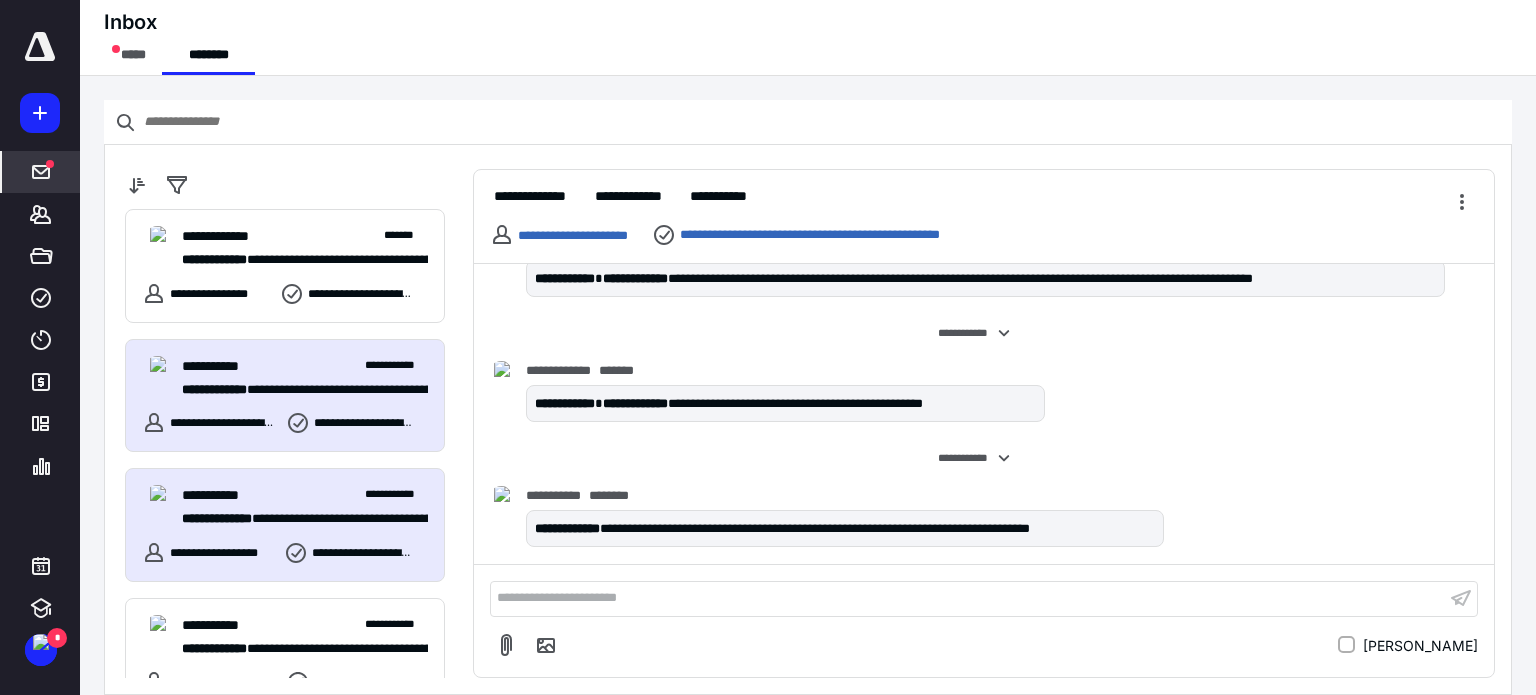 click on "**********" at bounding box center (297, 519) 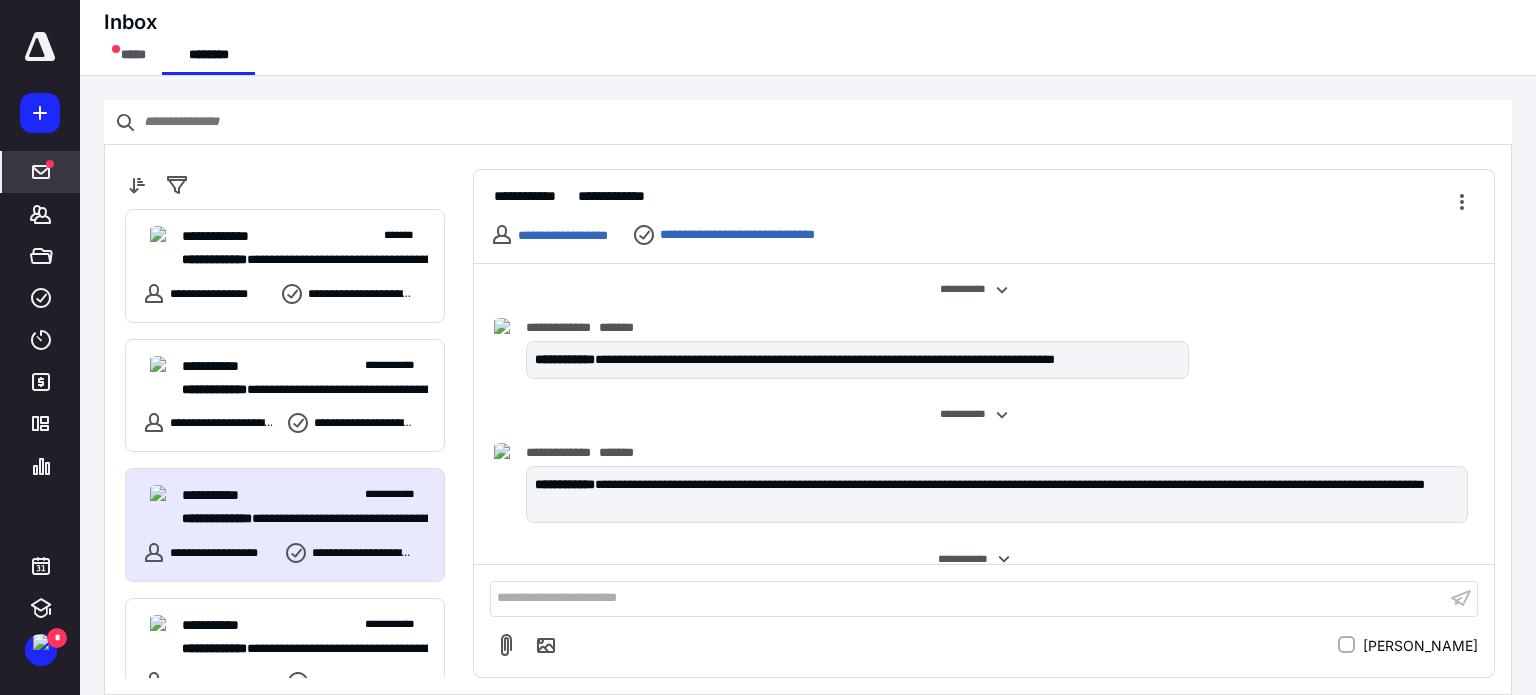 scroll, scrollTop: 247, scrollLeft: 0, axis: vertical 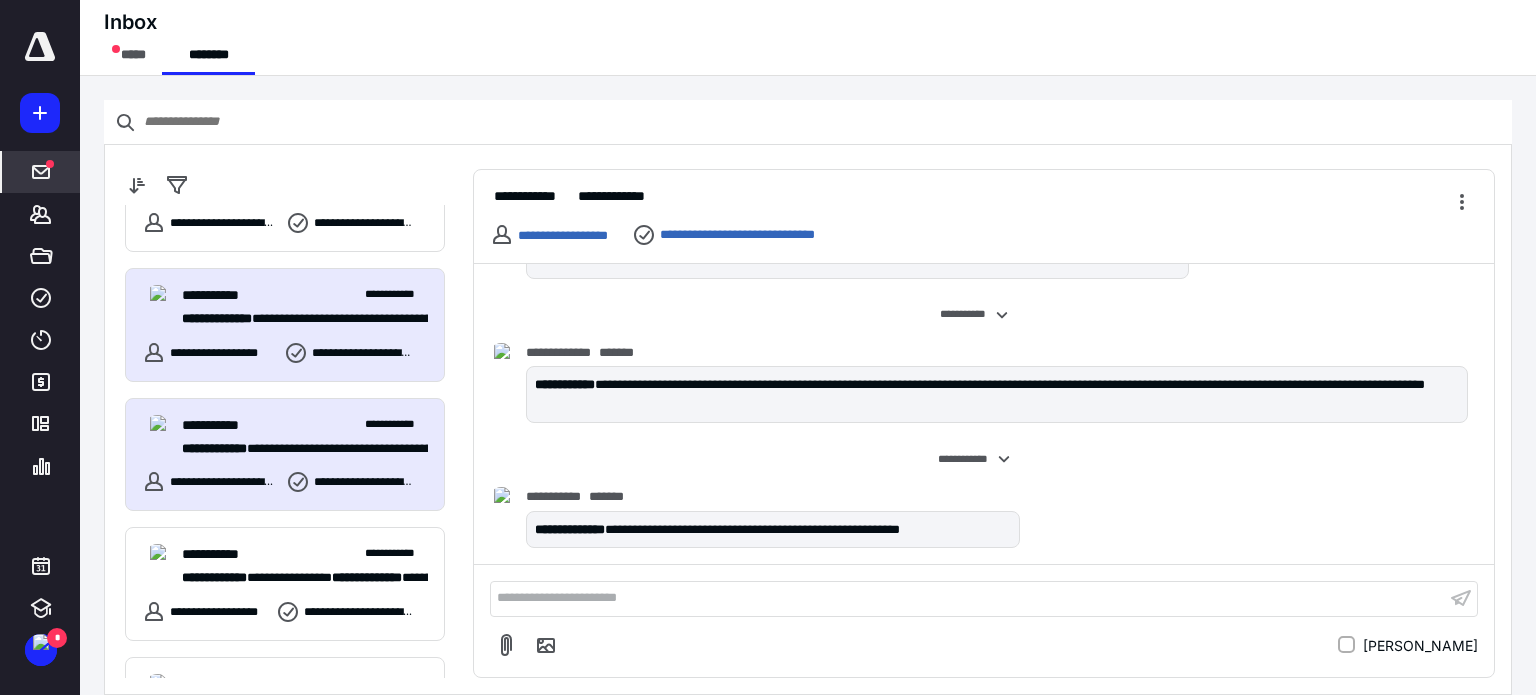 click on "**********" at bounding box center (305, 437) 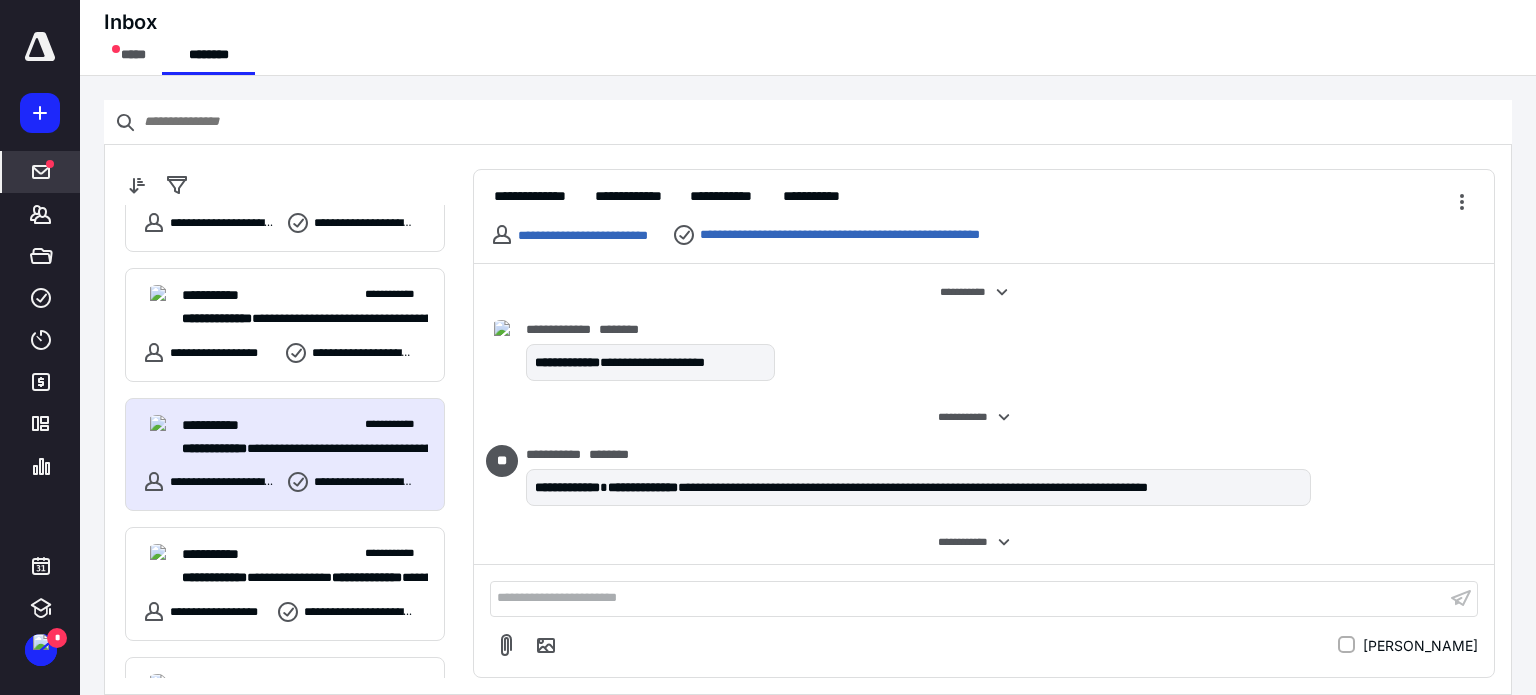scroll, scrollTop: 900, scrollLeft: 0, axis: vertical 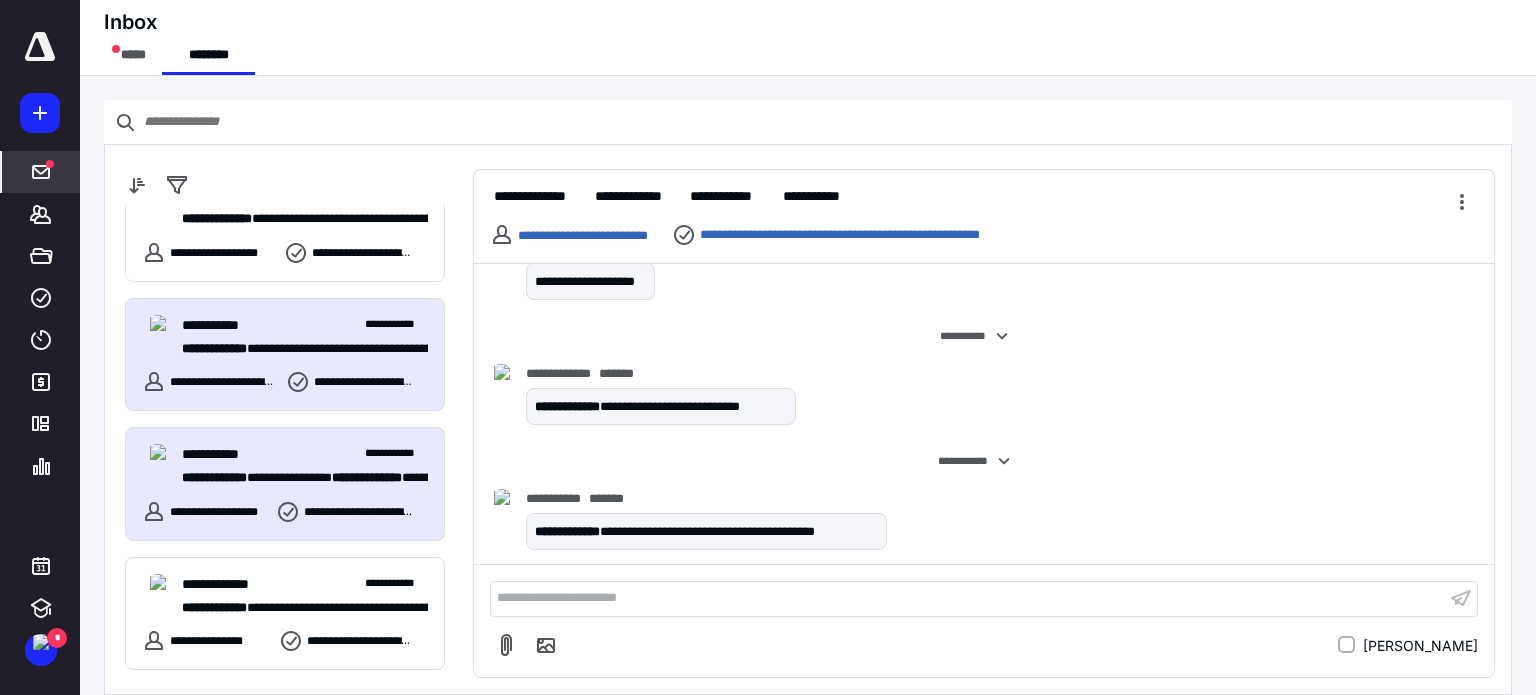 click on "**********" at bounding box center (305, 454) 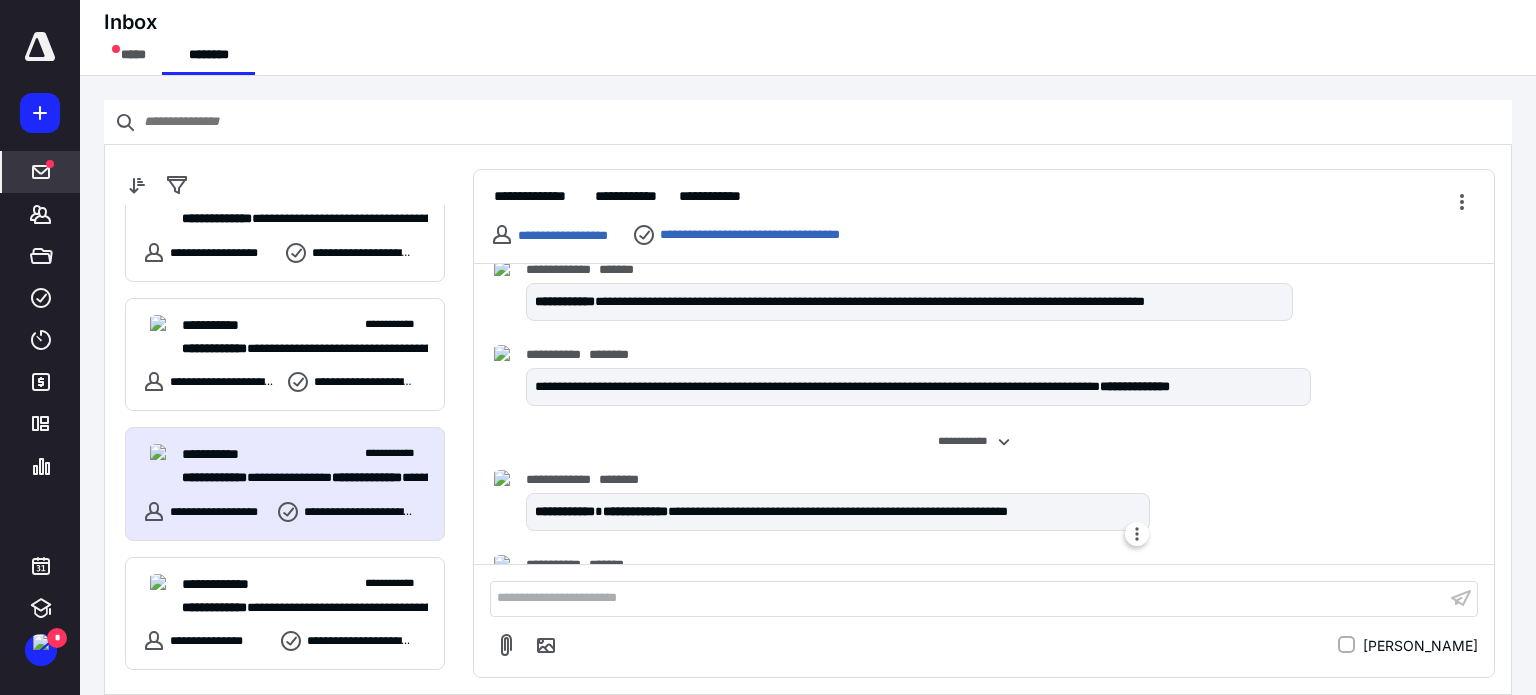 scroll, scrollTop: 530, scrollLeft: 0, axis: vertical 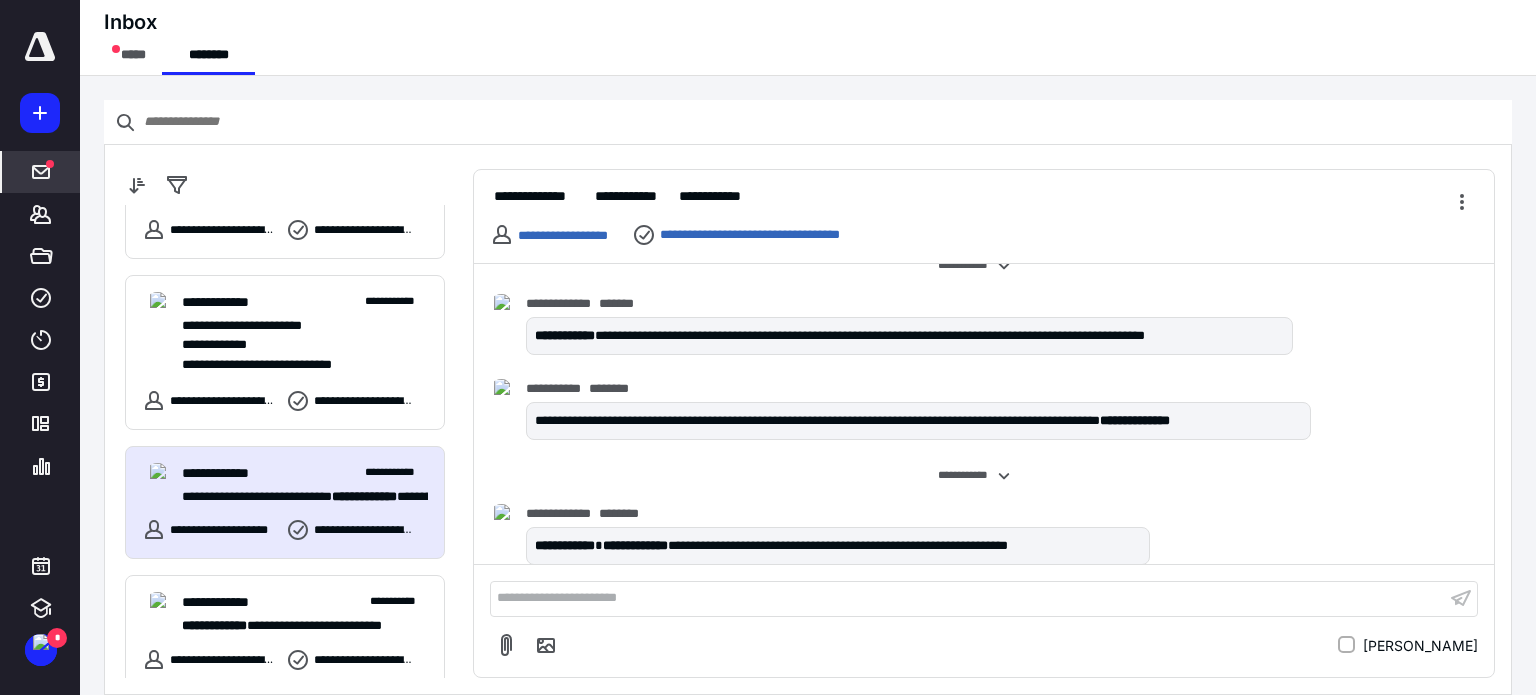 click on "**********" at bounding box center (305, 473) 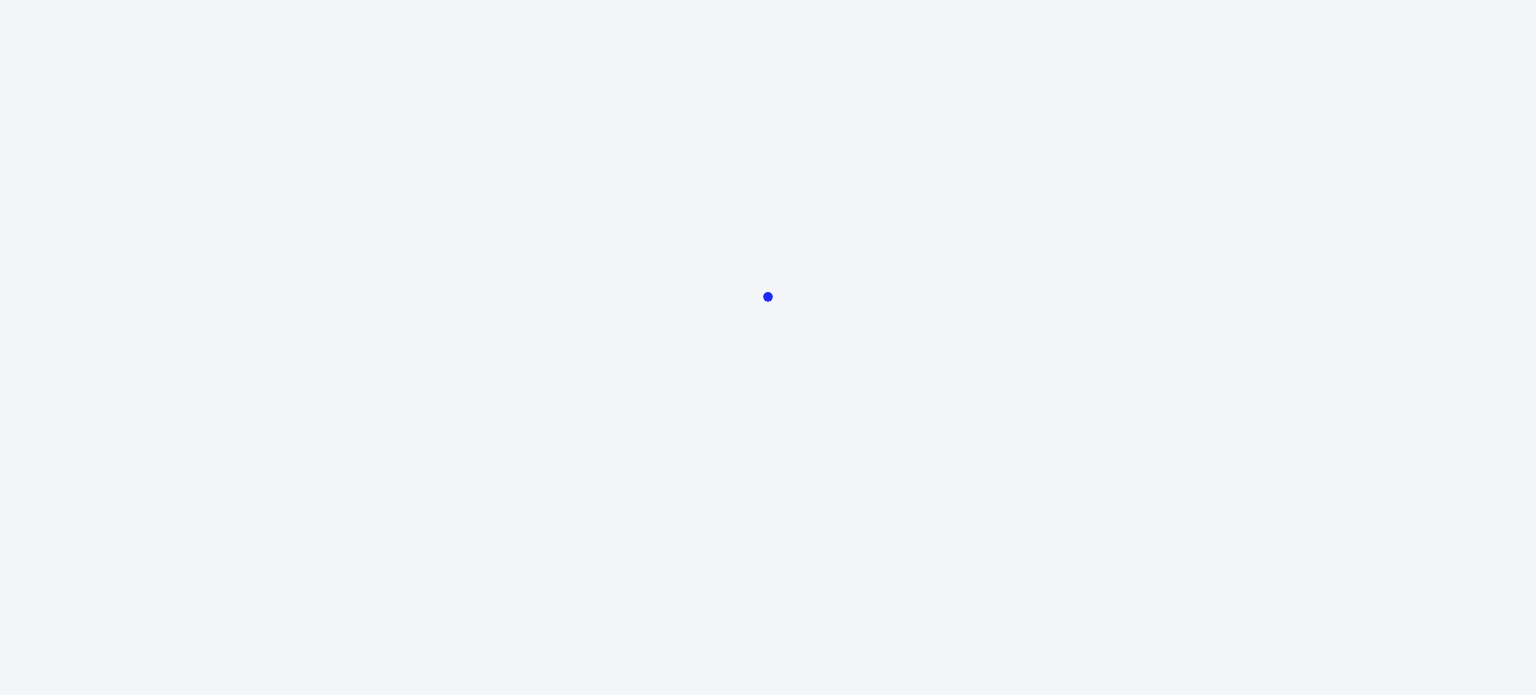 scroll, scrollTop: 0, scrollLeft: 0, axis: both 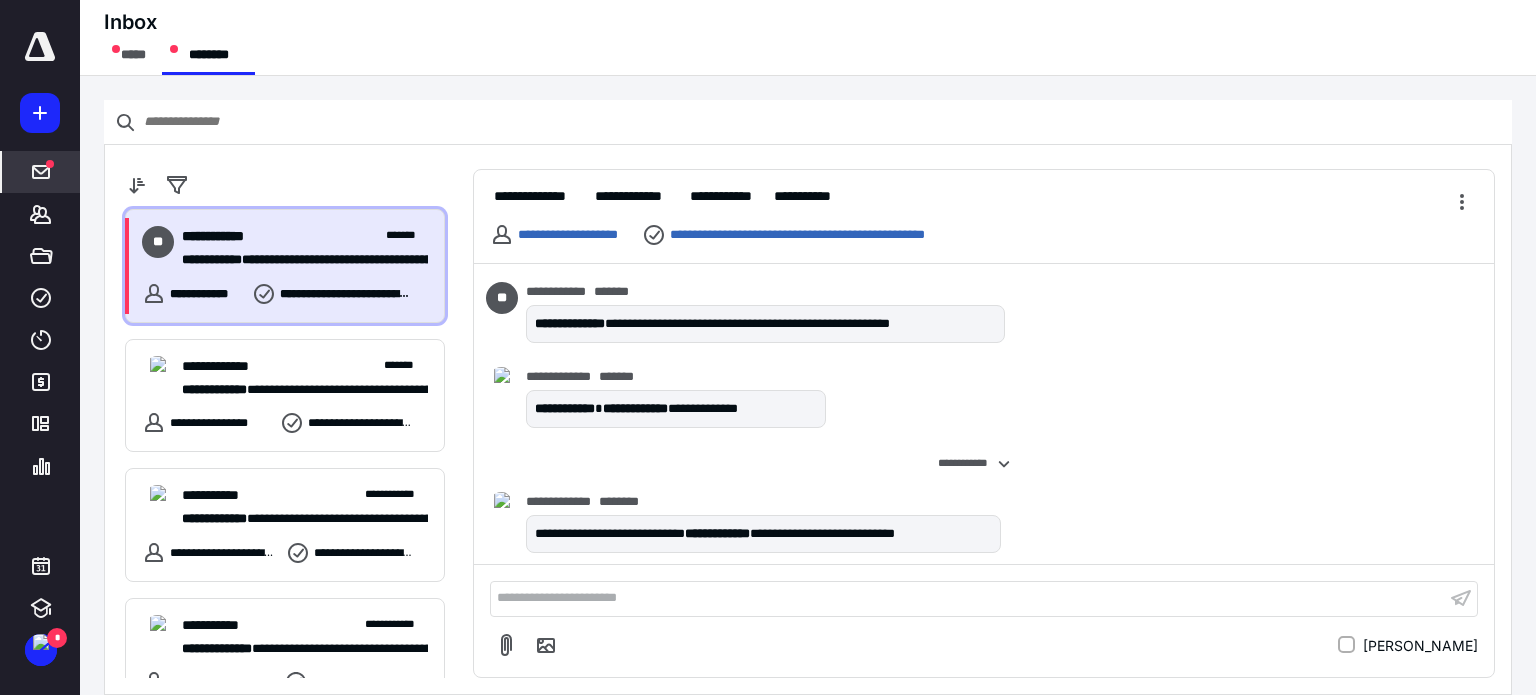 click on "**********" at bounding box center (297, 260) 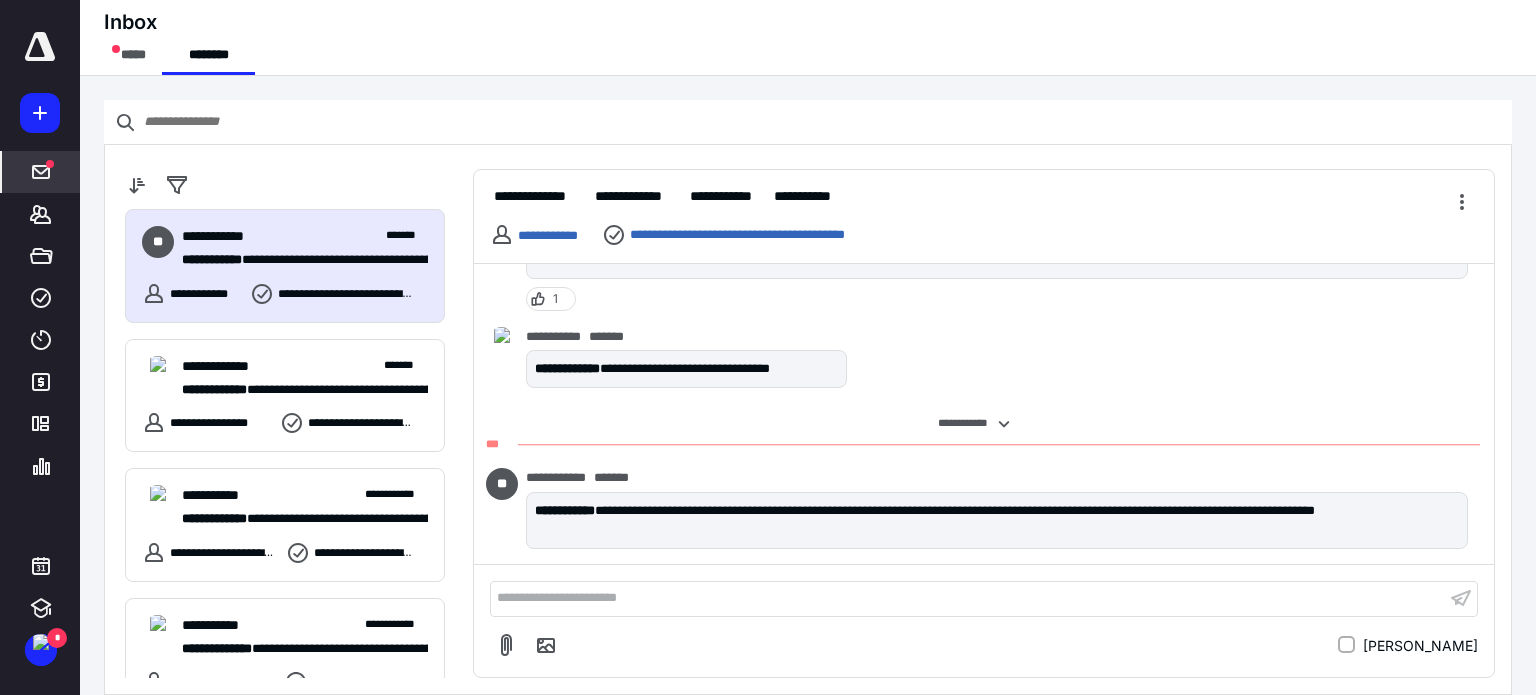 scroll, scrollTop: 272, scrollLeft: 0, axis: vertical 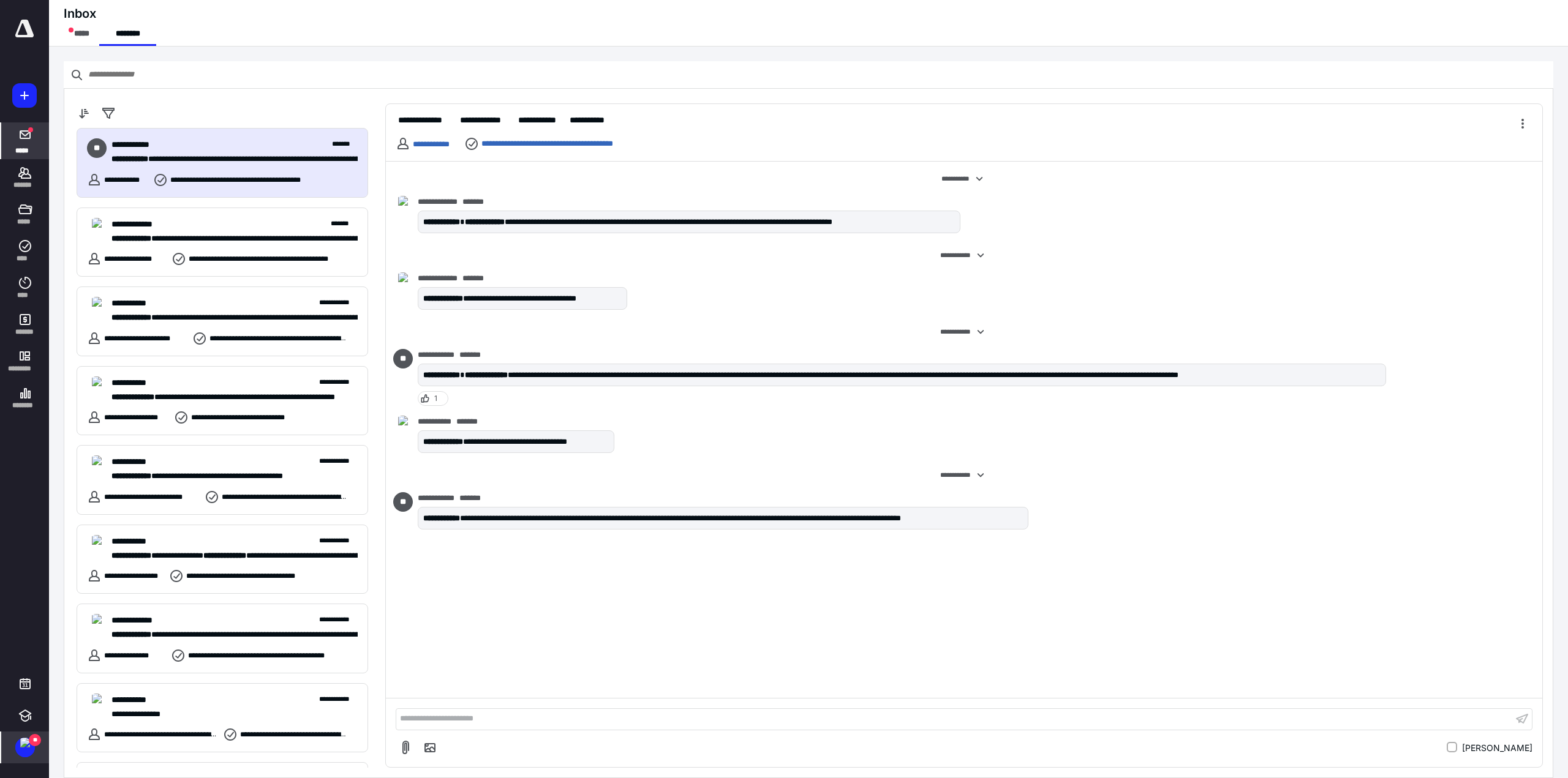 click at bounding box center [25, 742] 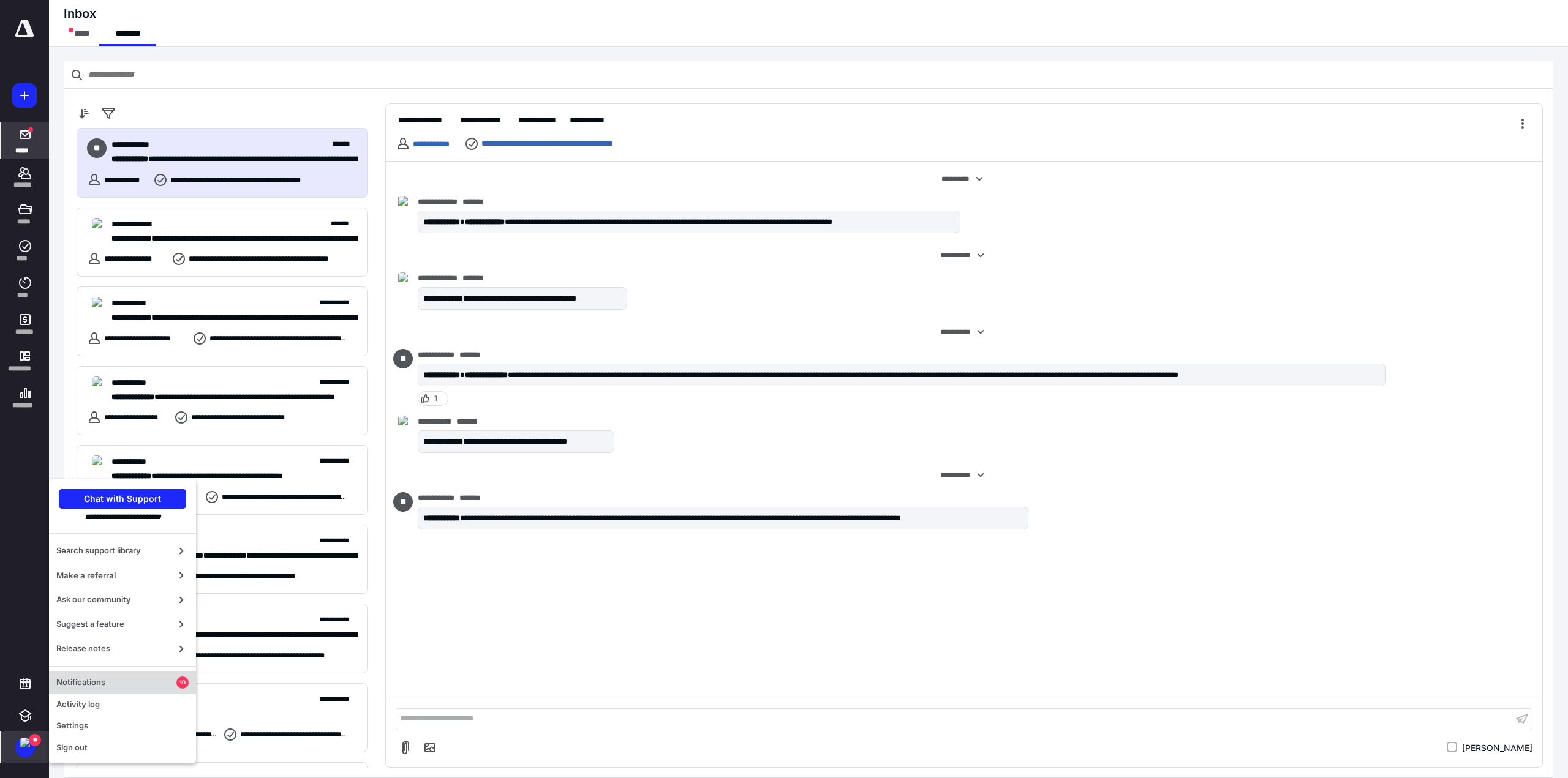 click on "Notifications" at bounding box center (116, 683) 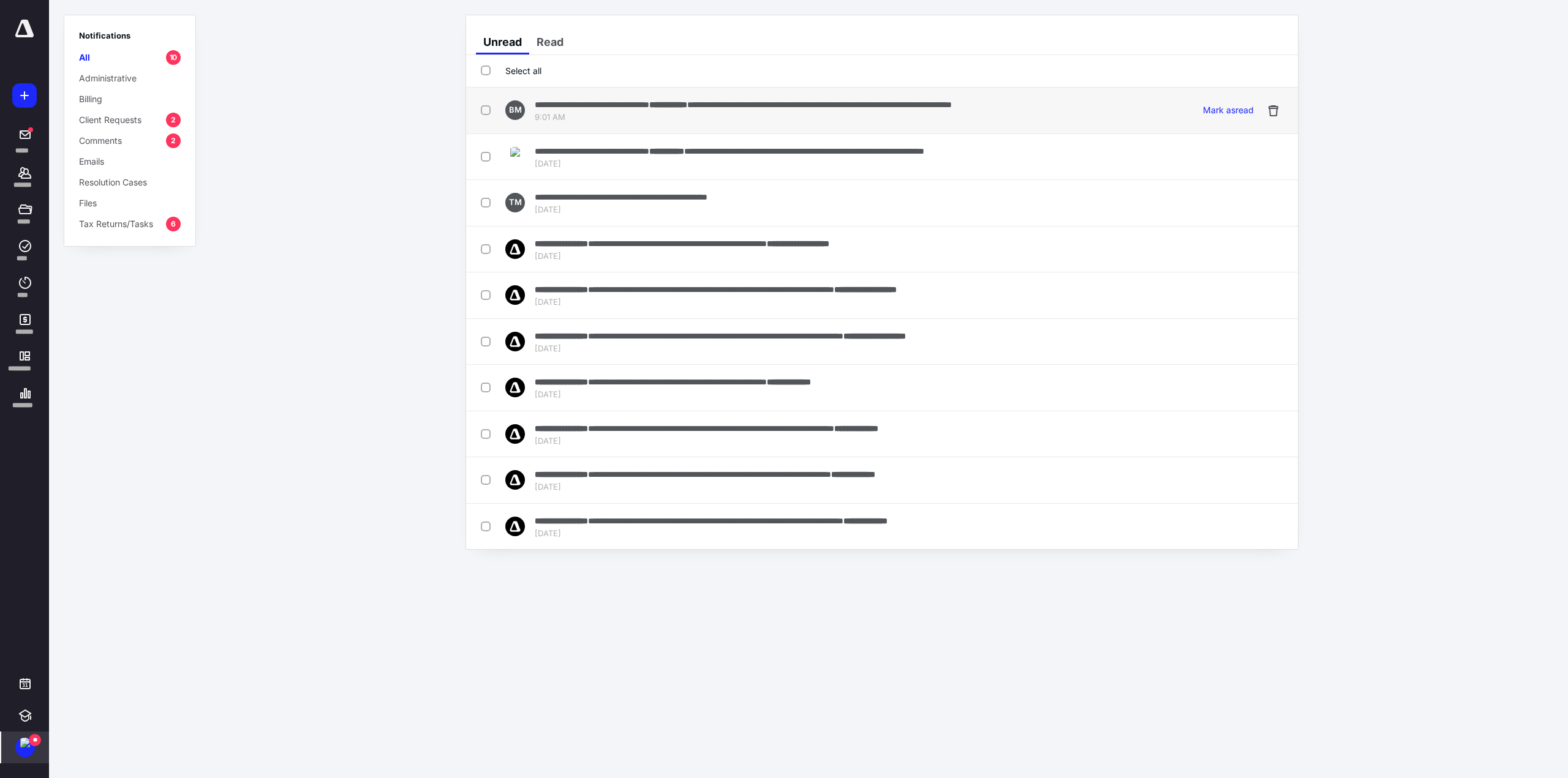click on "**********" at bounding box center [882, 111] 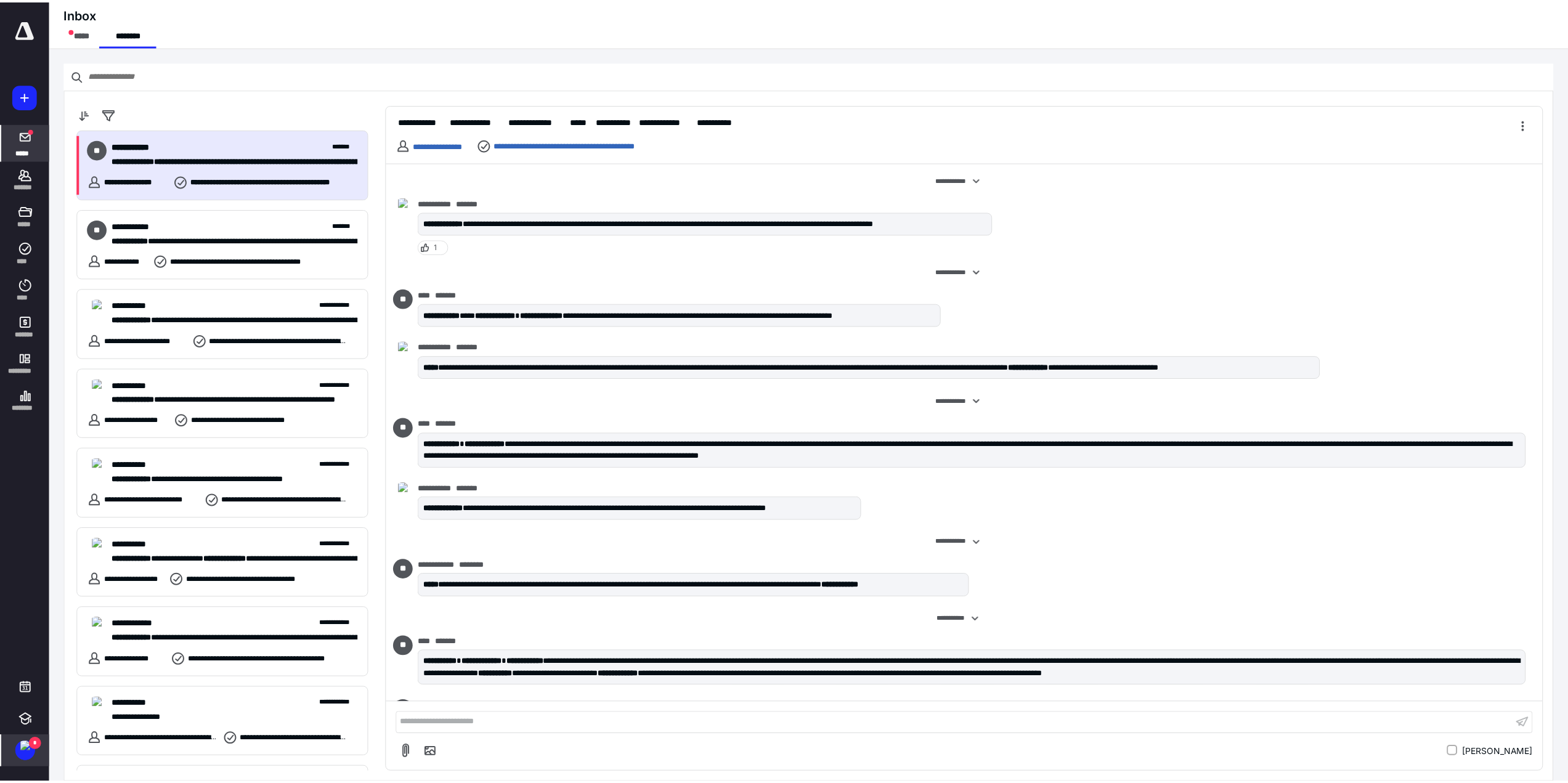 scroll, scrollTop: 1081, scrollLeft: 0, axis: vertical 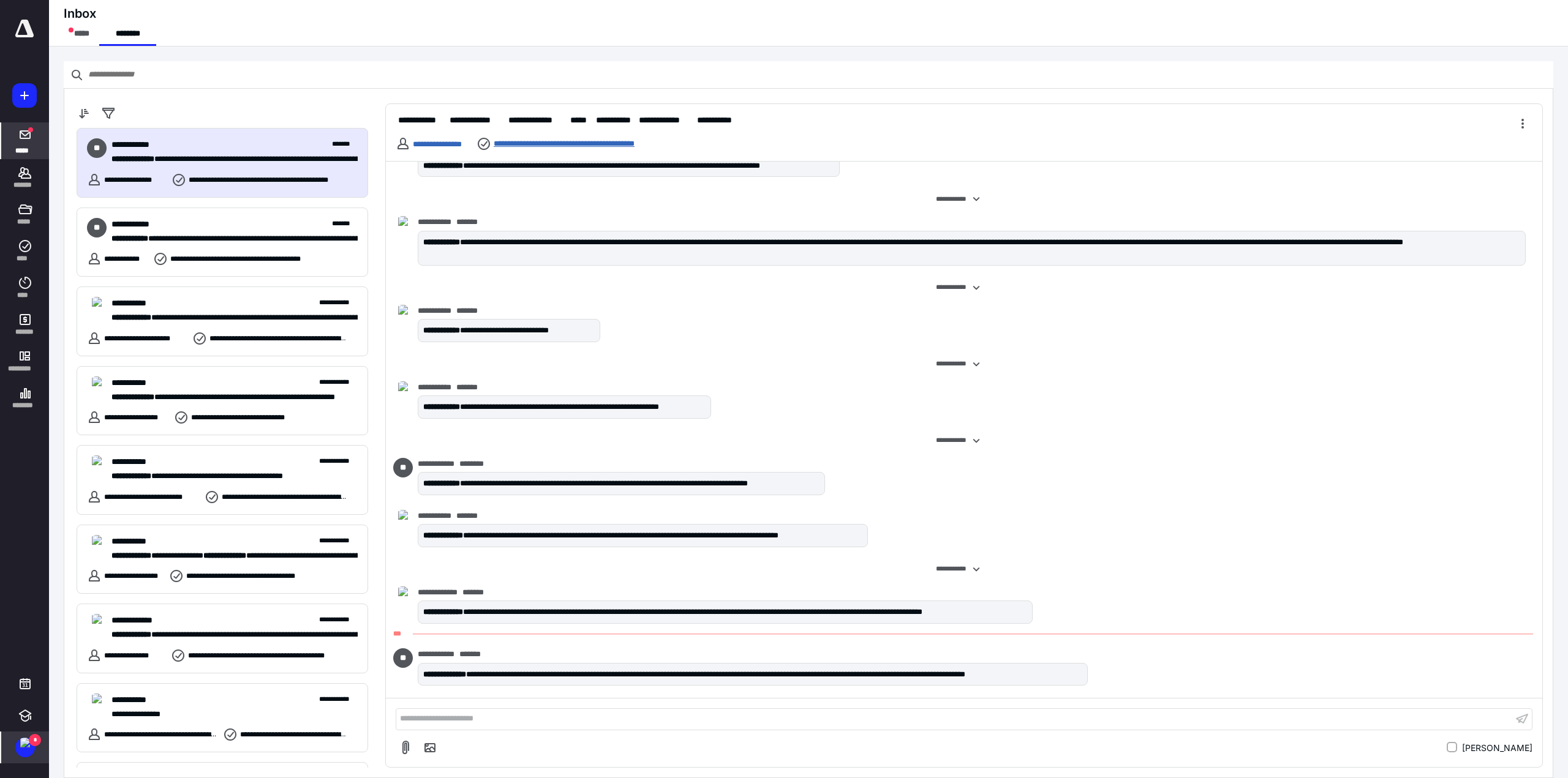 click on "**********" at bounding box center (585, 144) 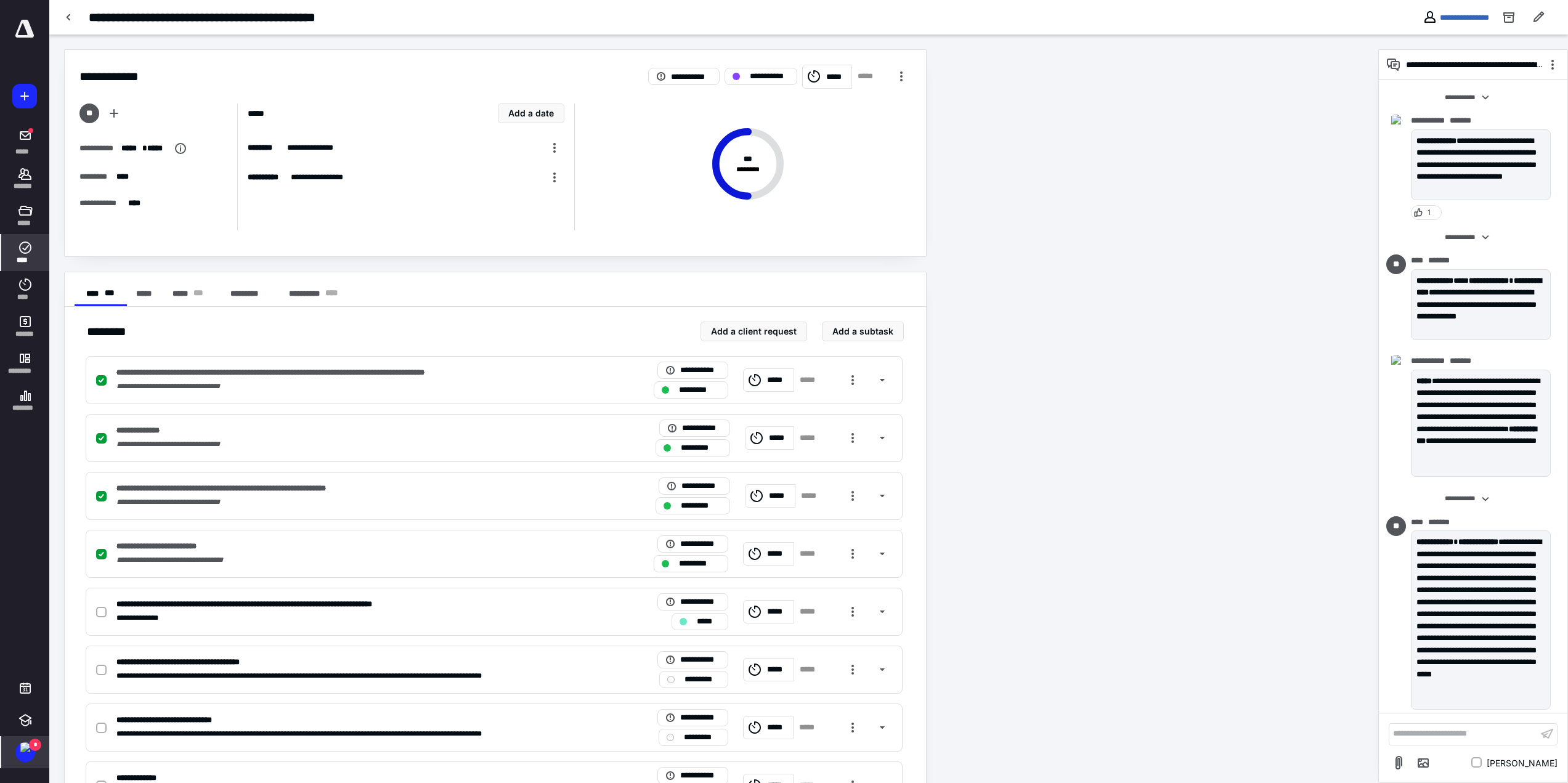 scroll, scrollTop: 2275, scrollLeft: 0, axis: vertical 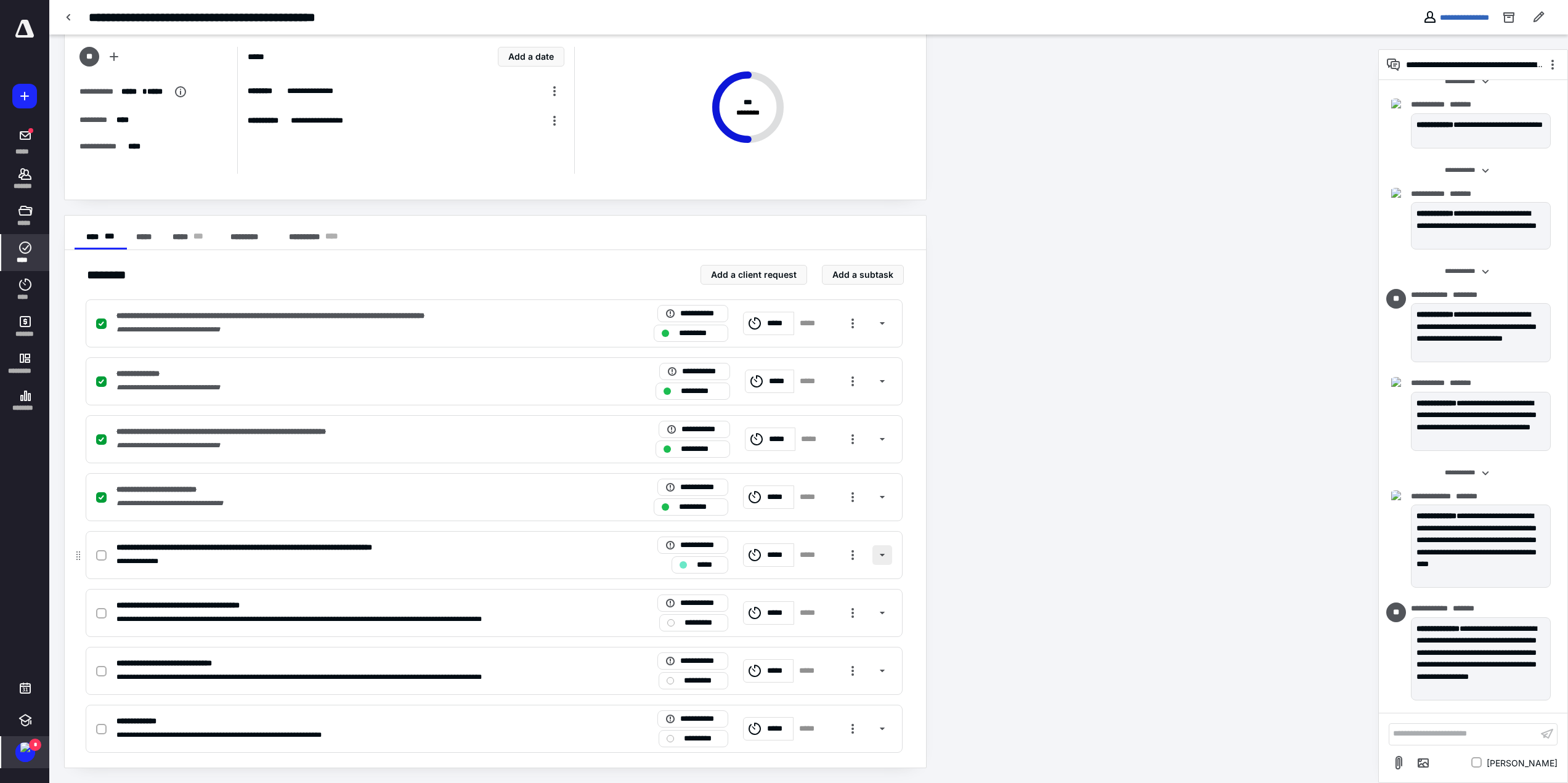 click at bounding box center [882, 555] 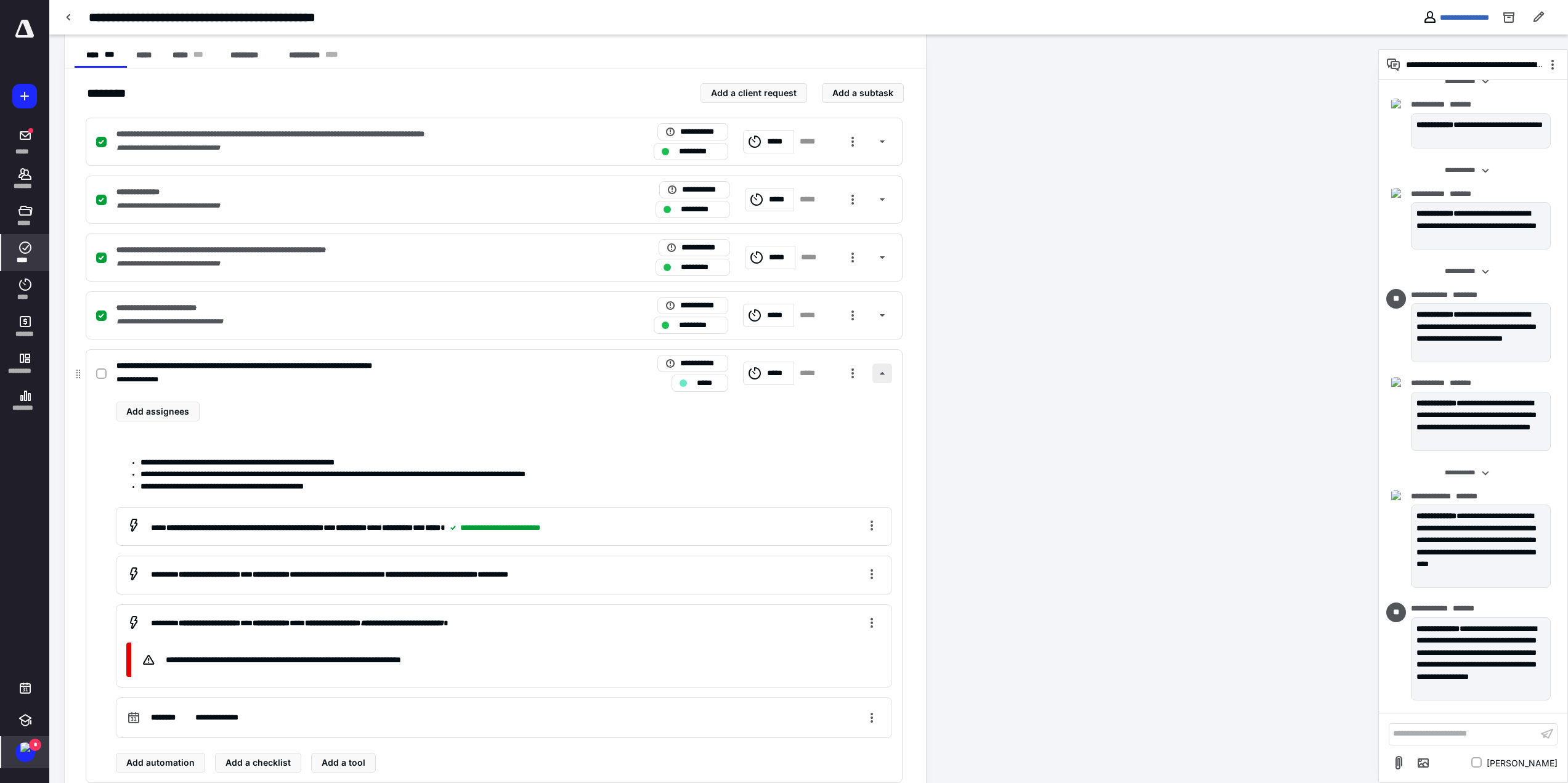 scroll, scrollTop: 241, scrollLeft: 0, axis: vertical 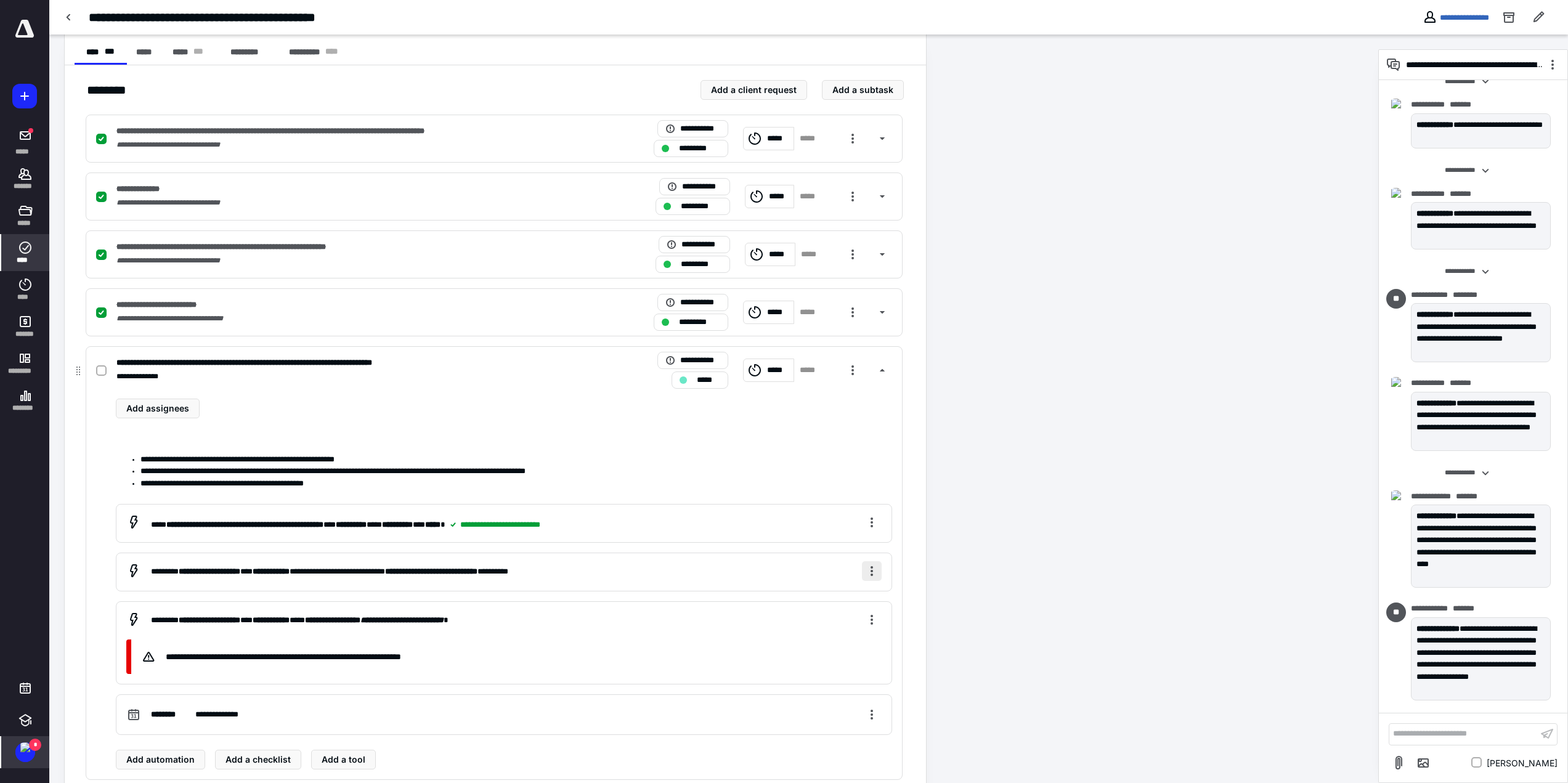 click at bounding box center [872, 571] 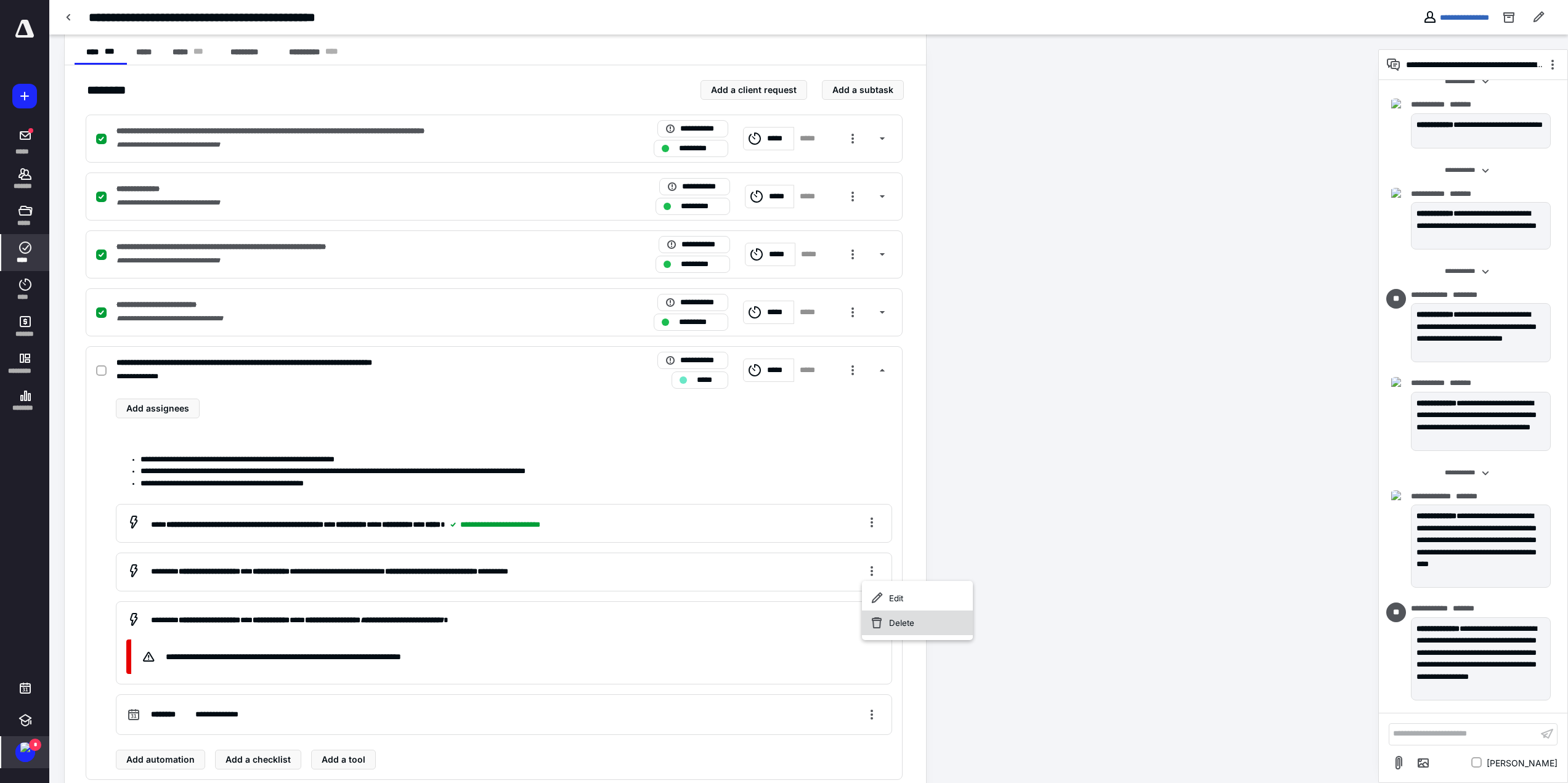click on "Delete" at bounding box center [917, 623] 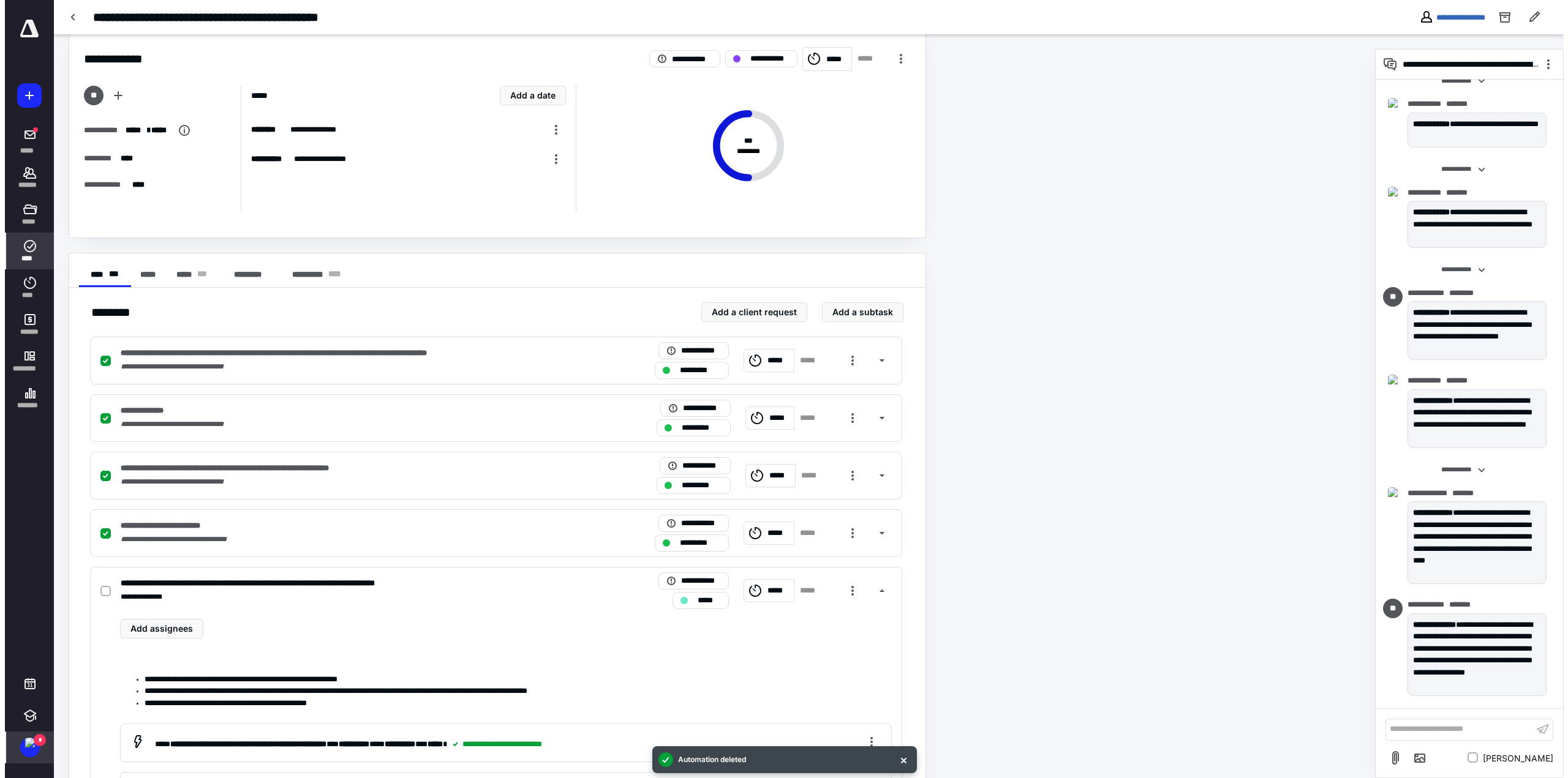 scroll, scrollTop: 0, scrollLeft: 0, axis: both 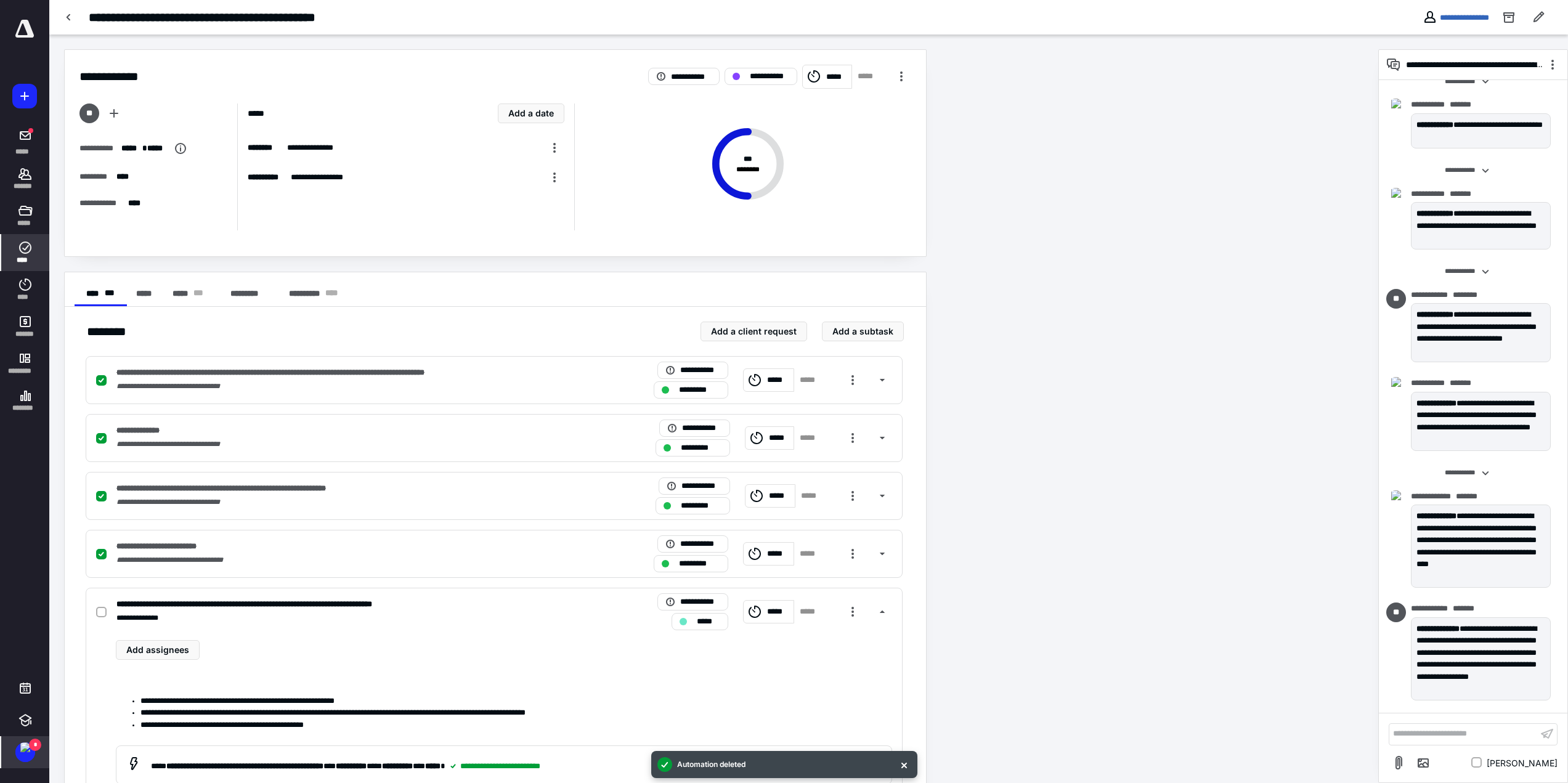 click on "**********" at bounding box center [1490, 17] 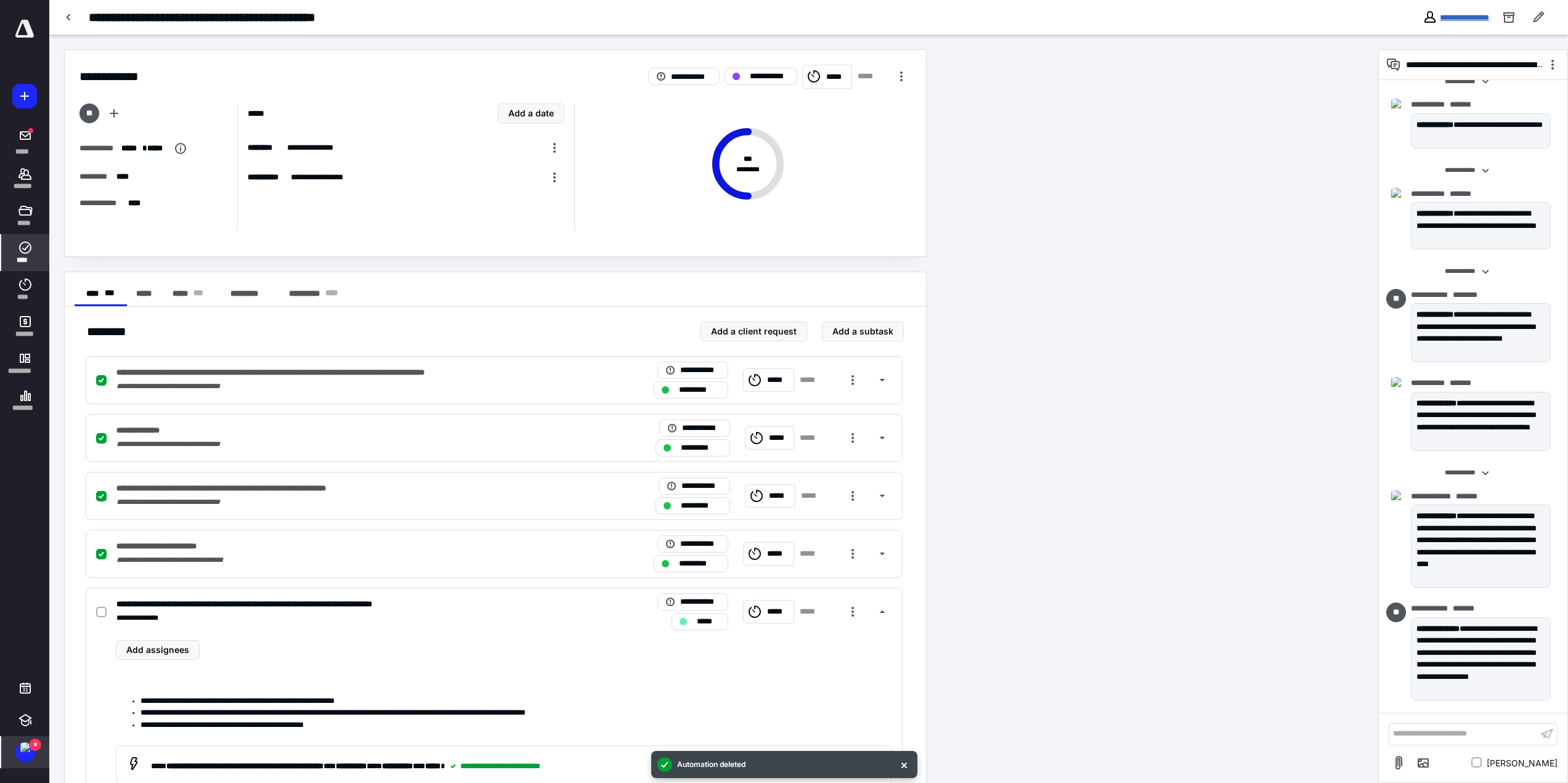 click on "**********" at bounding box center [1464, 17] 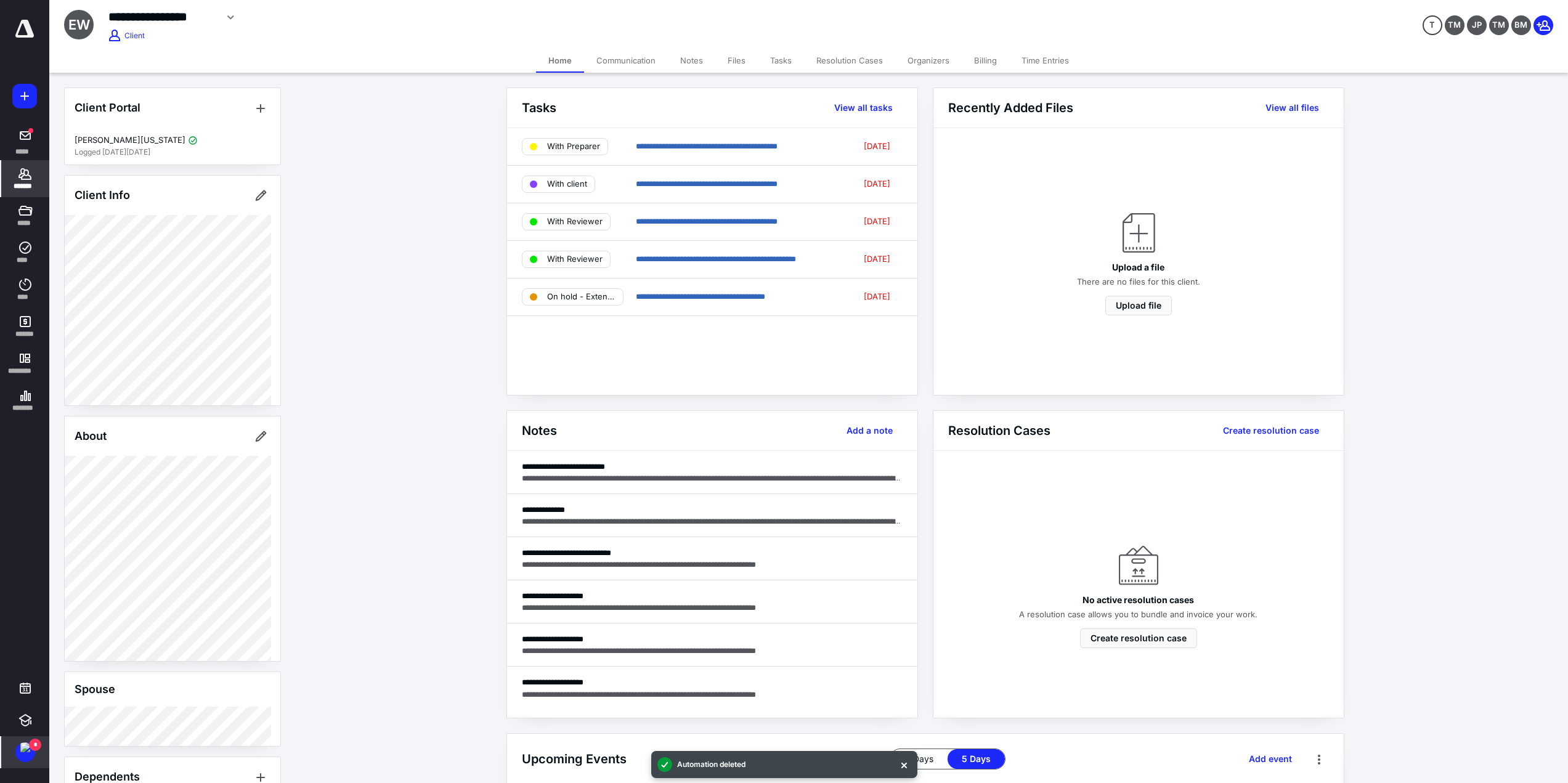 click on "Communication" at bounding box center (626, 60) 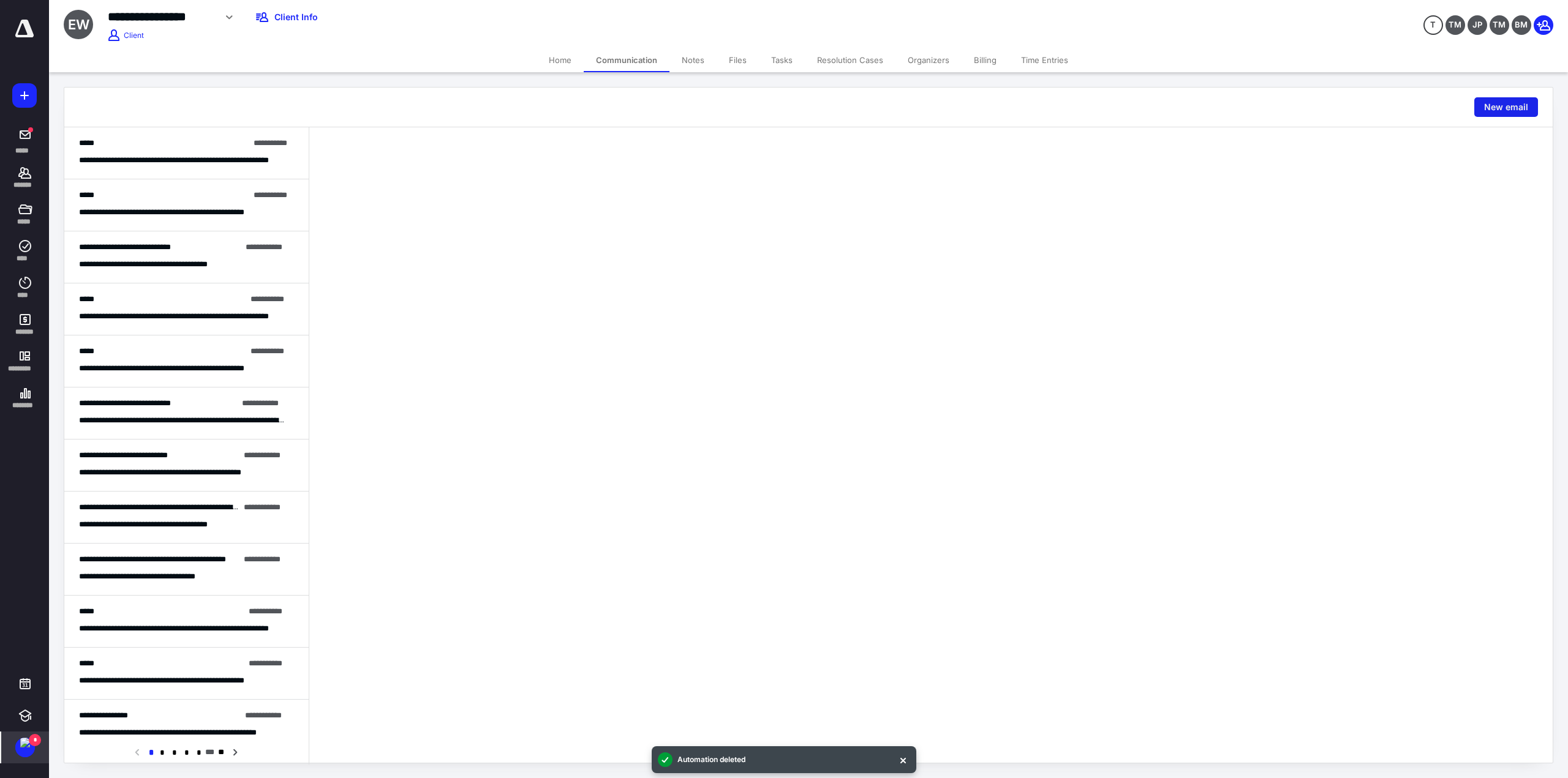 click on "New email" at bounding box center (1506, 107) 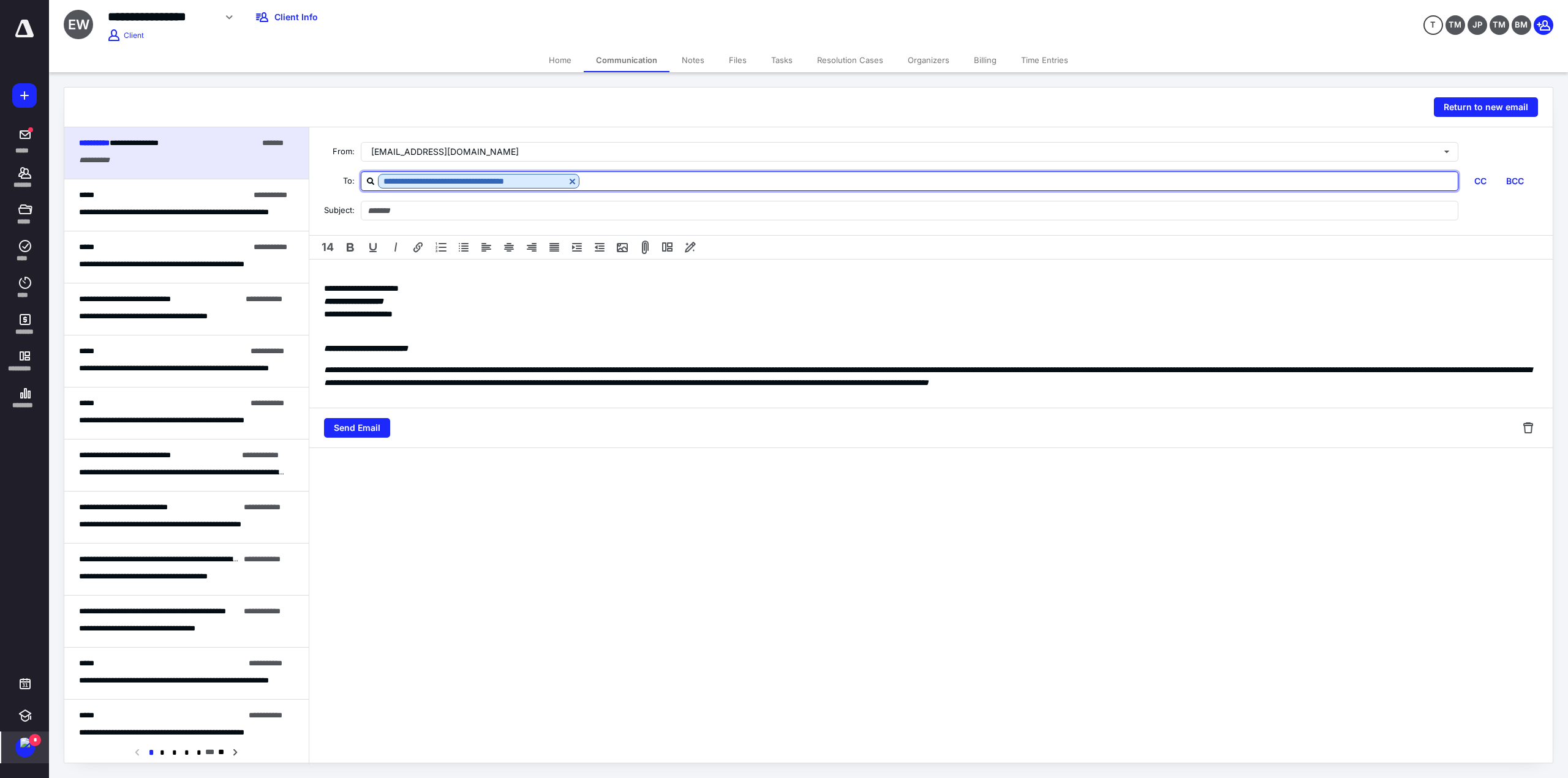 click at bounding box center [1019, 181] 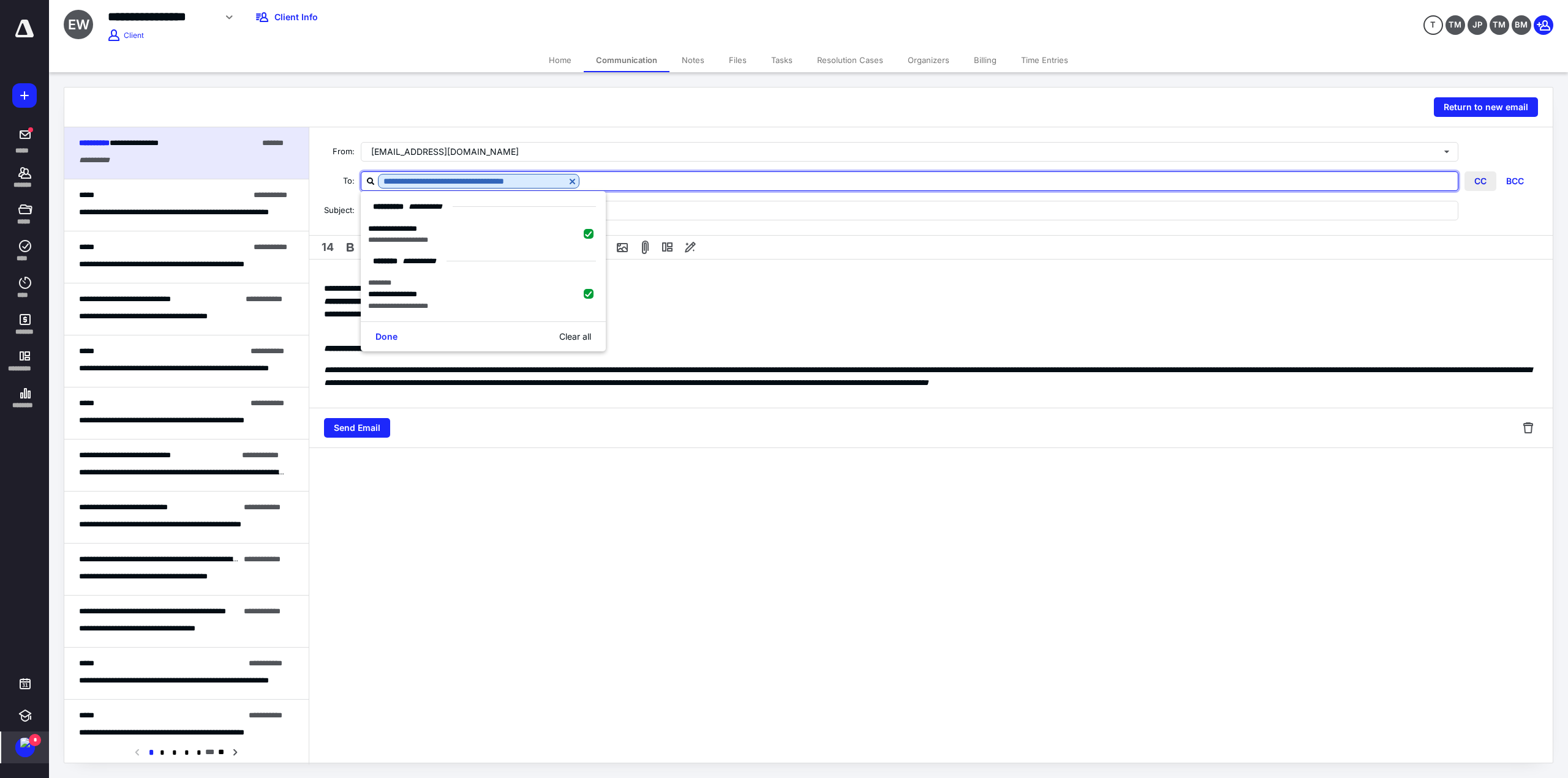 click on "CC" at bounding box center [1480, 181] 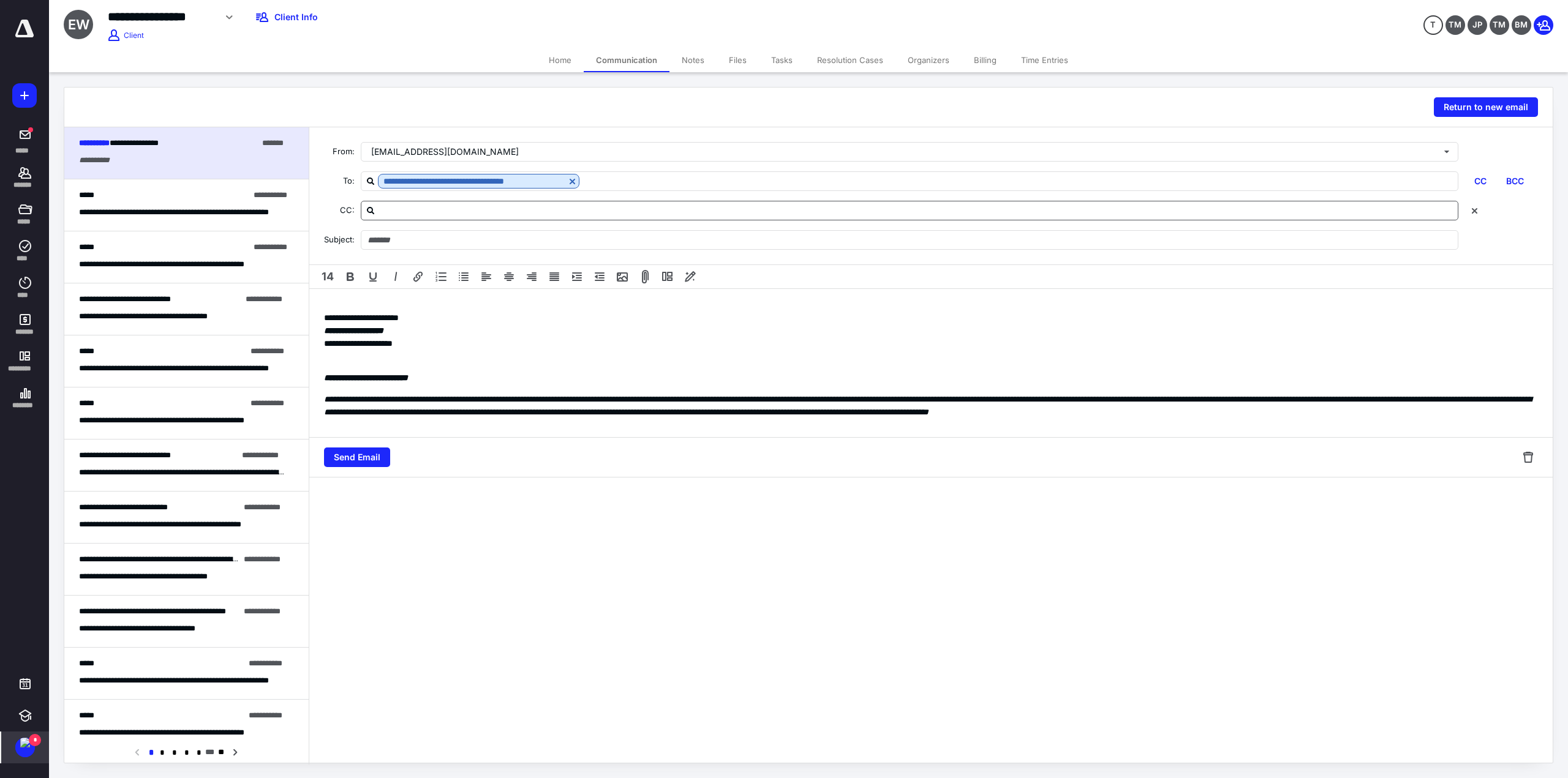 click at bounding box center [917, 210] 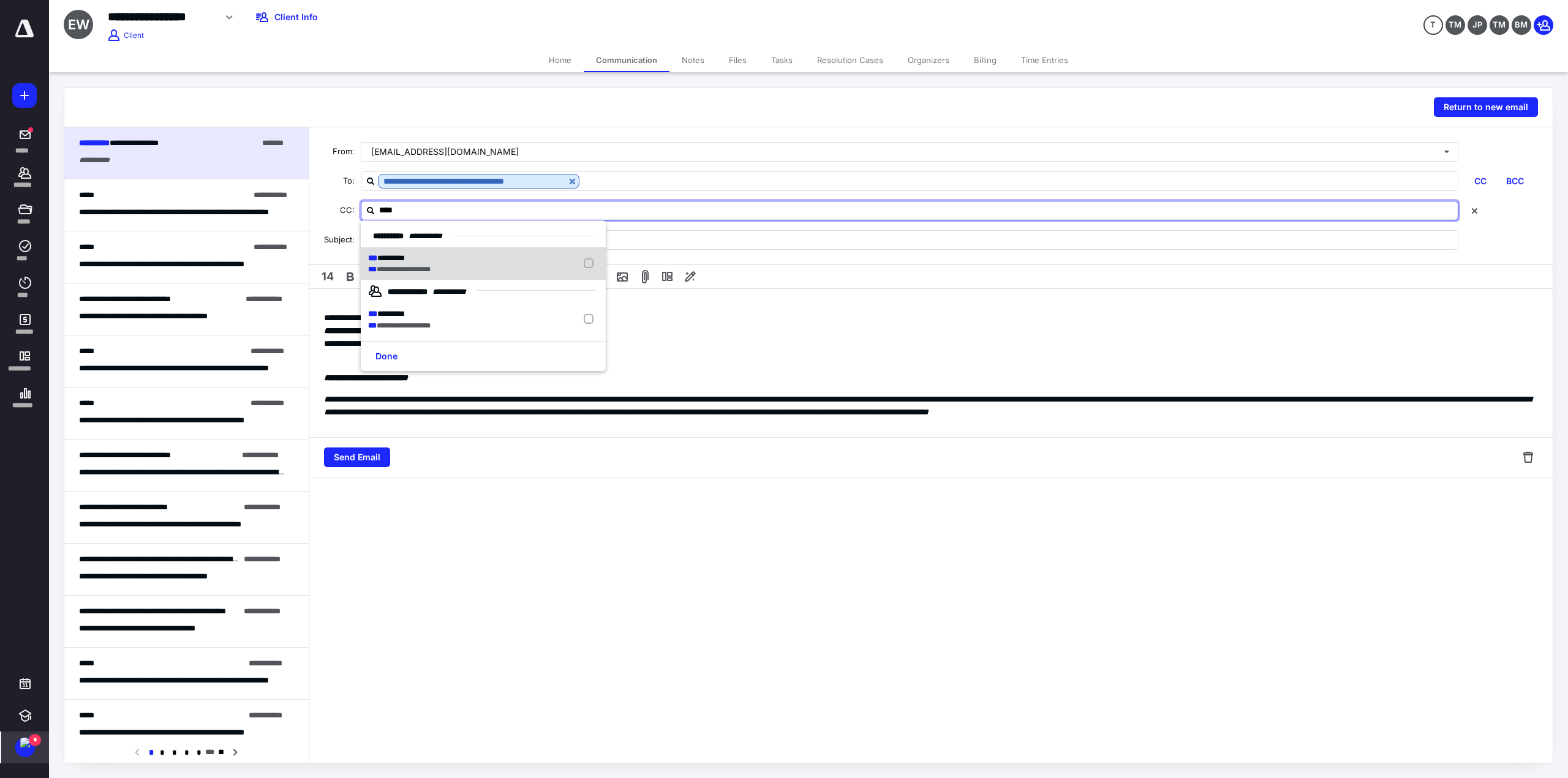 type on "*****" 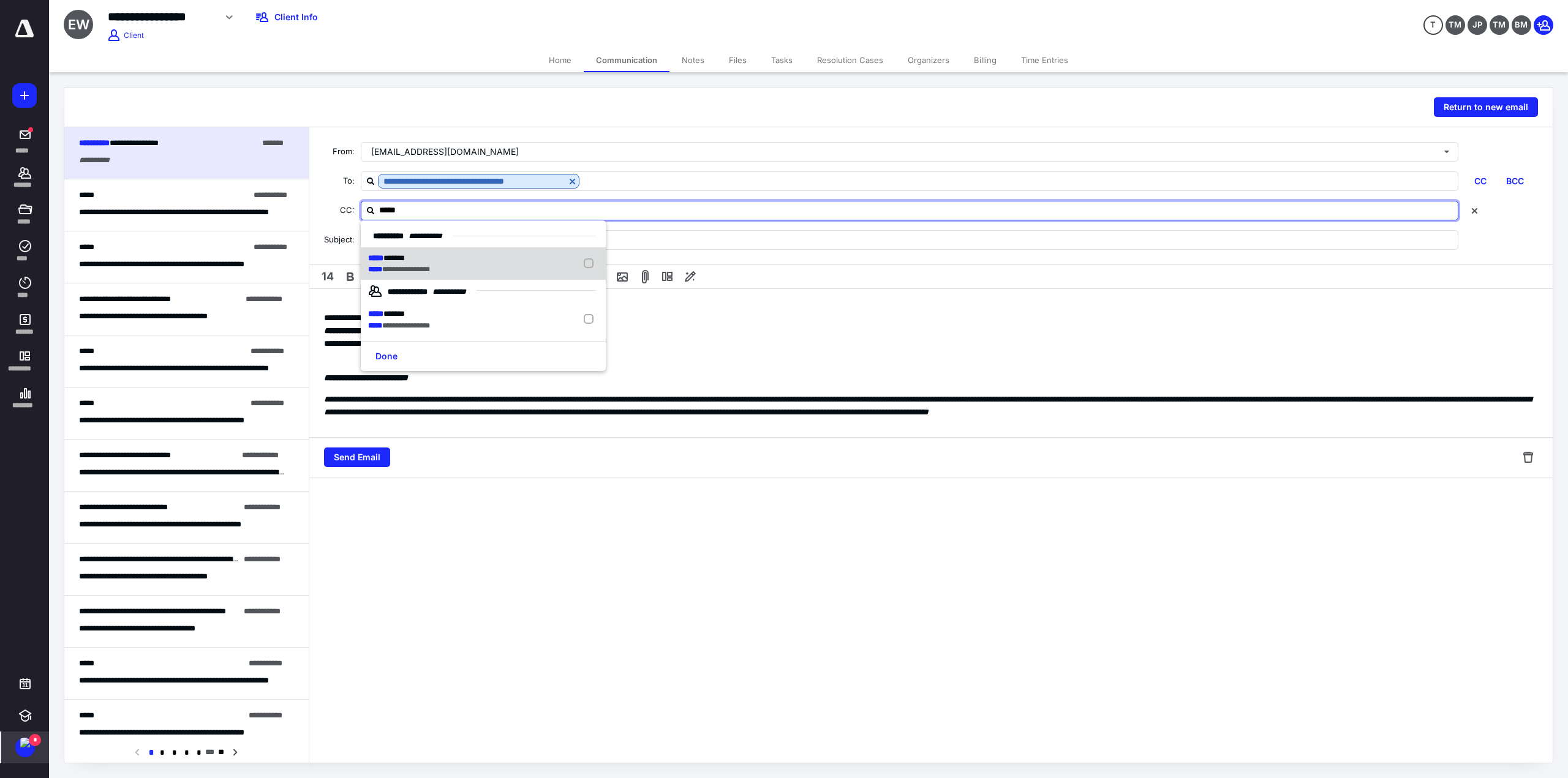 click on "**********" at bounding box center (483, 264) 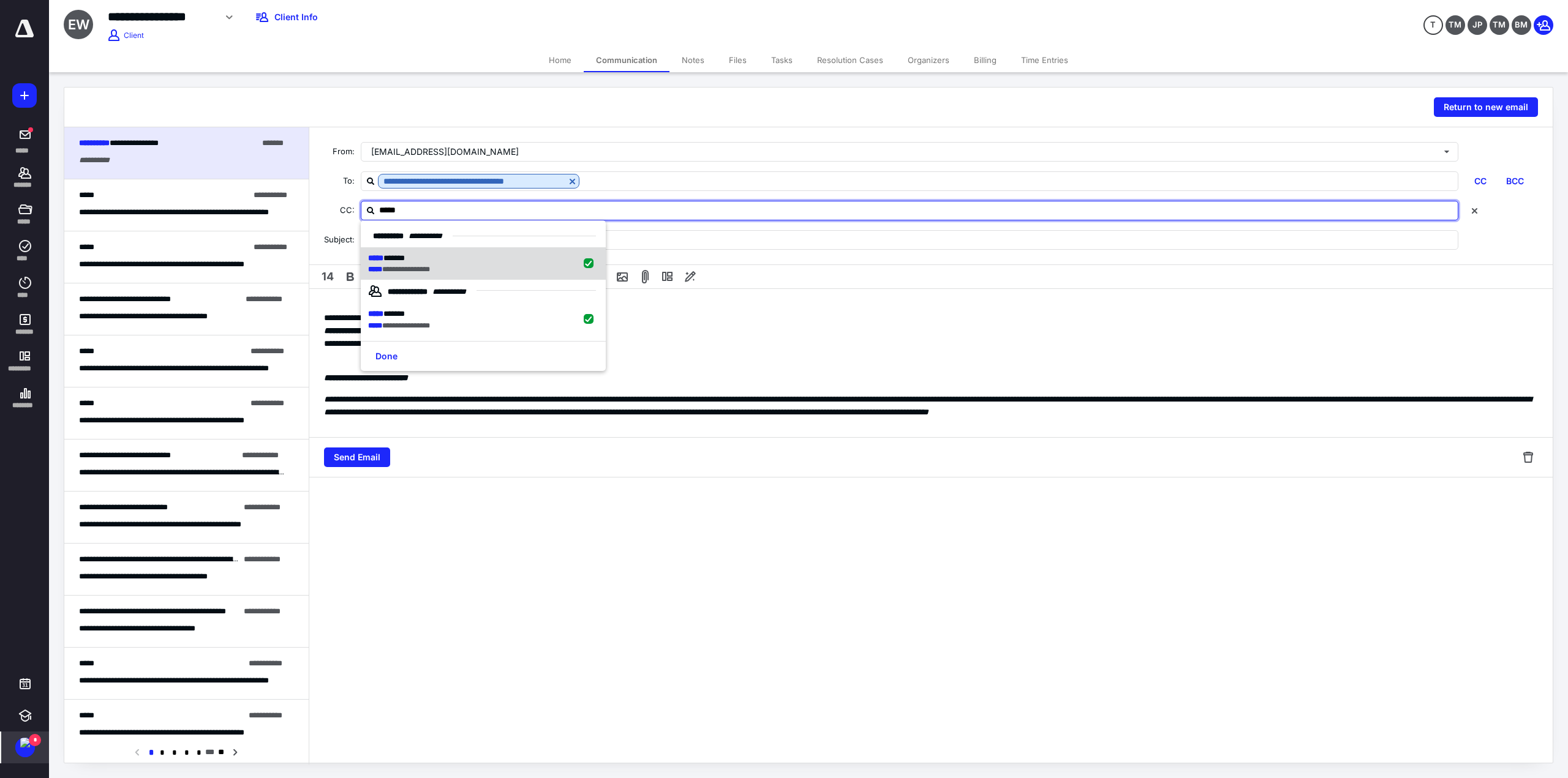 checkbox on "true" 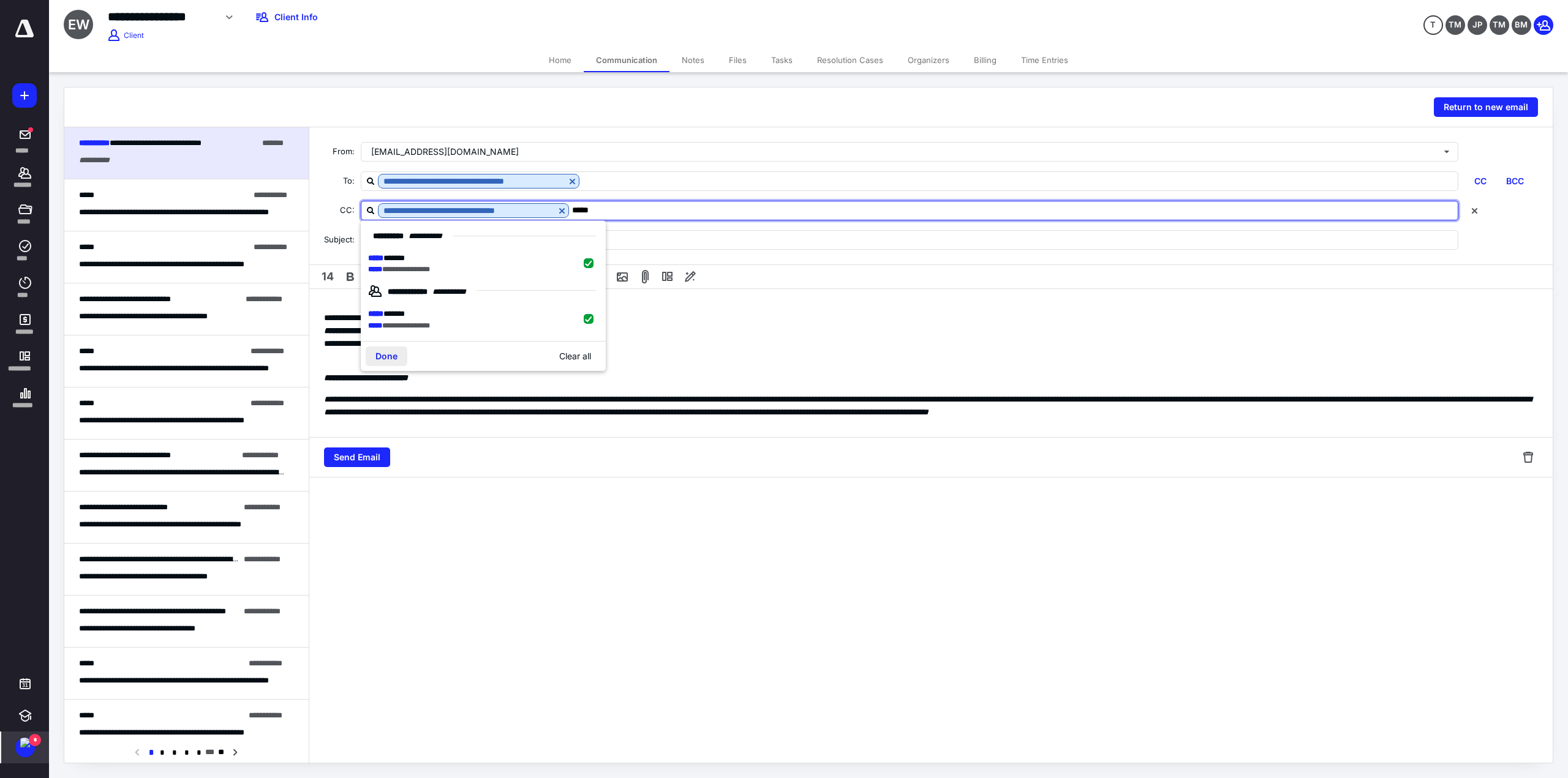 type on "*****" 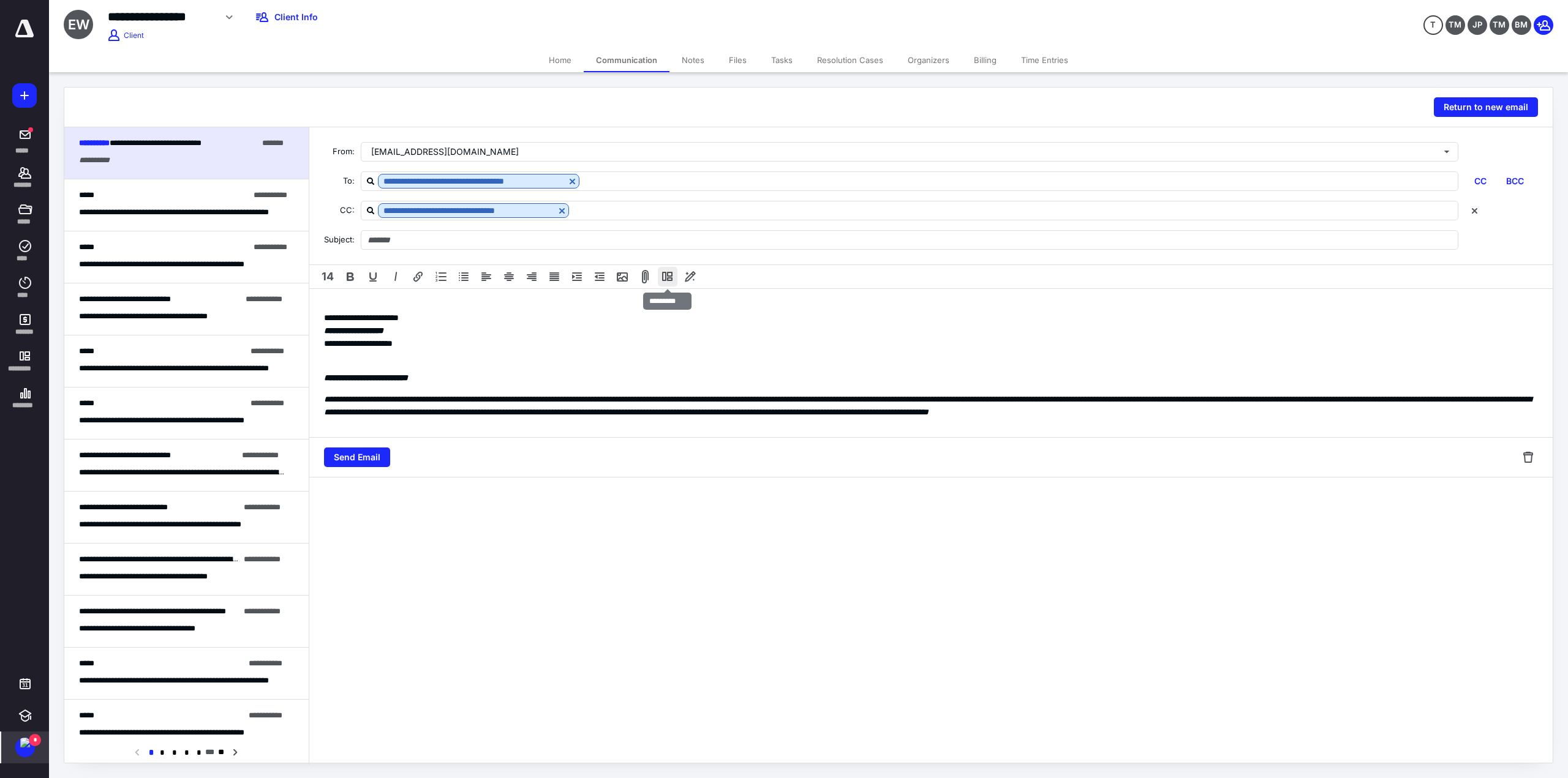 click at bounding box center (668, 277) 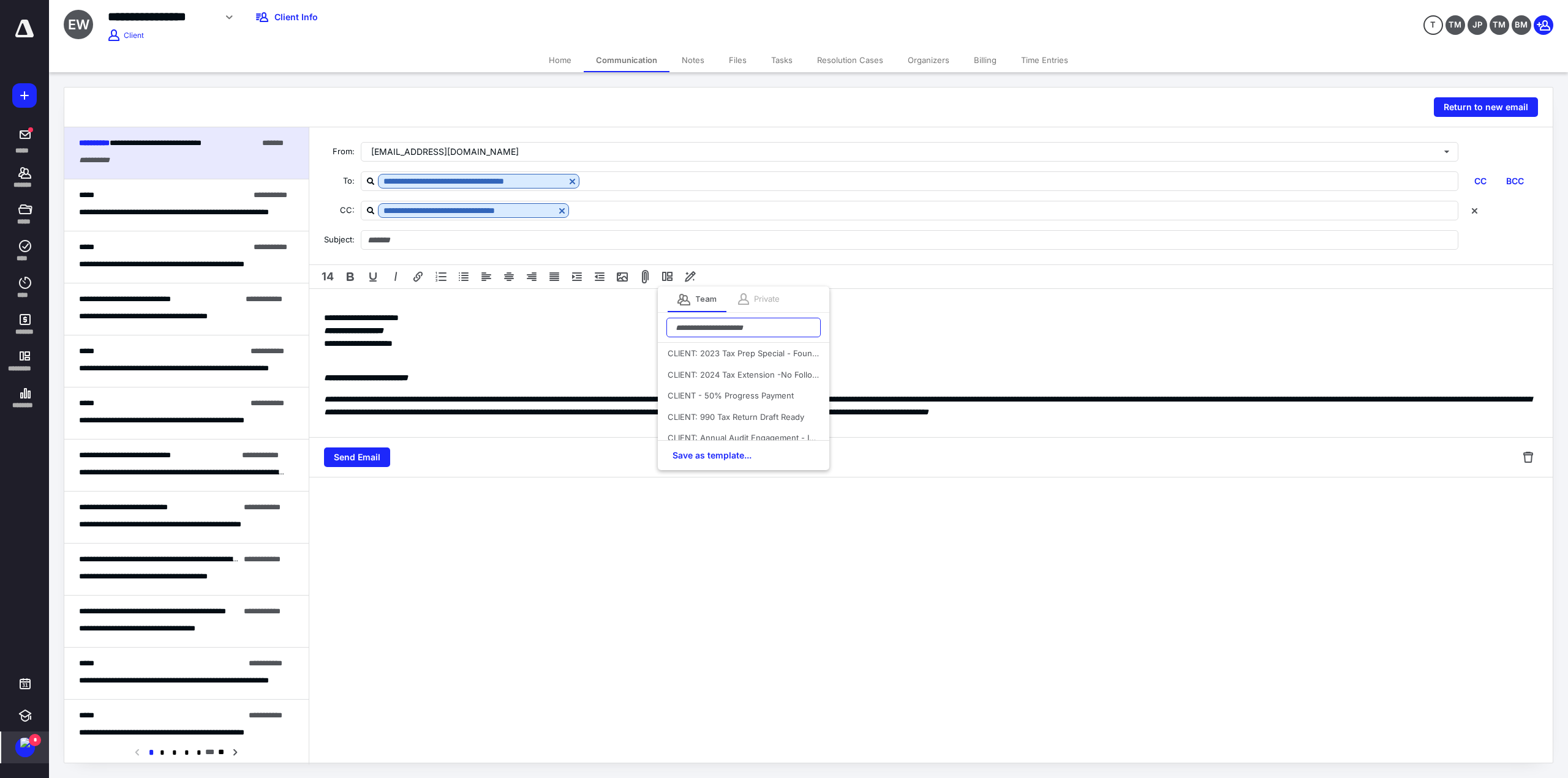 click at bounding box center [744, 327] 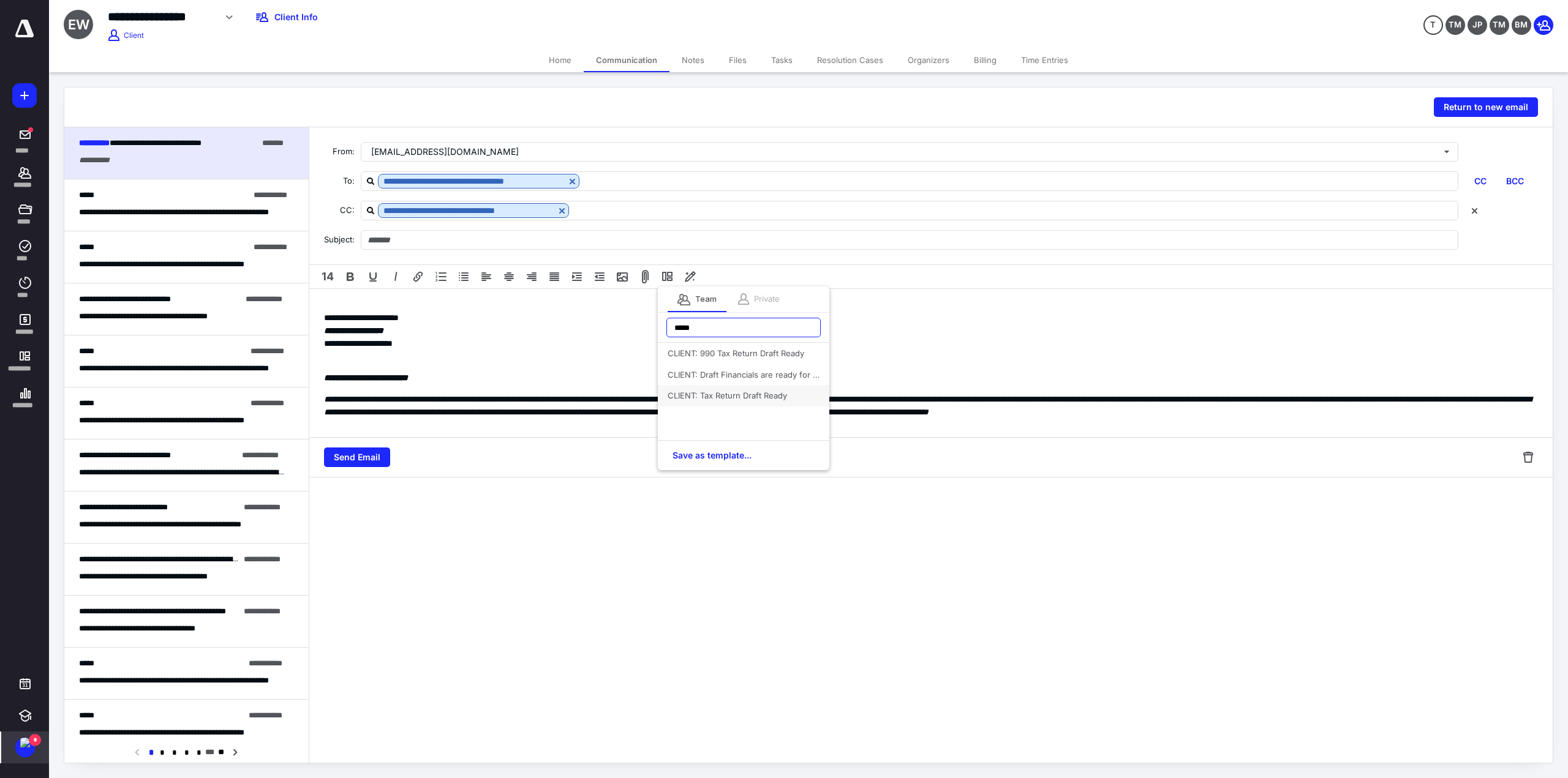 type on "*****" 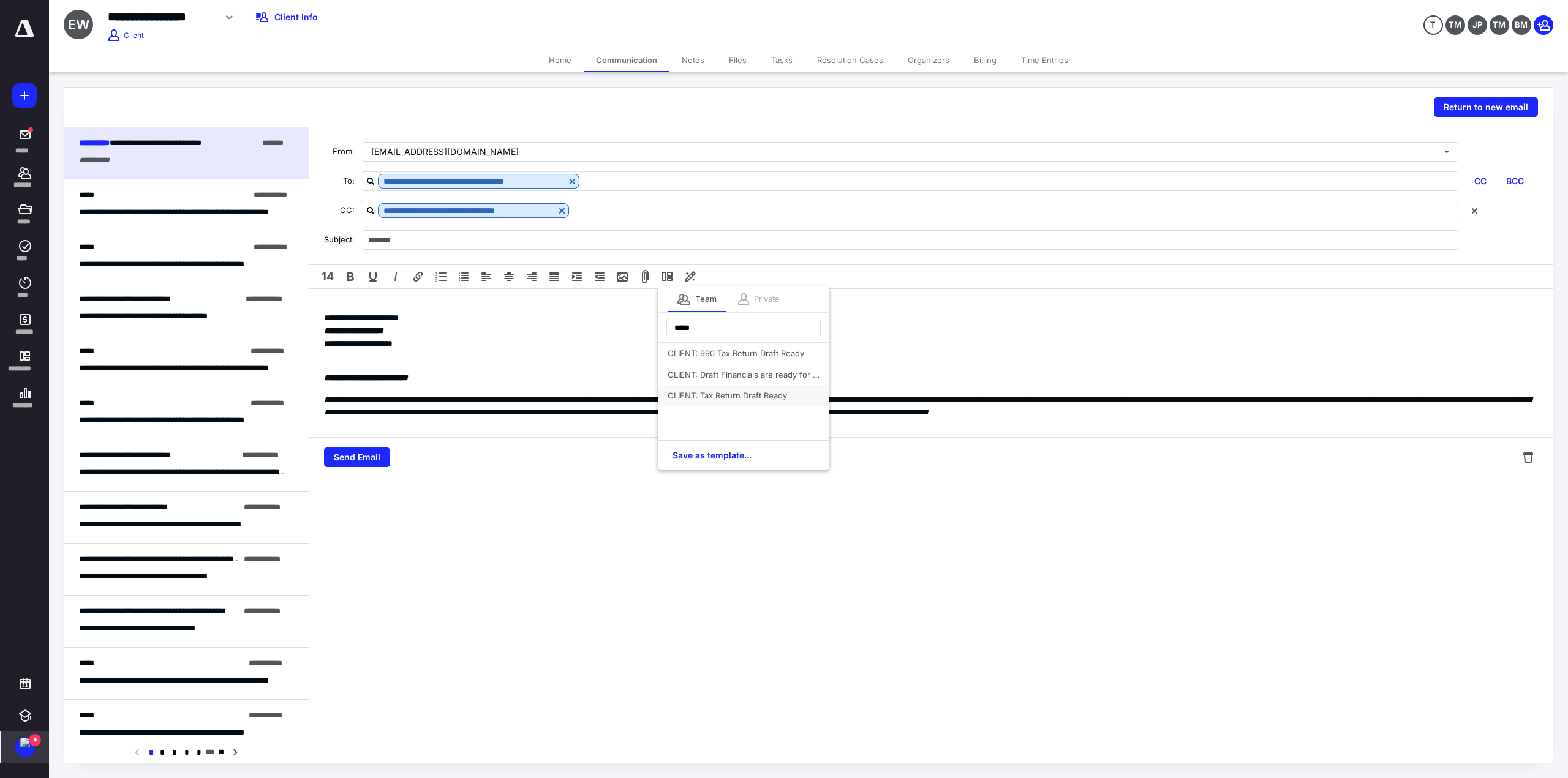 click on "CLIENT: Tax Return Draft Ready" at bounding box center [744, 395] 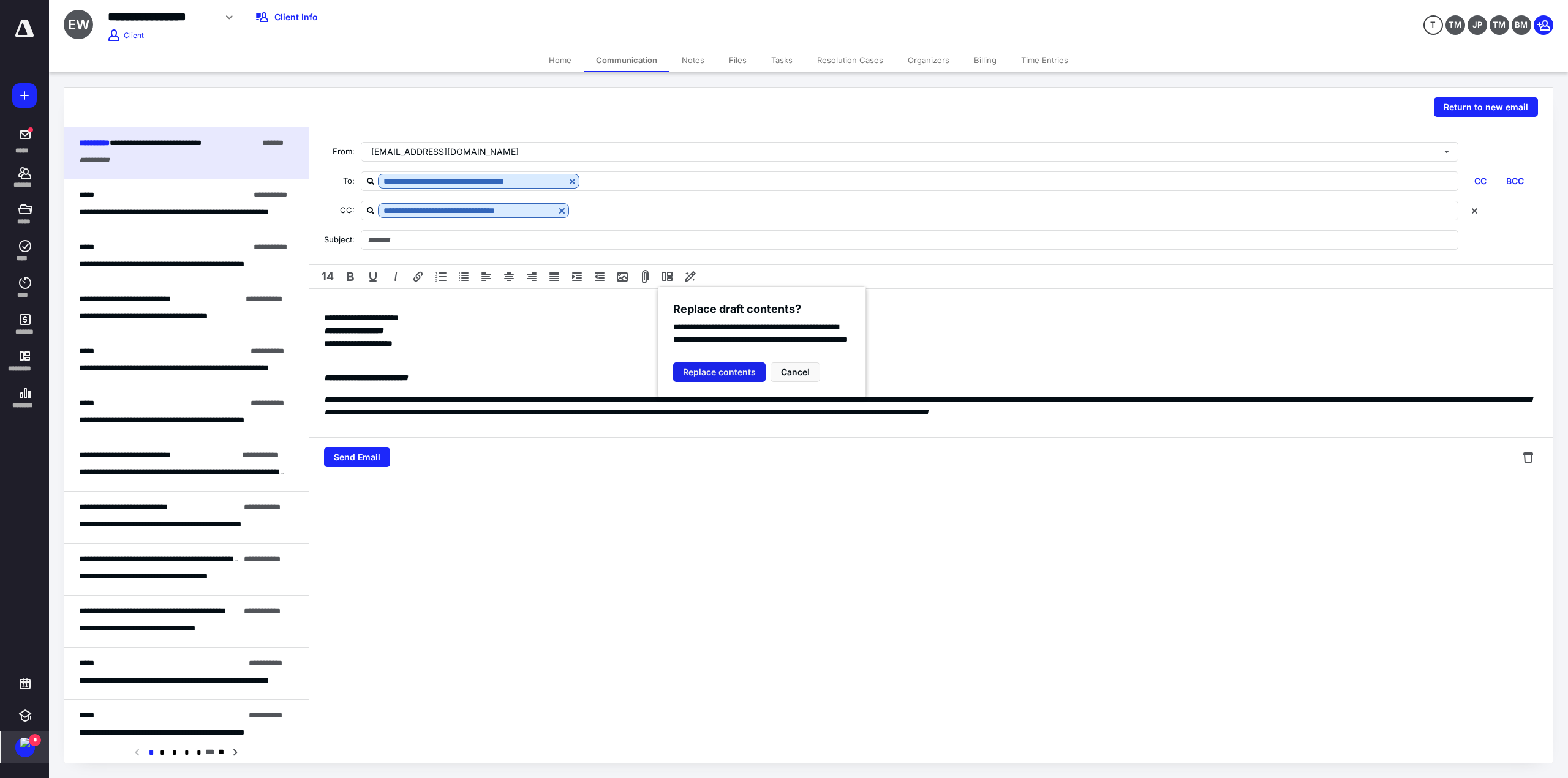 click on "Replace contents" at bounding box center (719, 372) 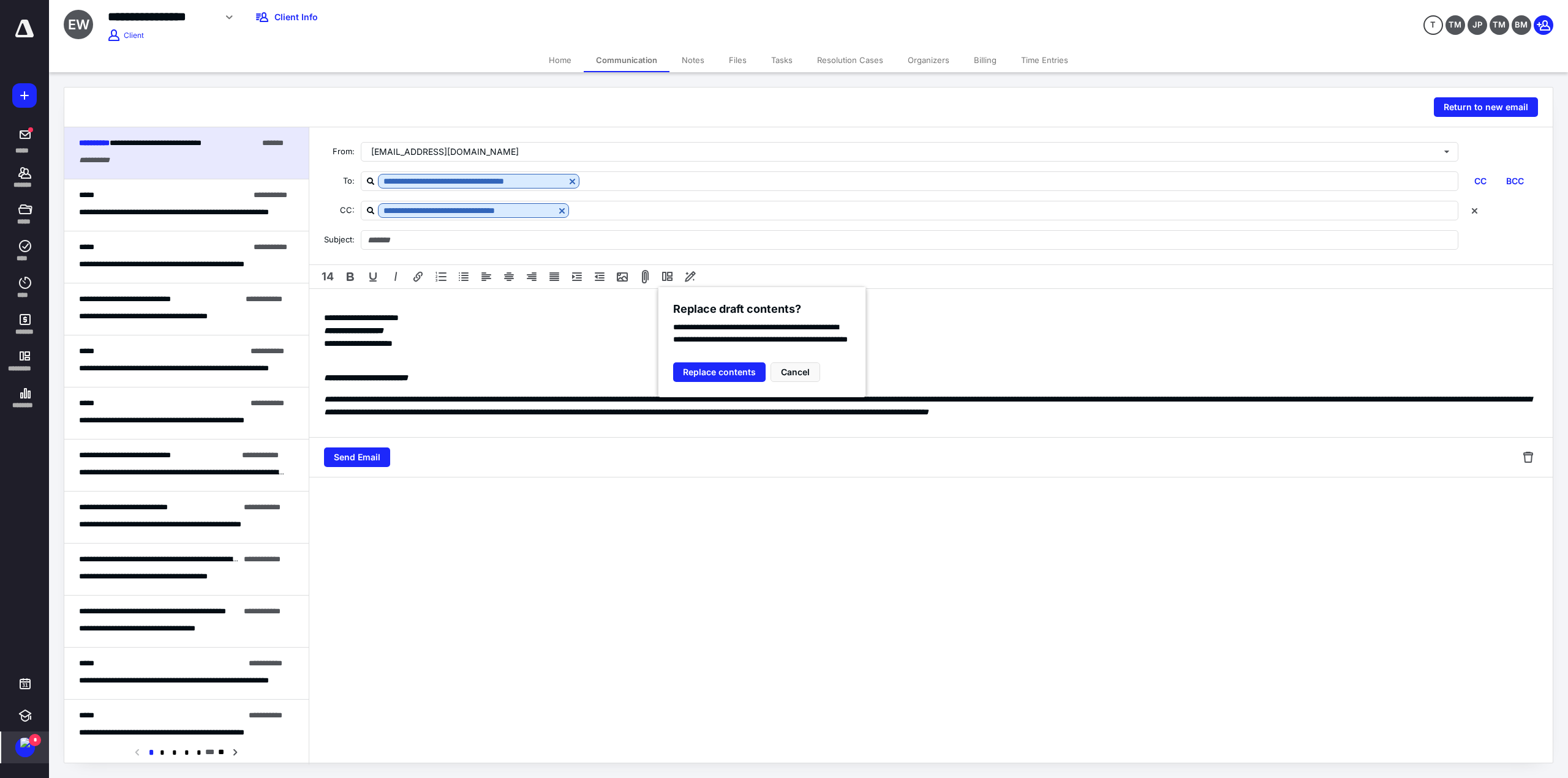 type 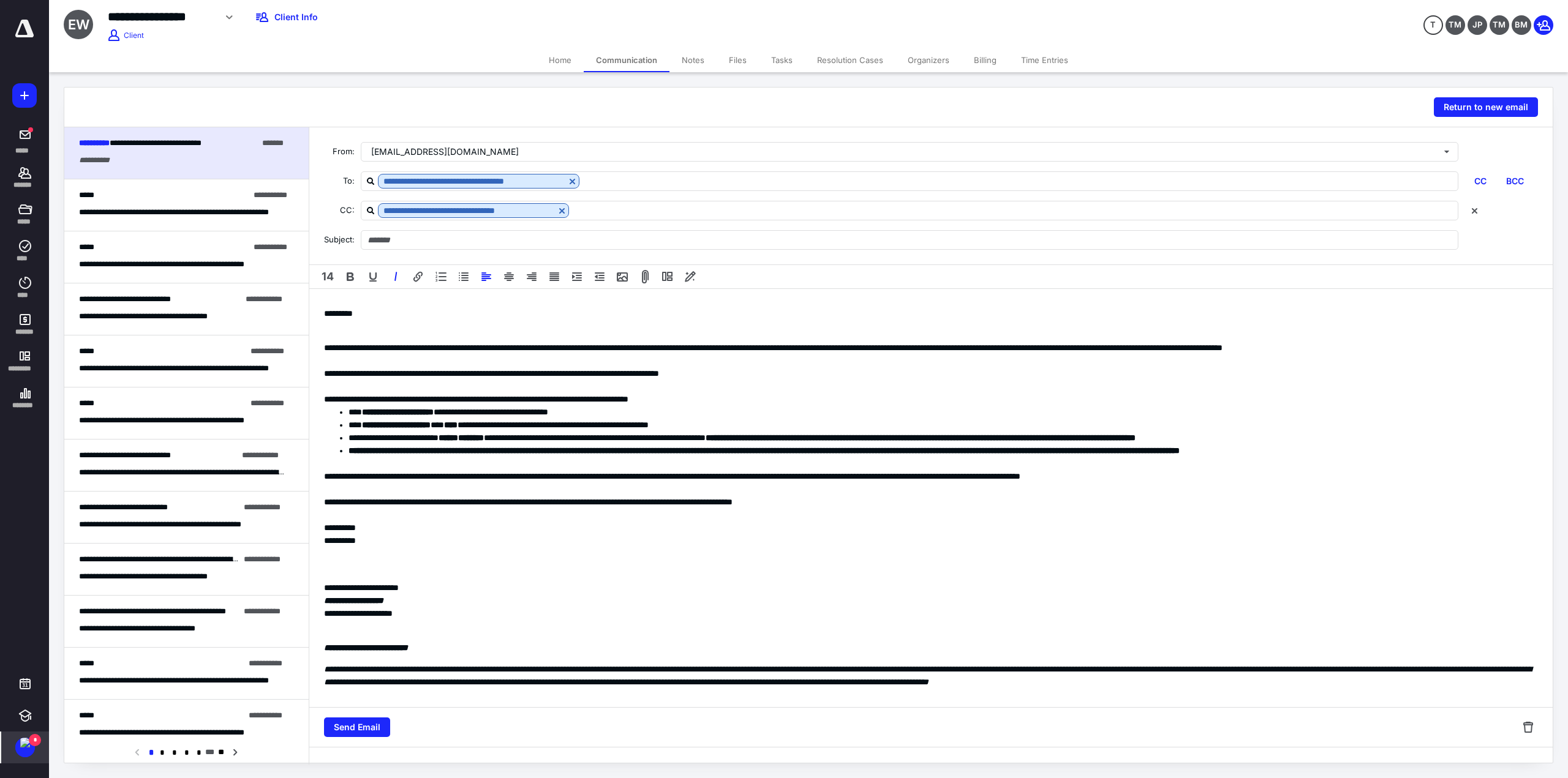 type on "**********" 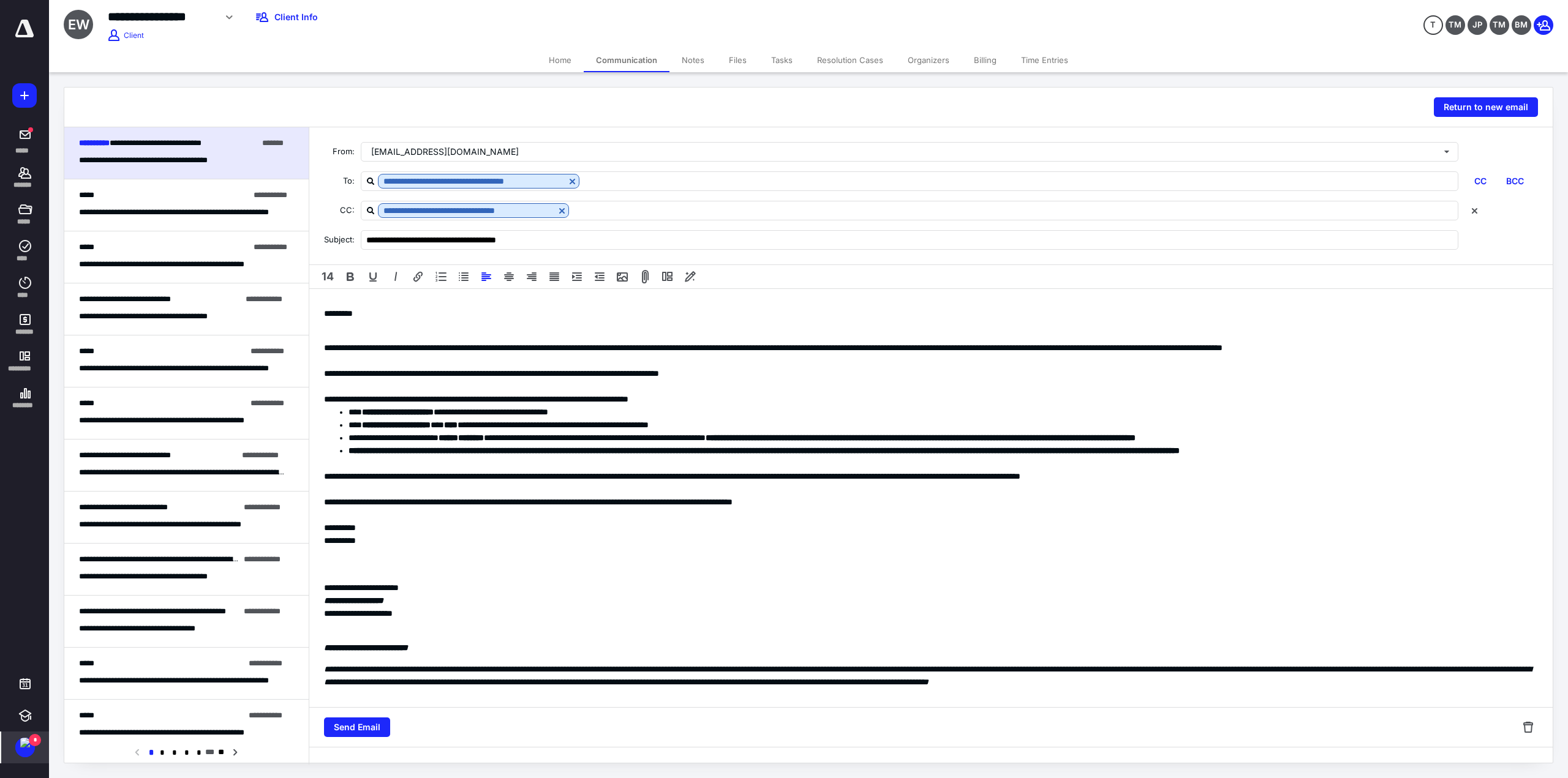 click on "**********" at bounding box center (931, 498) 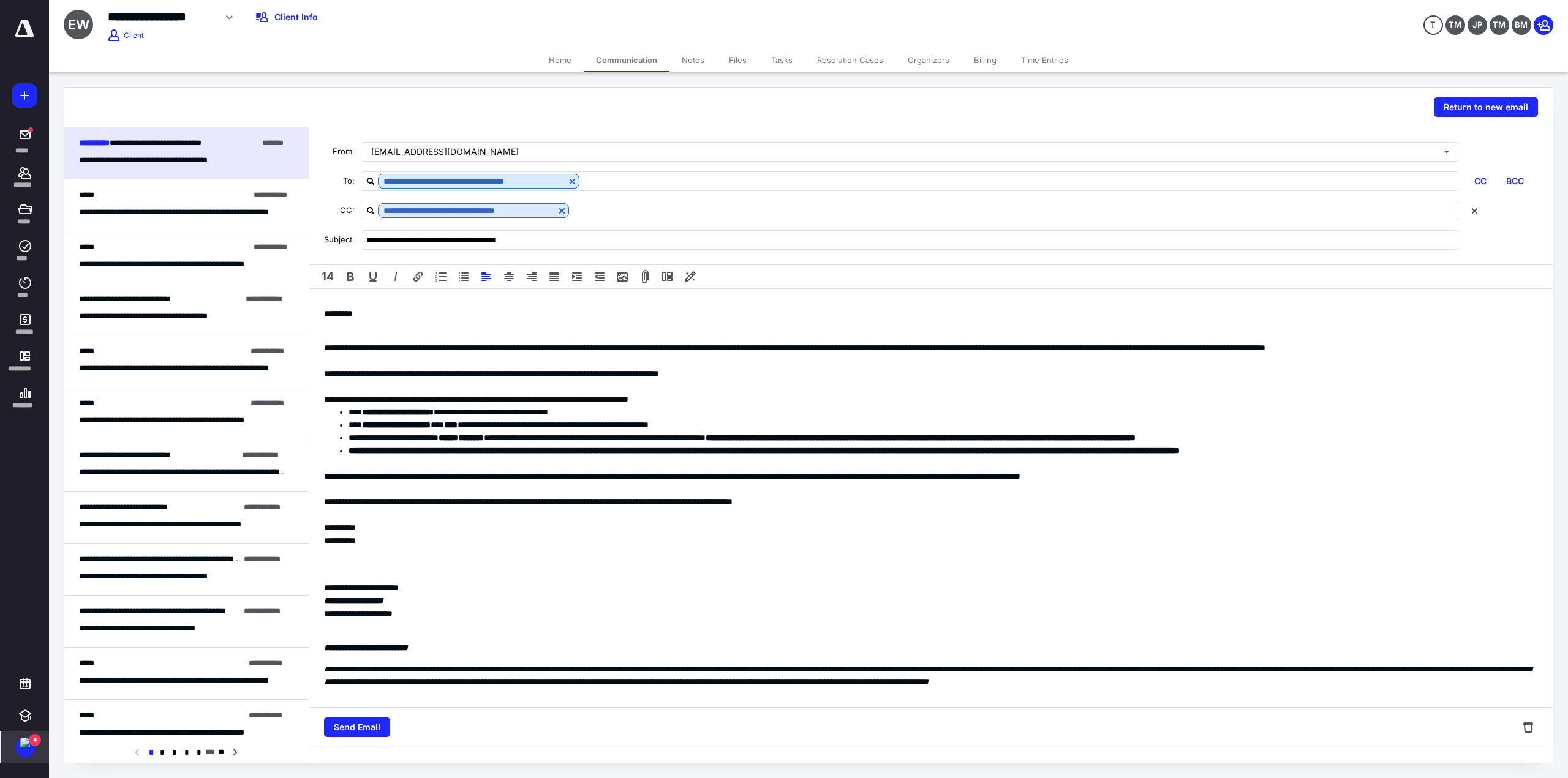 click on "**********" at bounding box center (854, 348) 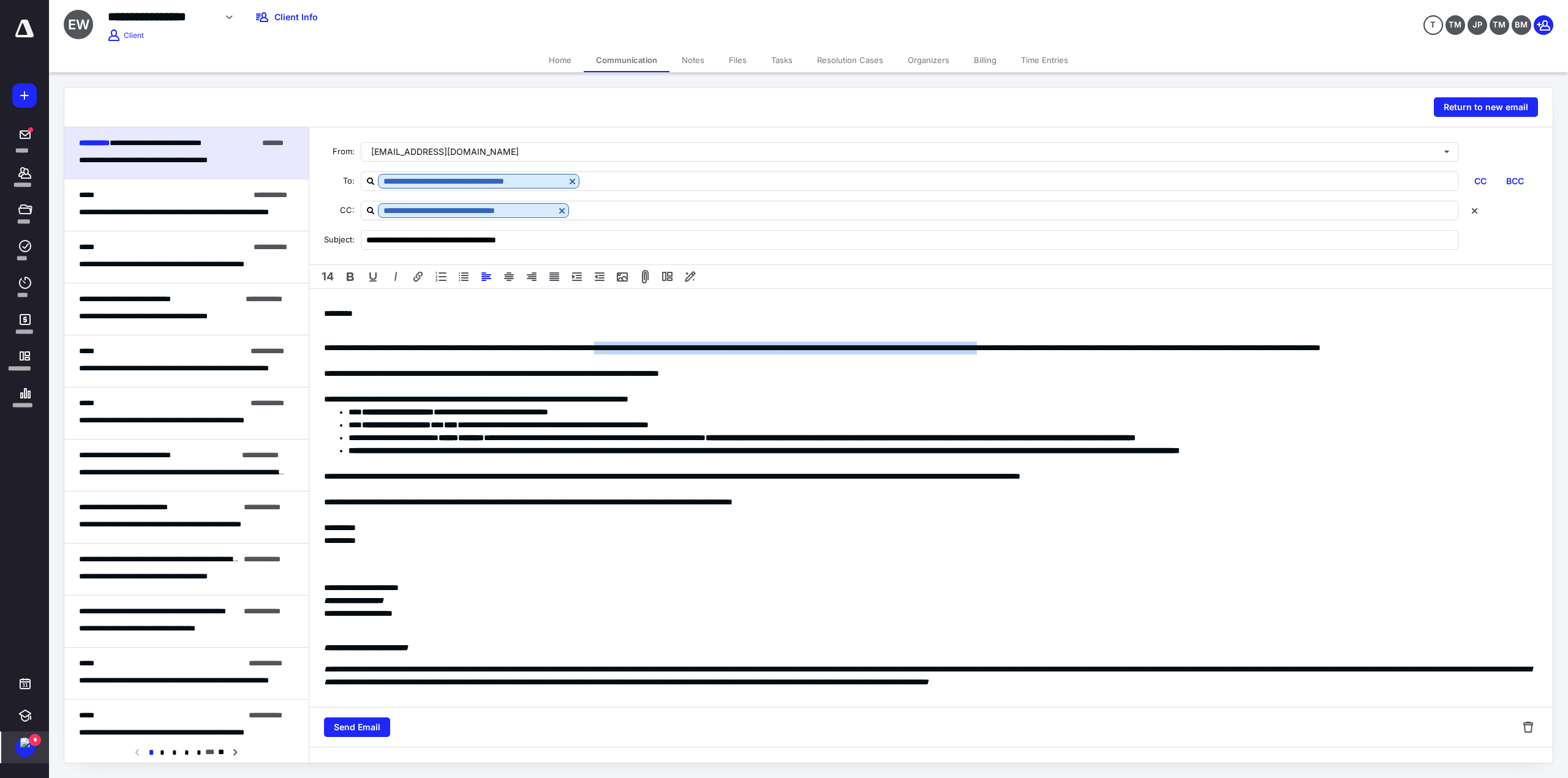 drag, startPoint x: 1185, startPoint y: 351, endPoint x: 682, endPoint y: 347, distance: 503.0159 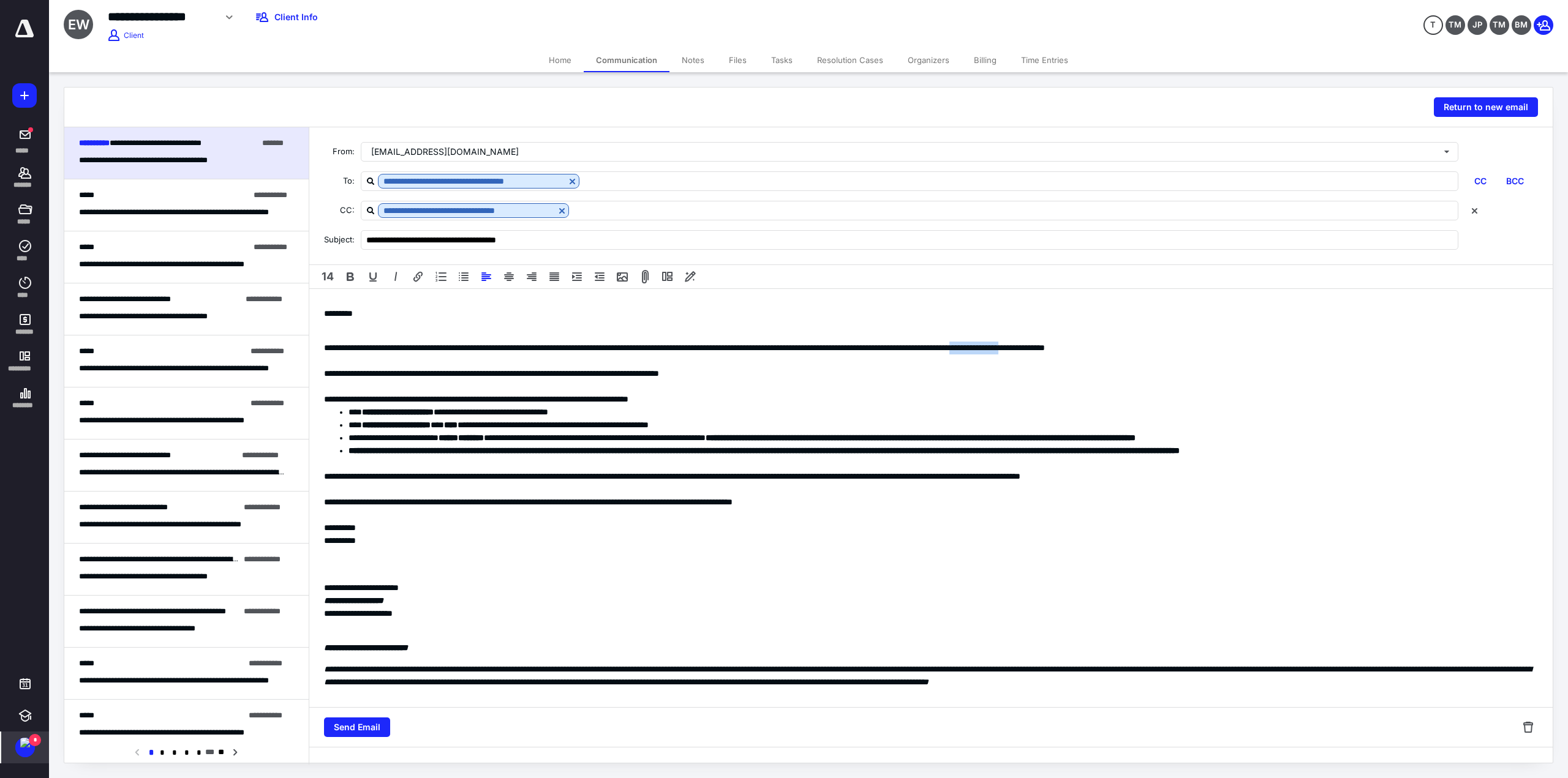 drag, startPoint x: 1218, startPoint y: 351, endPoint x: 1139, endPoint y: 352, distance: 79.0063 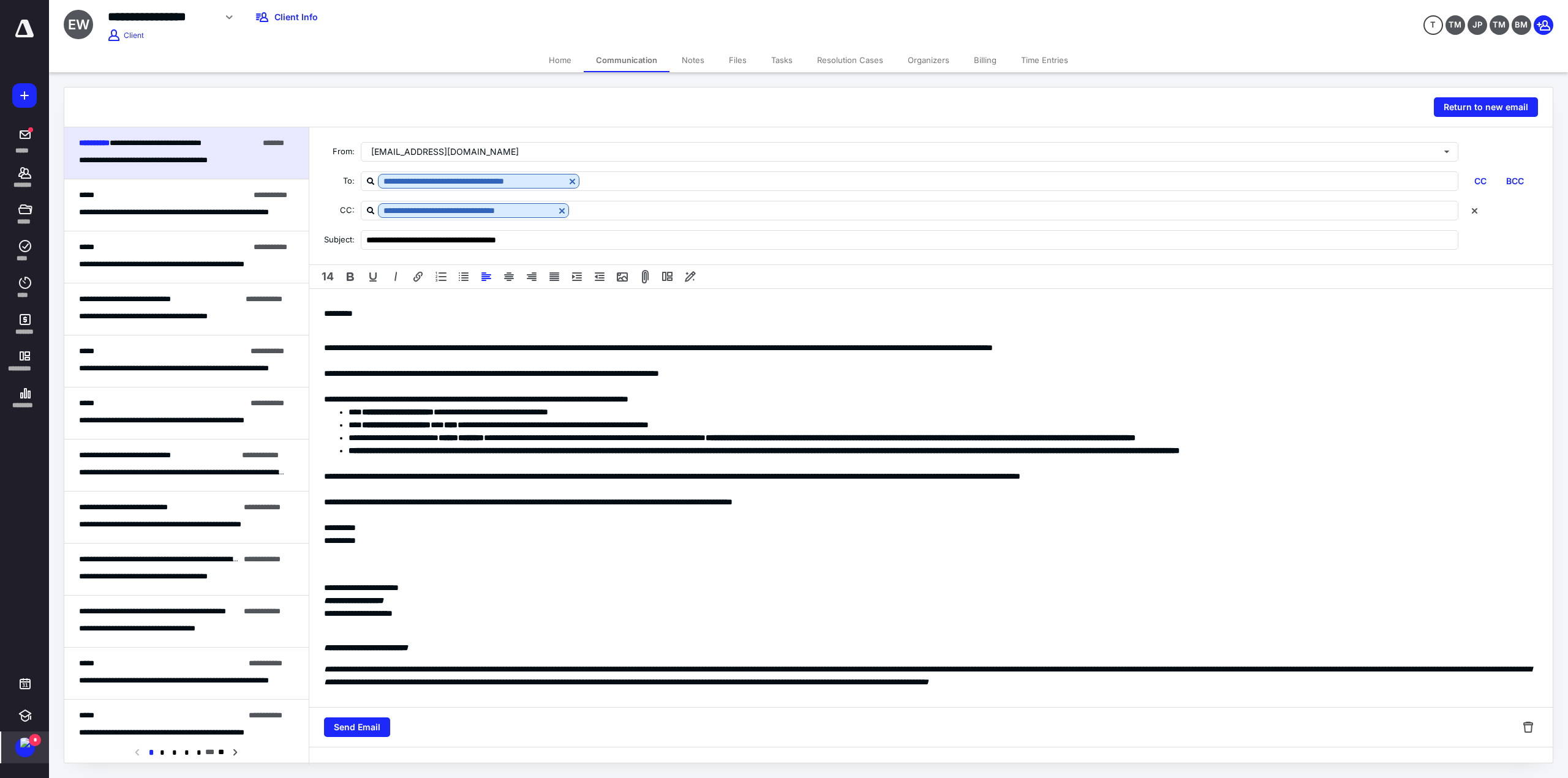 click on "**********" at bounding box center (931, 476) 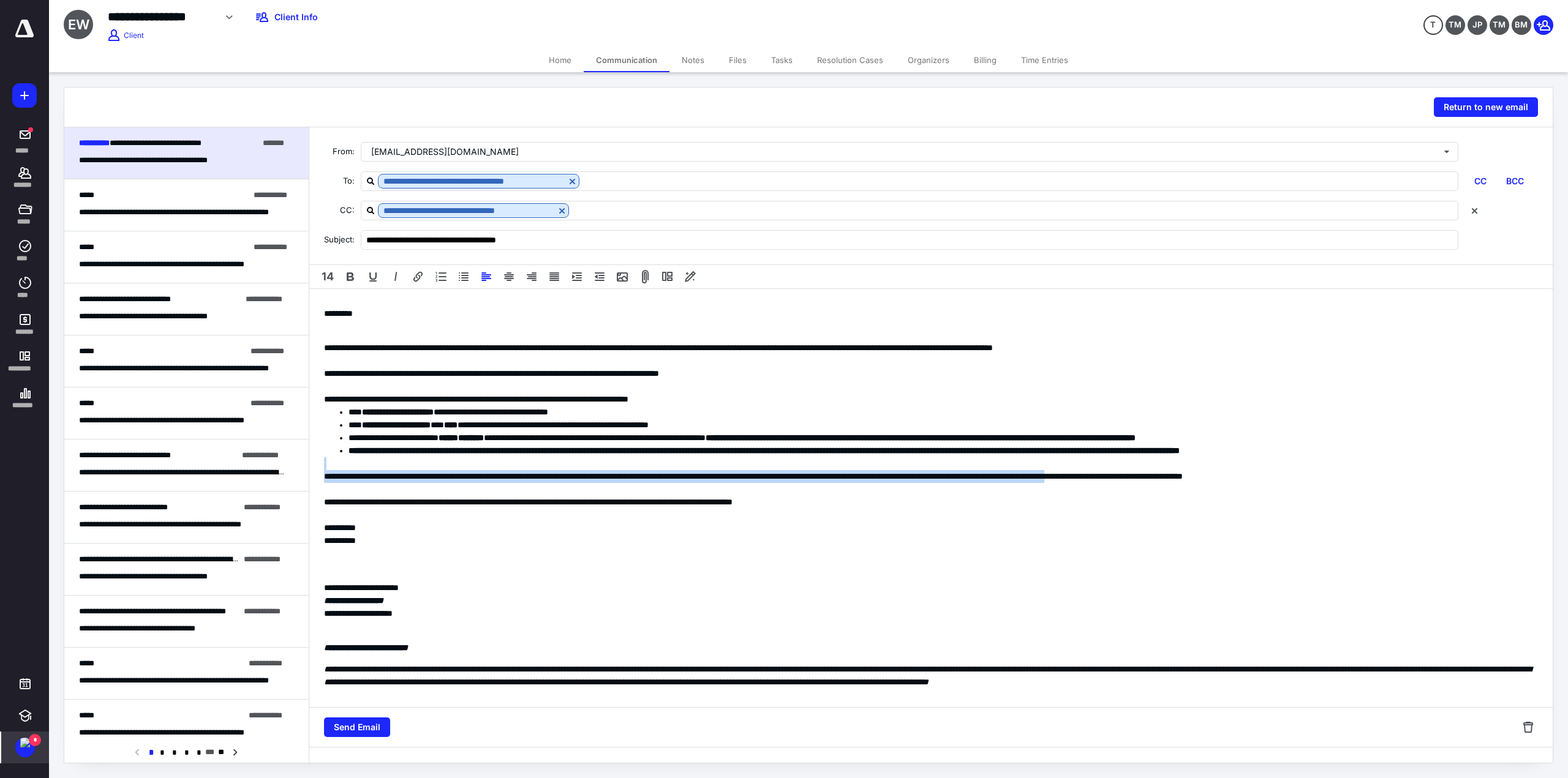 drag, startPoint x: 1477, startPoint y: 467, endPoint x: 1260, endPoint y: 472, distance: 217.0576 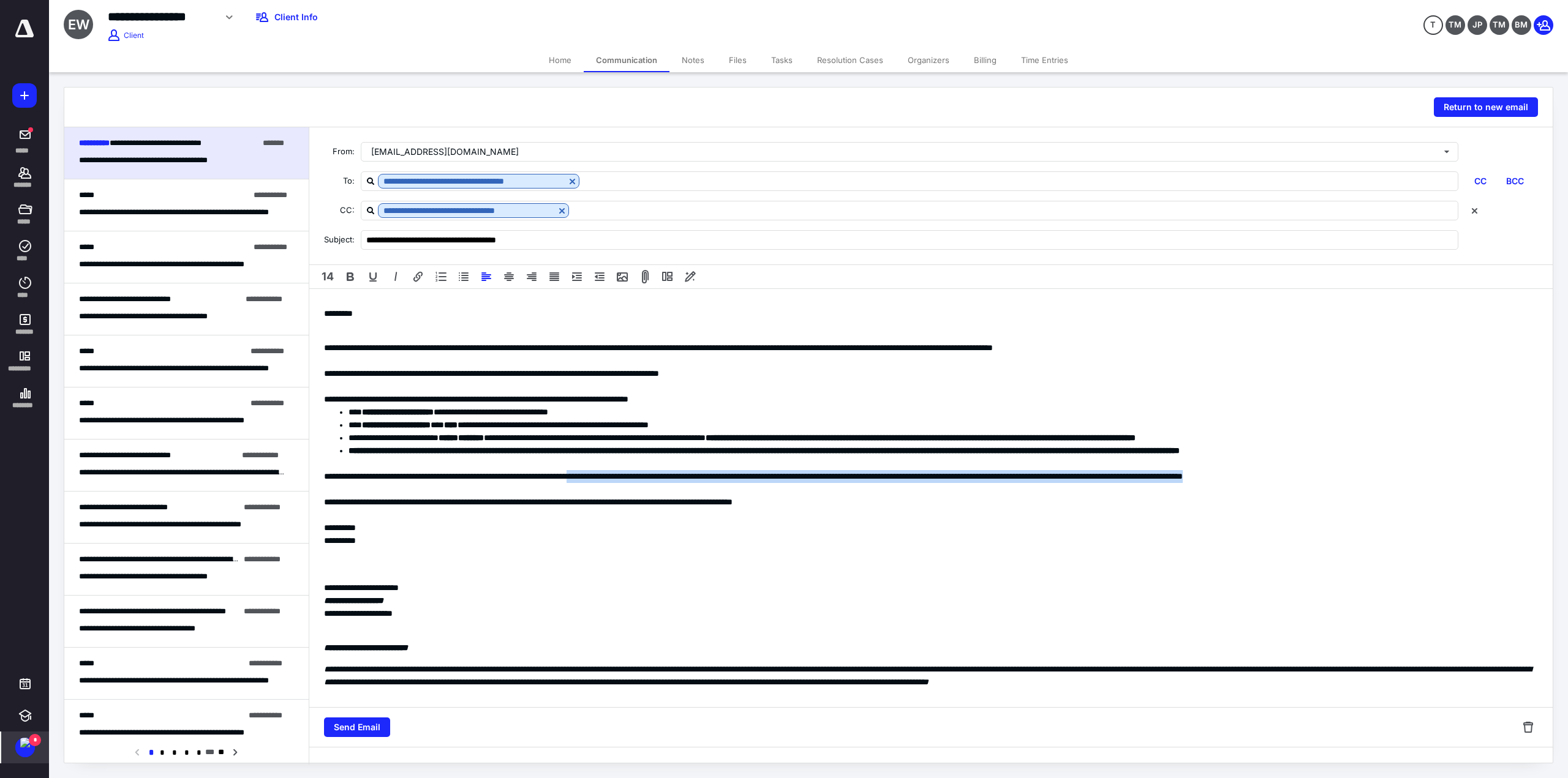 drag, startPoint x: 633, startPoint y: 476, endPoint x: 1490, endPoint y: 481, distance: 857.0146 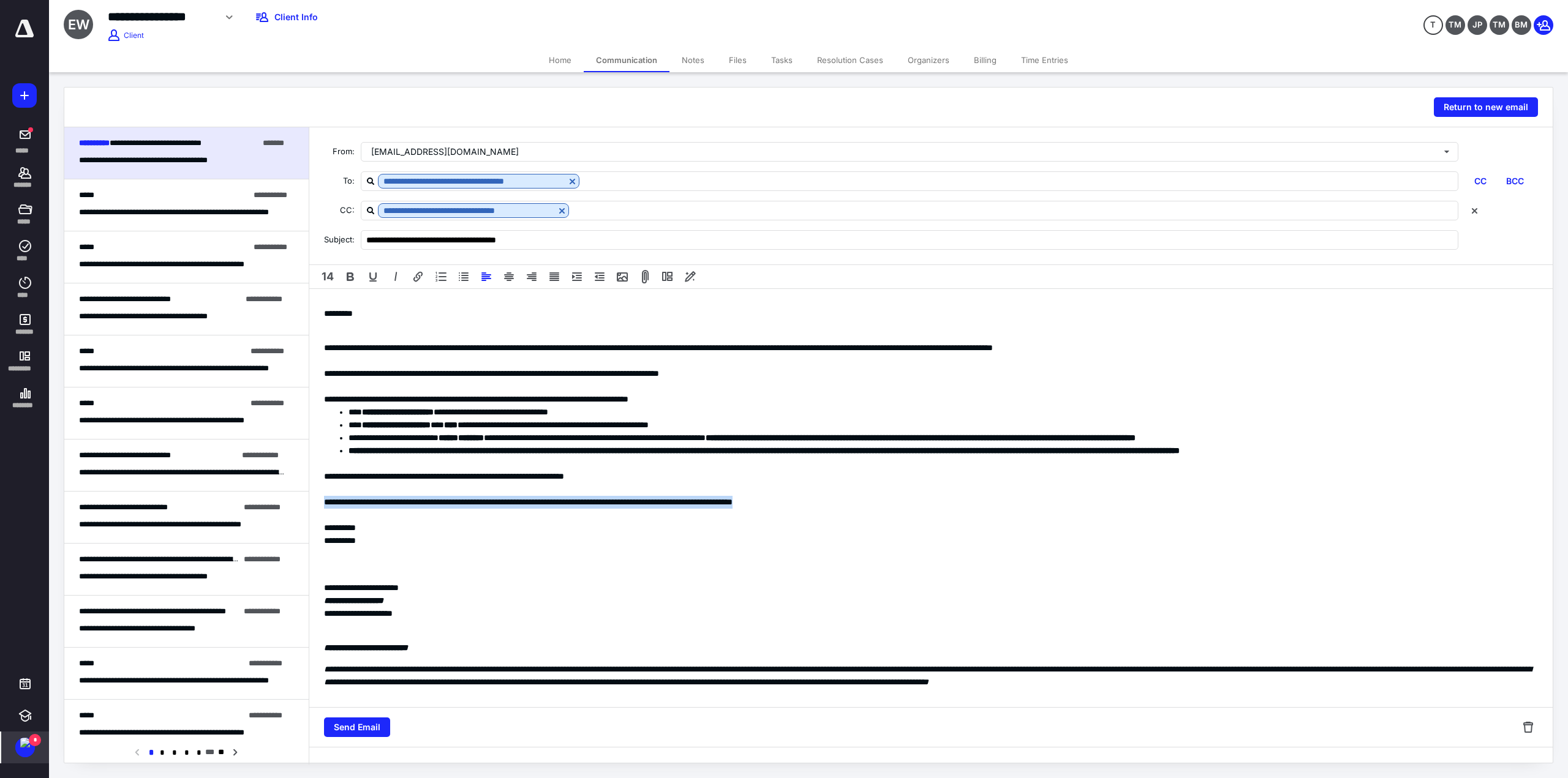 drag, startPoint x: 875, startPoint y: 500, endPoint x: 311, endPoint y: 507, distance: 564.04344 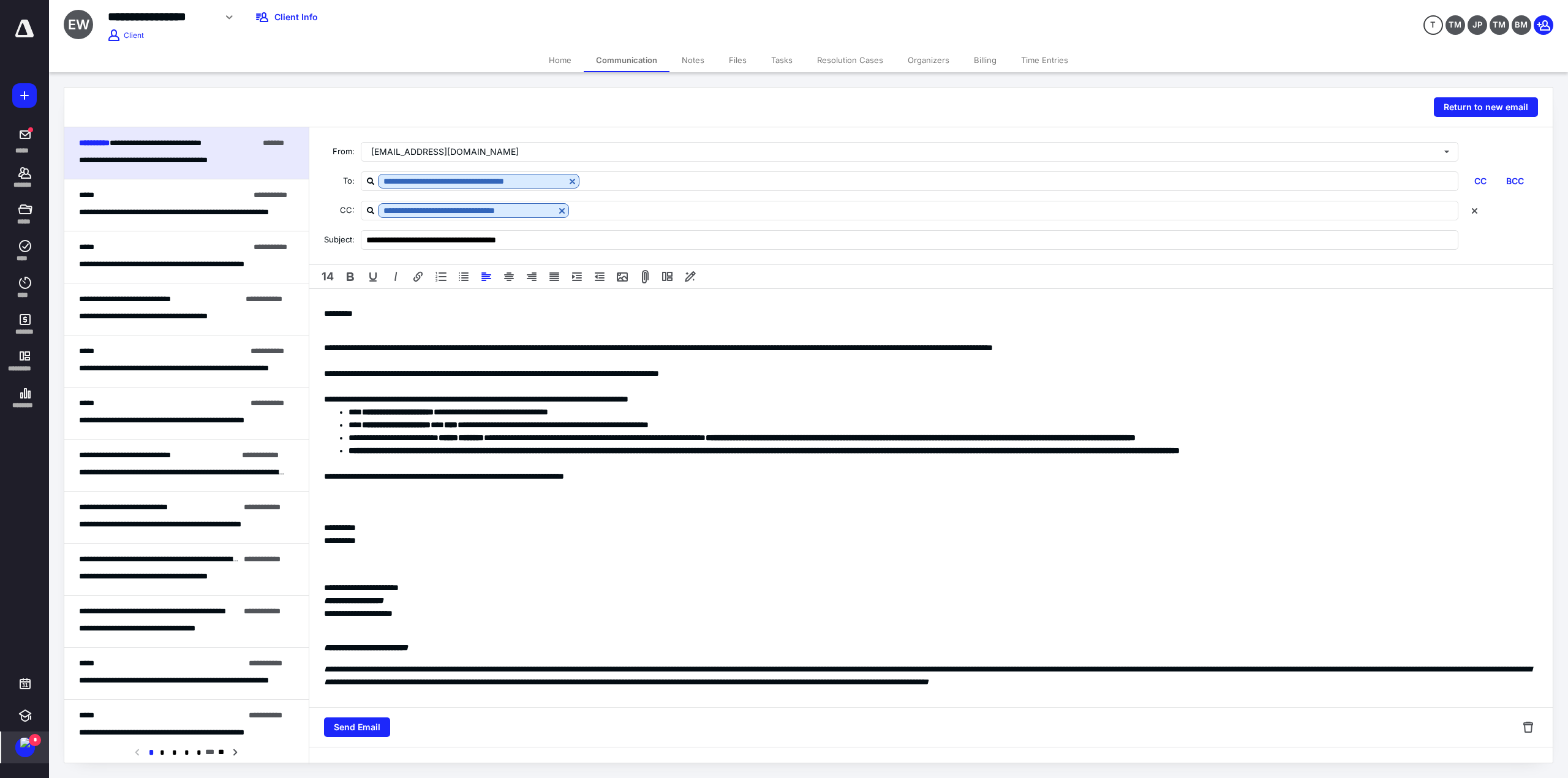 click on "**********" at bounding box center [444, 476] 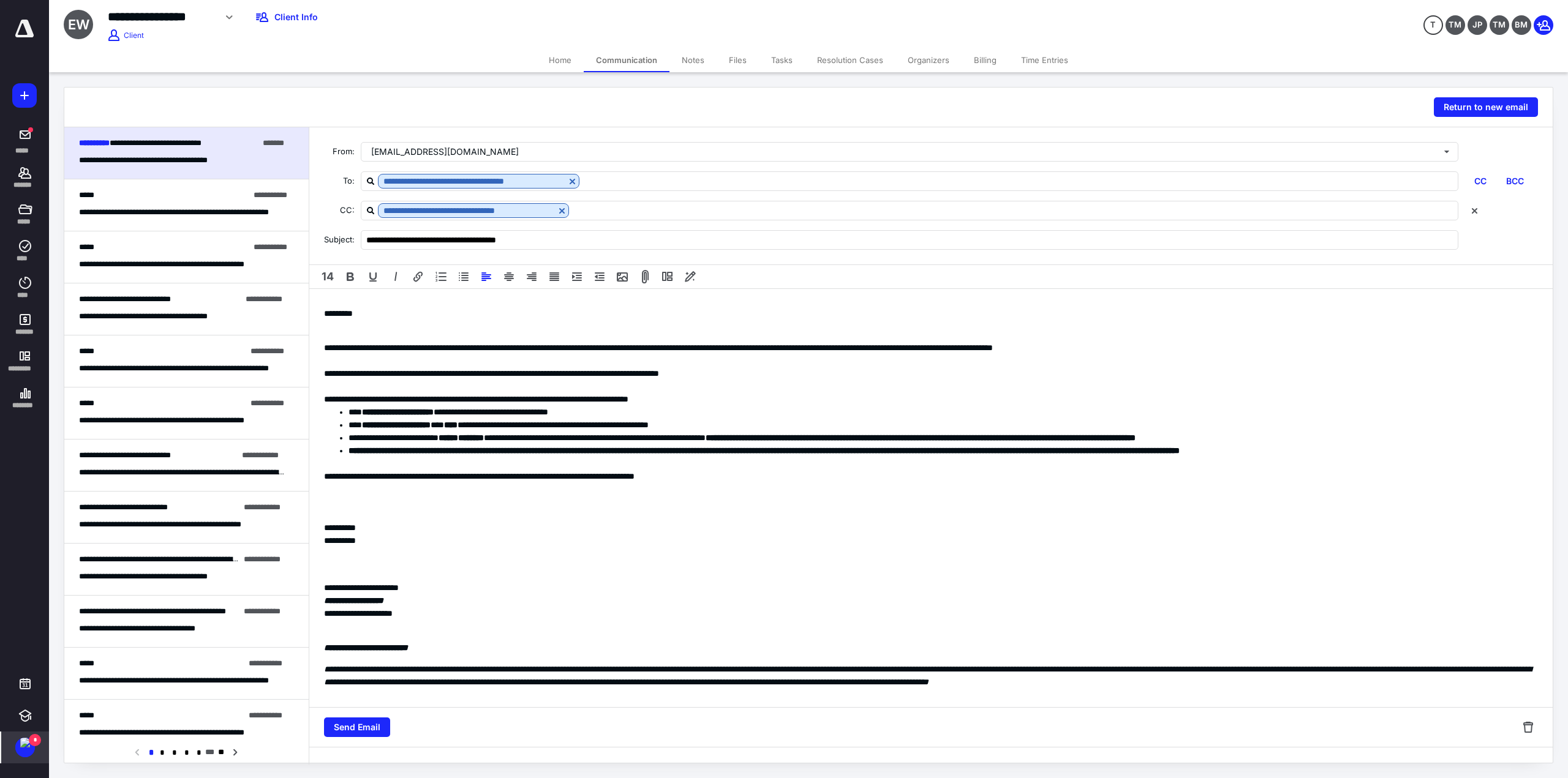 click on "**********" at bounding box center [479, 476] 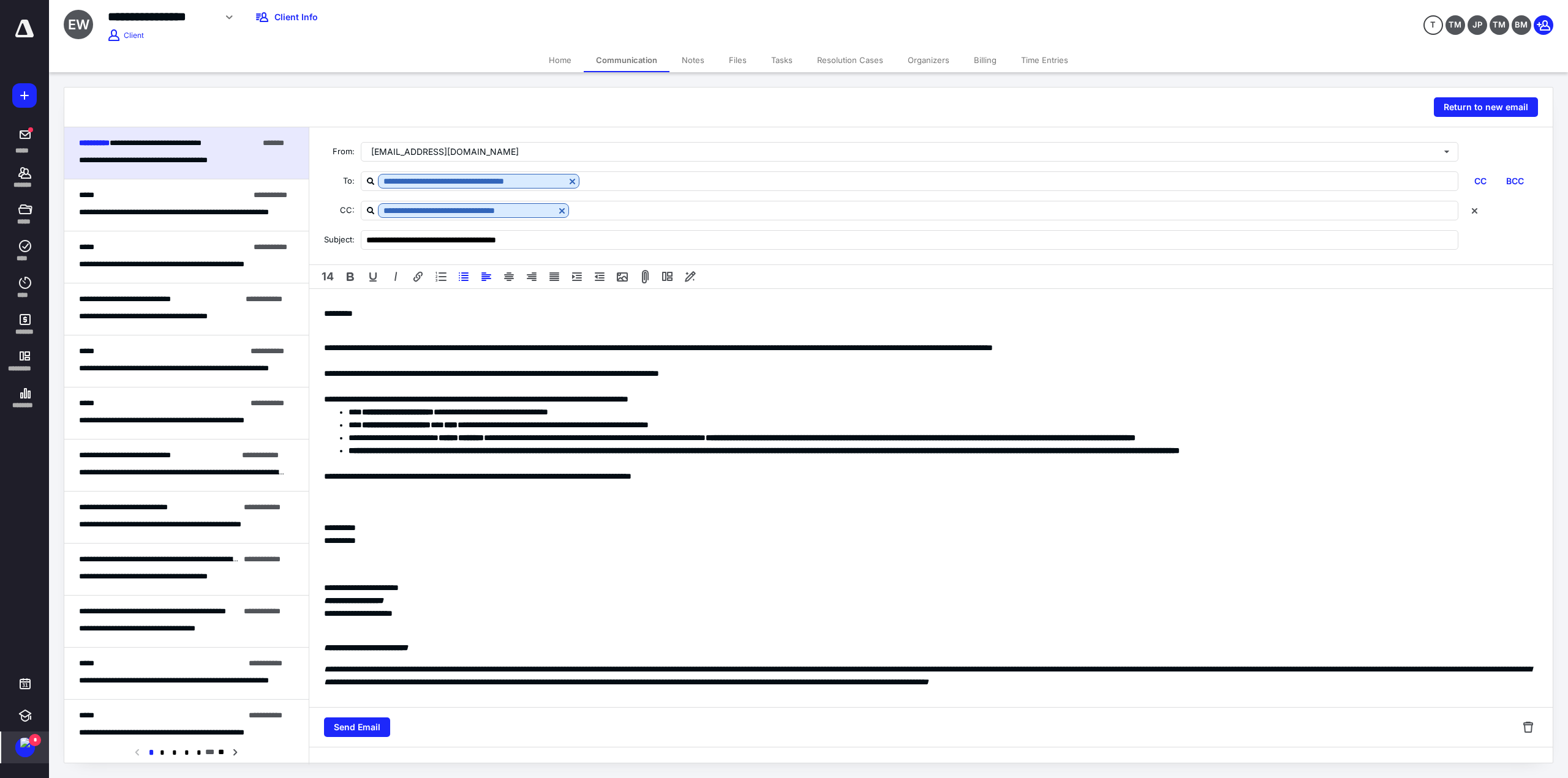 click on "**********" at bounding box center (943, 412) 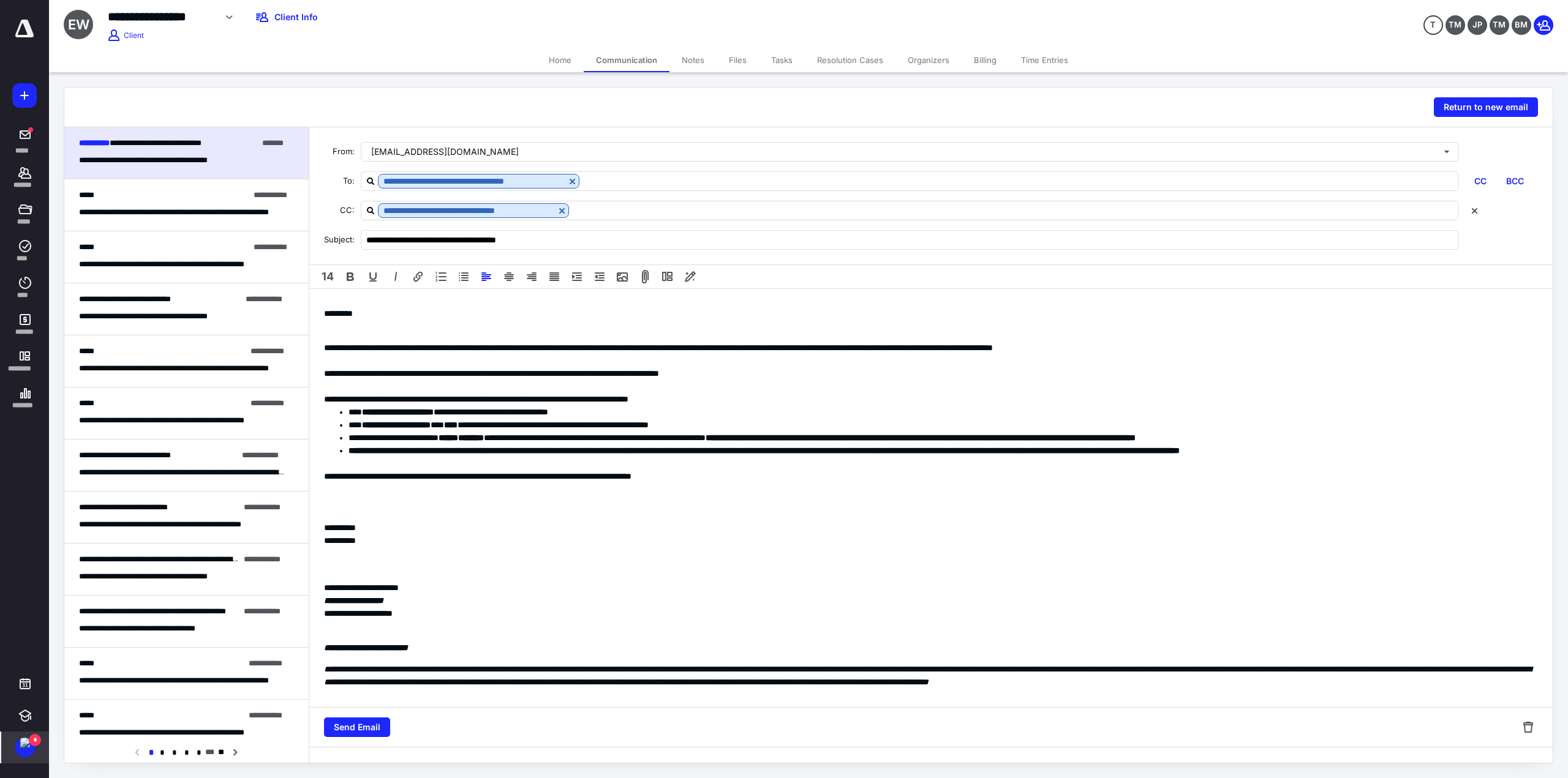 click on "**********" at bounding box center (746, 348) 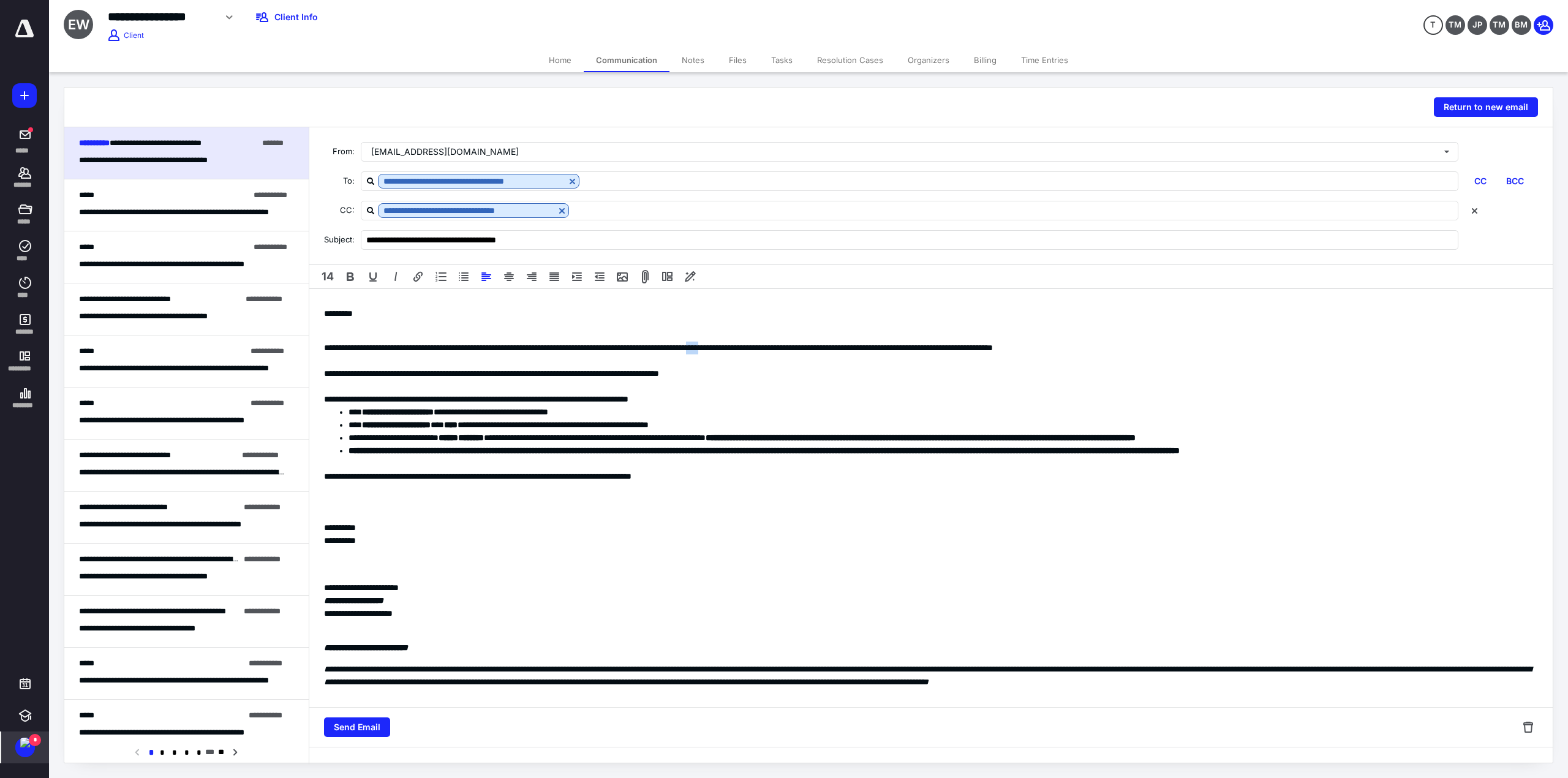 click on "**********" at bounding box center [746, 348] 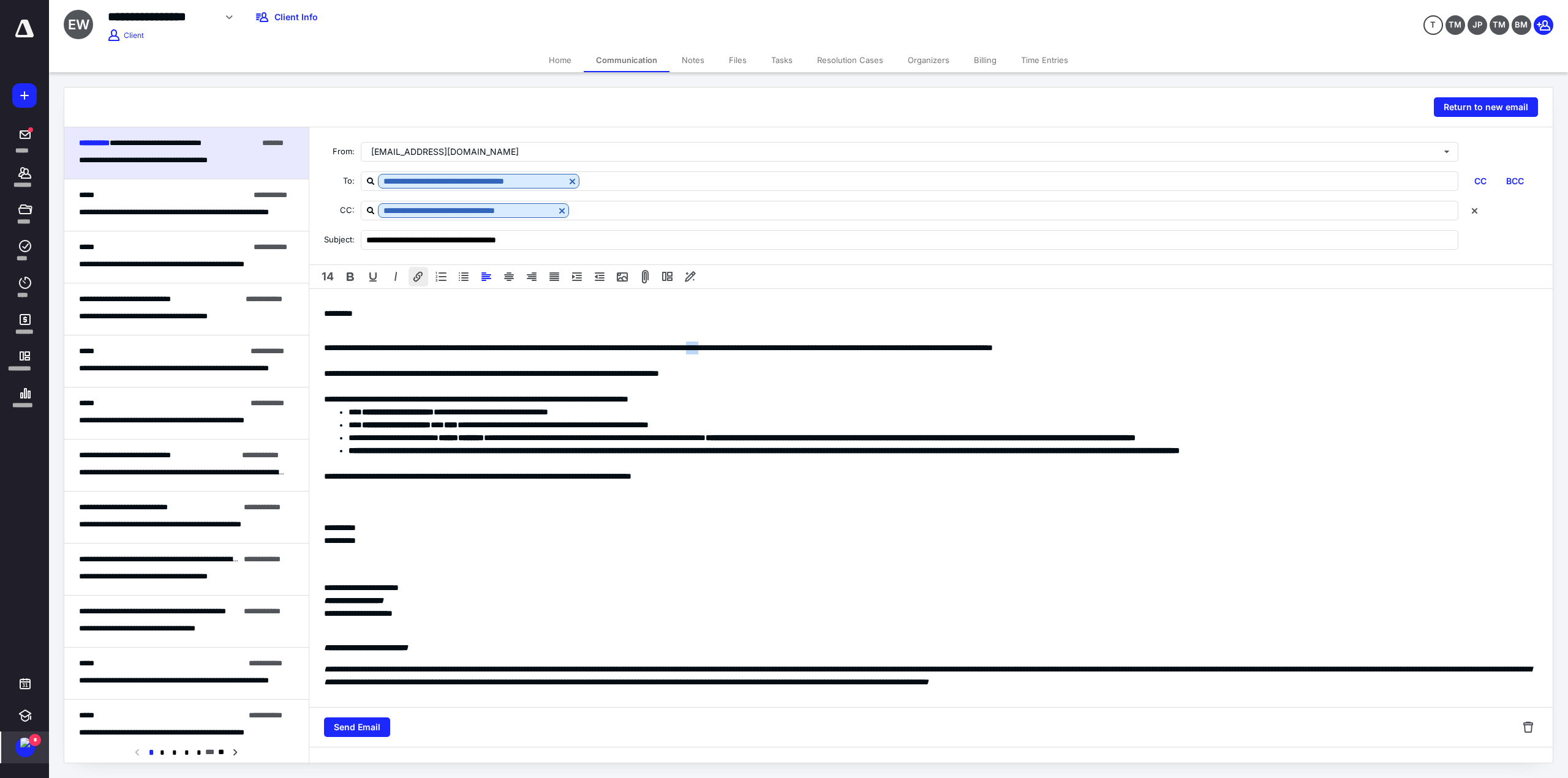click at bounding box center [418, 277] 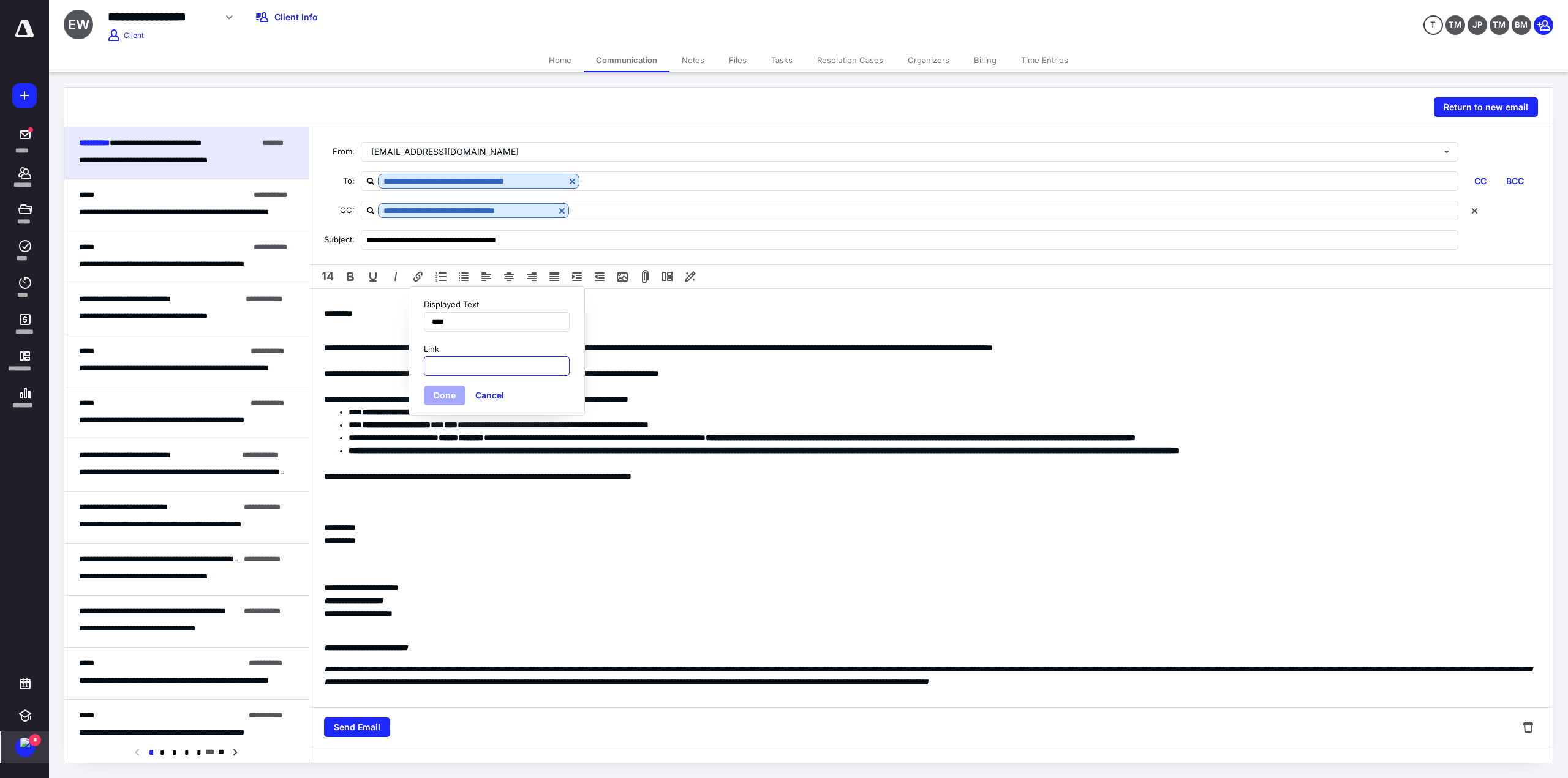 click on "Link" at bounding box center (497, 366) 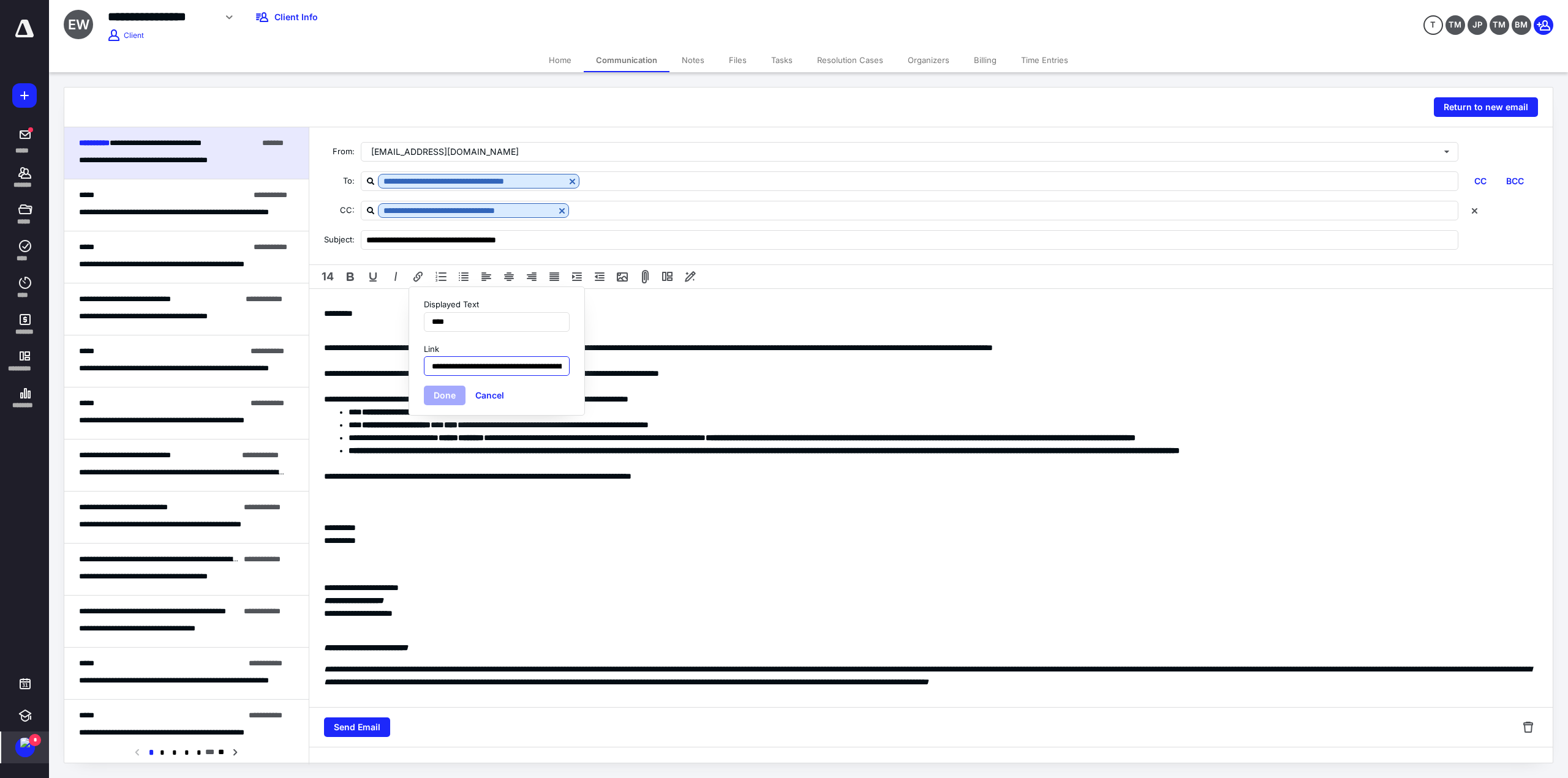 scroll, scrollTop: 0, scrollLeft: 228, axis: horizontal 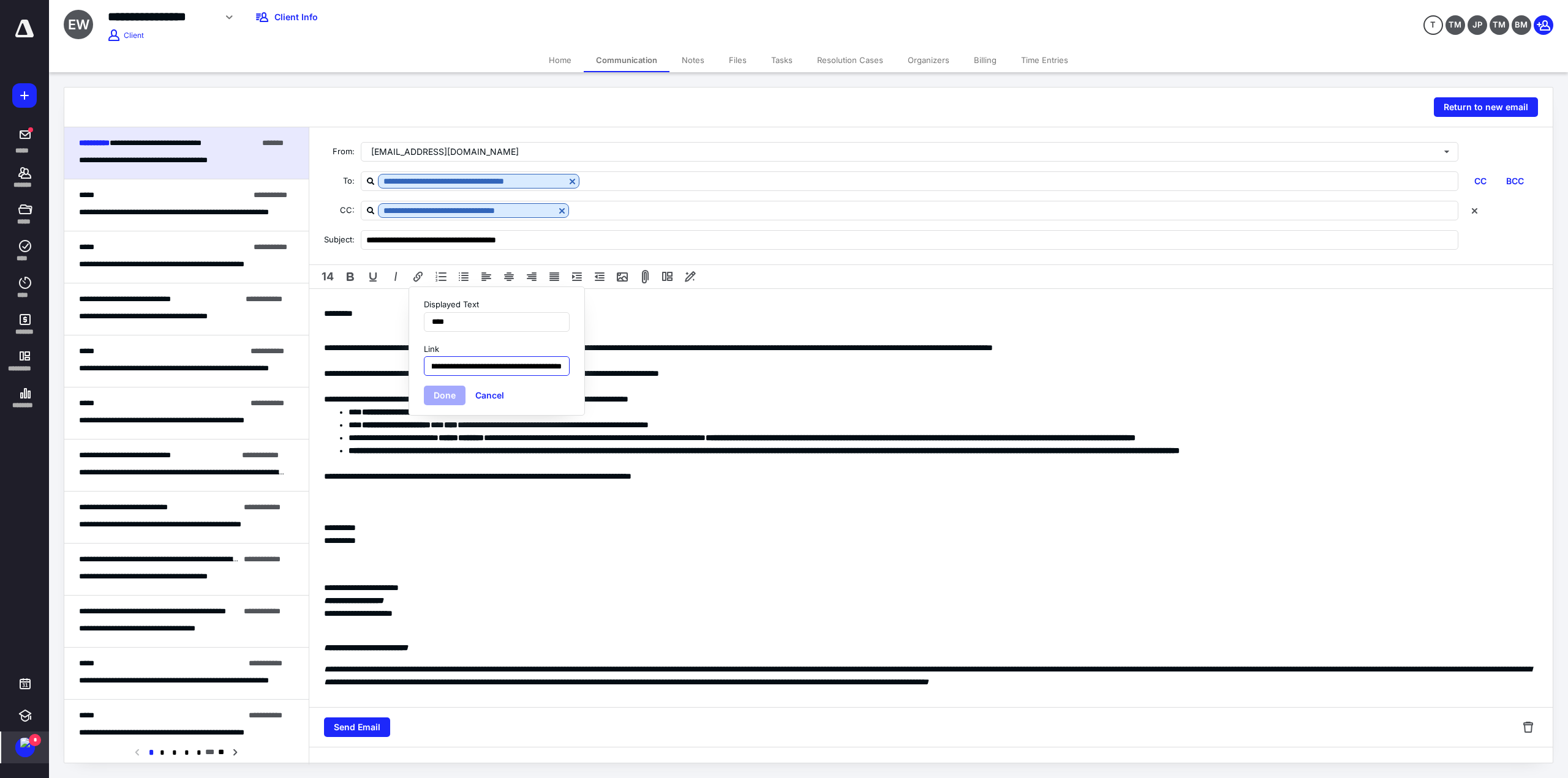 type on "**********" 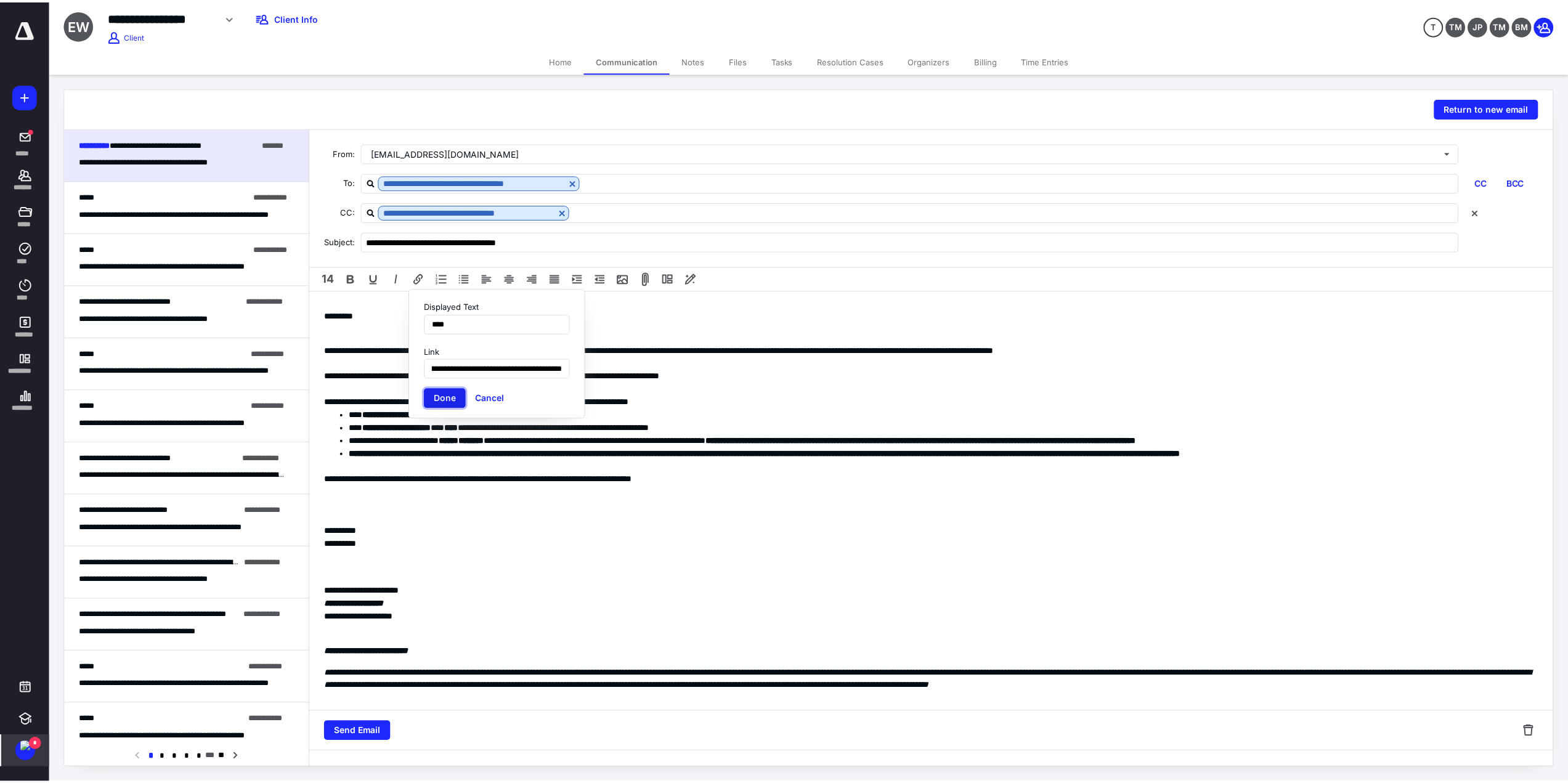scroll, scrollTop: 0, scrollLeft: 0, axis: both 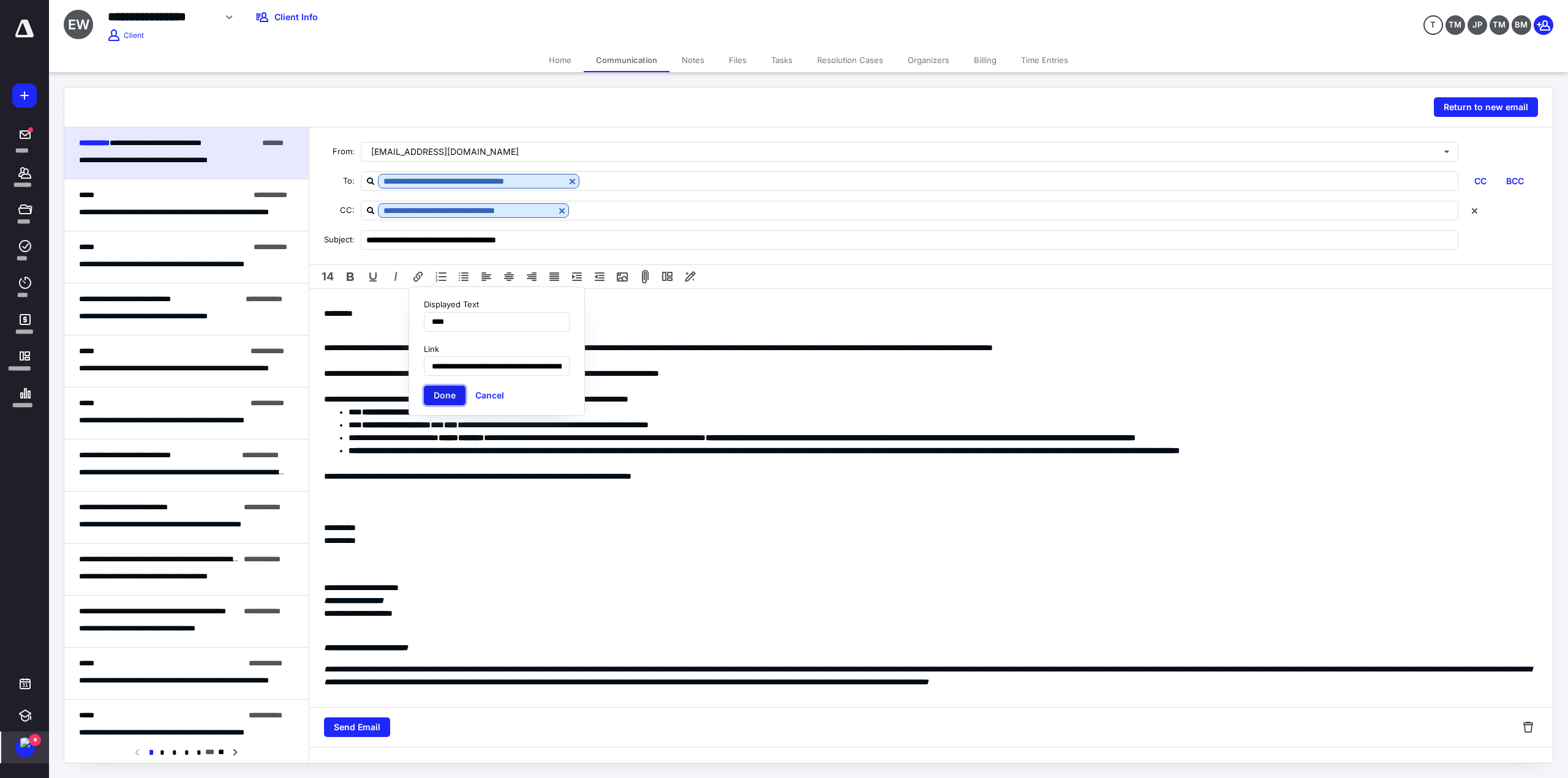 click on "Done" at bounding box center (445, 395) 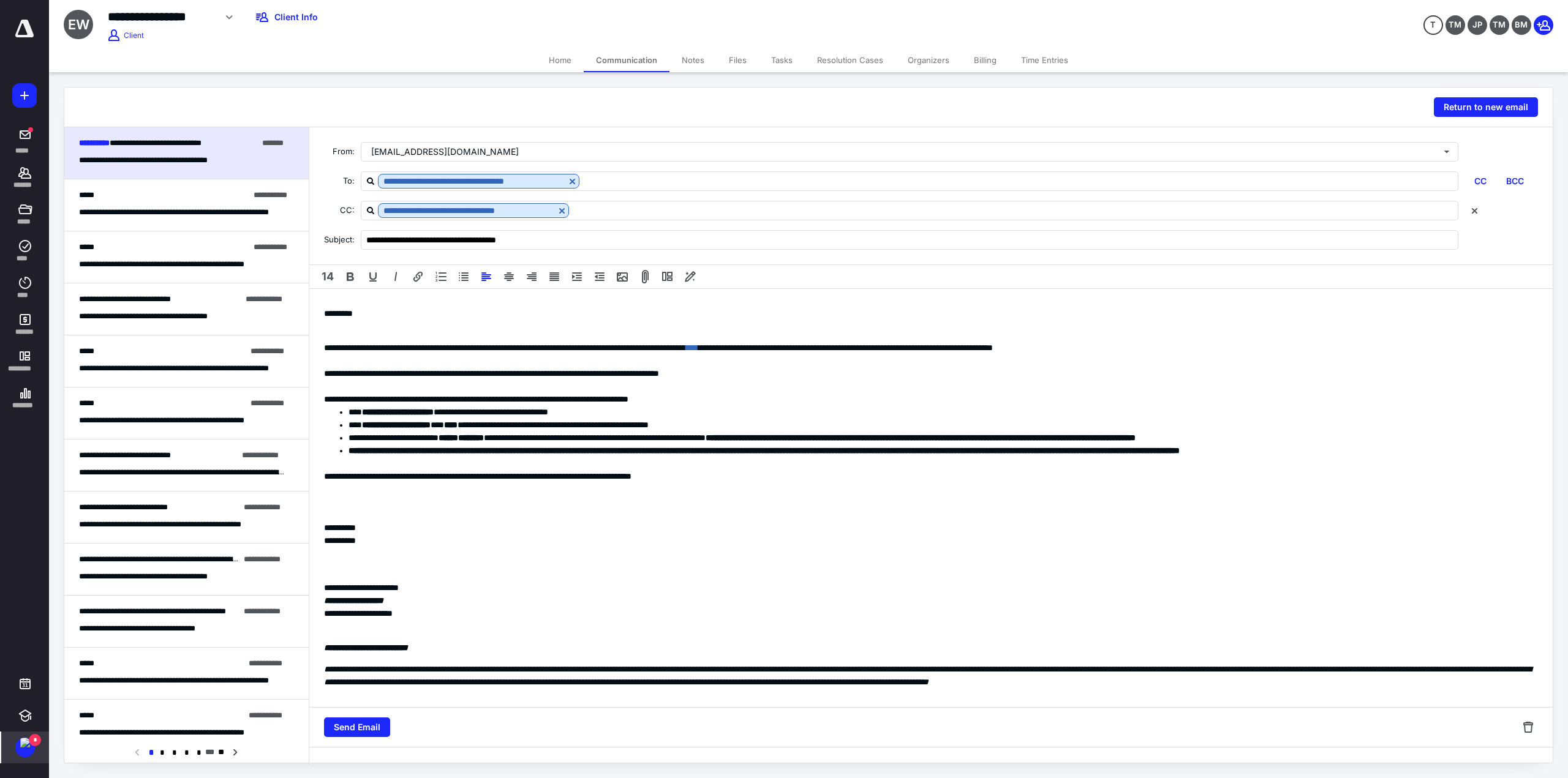 click on "**********" at bounding box center (931, 470) 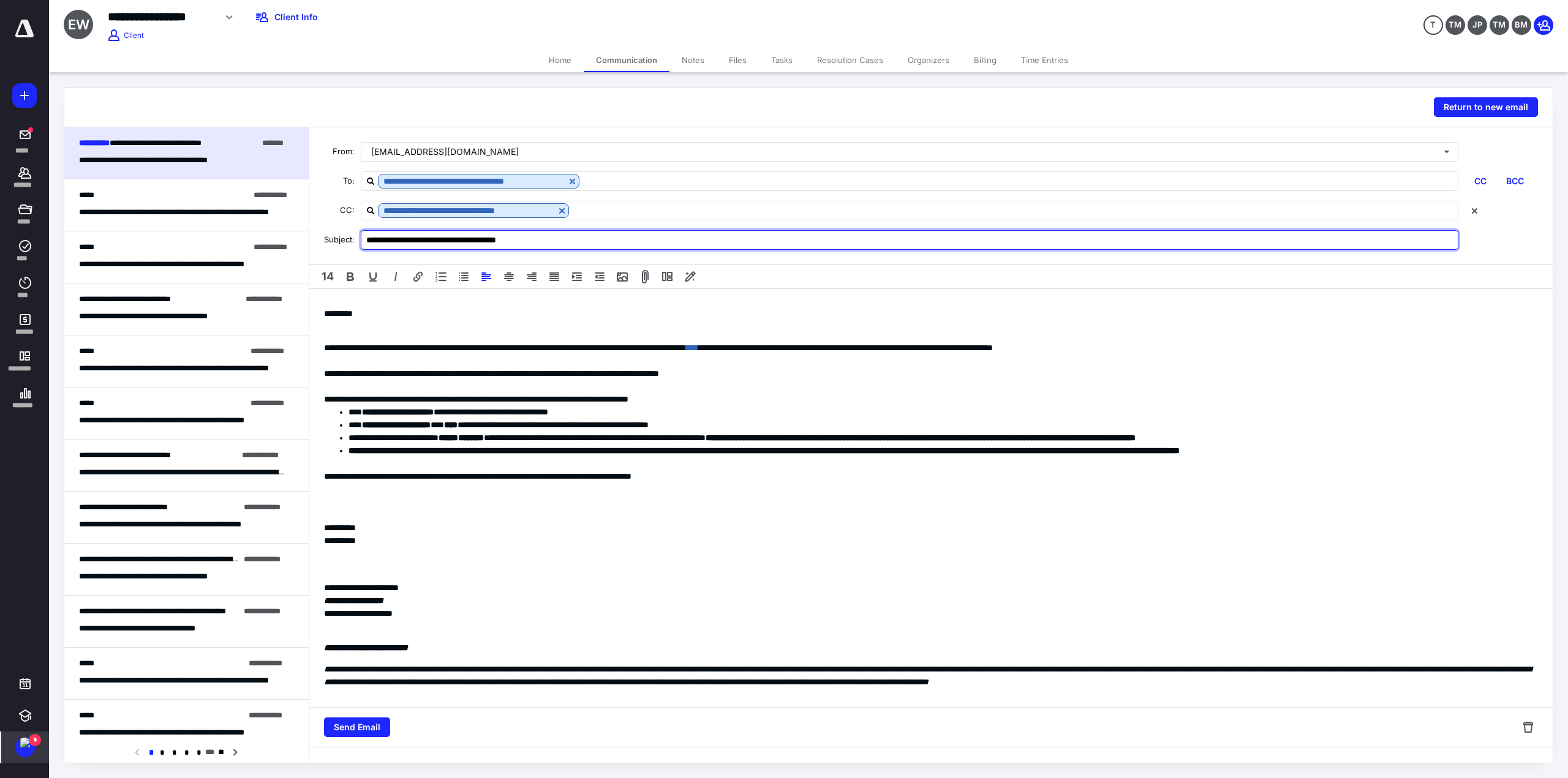 click on "**********" at bounding box center (910, 240) 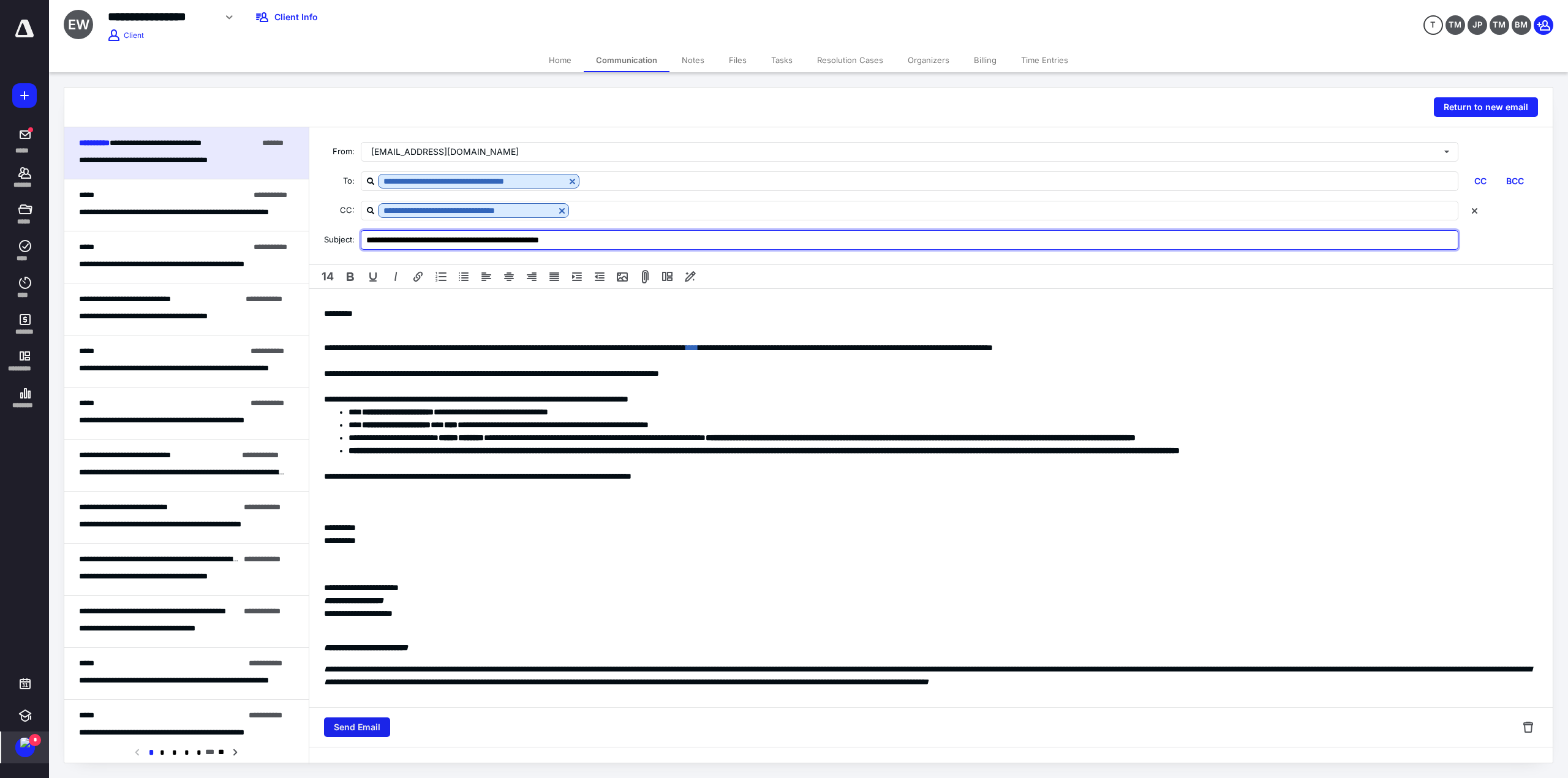 type on "**********" 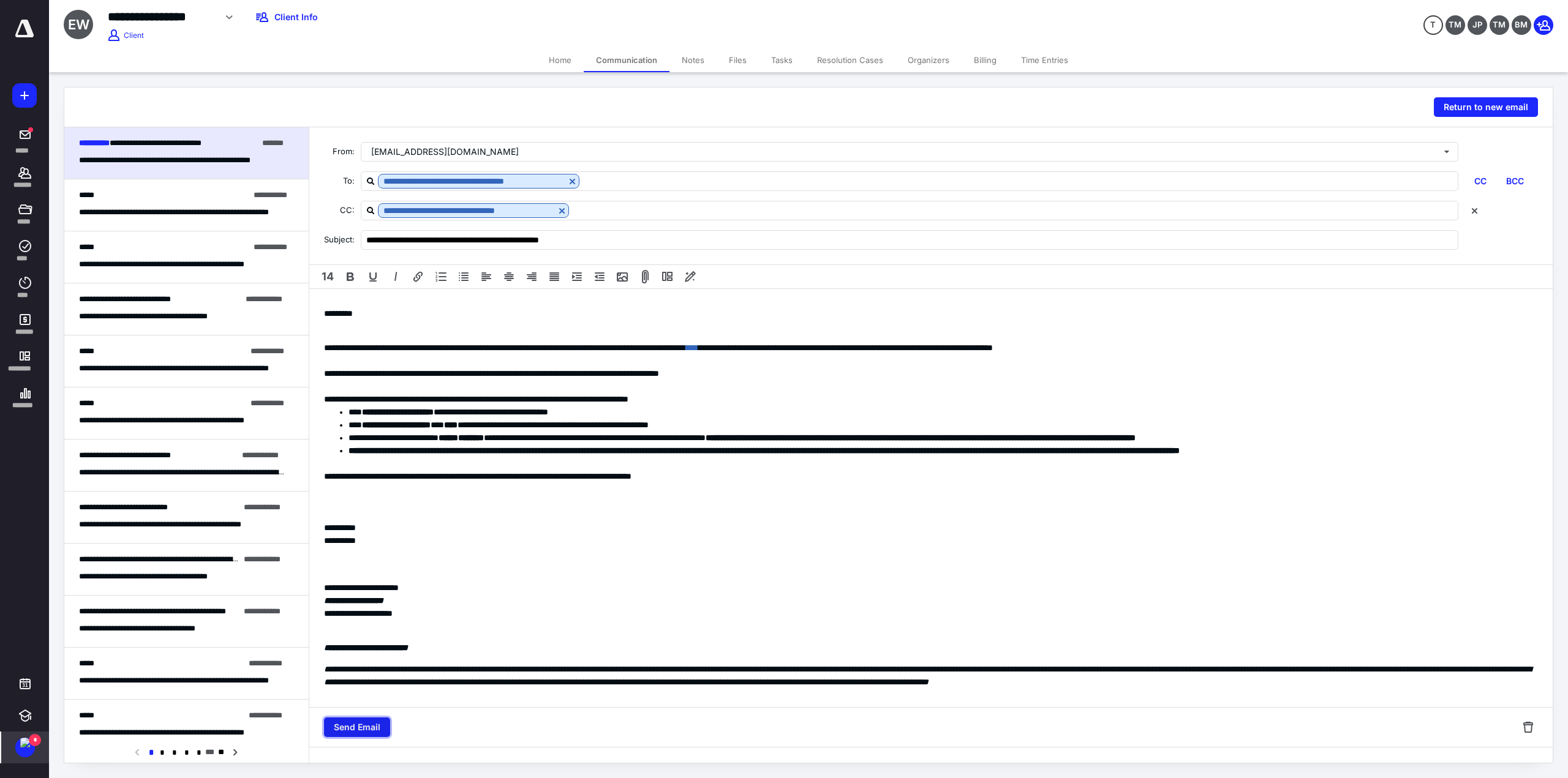 click on "Send Email" at bounding box center (357, 727) 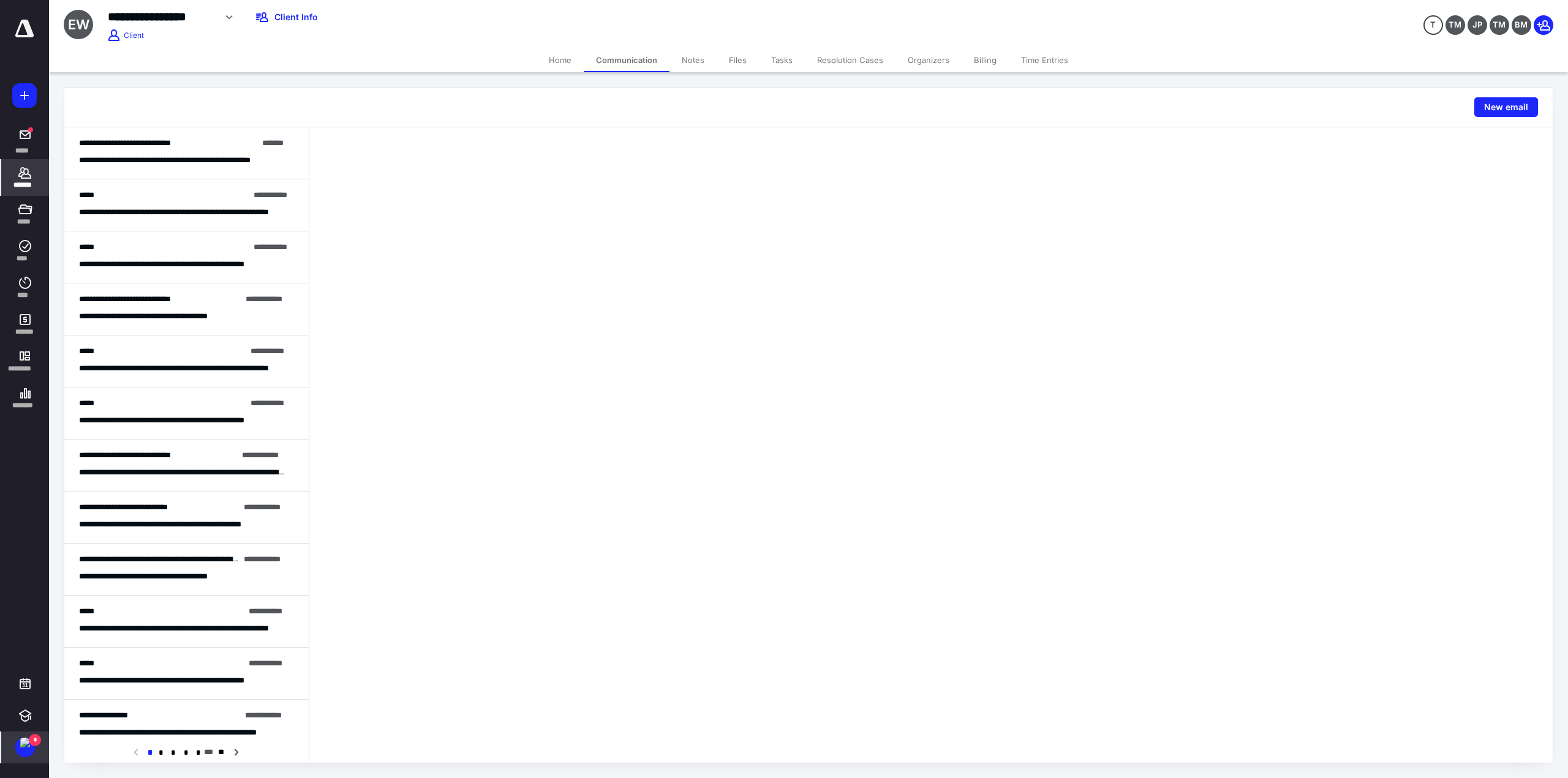 click 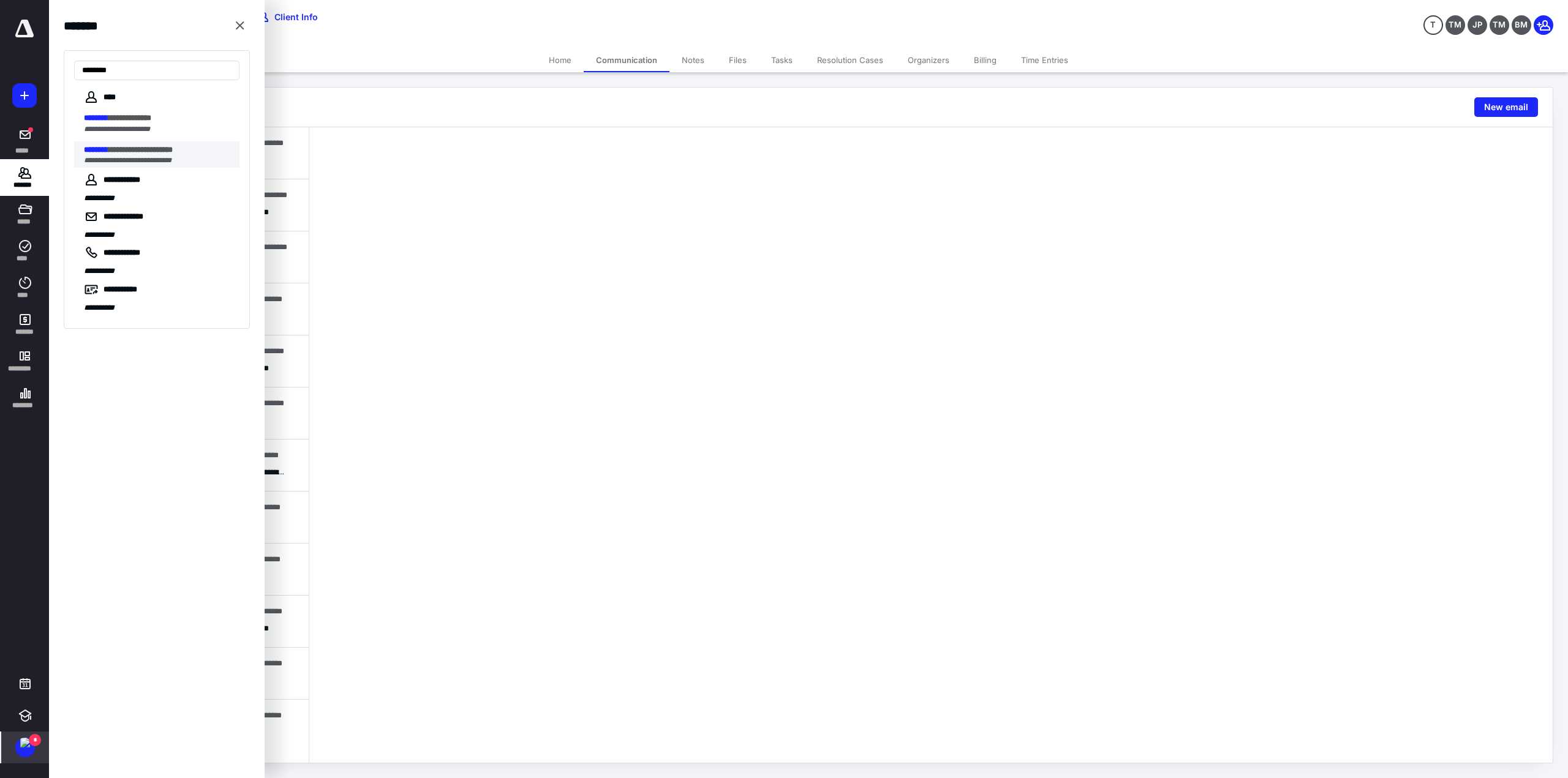 type on "********" 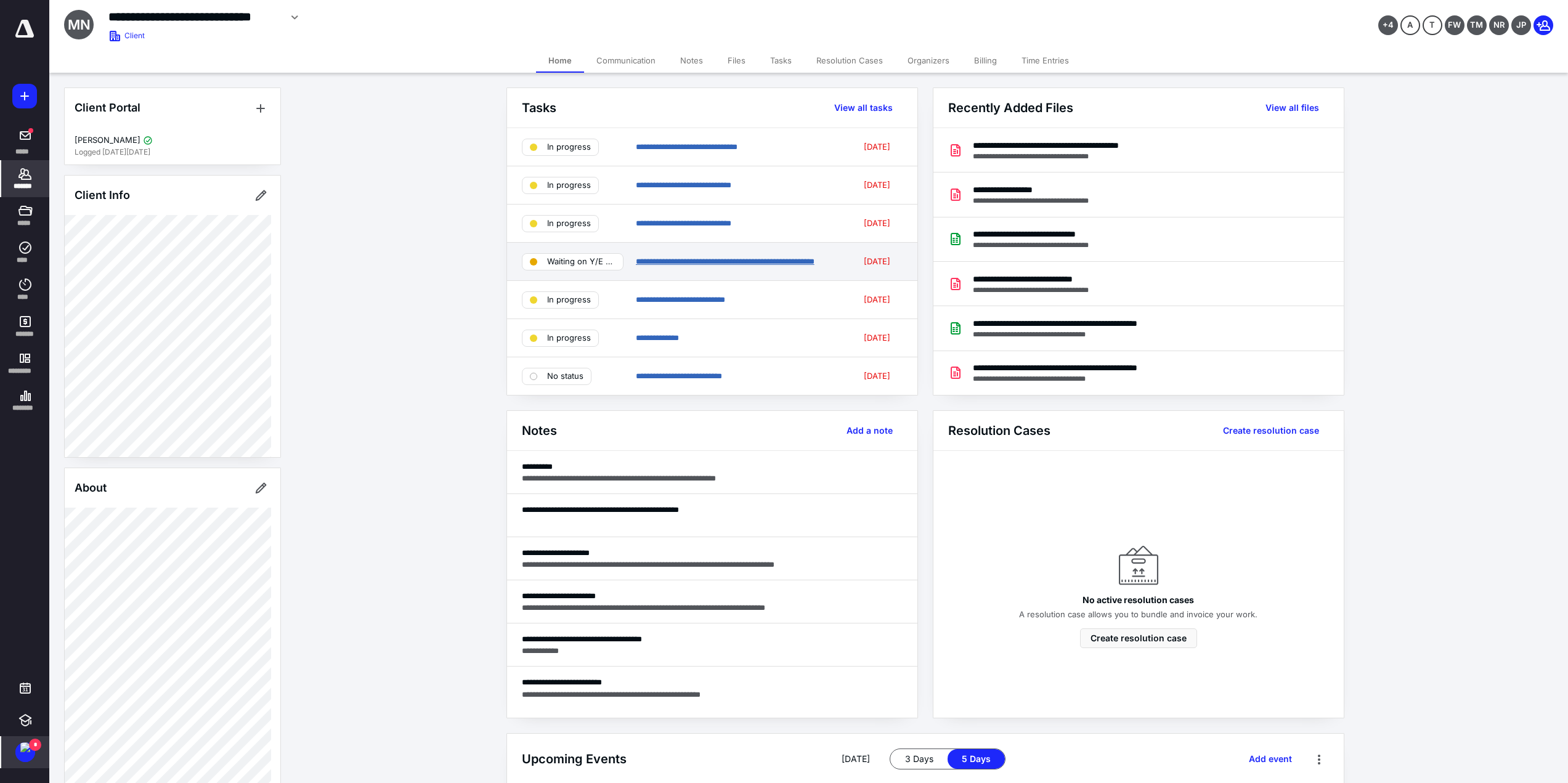 click on "**********" at bounding box center [725, 261] 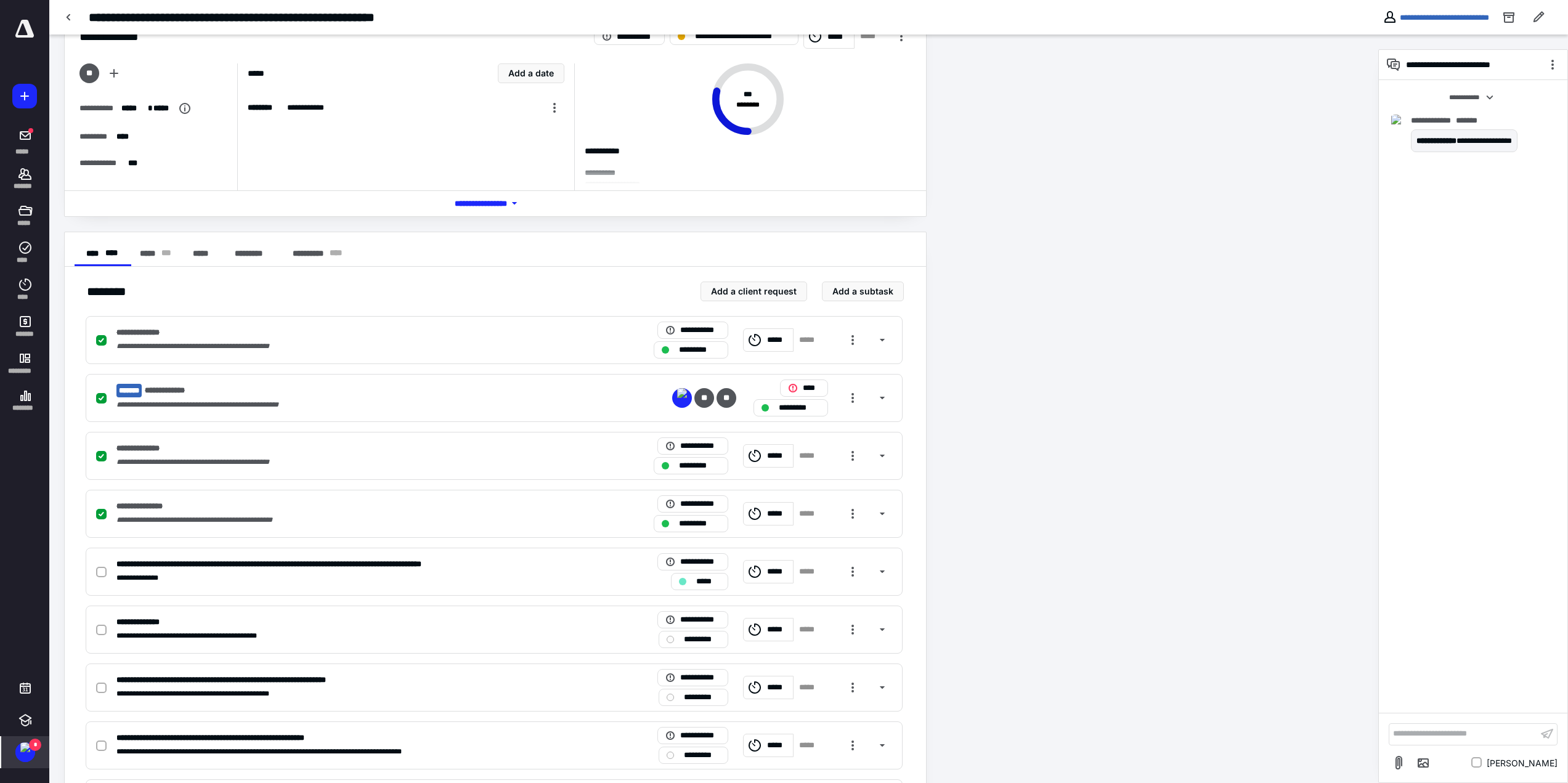 scroll, scrollTop: 62, scrollLeft: 0, axis: vertical 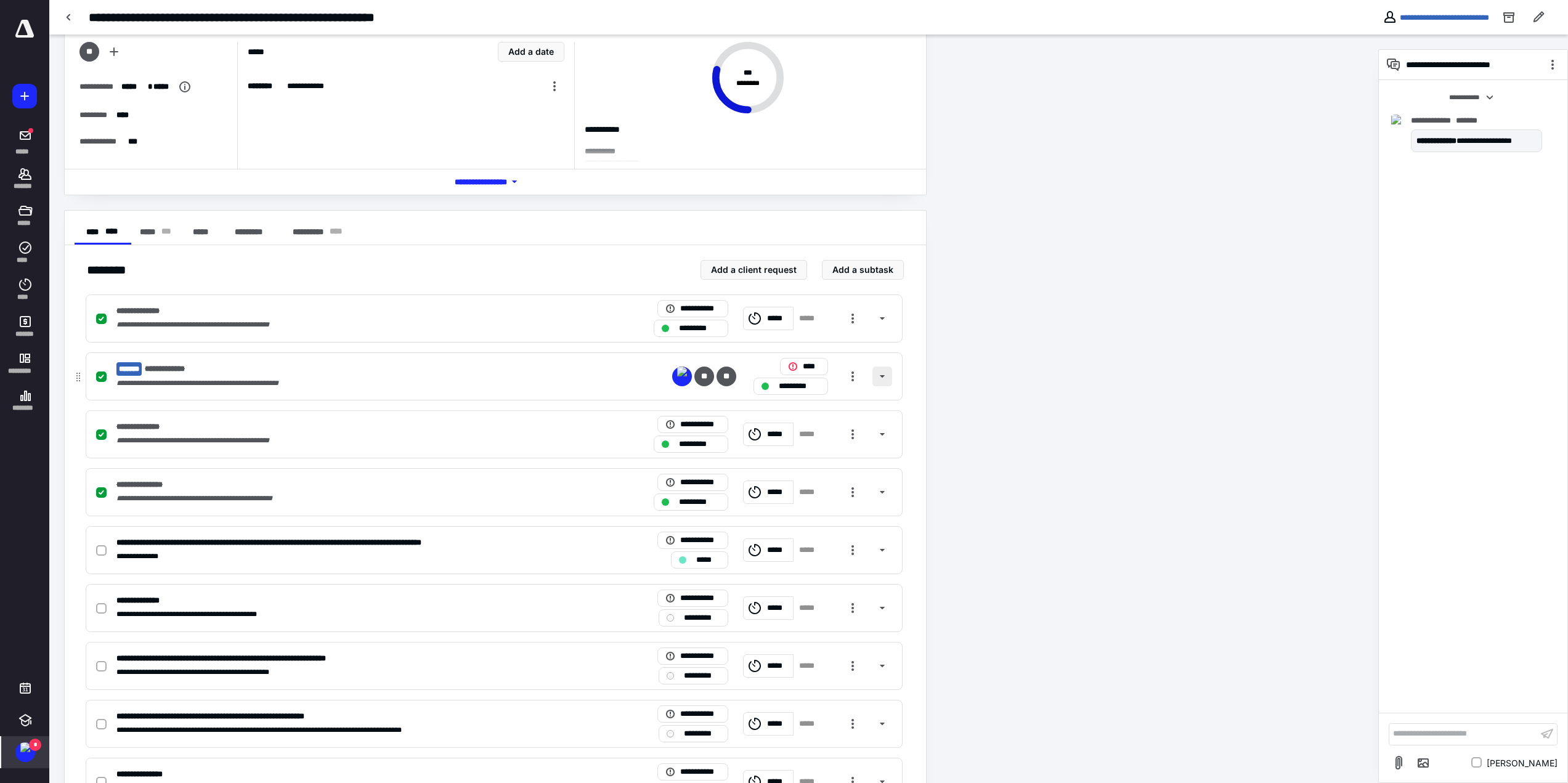 click at bounding box center [882, 376] 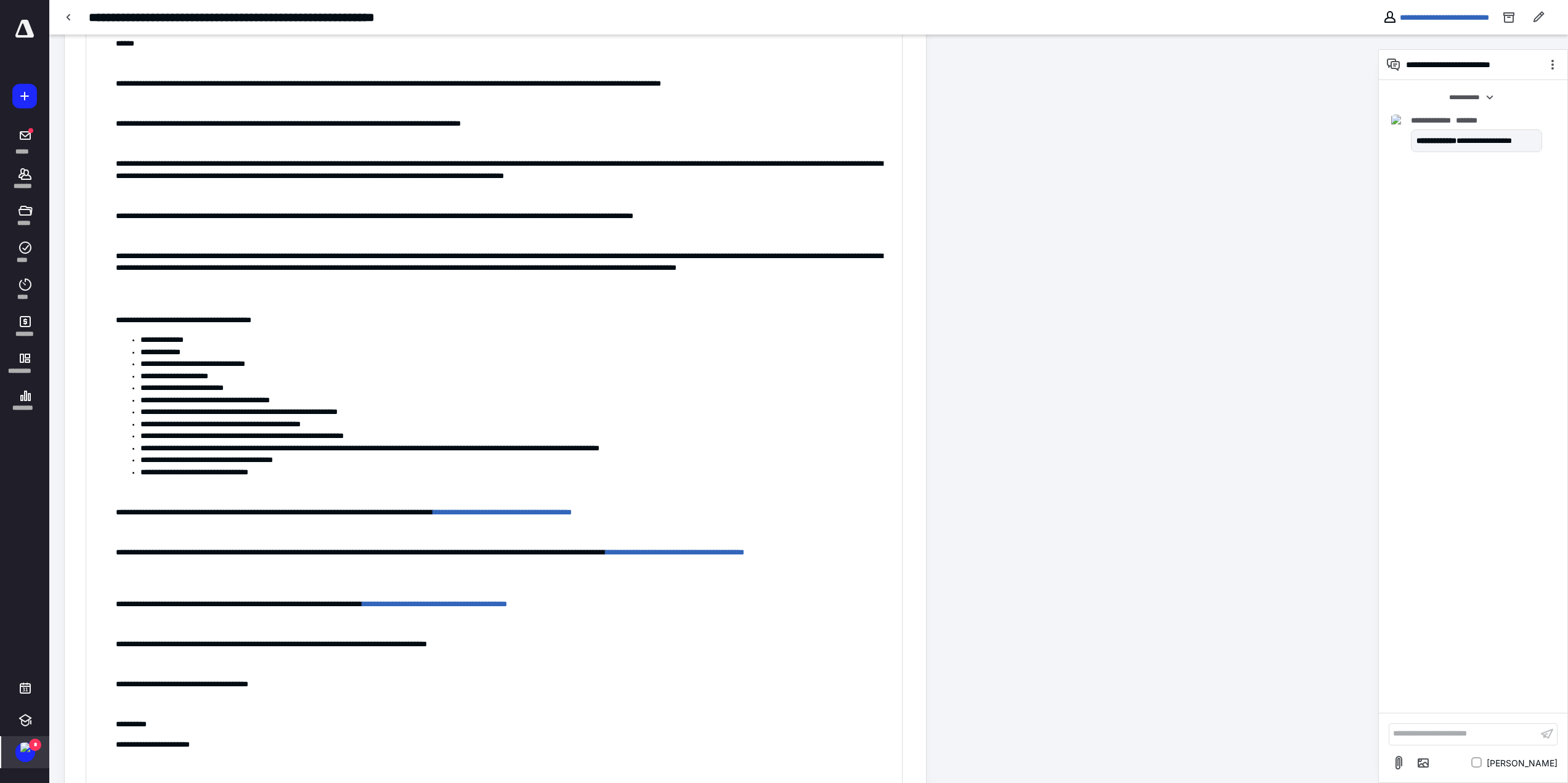 scroll, scrollTop: 431, scrollLeft: 0, axis: vertical 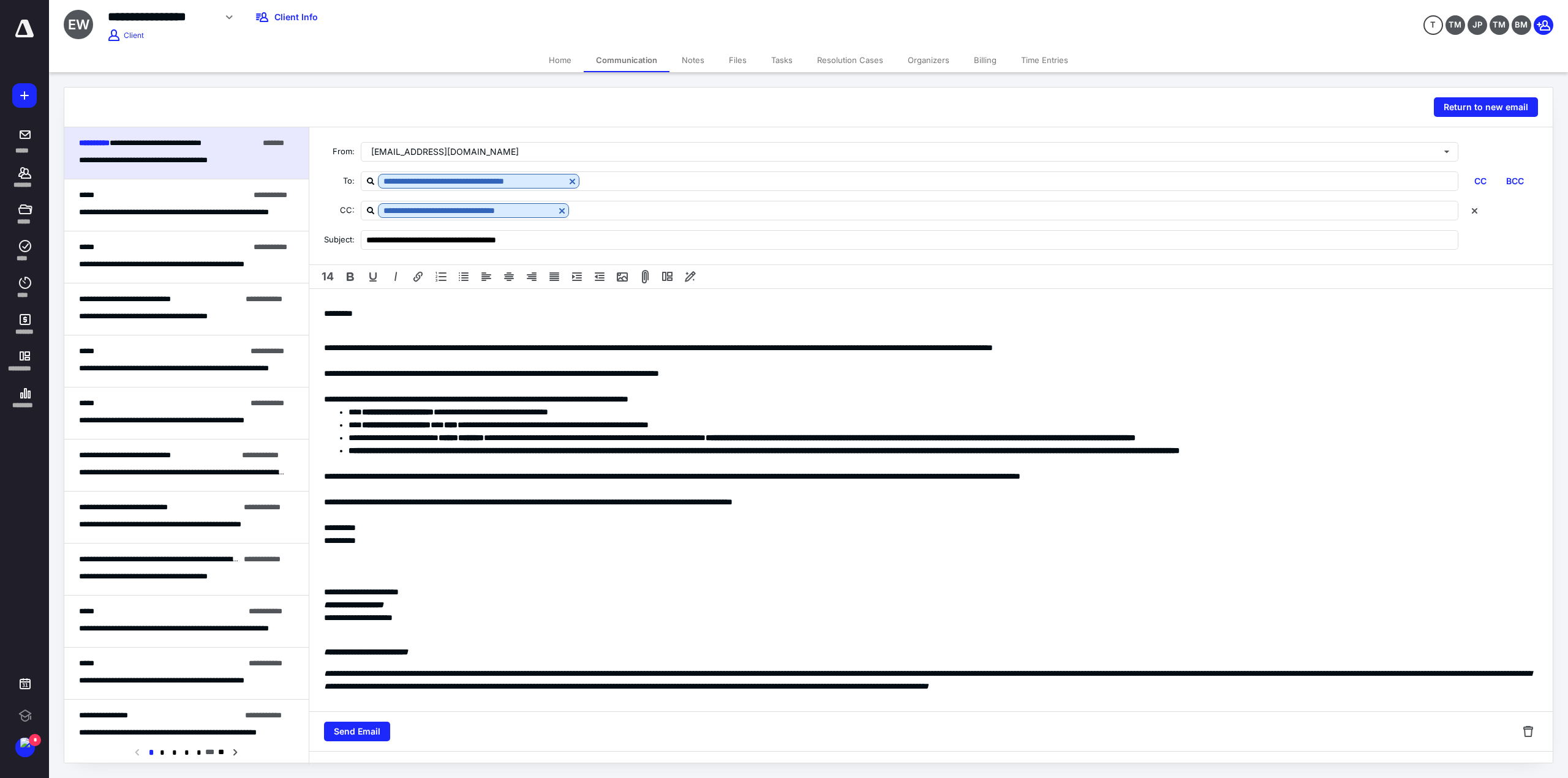 click on "Tasks" at bounding box center [782, 60] 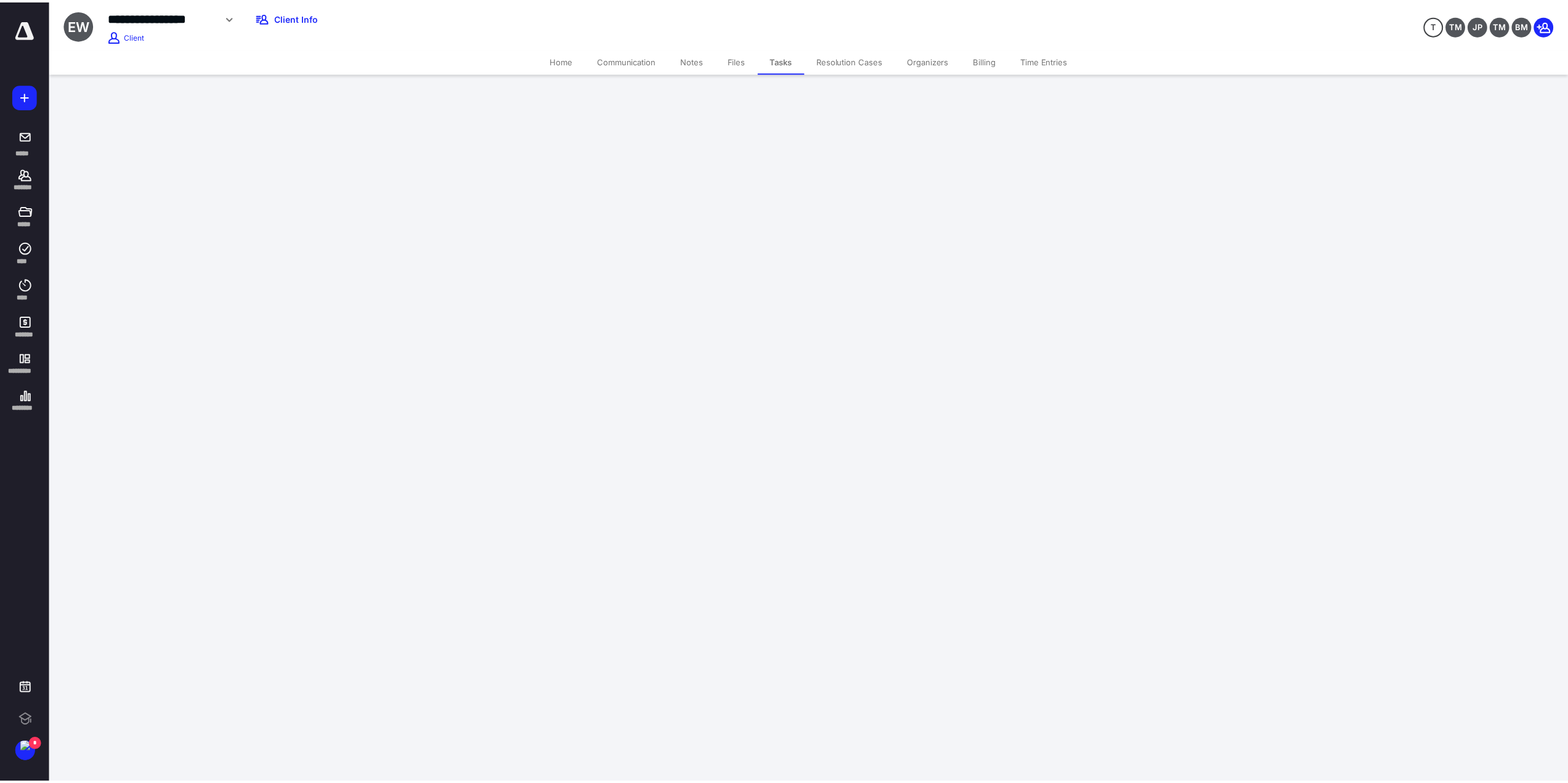 scroll, scrollTop: 0, scrollLeft: 0, axis: both 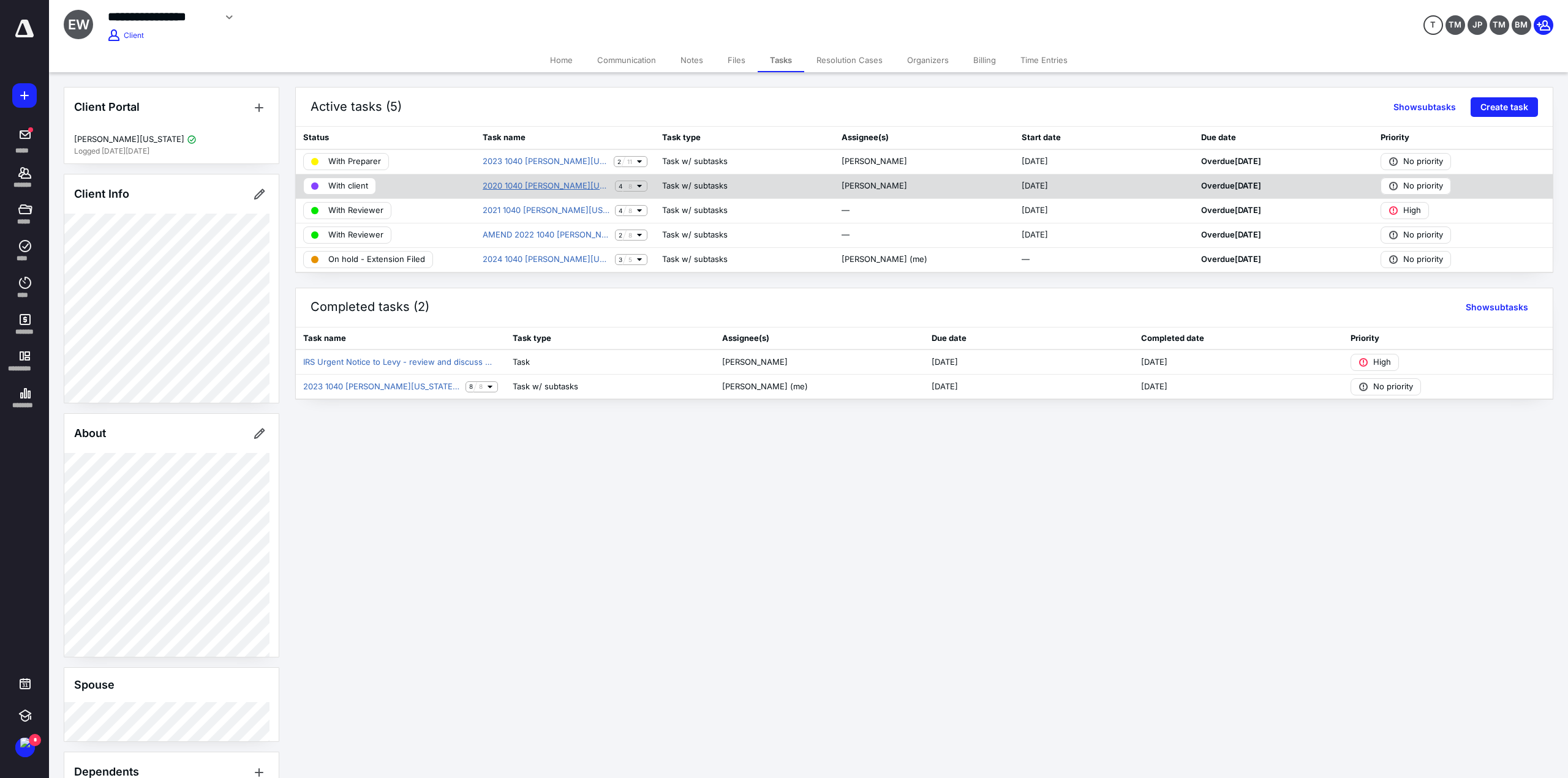click on "2020 1040 Erwin Washington  Return Preparation" at bounding box center [546, 186] 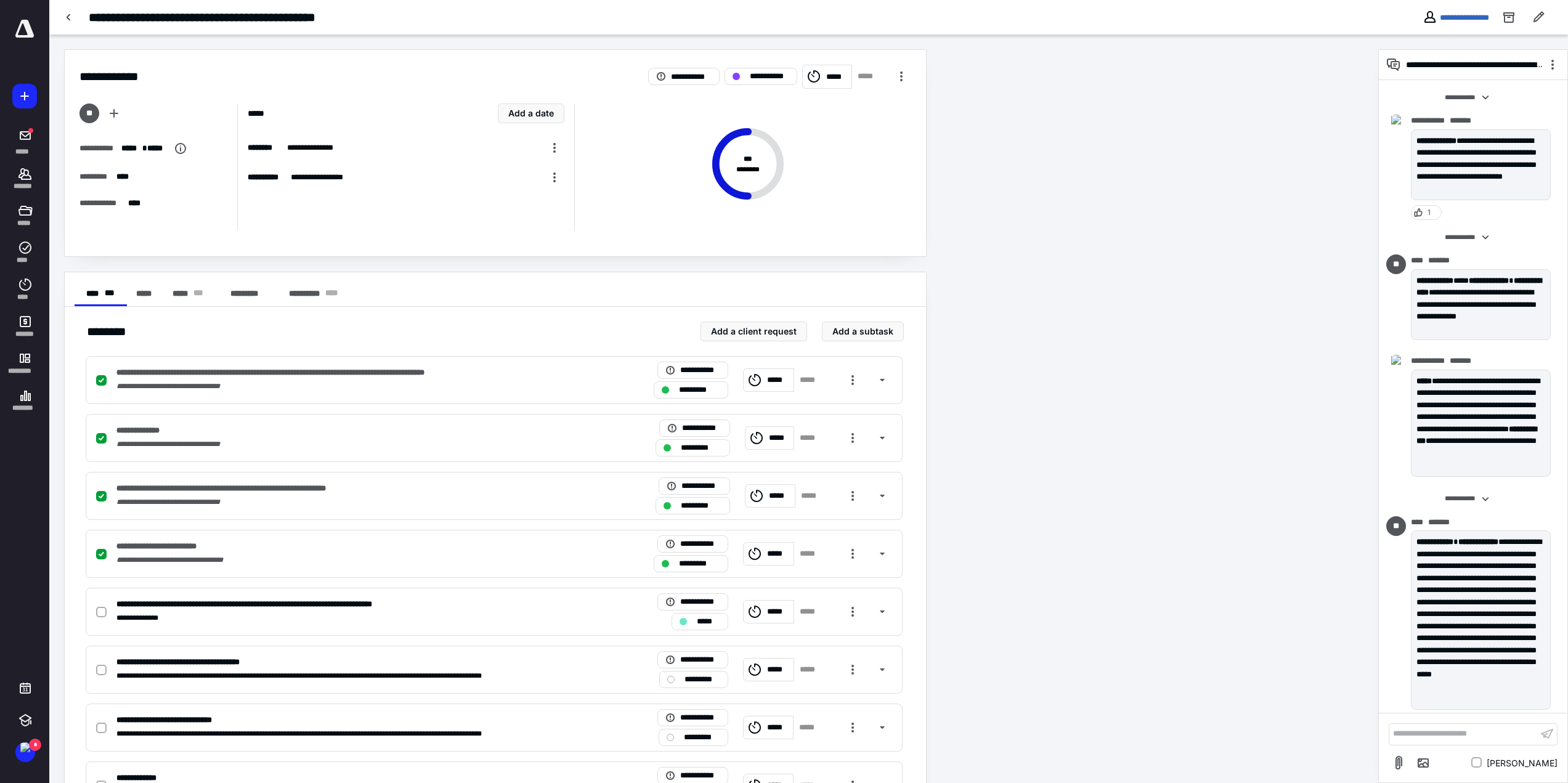scroll, scrollTop: 2275, scrollLeft: 0, axis: vertical 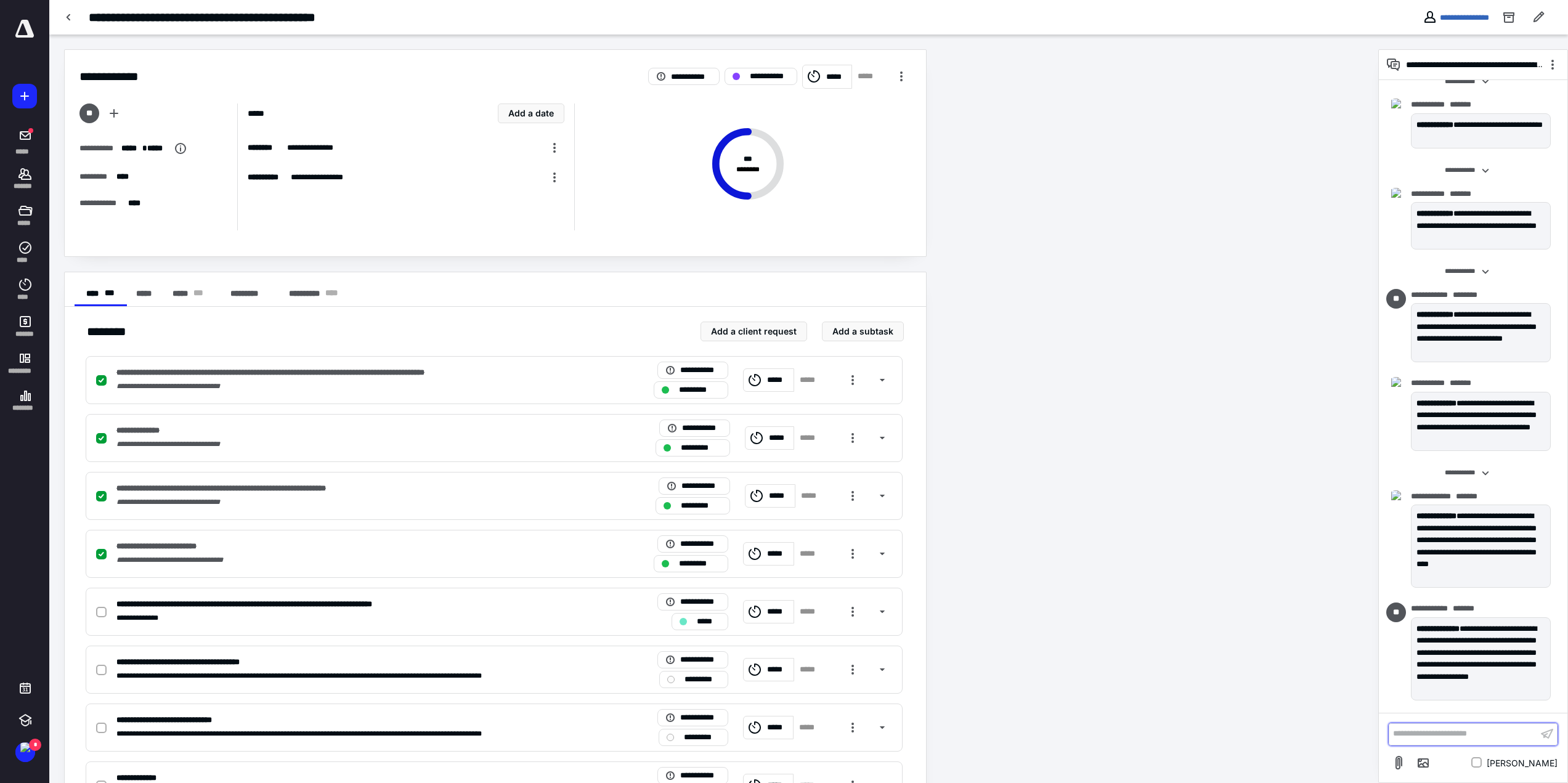 click on "**********" at bounding box center [1463, 734] 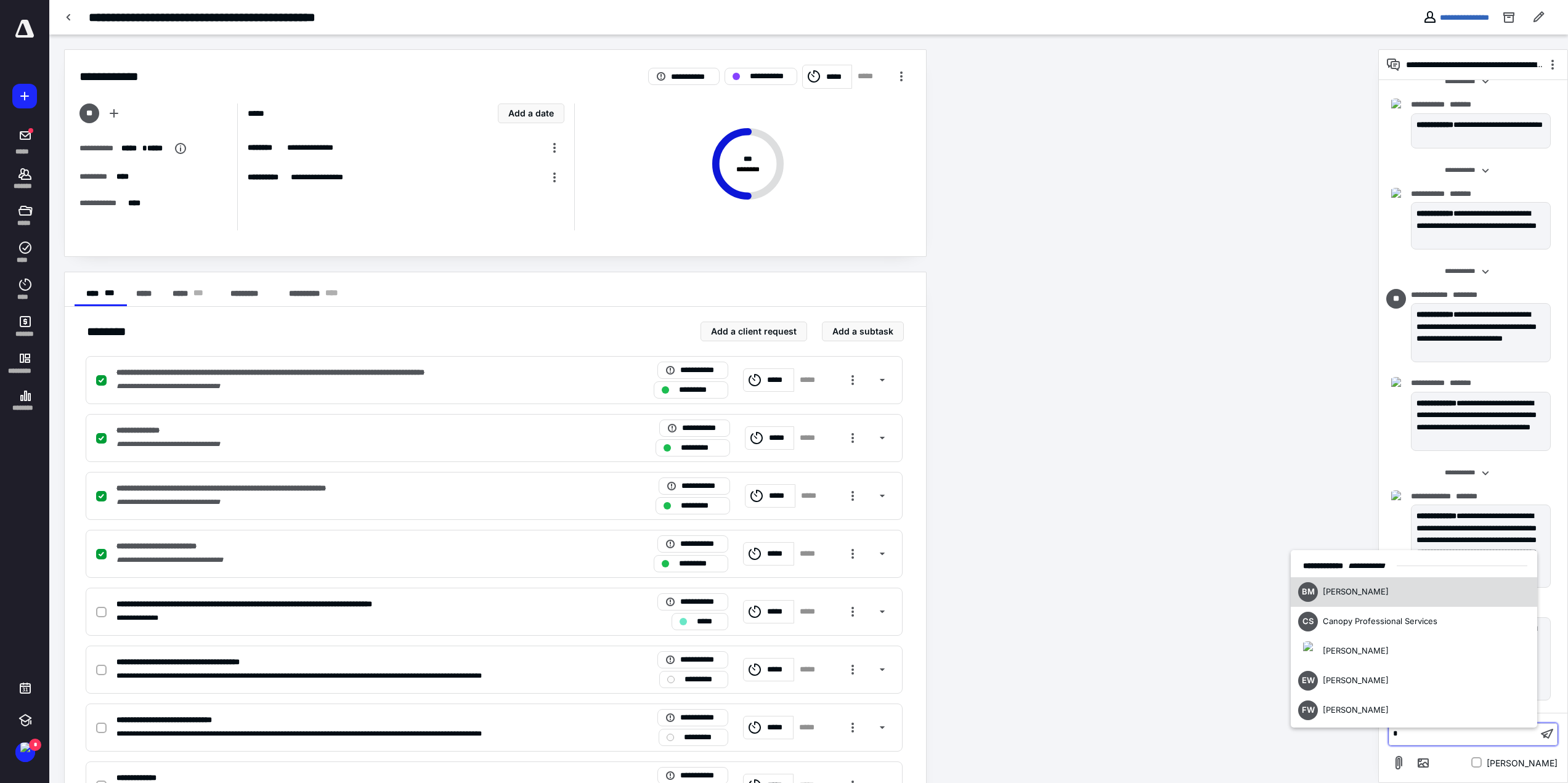 type 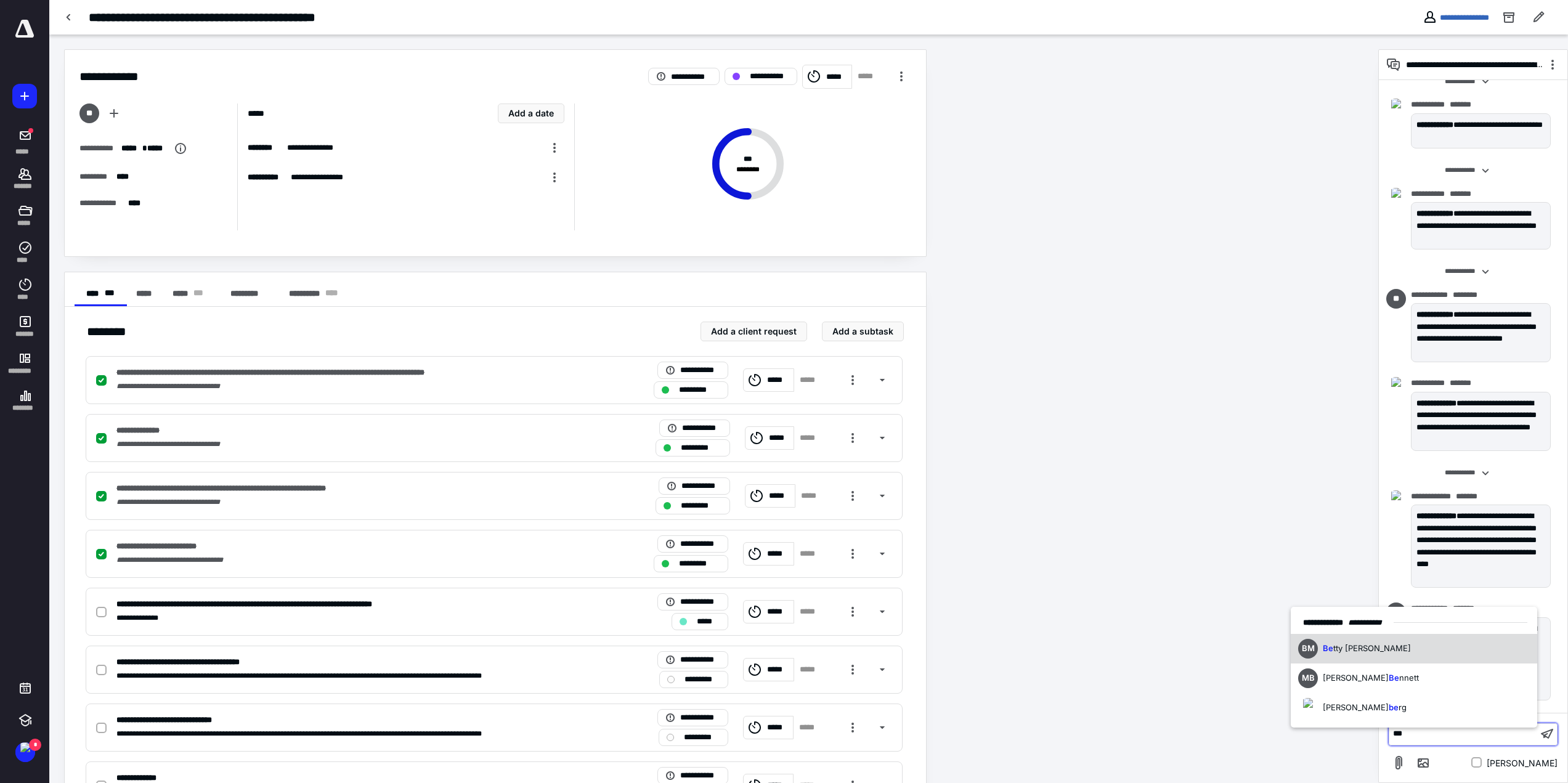click on "BM Be tty [PERSON_NAME]" at bounding box center [1414, 649] 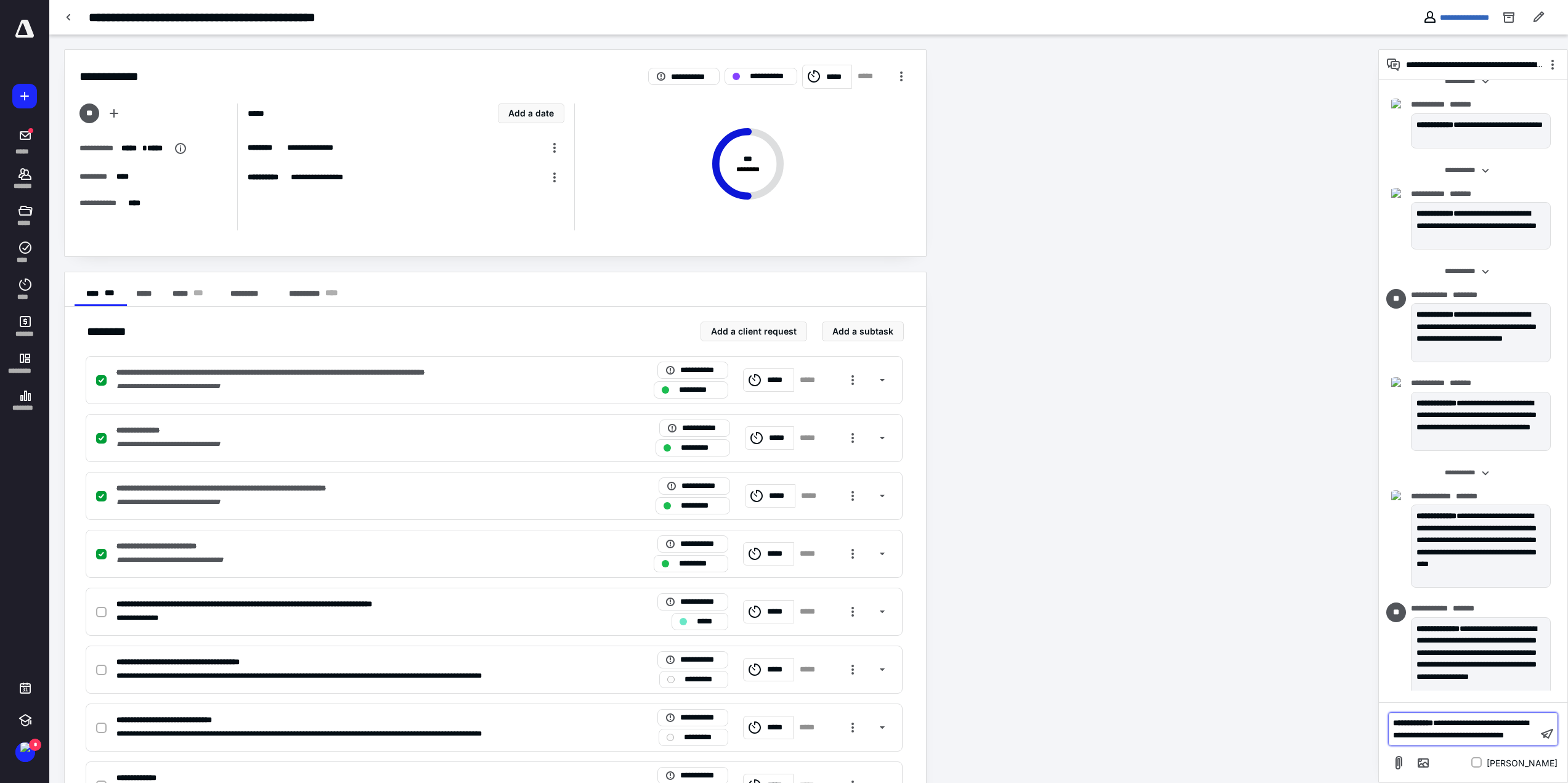 scroll, scrollTop: 2351, scrollLeft: 0, axis: vertical 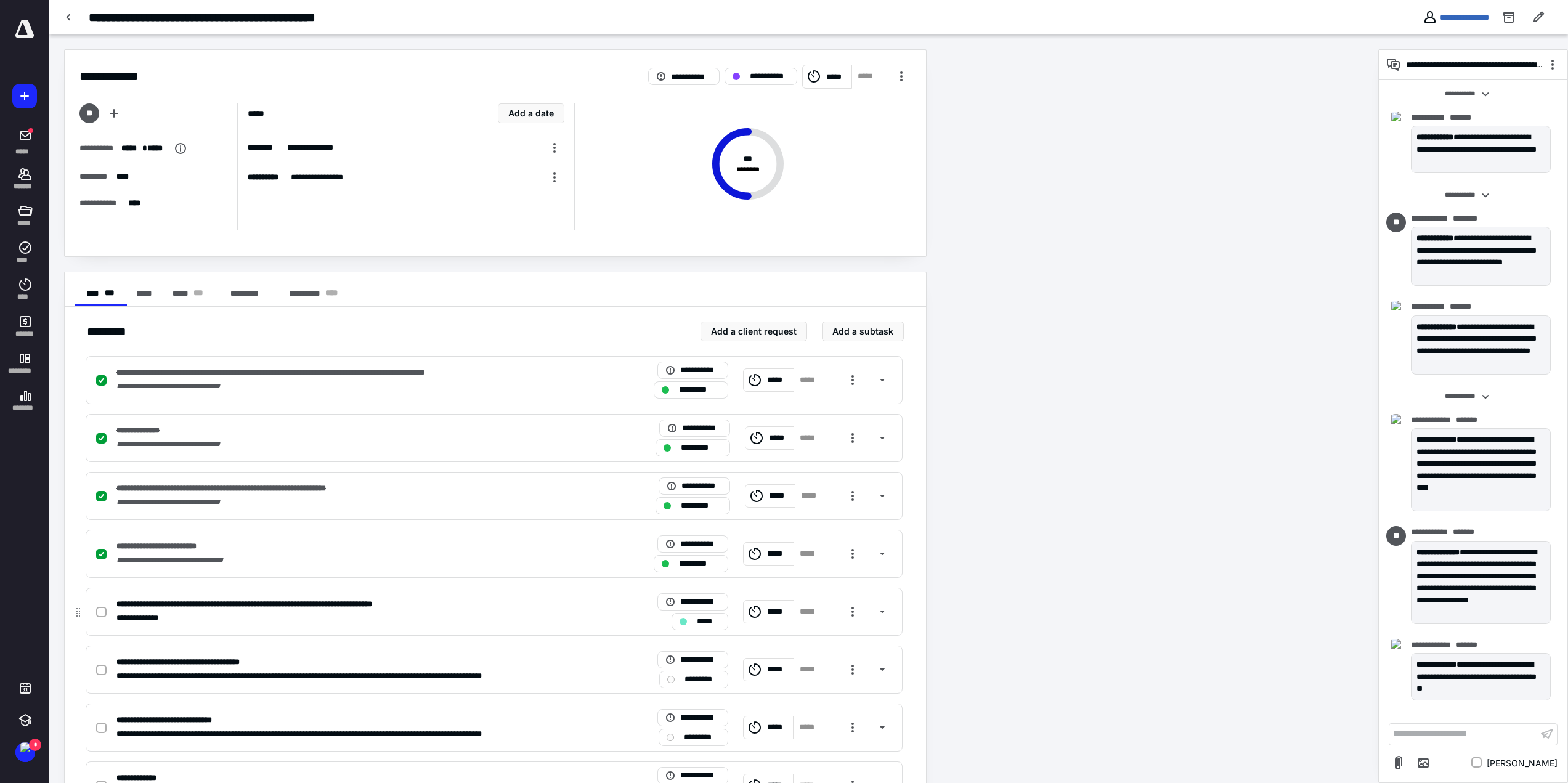 click on "*****" at bounding box center (700, 622) 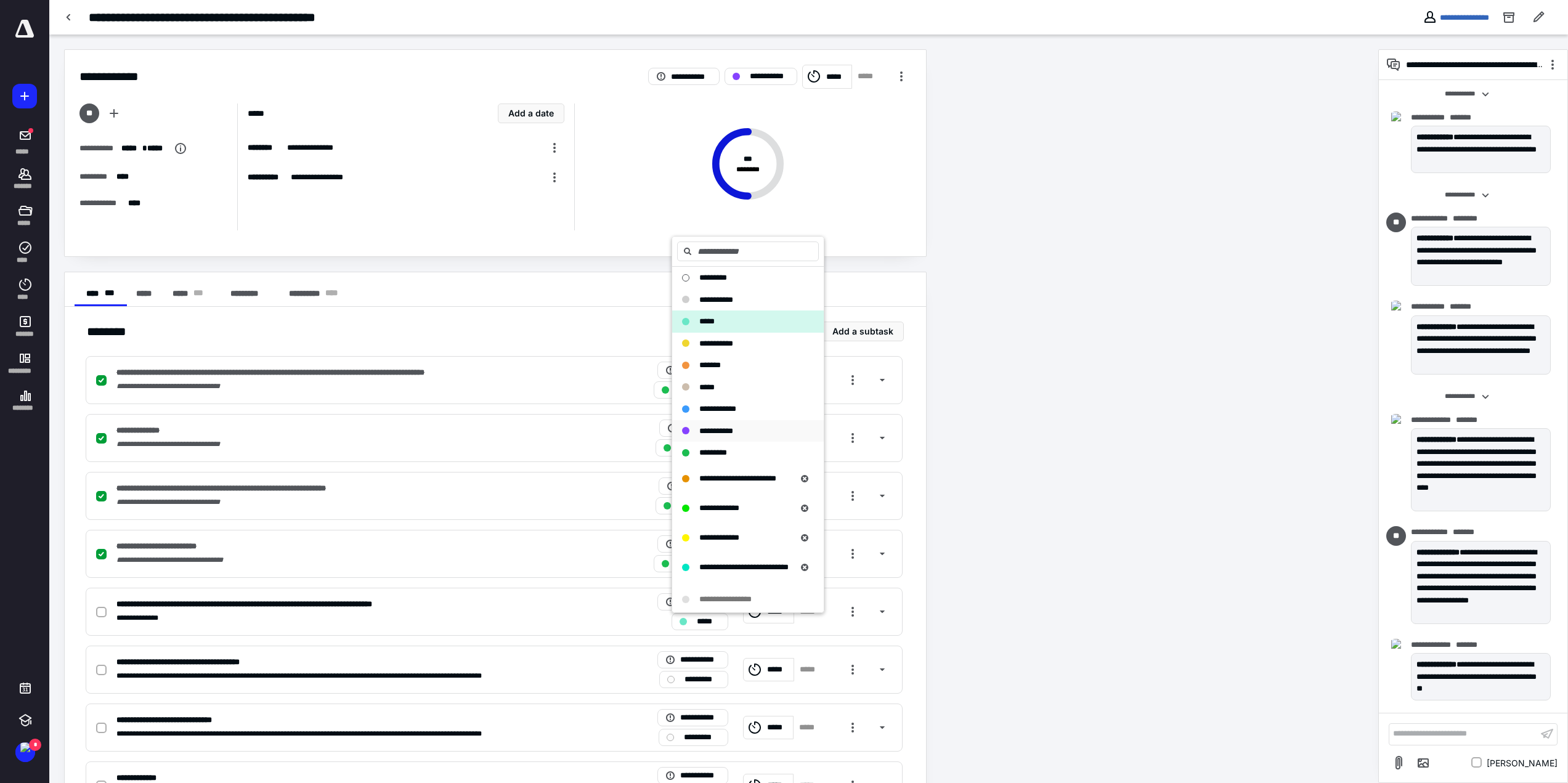 click on "**********" at bounding box center [716, 431] 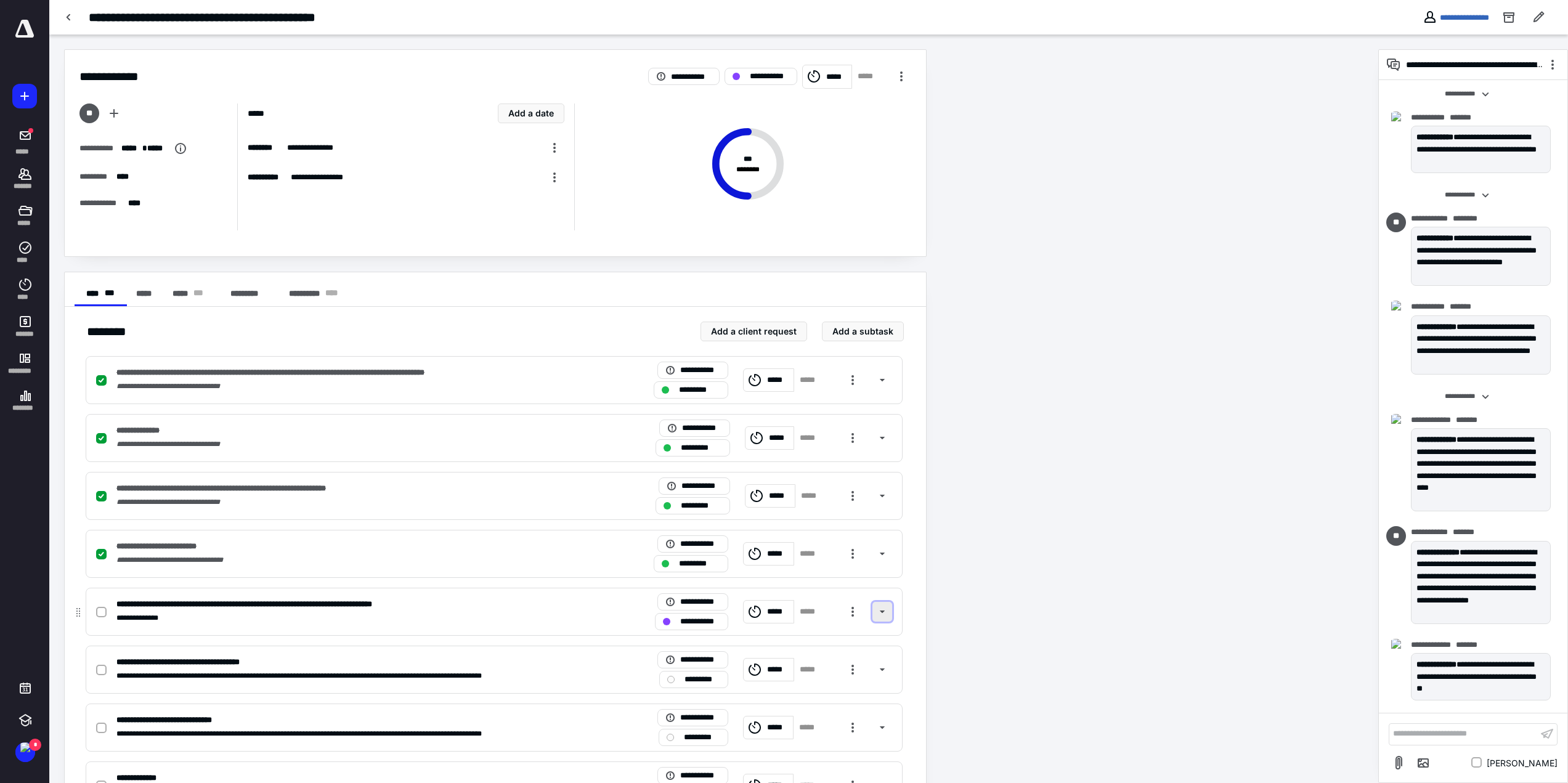 click at bounding box center [882, 612] 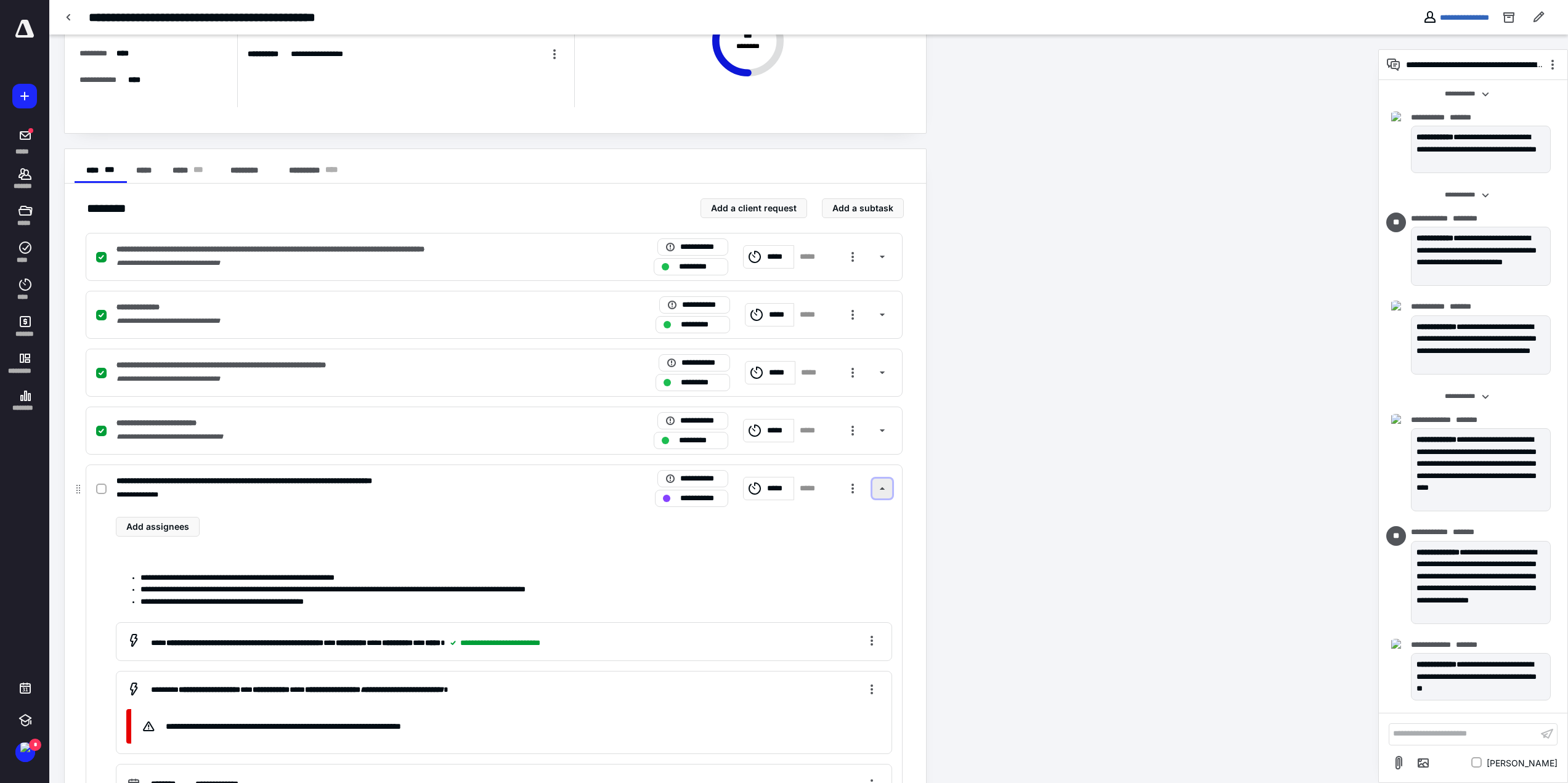 scroll, scrollTop: 185, scrollLeft: 0, axis: vertical 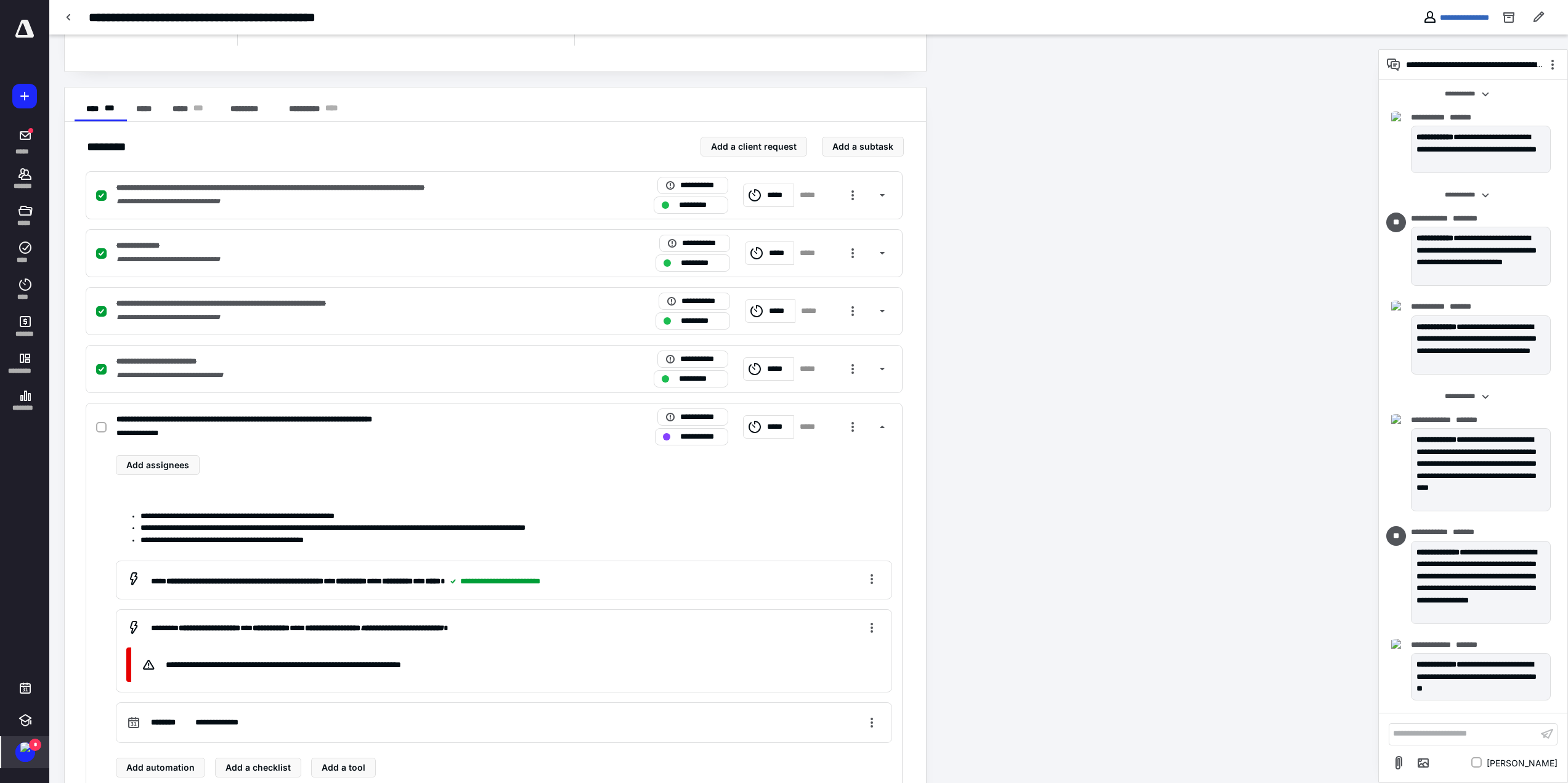 click on "*" at bounding box center [35, 745] 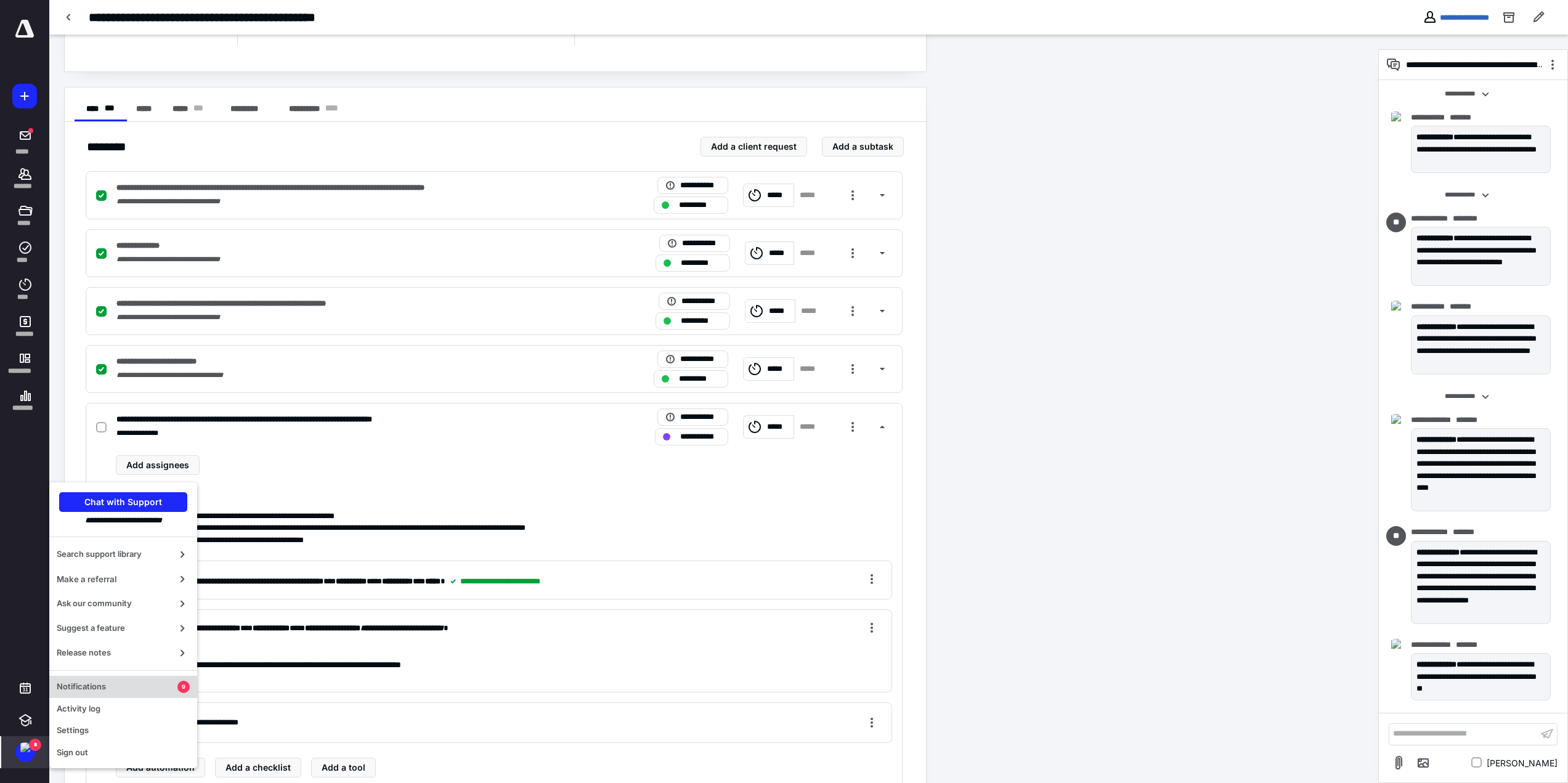click on "Notifications 9" at bounding box center (123, 687) 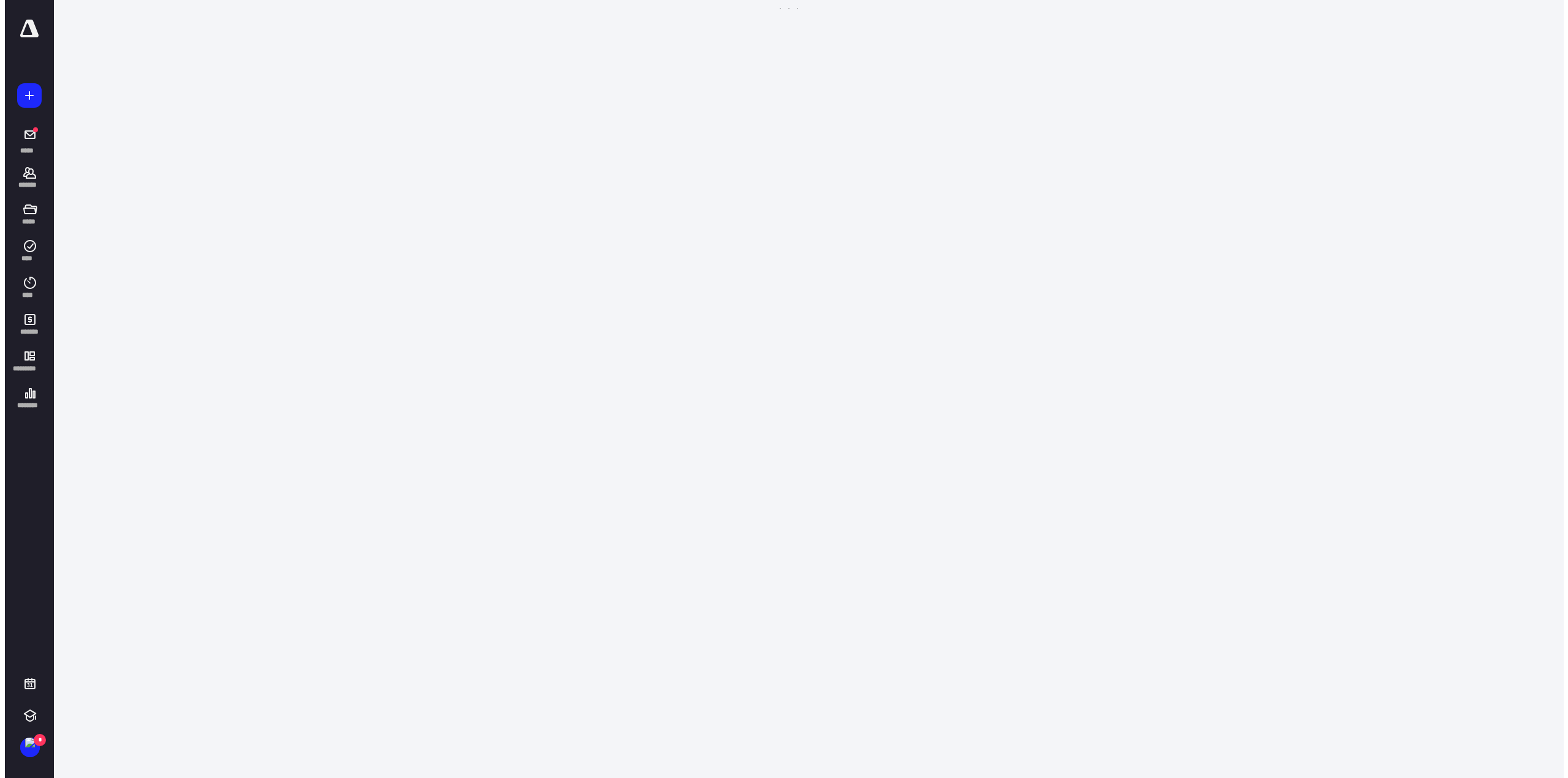 scroll, scrollTop: 0, scrollLeft: 0, axis: both 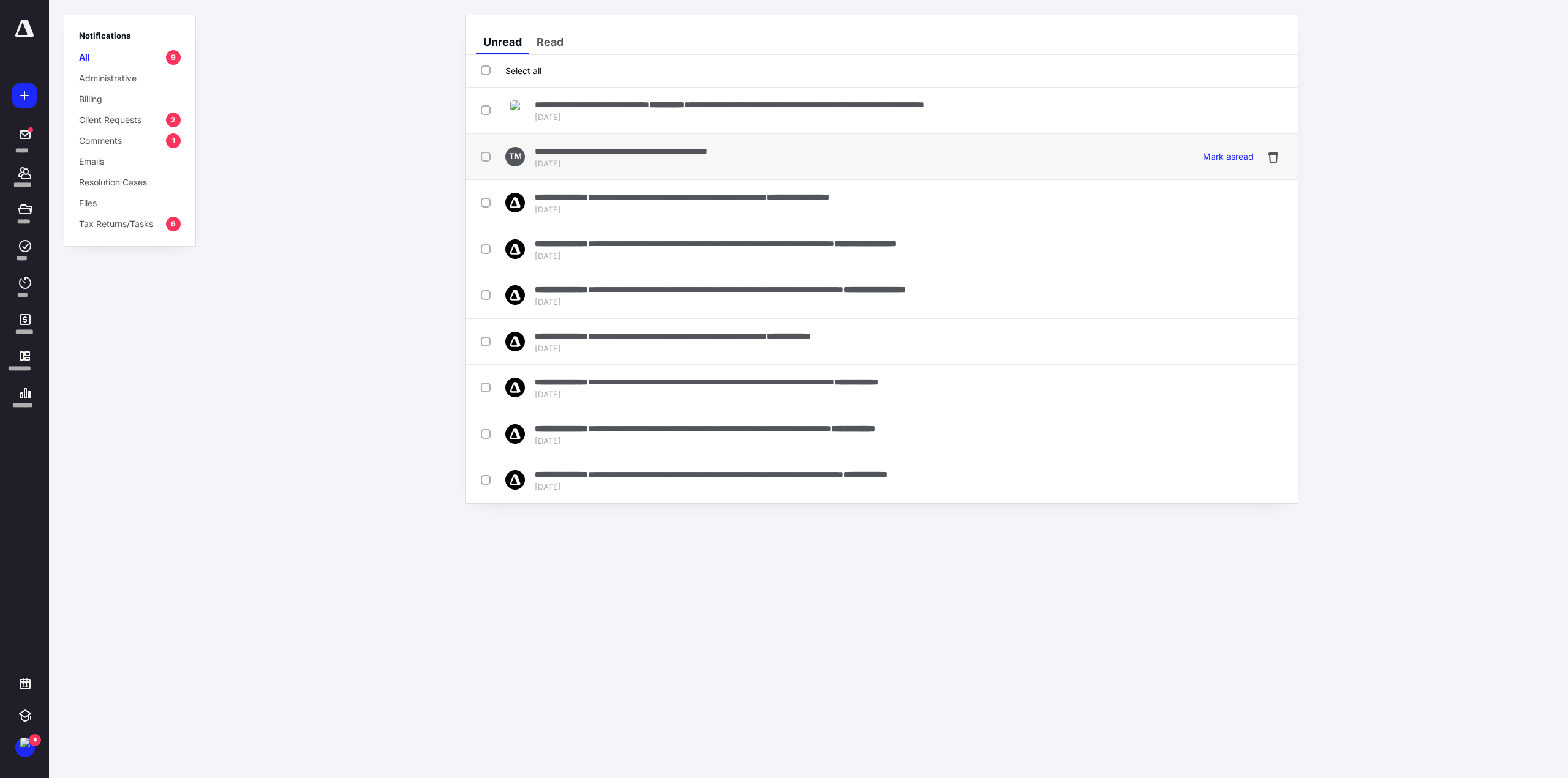 click on "**********" at bounding box center (802, 157) 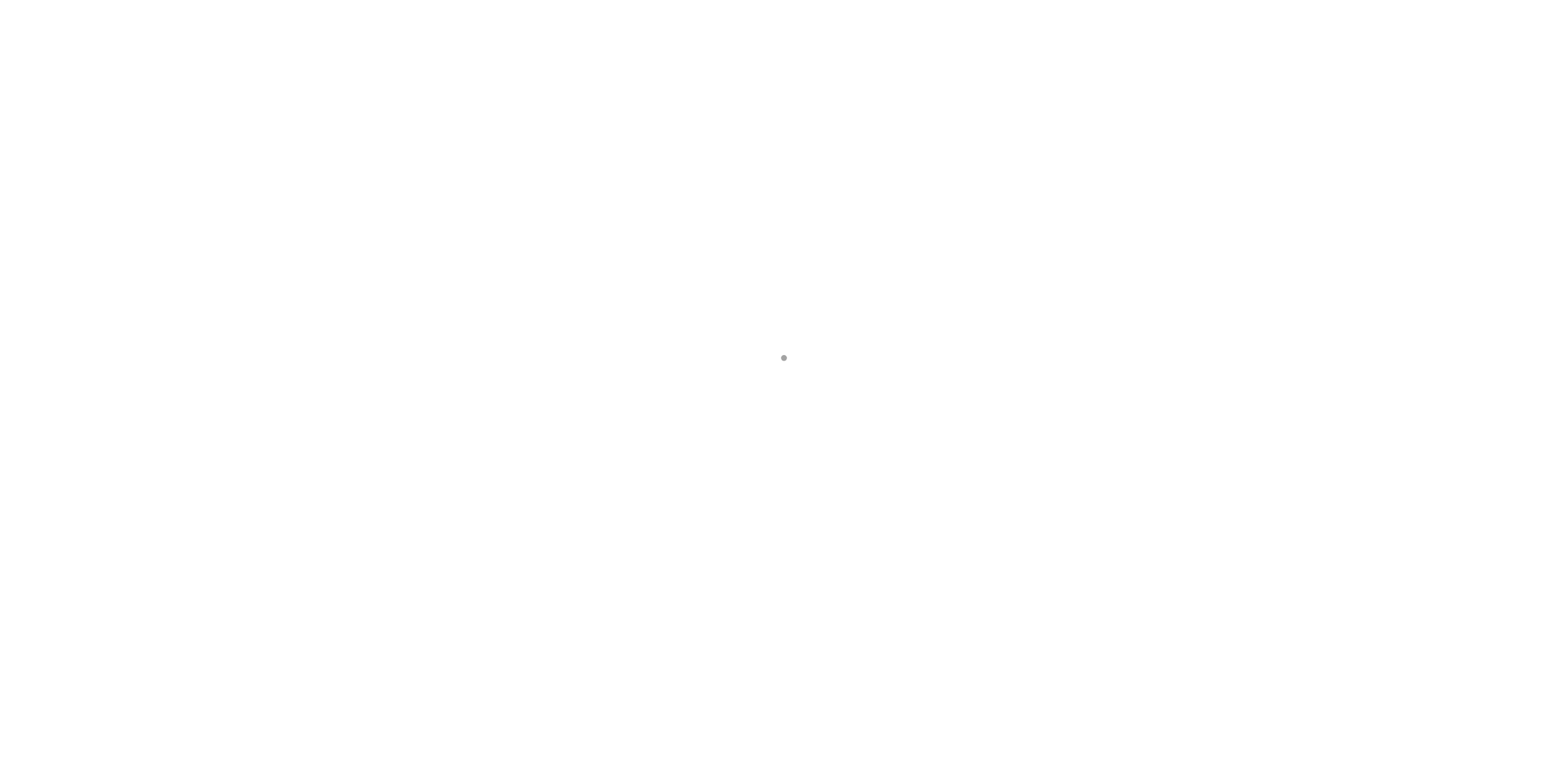 scroll, scrollTop: 0, scrollLeft: 0, axis: both 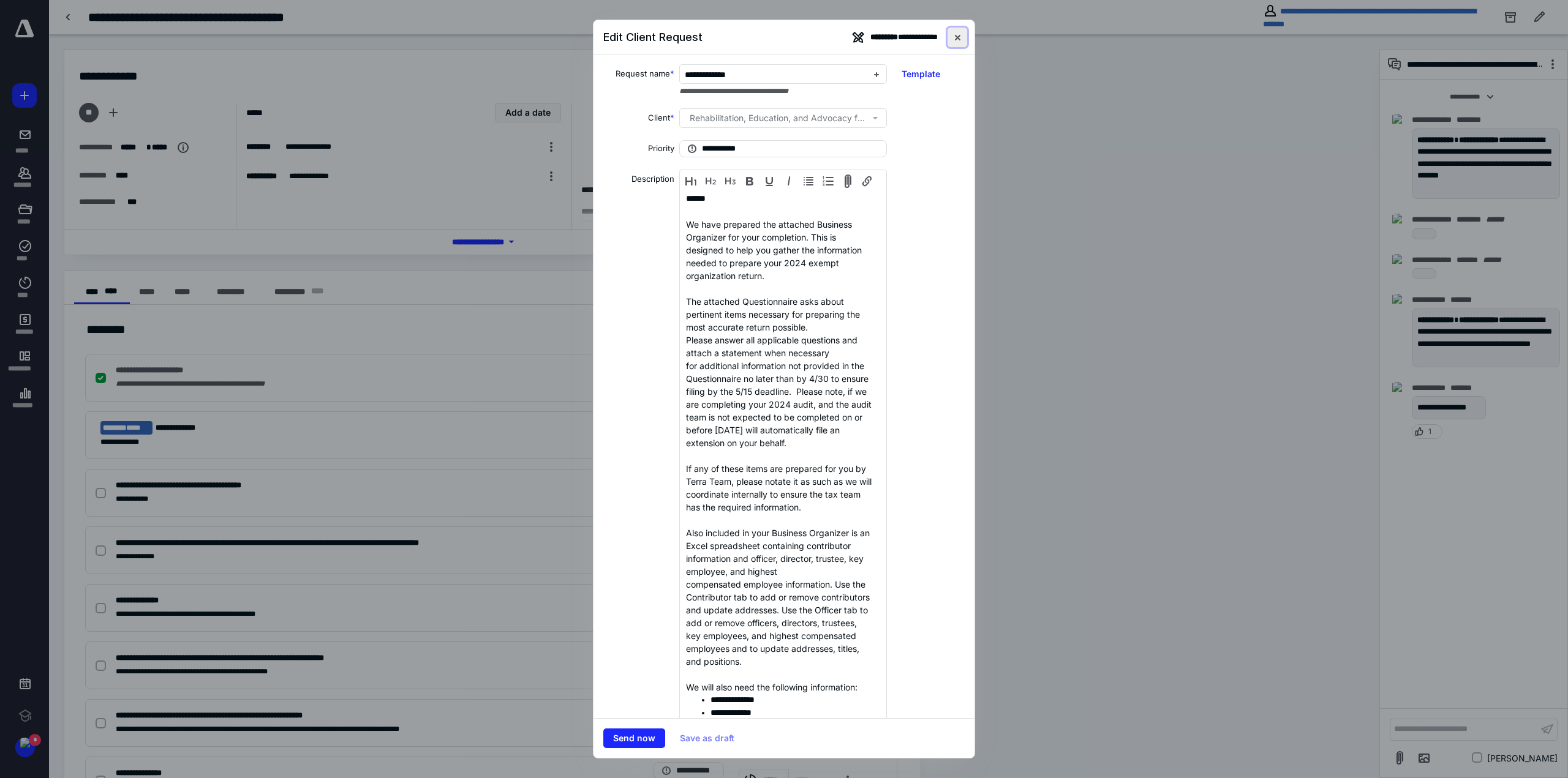 click at bounding box center (957, 37) 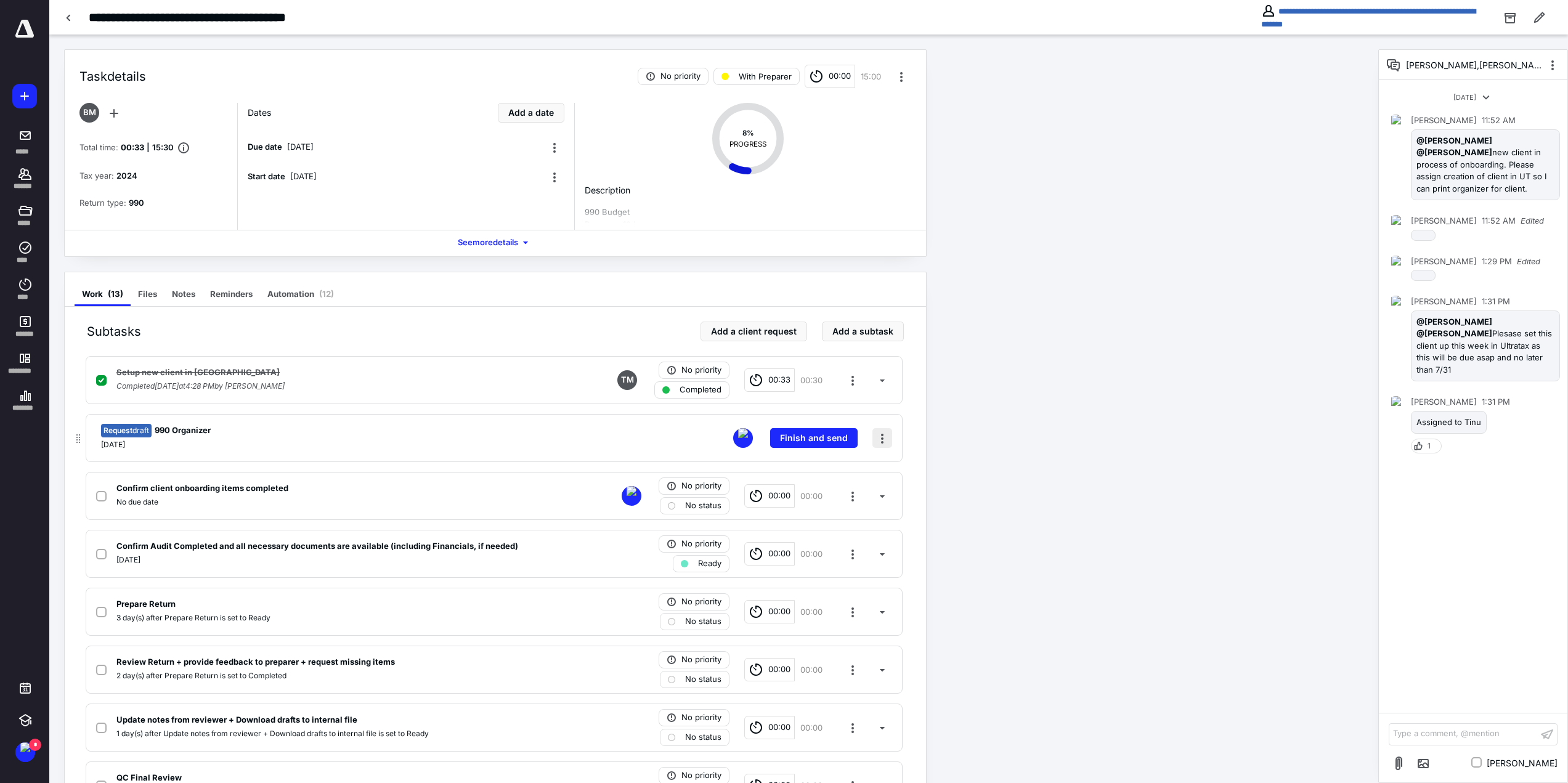click at bounding box center (882, 438) 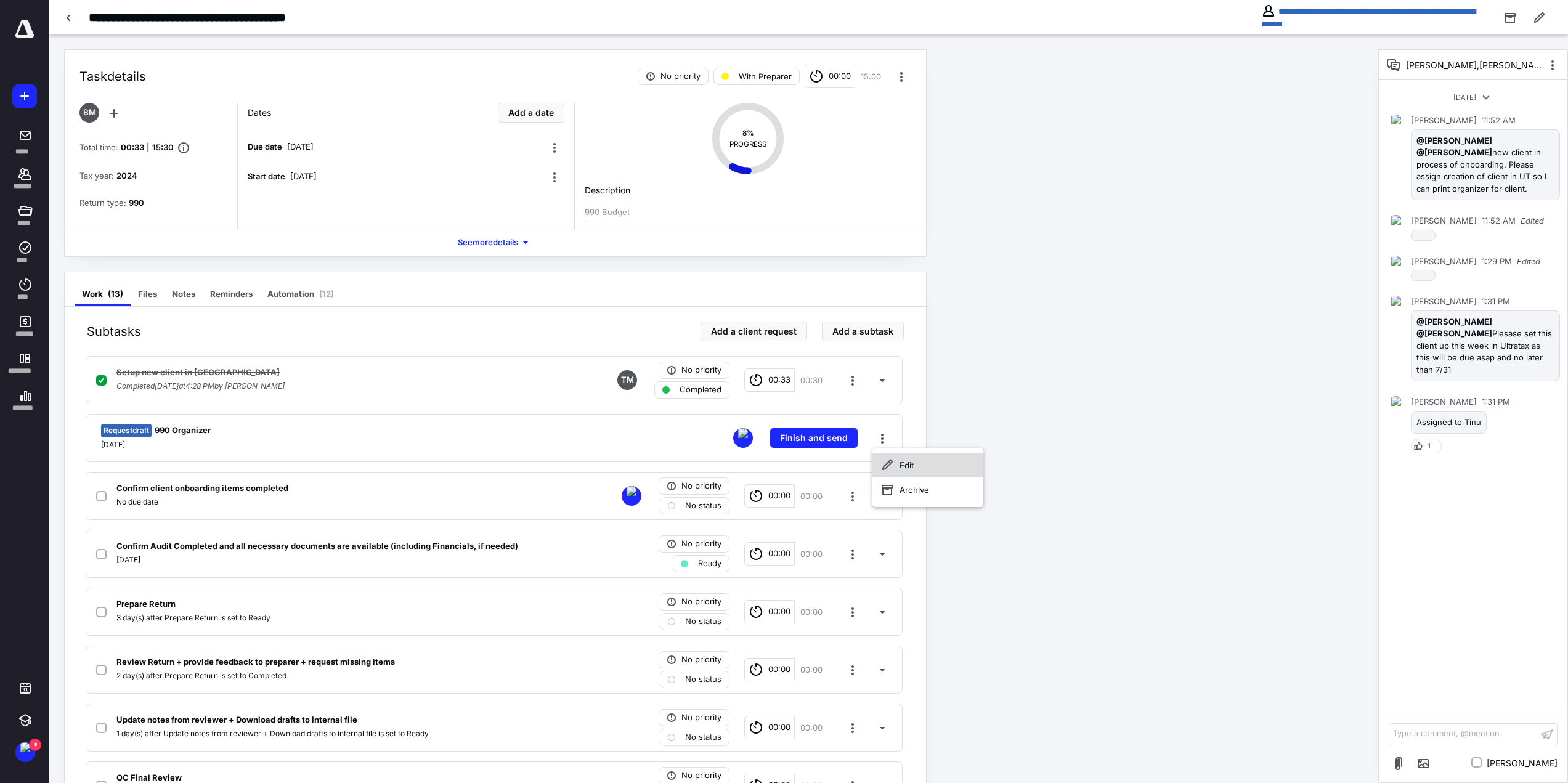 click 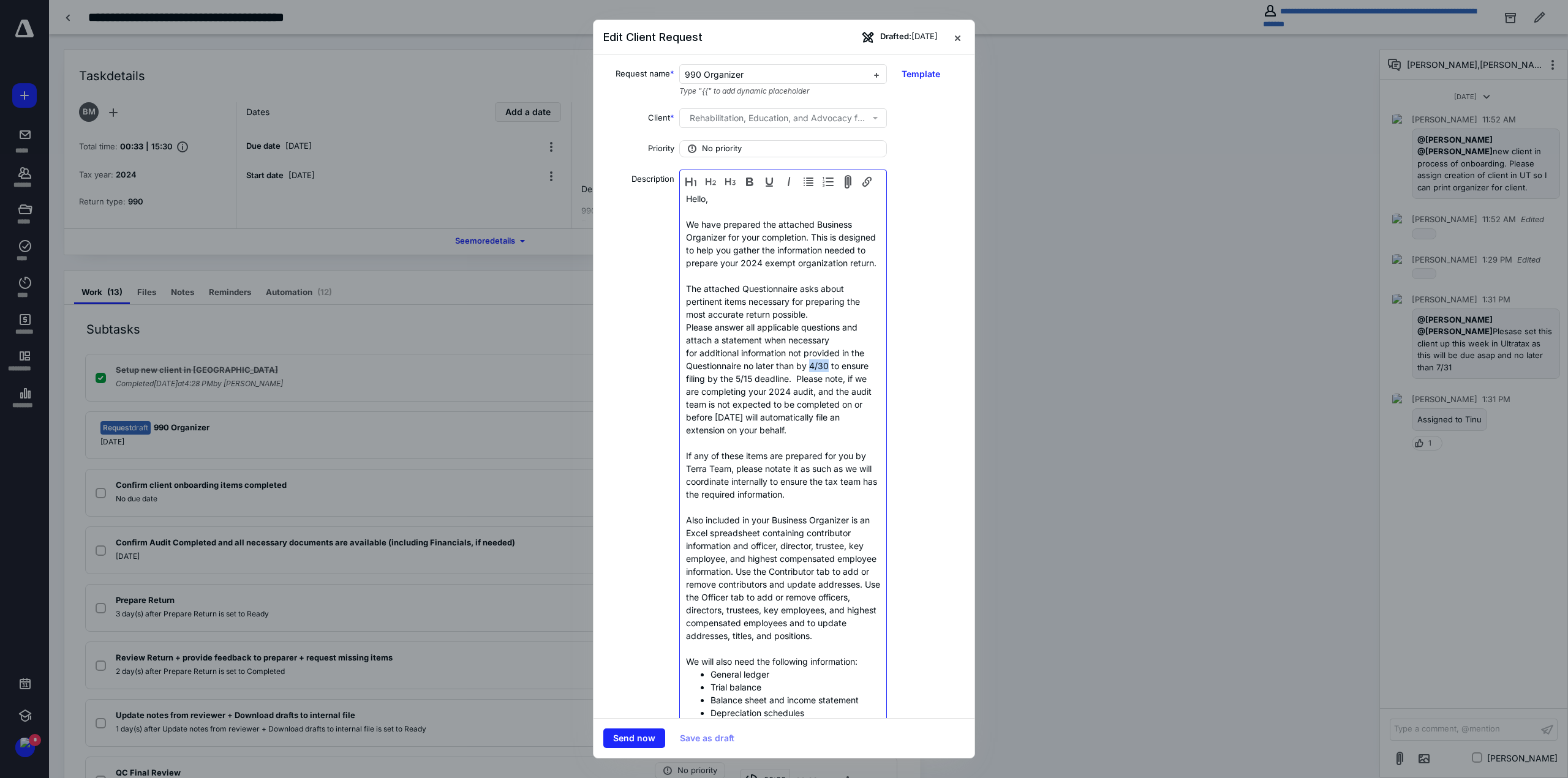 drag, startPoint x: 826, startPoint y: 379, endPoint x: 809, endPoint y: 376, distance: 17.262677 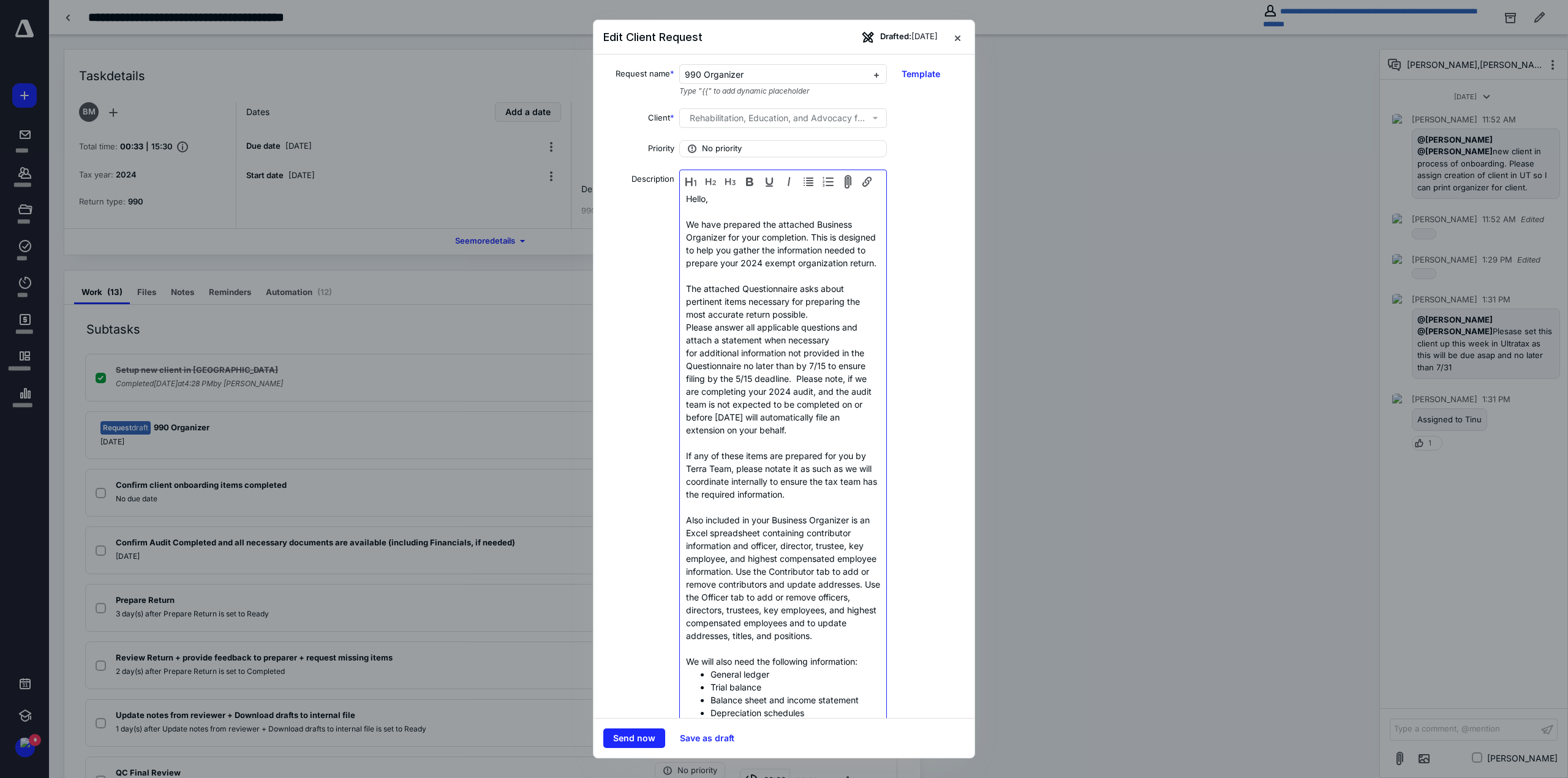 click on "Please answer all applicable questions and attach a statement when necessary for additional information not provided in the Questionnaire no later than by 7/15 to ensure filing by the 5/15 deadline.  Please note, if we are completing your 2024 audit, and the audit team is not expected to be completed on or before 4/30, we will automatically file an extension on your behalf." at bounding box center [783, 378] 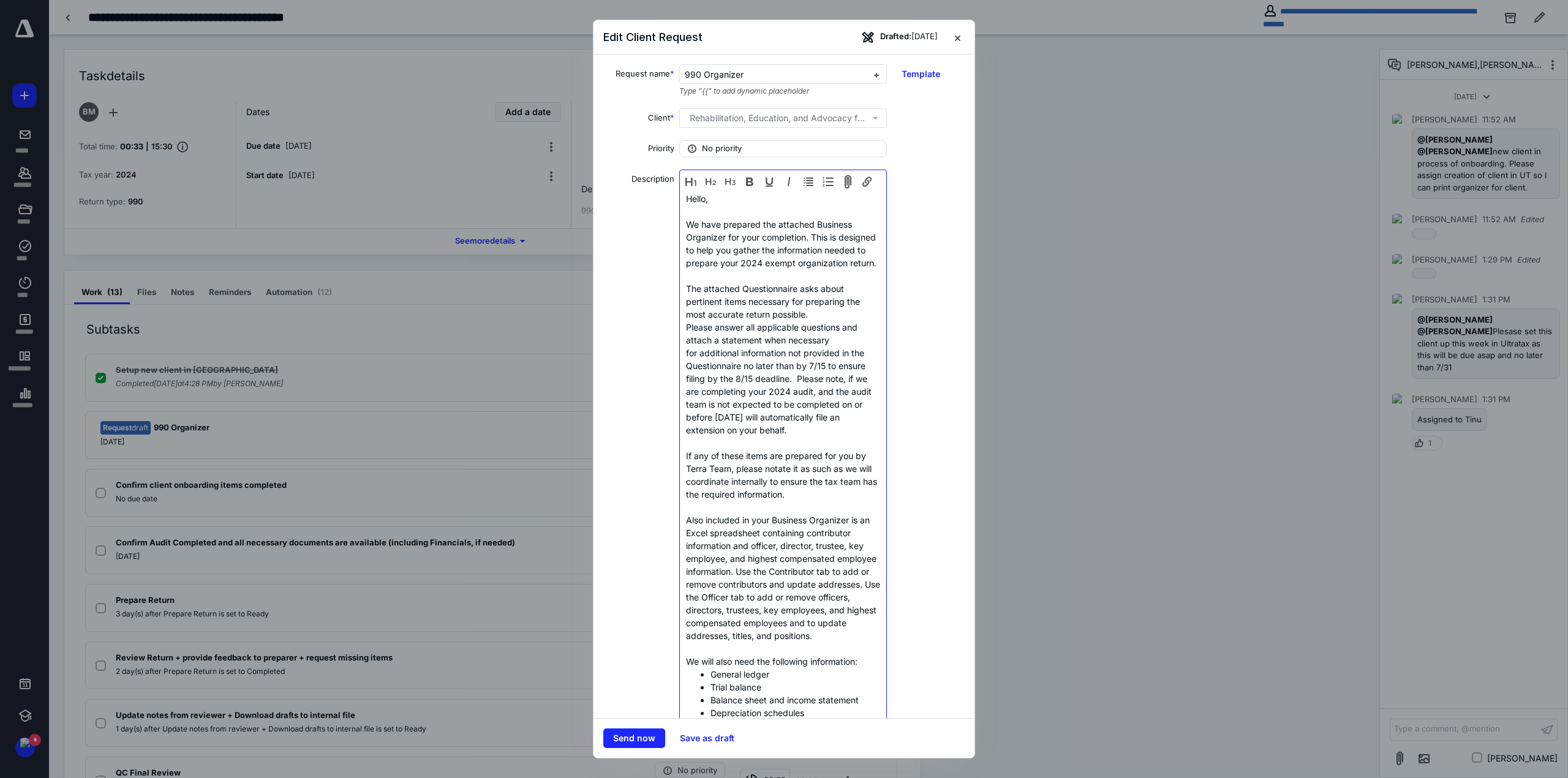 drag, startPoint x: 797, startPoint y: 446, endPoint x: 793, endPoint y: 391, distance: 55.14526 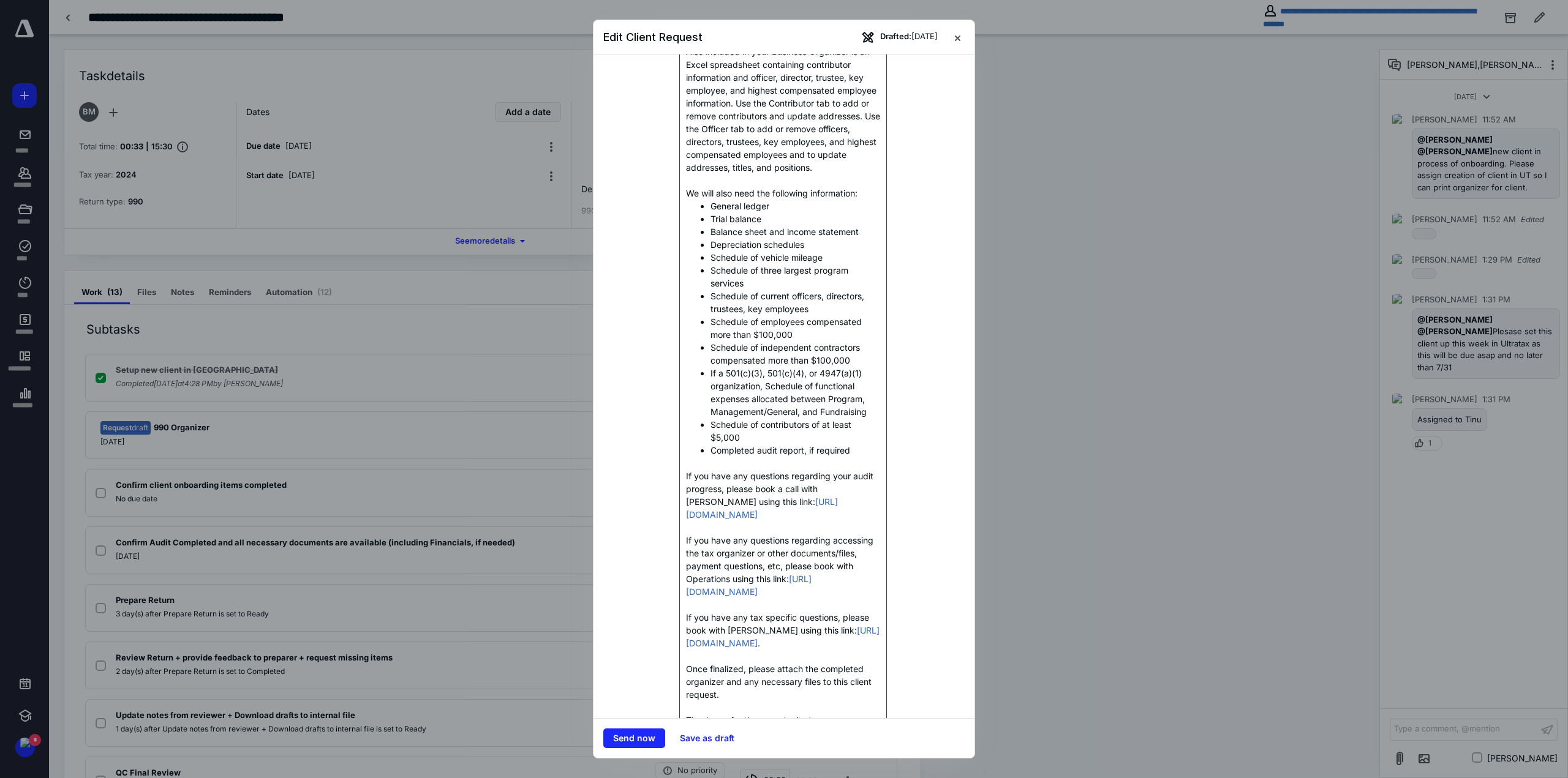 scroll, scrollTop: 428, scrollLeft: 0, axis: vertical 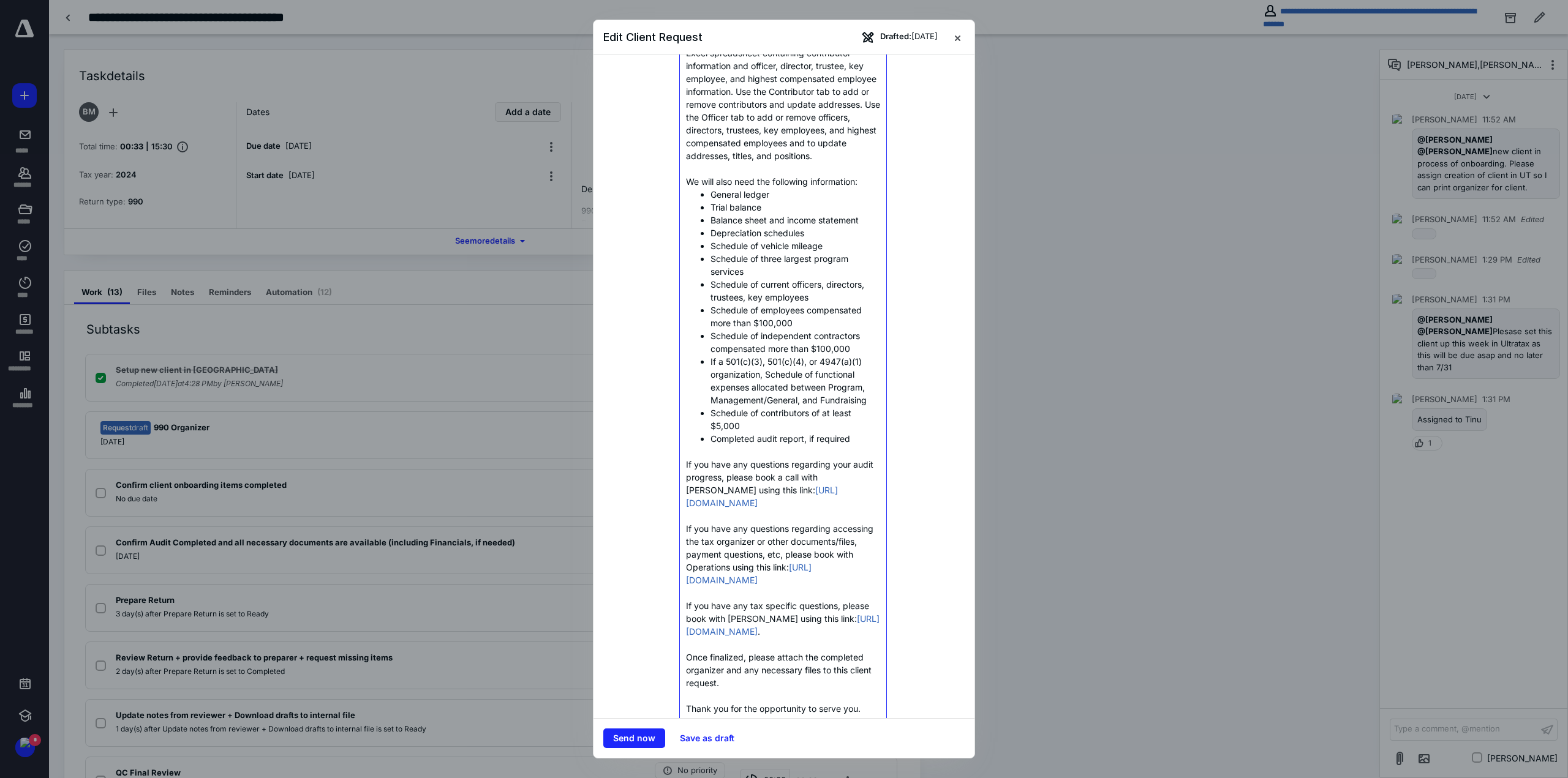drag, startPoint x: 723, startPoint y: 540, endPoint x: 683, endPoint y: 491, distance: 63.253458 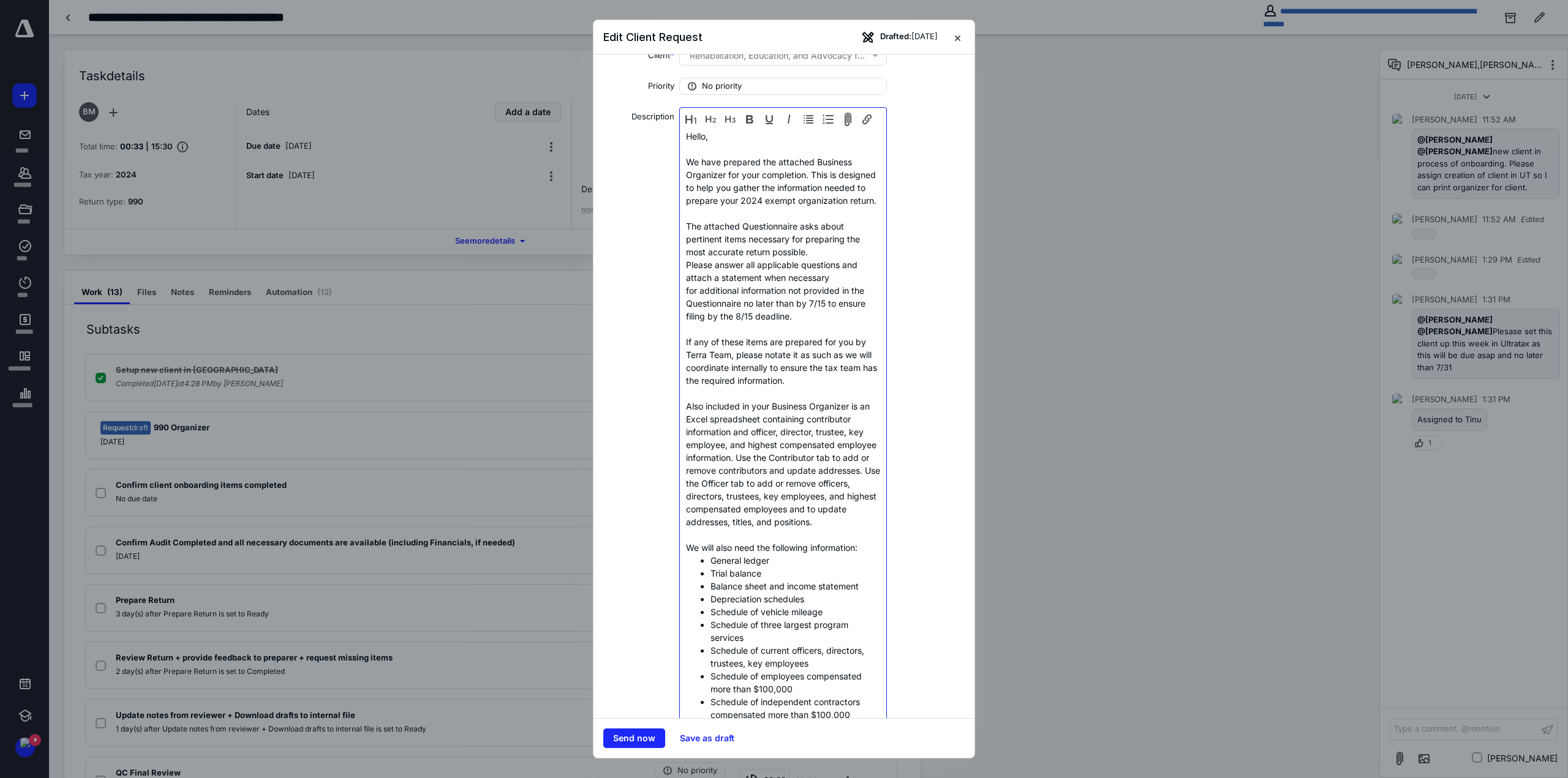 scroll, scrollTop: 2, scrollLeft: 0, axis: vertical 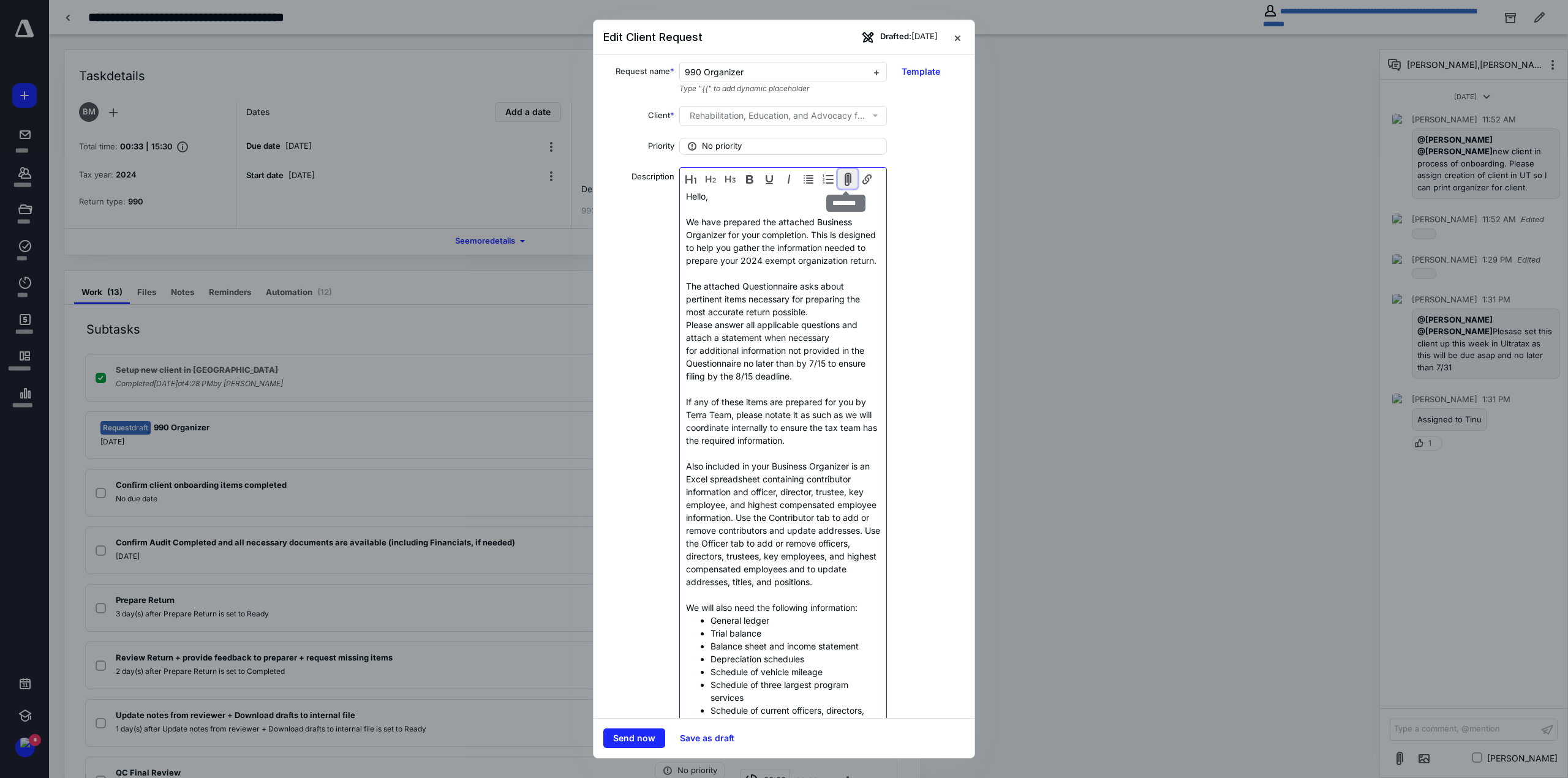 click at bounding box center [848, 179] 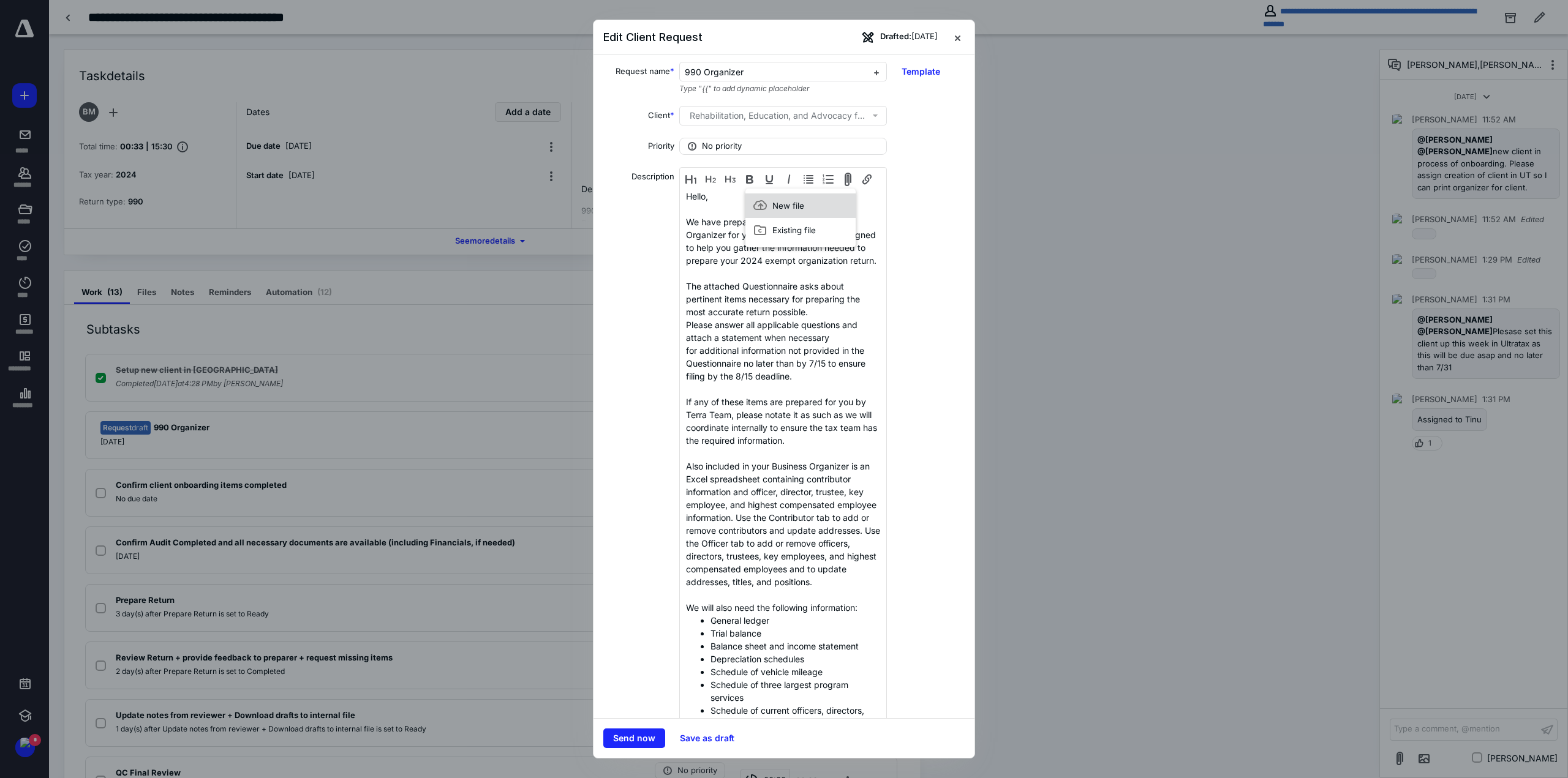 click on "New file" at bounding box center (801, 206) 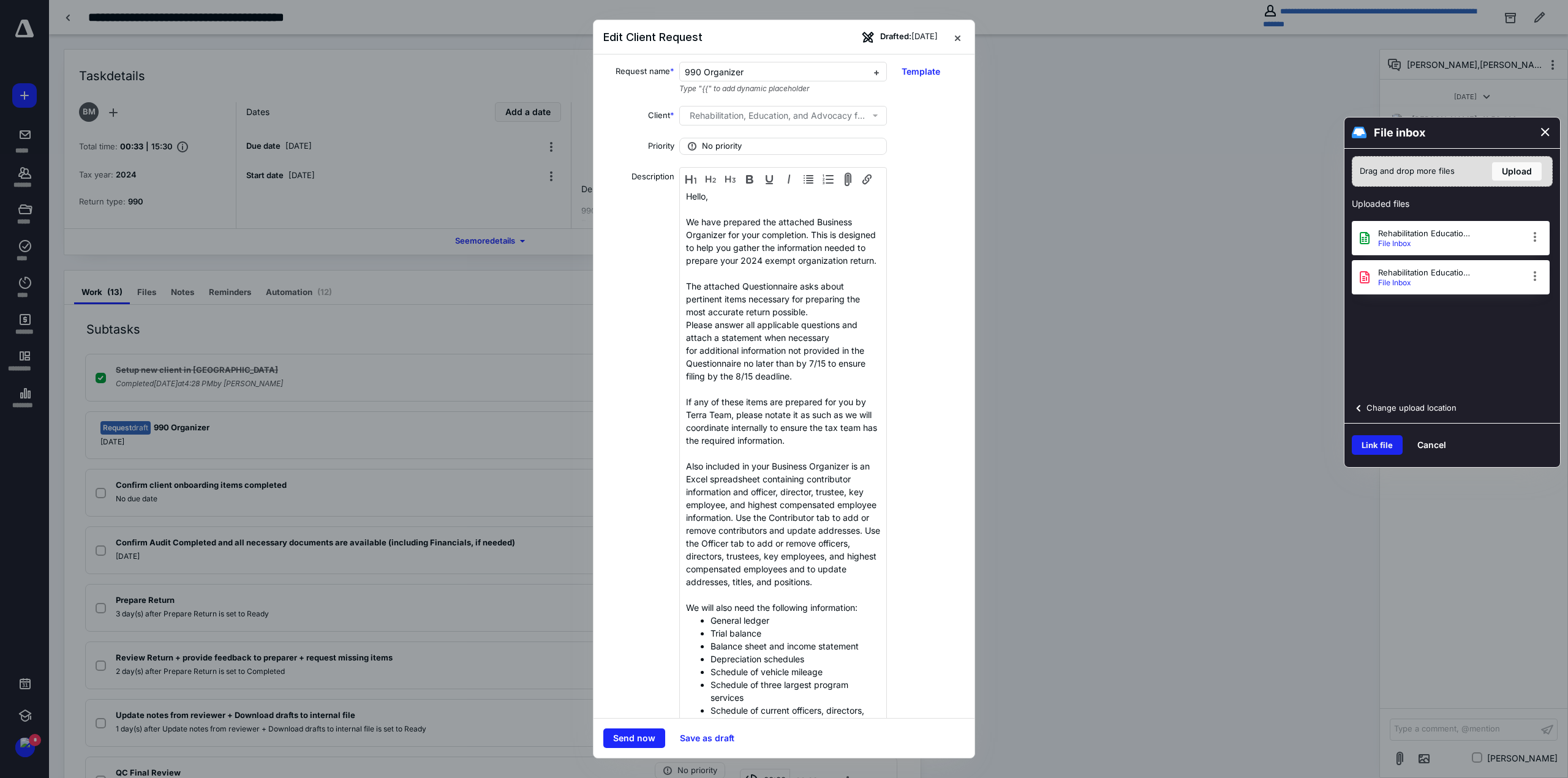 click on "Link file" at bounding box center (1377, 445) 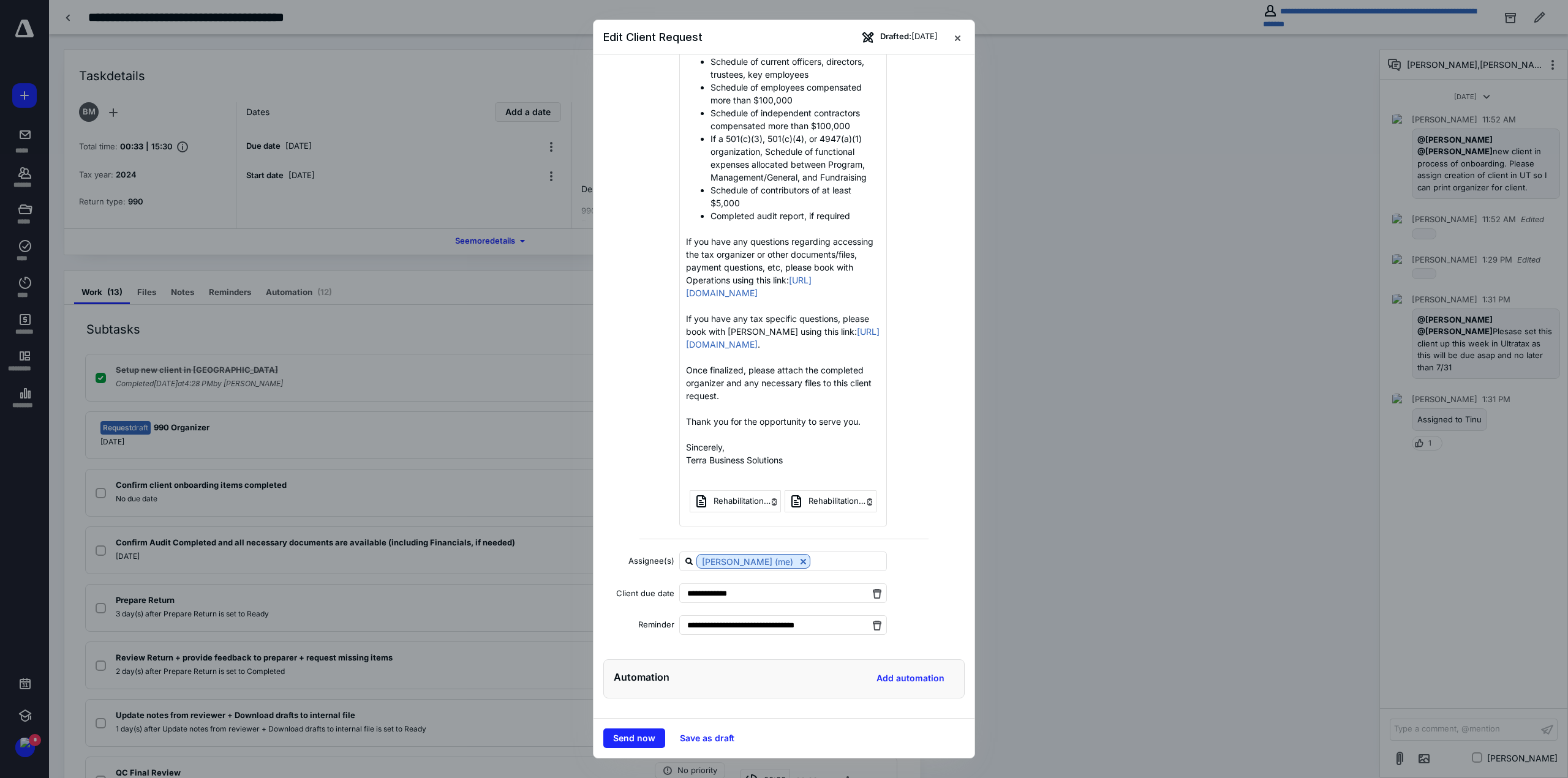 scroll, scrollTop: 703, scrollLeft: 0, axis: vertical 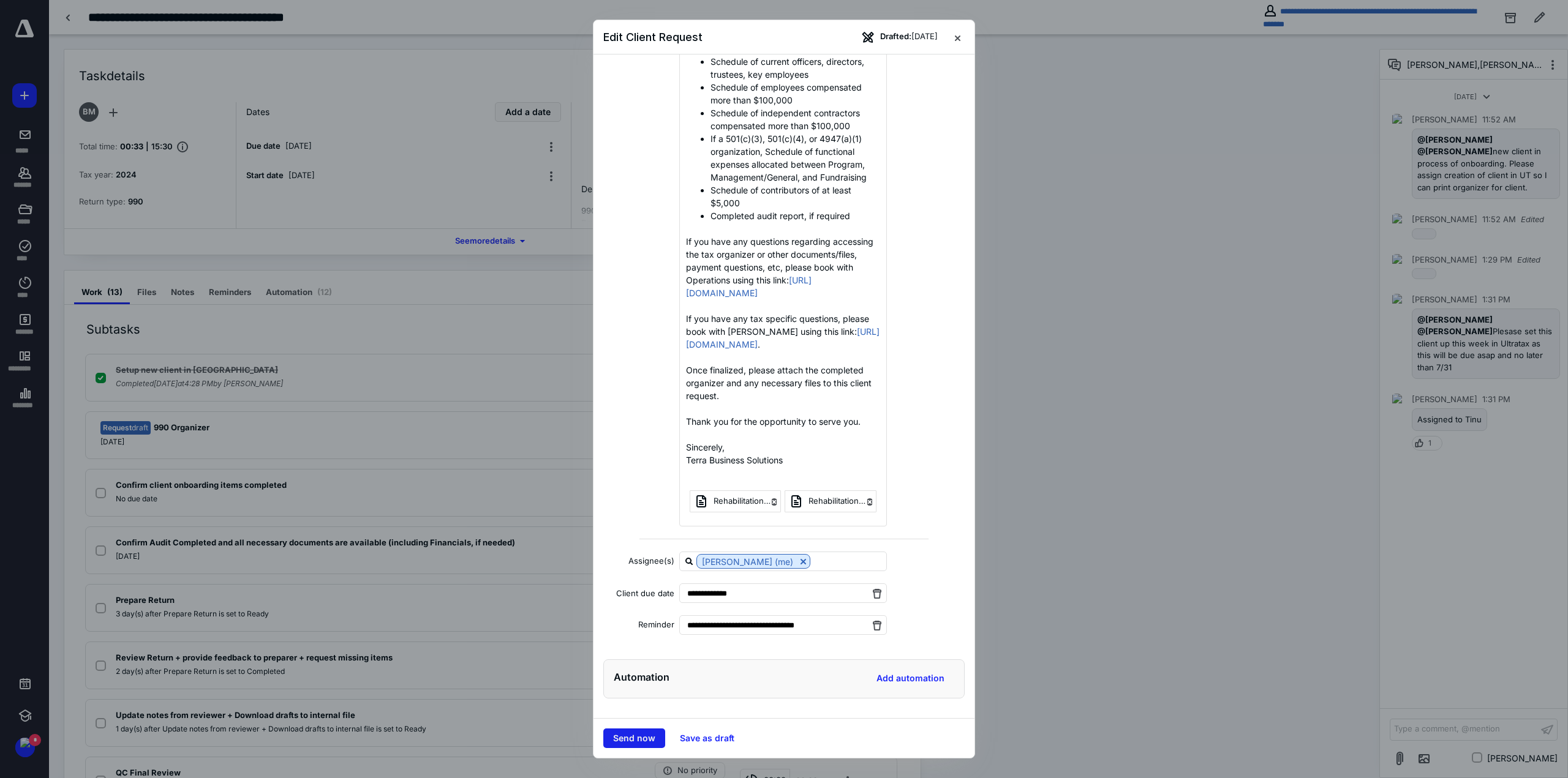 click on "Send now" at bounding box center (634, 738) 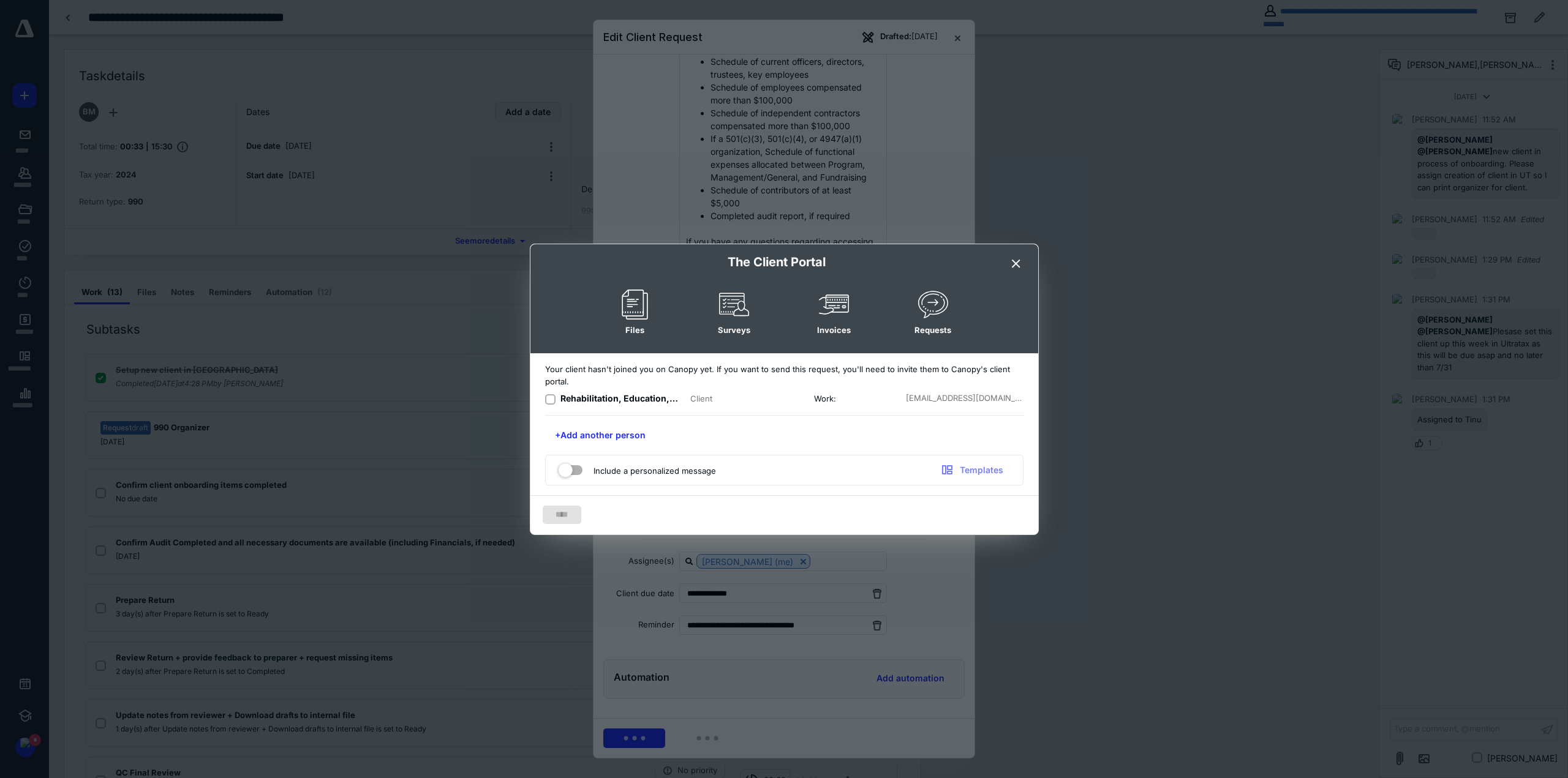 click on "Rehabilitation, Education, and Advocacy for Citizens with Handicaps, Inc   Client Work: accounting@reachcils.org" at bounding box center (784, 398) 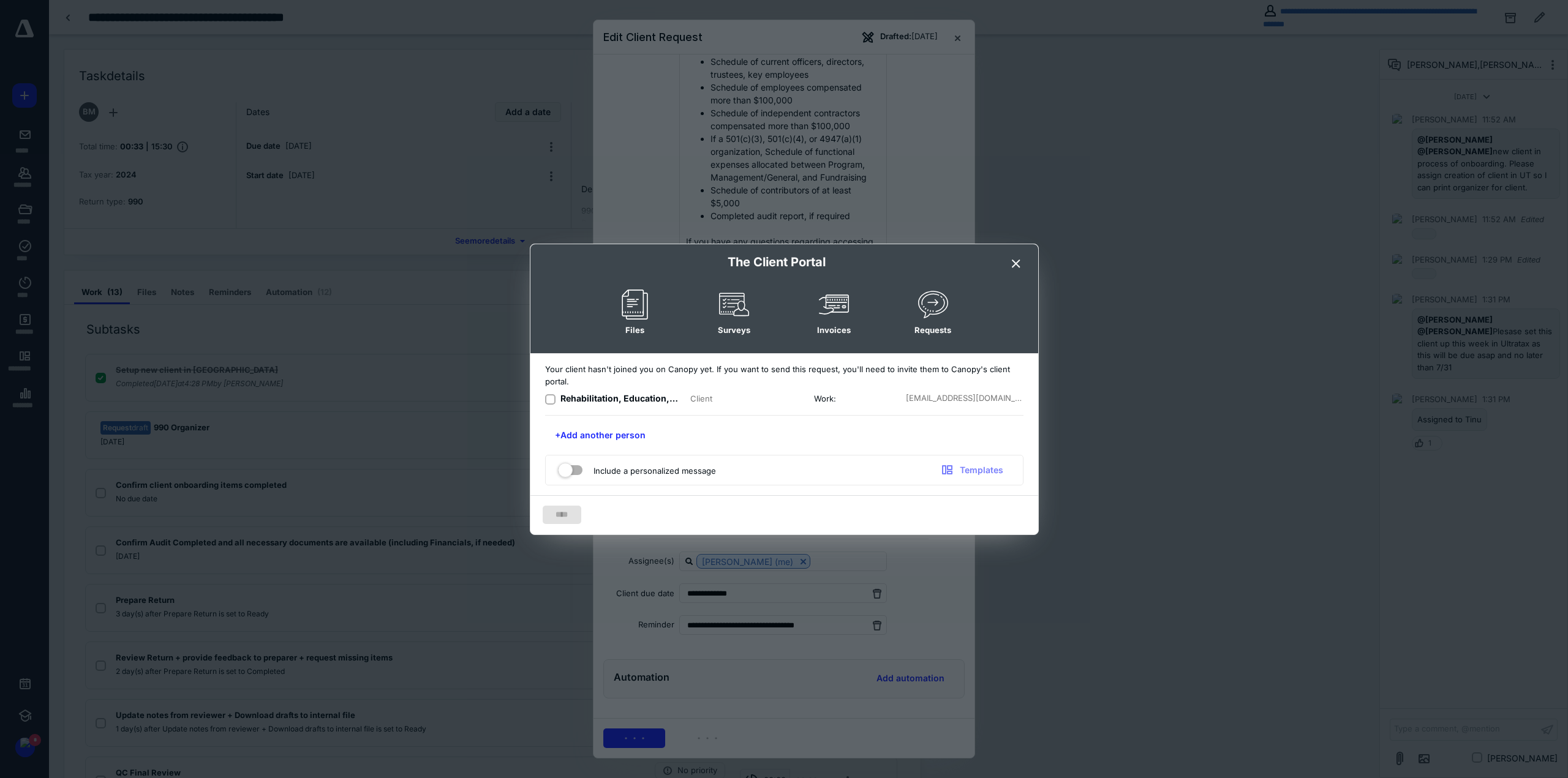 click on "Your client hasn't joined you on Canopy yet. If you want to send this request, you'll need to invite them to Canopy's client portal. Rehabilitation, Education, and Advocacy for Citizens with Handicaps, Inc   Client Work: accounting@reachcils.org +Add another person Include a personalized message Templates" at bounding box center [784, 424] 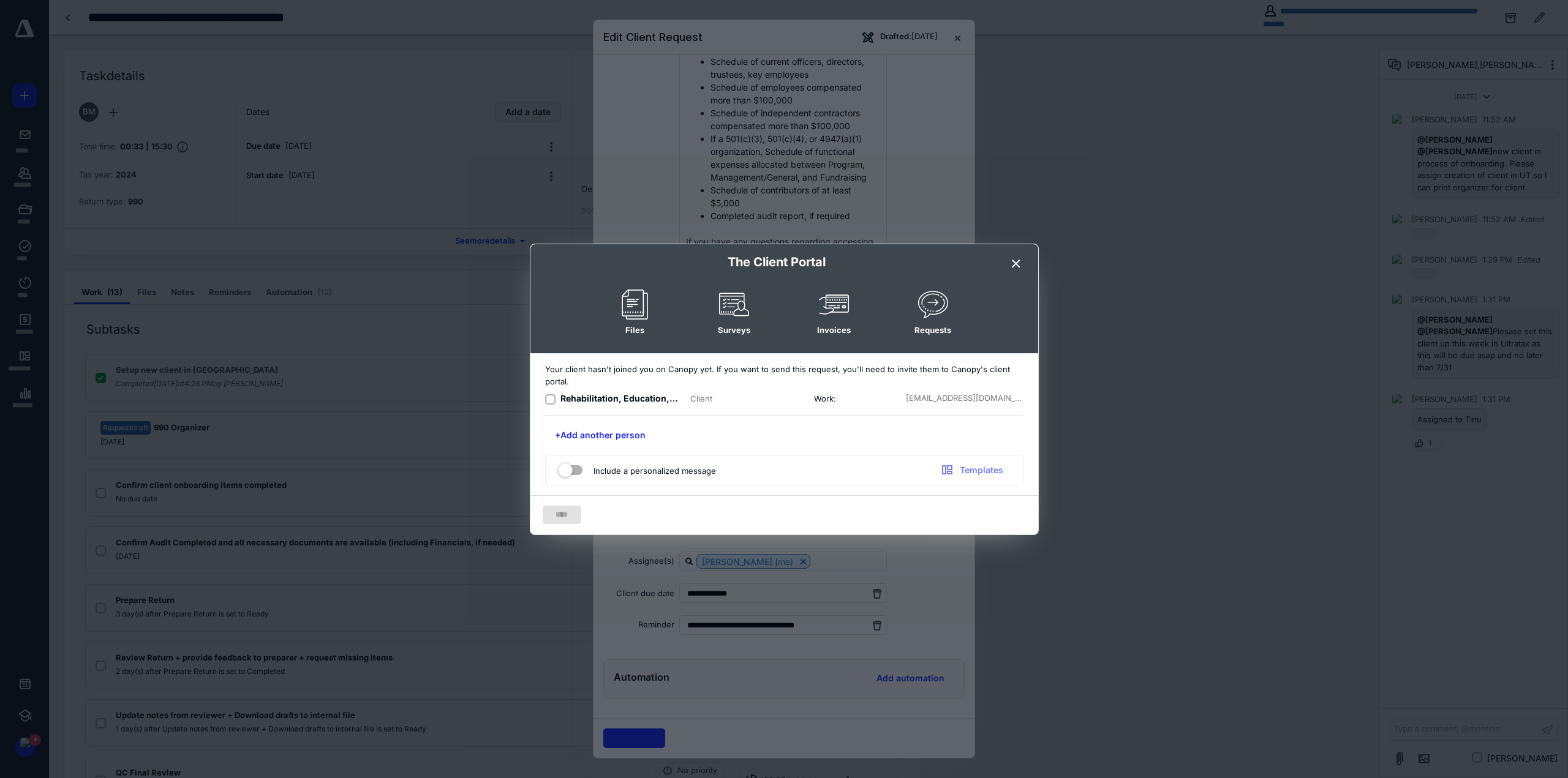 click 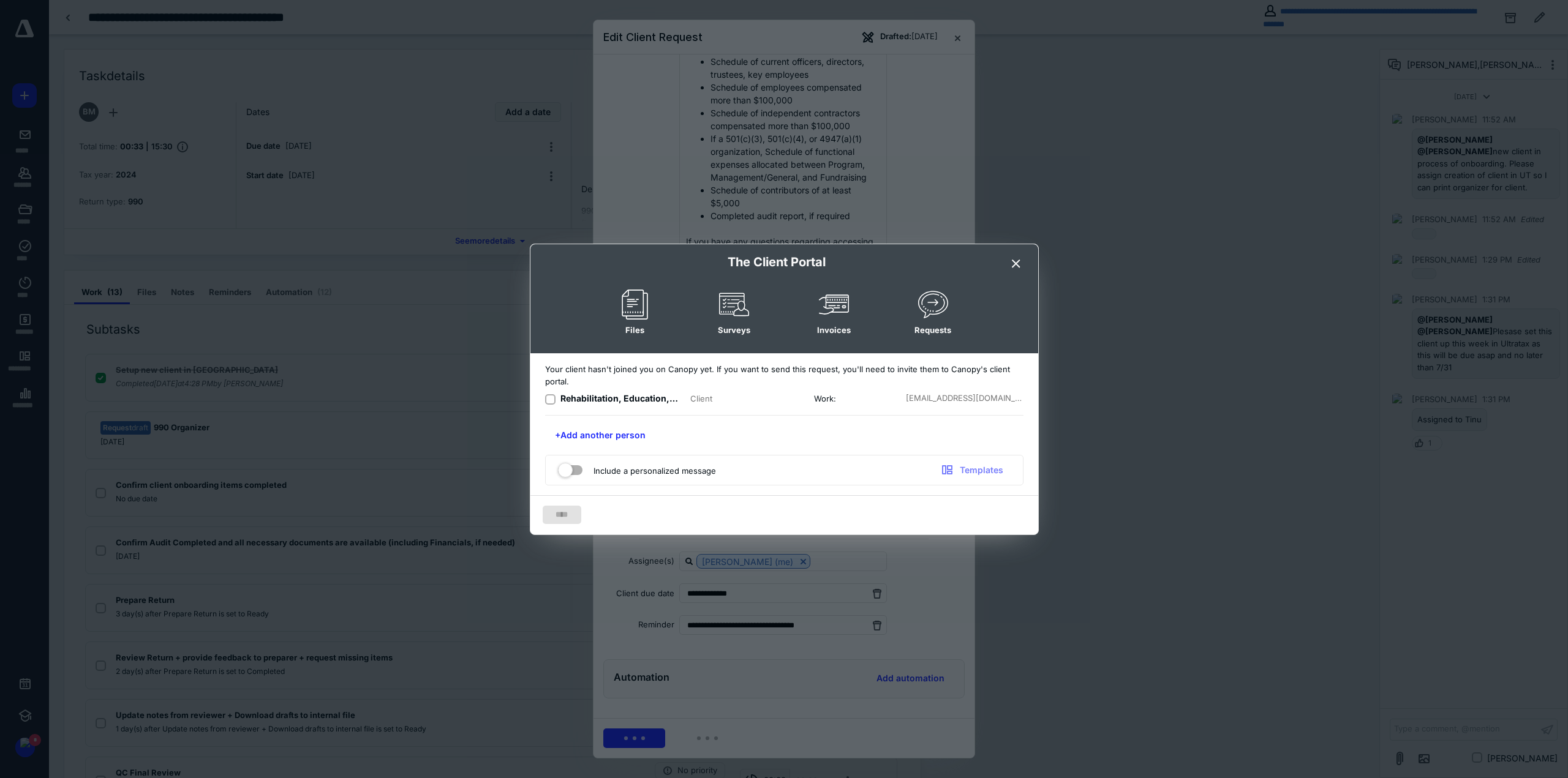 click at bounding box center [550, 399] 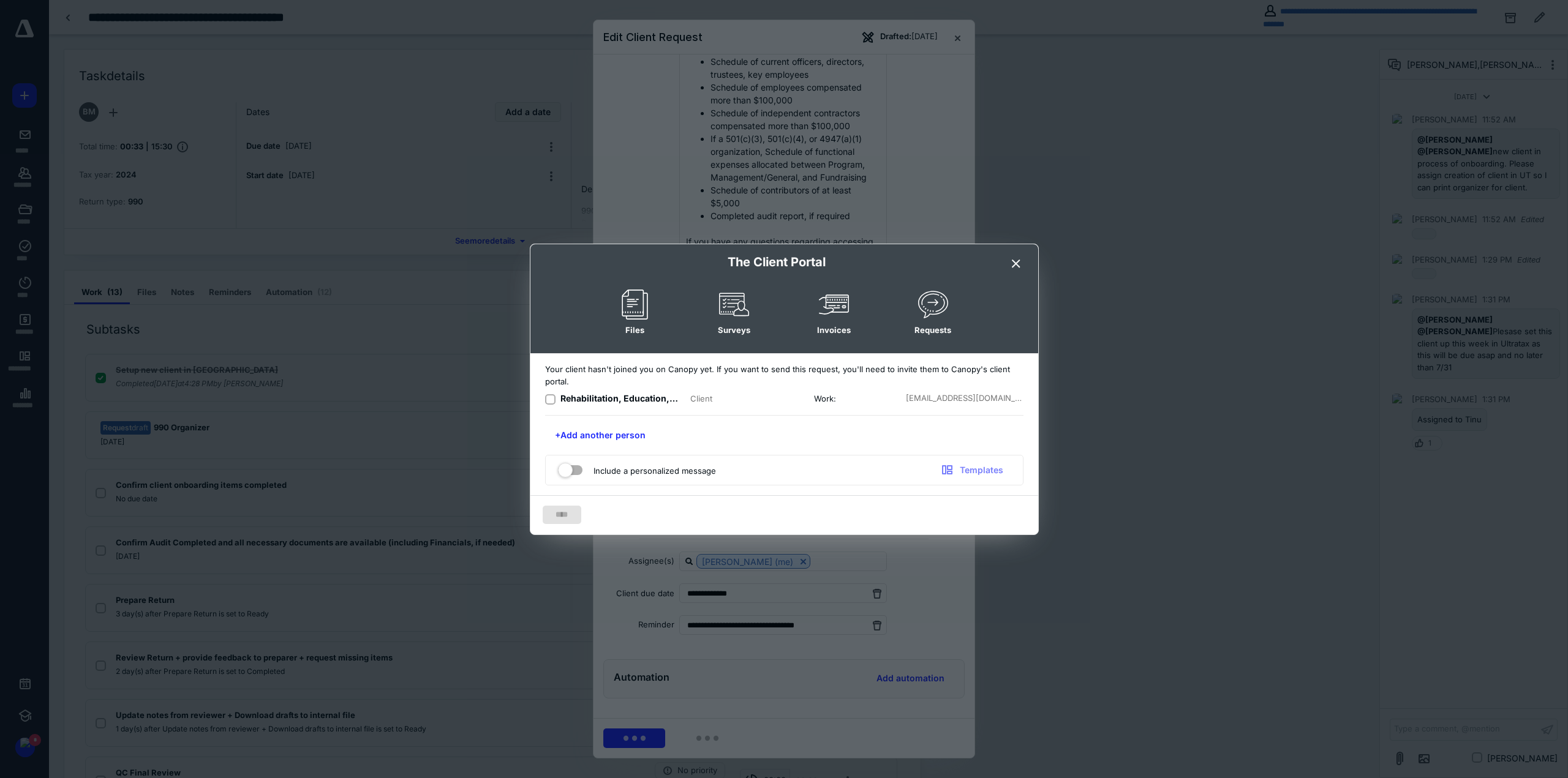 checkbox on "true" 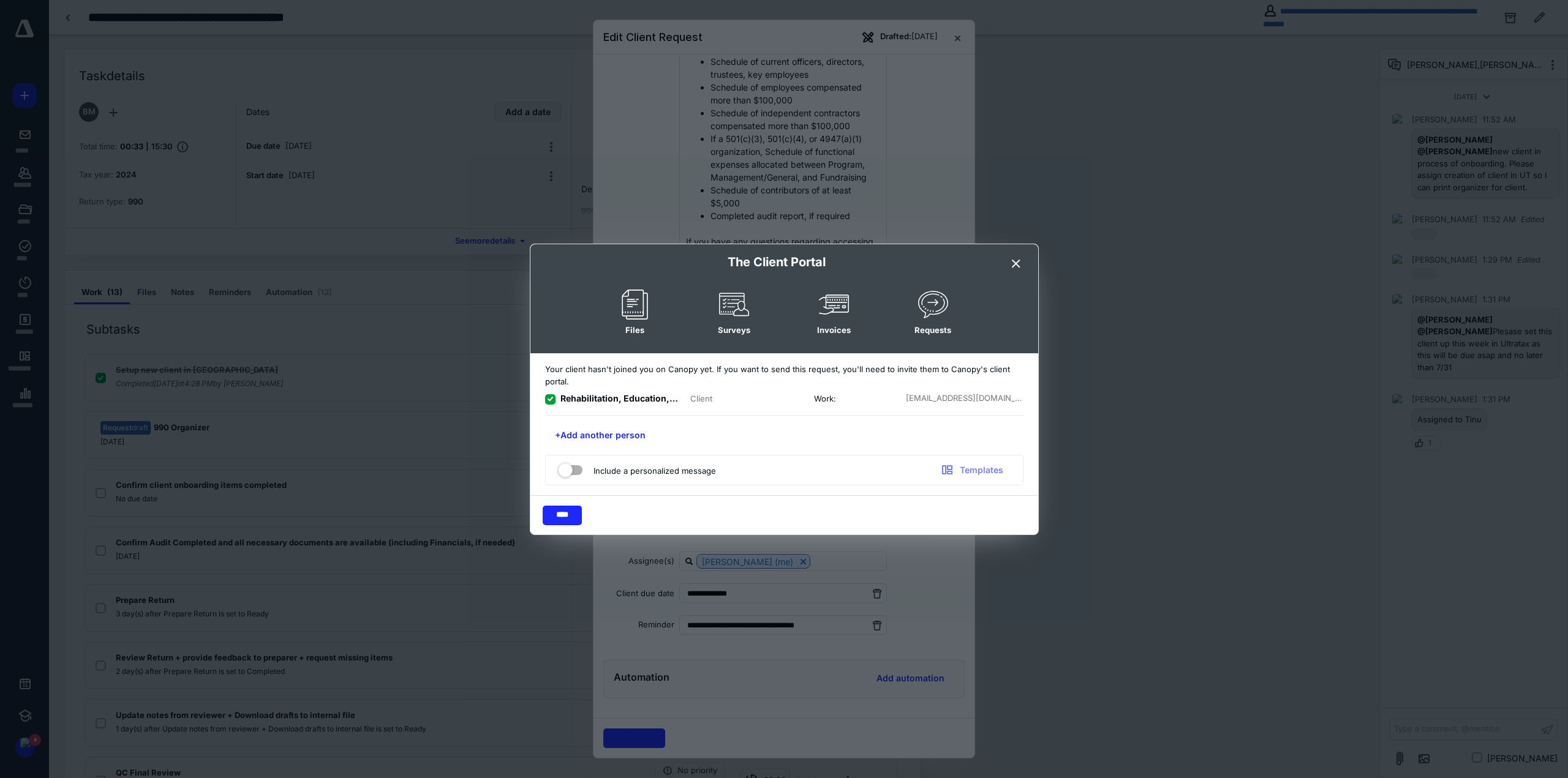 click at bounding box center [570, 468] 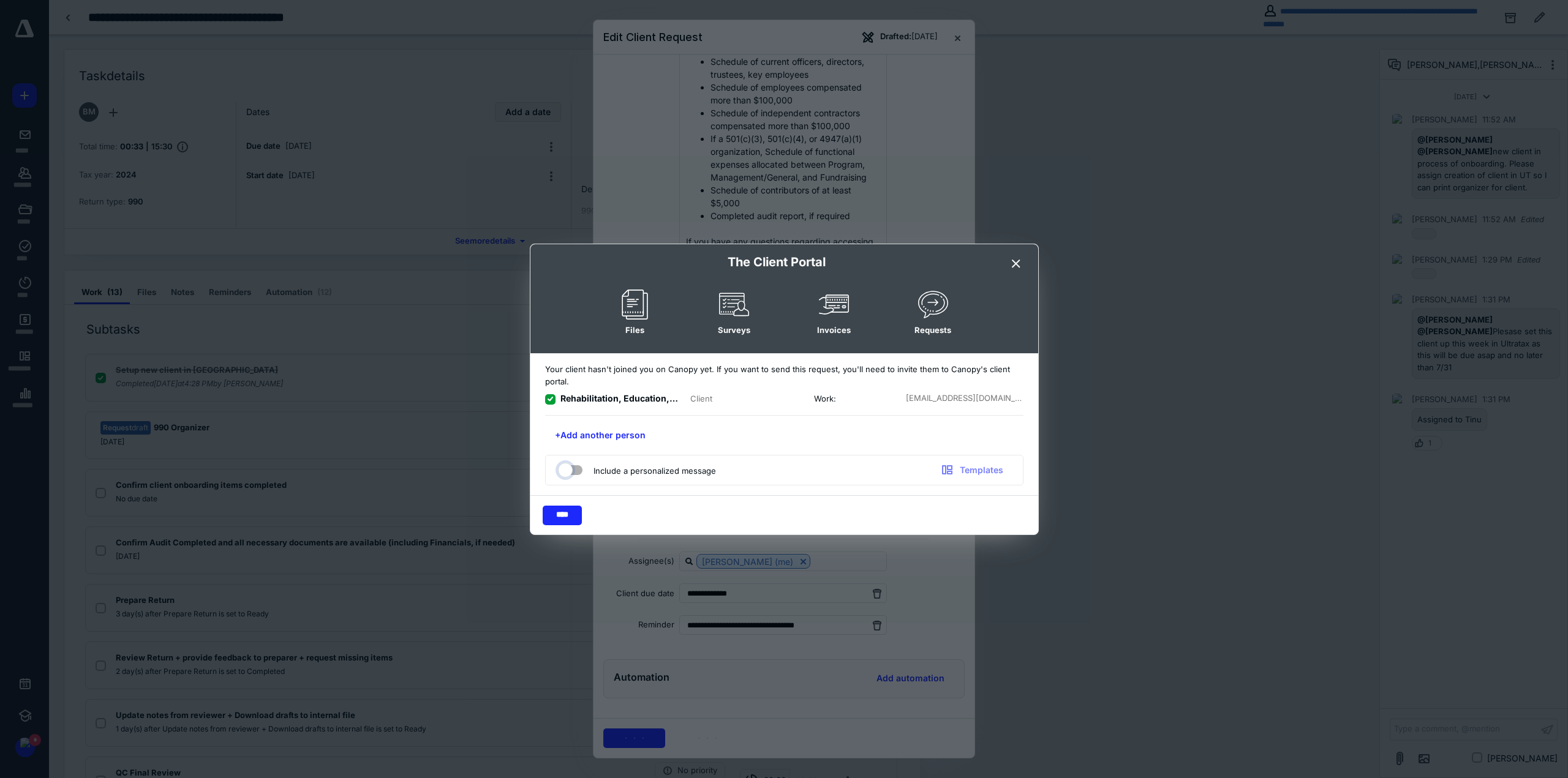click at bounding box center [564, 468] 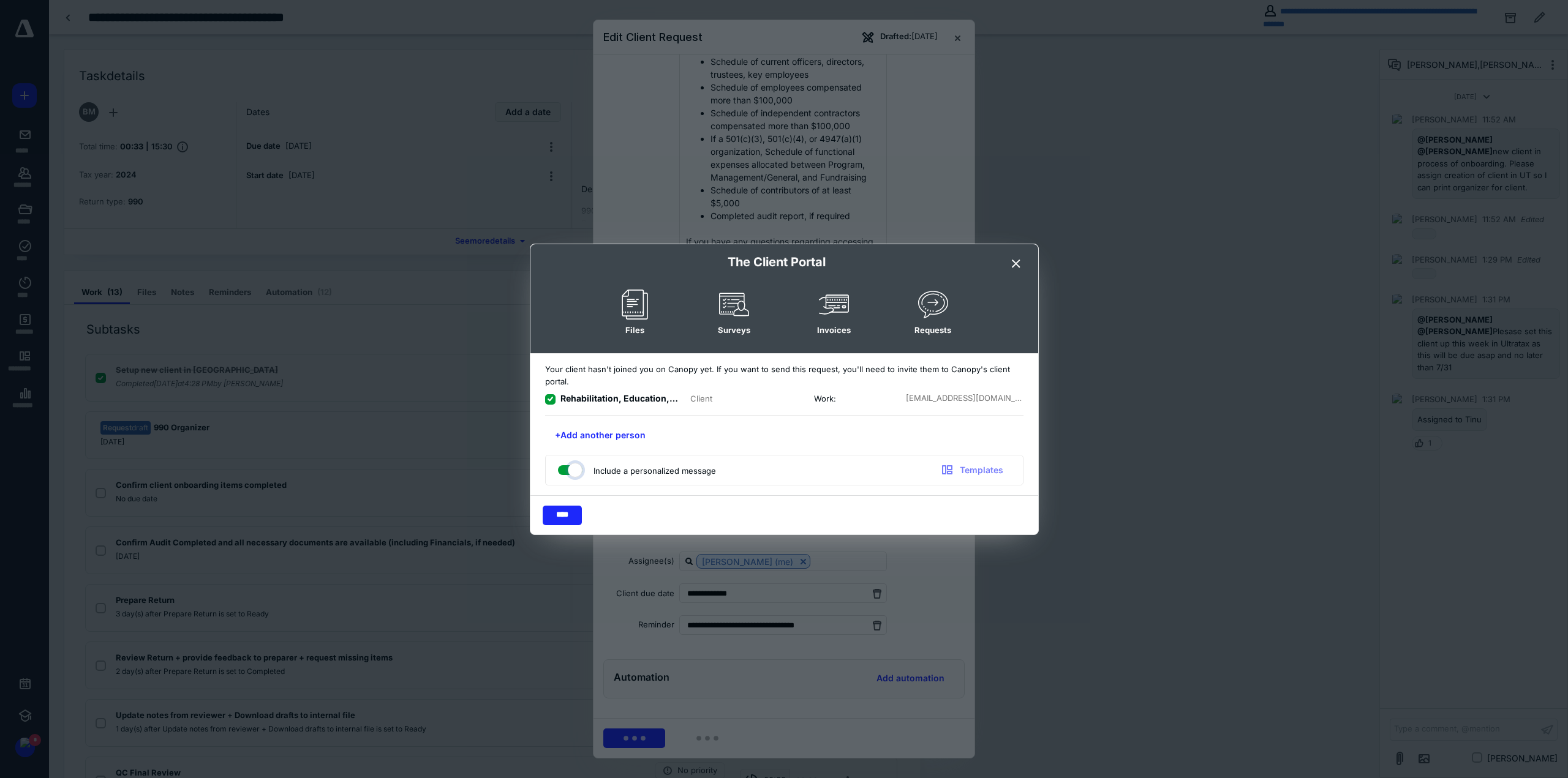 checkbox on "true" 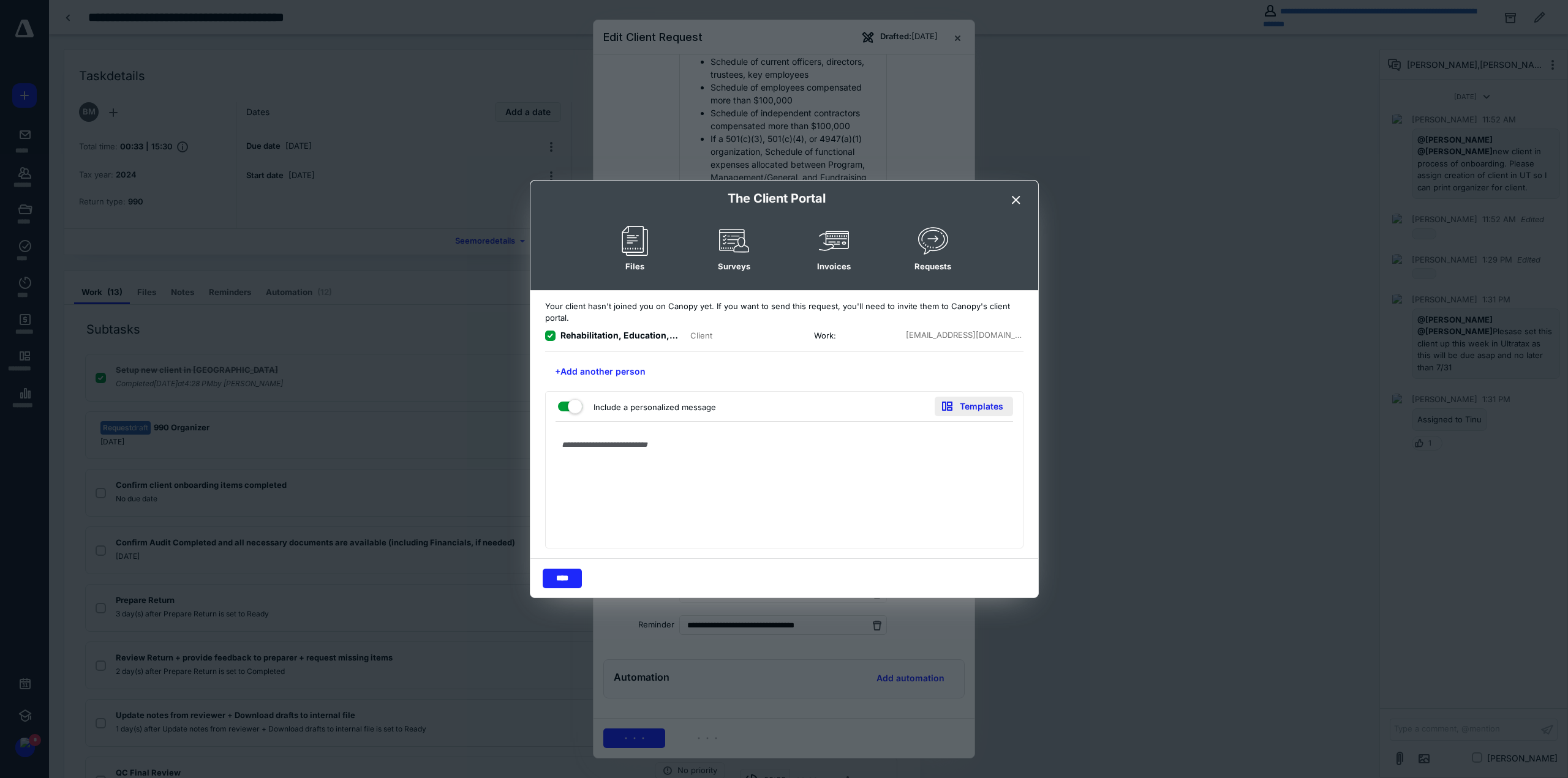 click on "Templates" at bounding box center (974, 406) 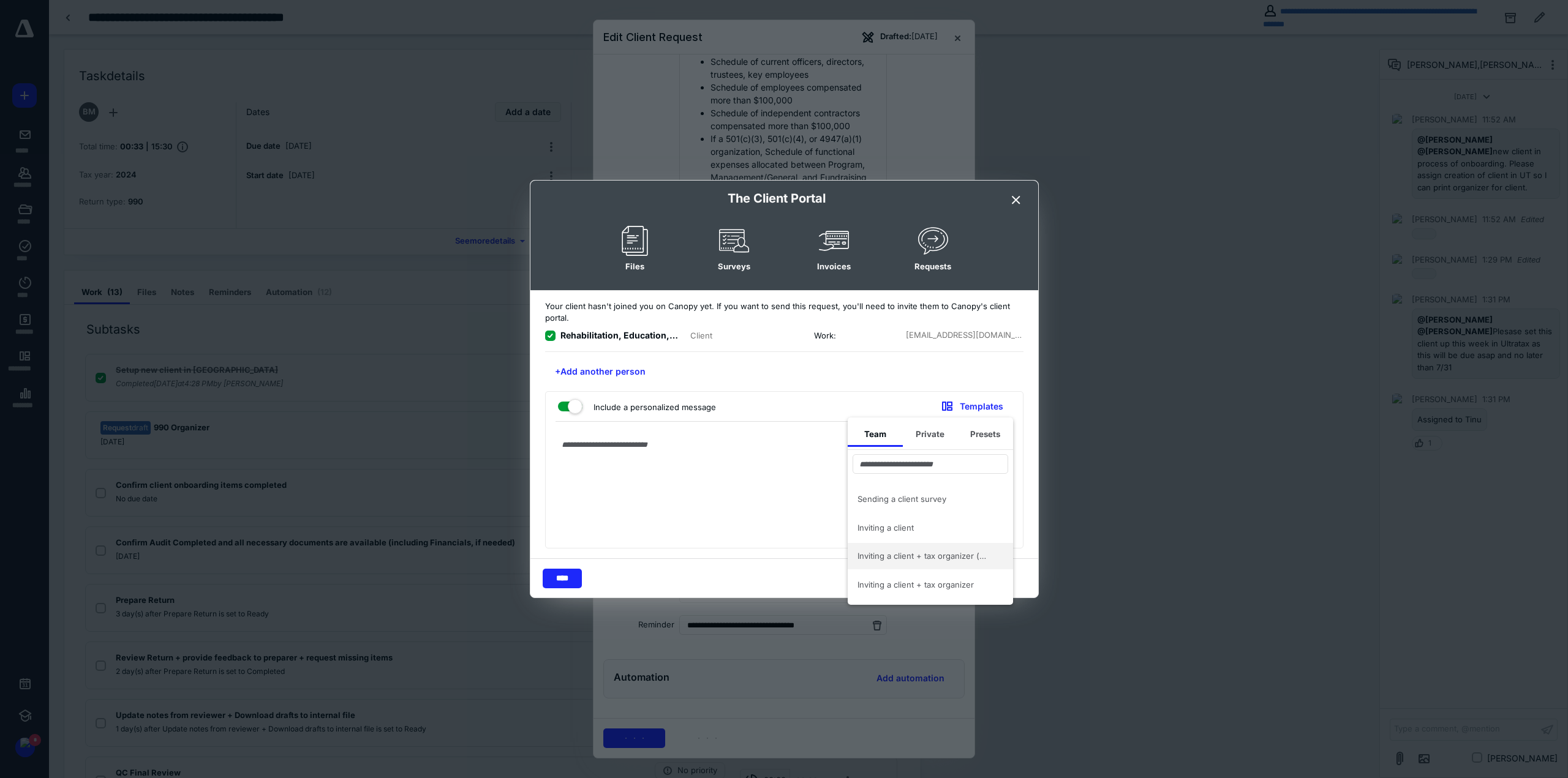 click on "Inviting a client  + tax organizer (personal after business setup)" at bounding box center [923, 556] 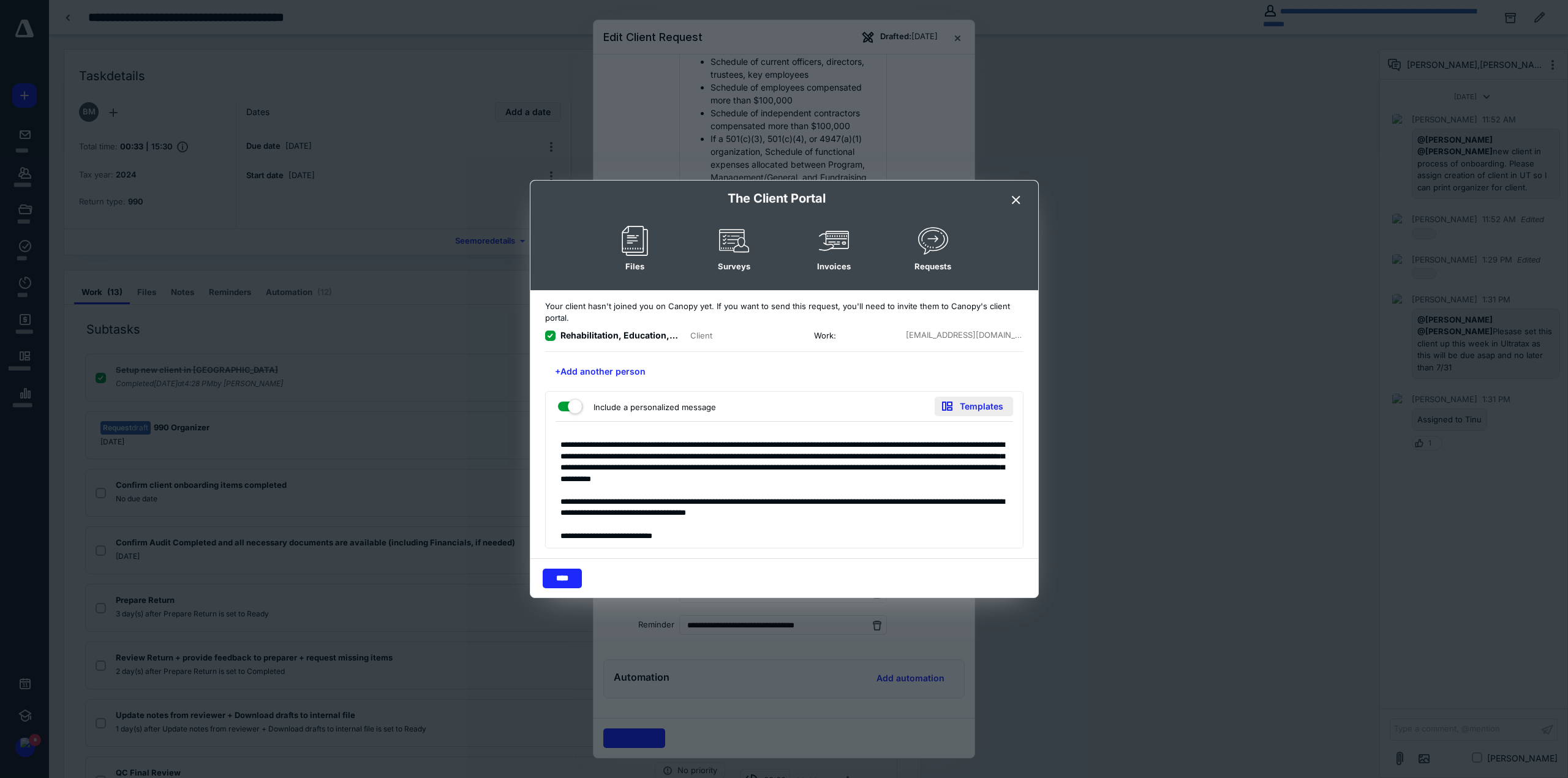 click on "Templates" at bounding box center [974, 406] 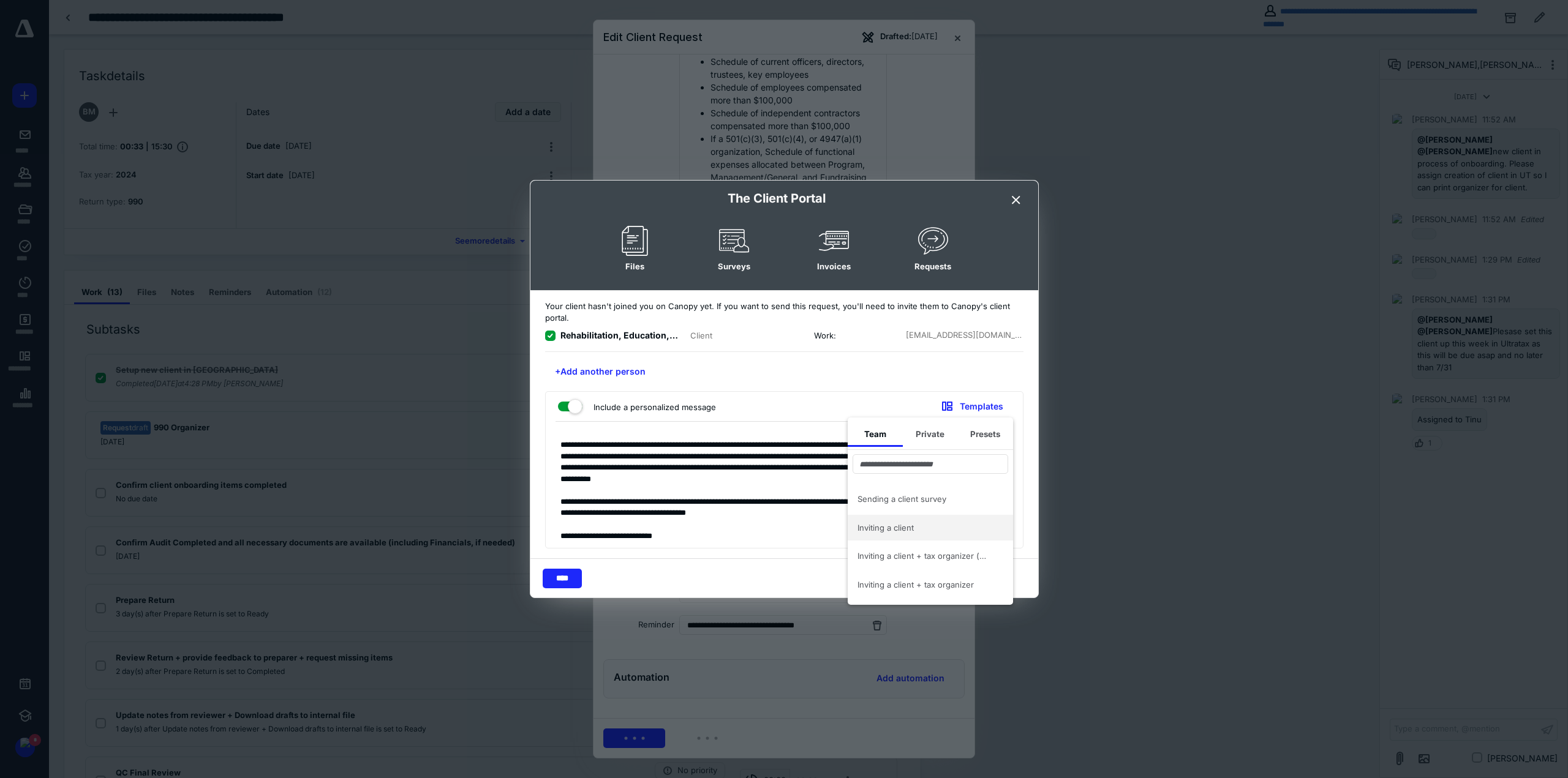 click on "Inviting a client" at bounding box center (930, 528) 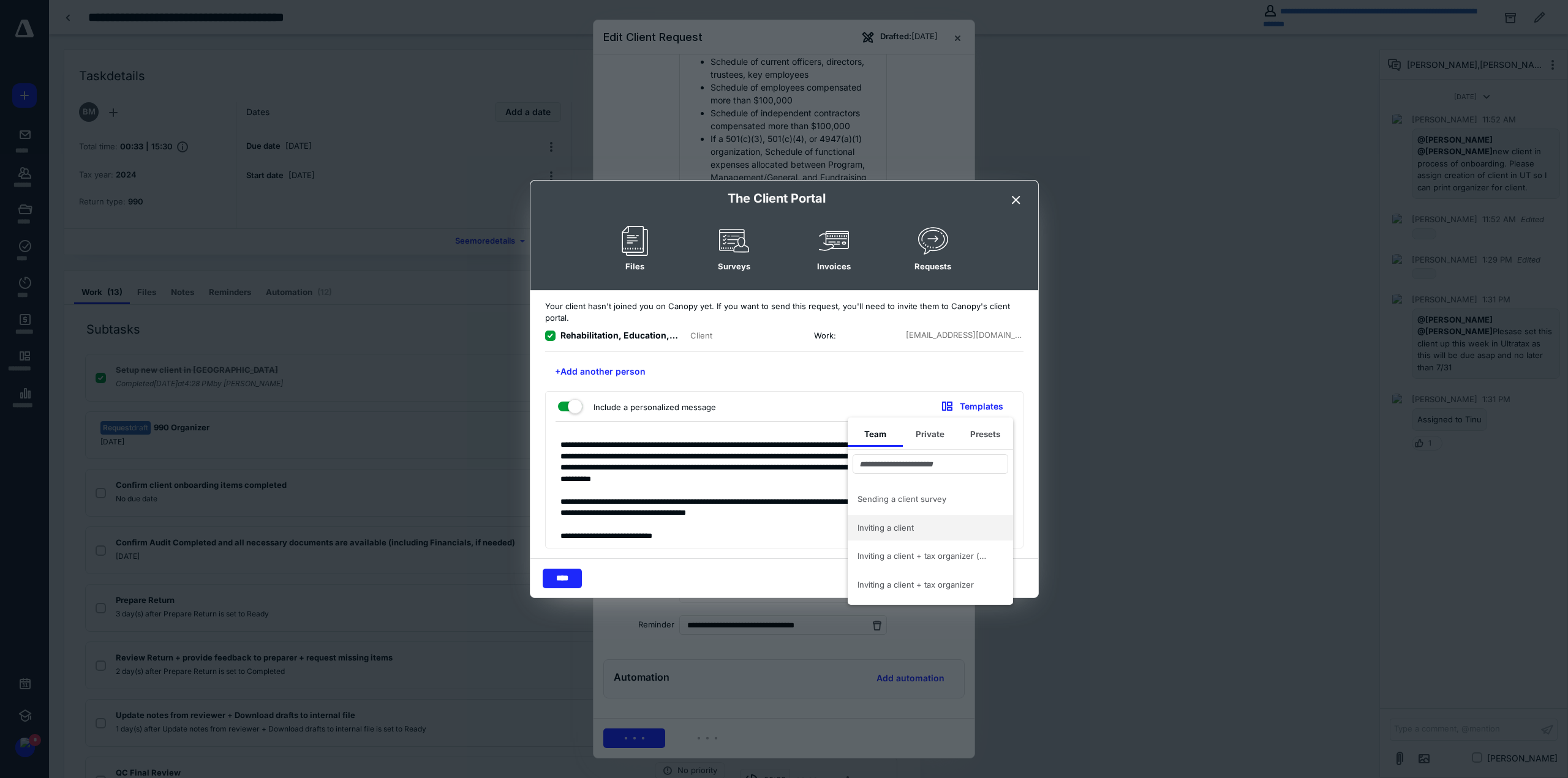 type on "**********" 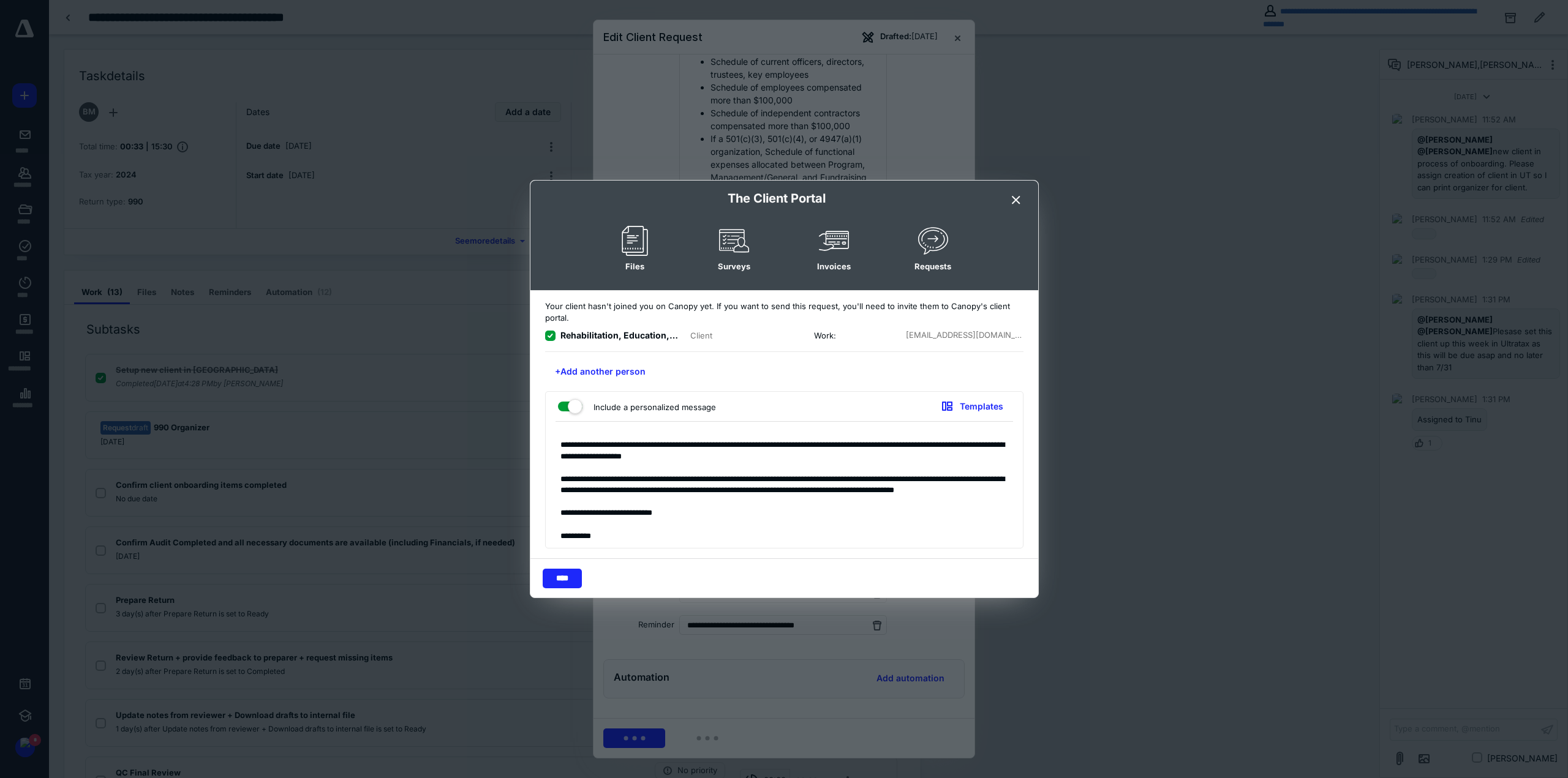click on "**********" at bounding box center [784, 488] 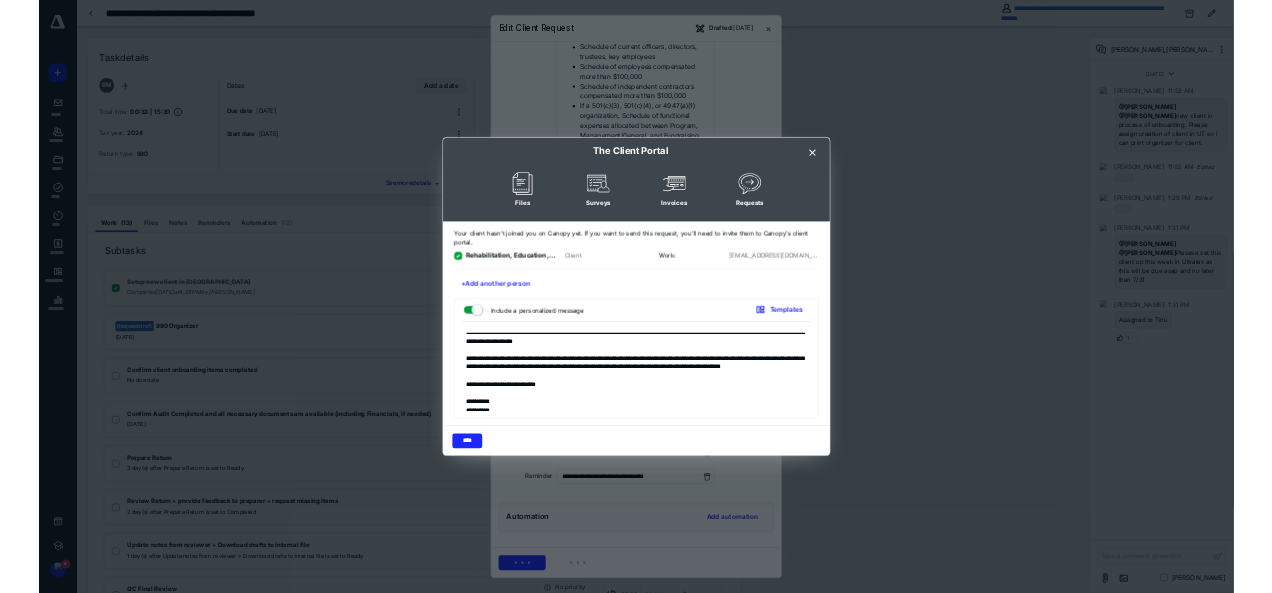 scroll, scrollTop: 0, scrollLeft: 0, axis: both 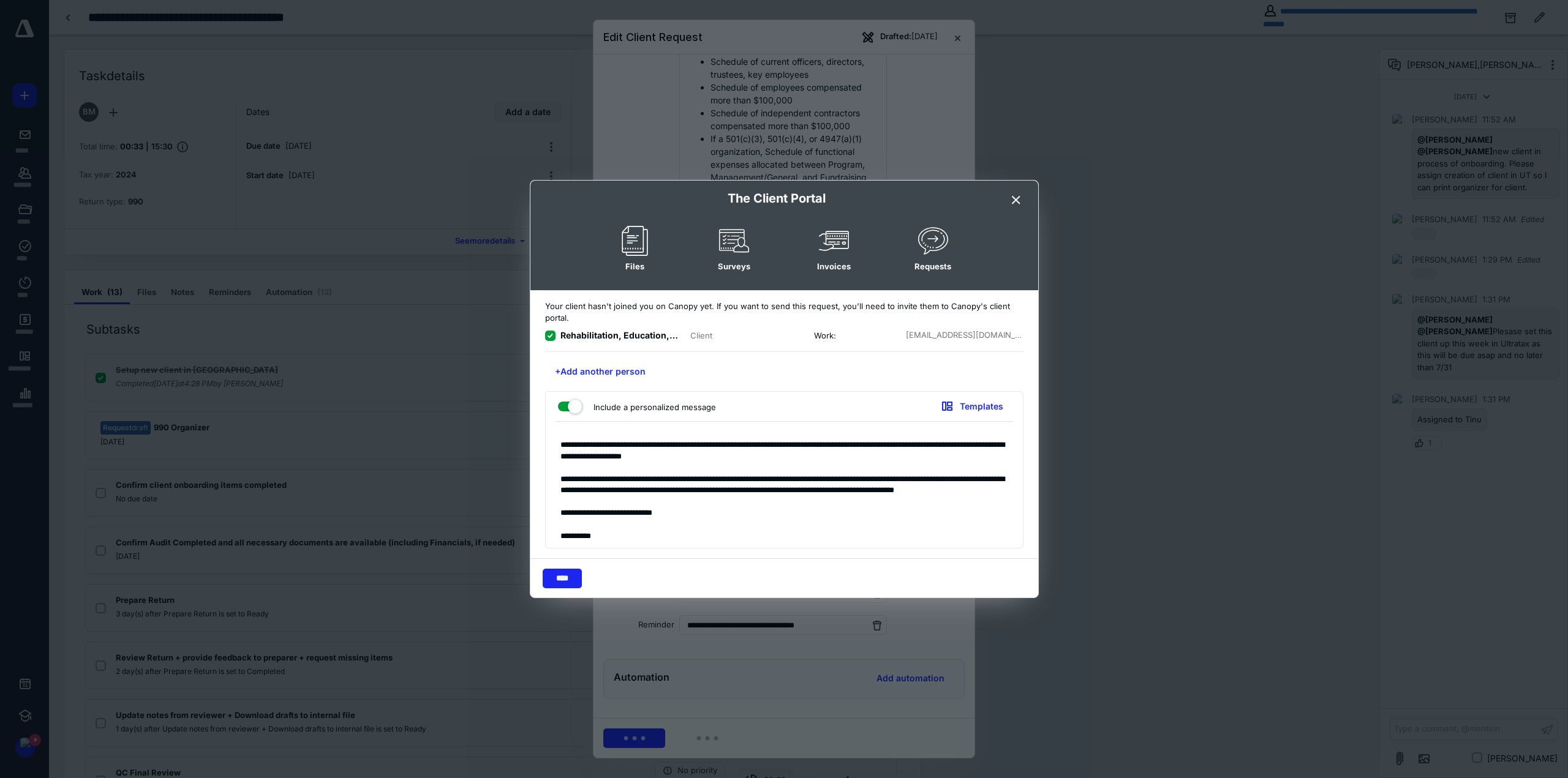 click on "****" at bounding box center [562, 578] 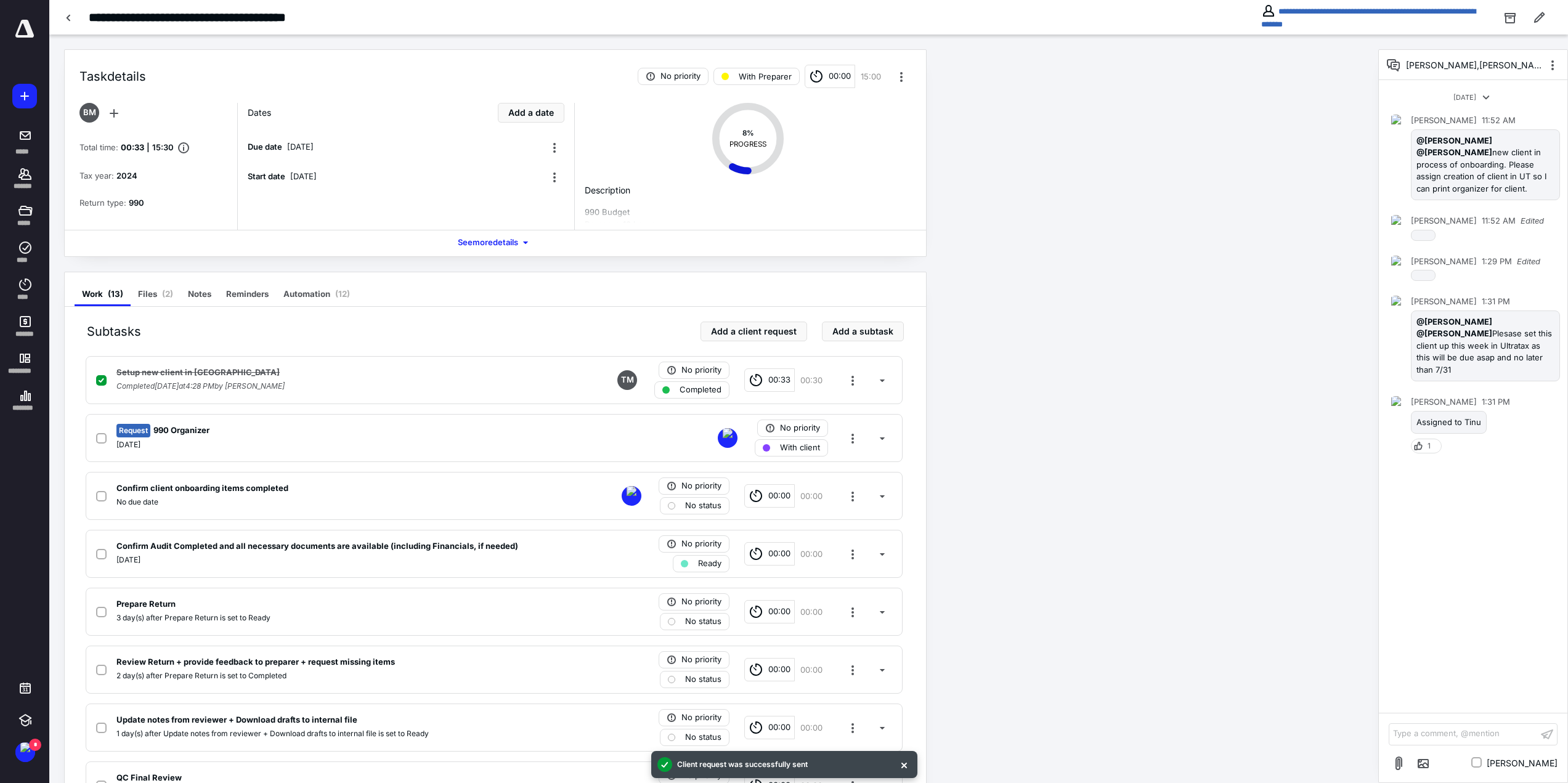click on "Type a comment, @mention ﻿" at bounding box center (1463, 734) 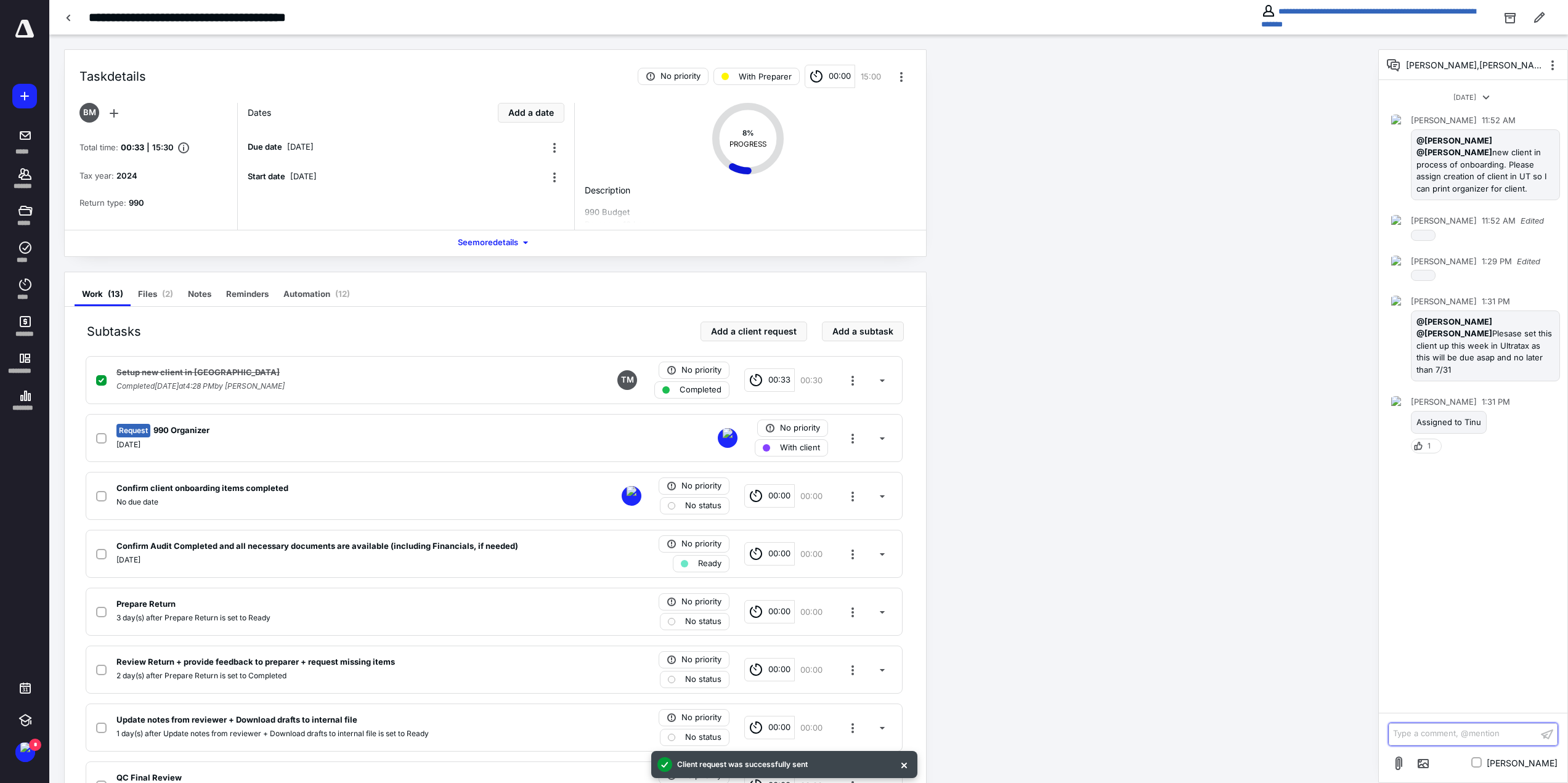 click on "Type a comment, @mention ﻿" at bounding box center [1463, 734] 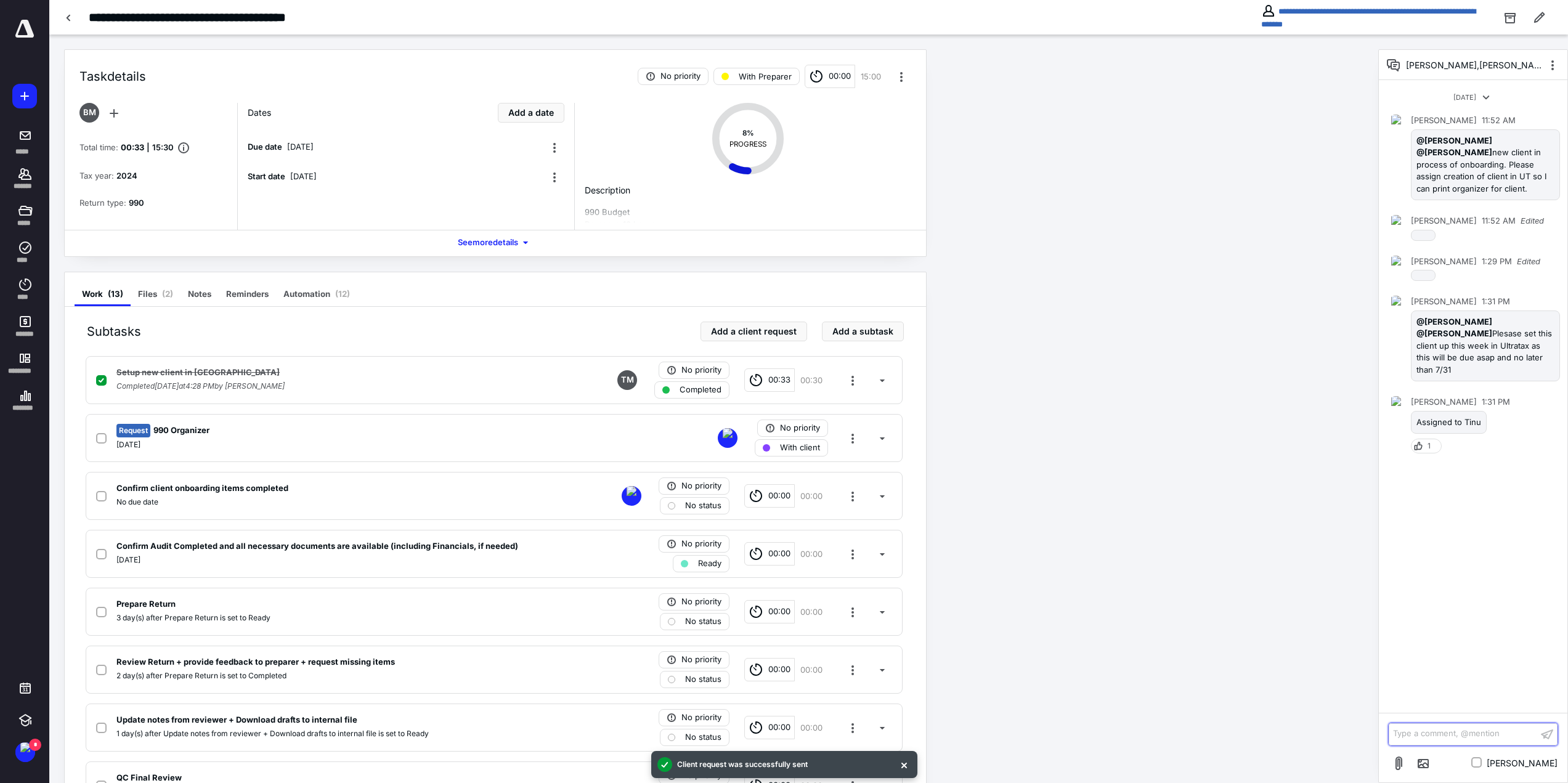 type 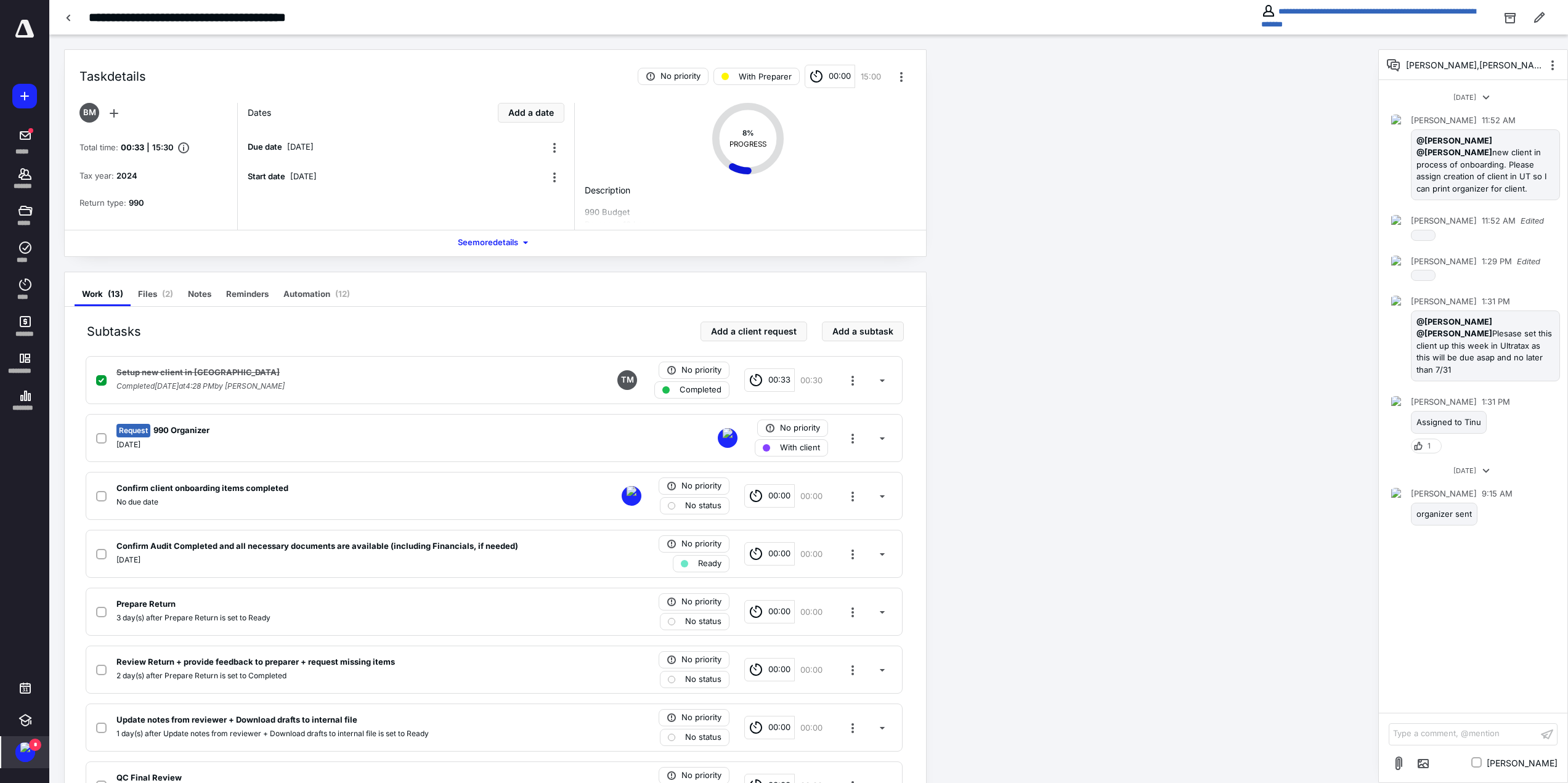click on "*" at bounding box center (25, 752) 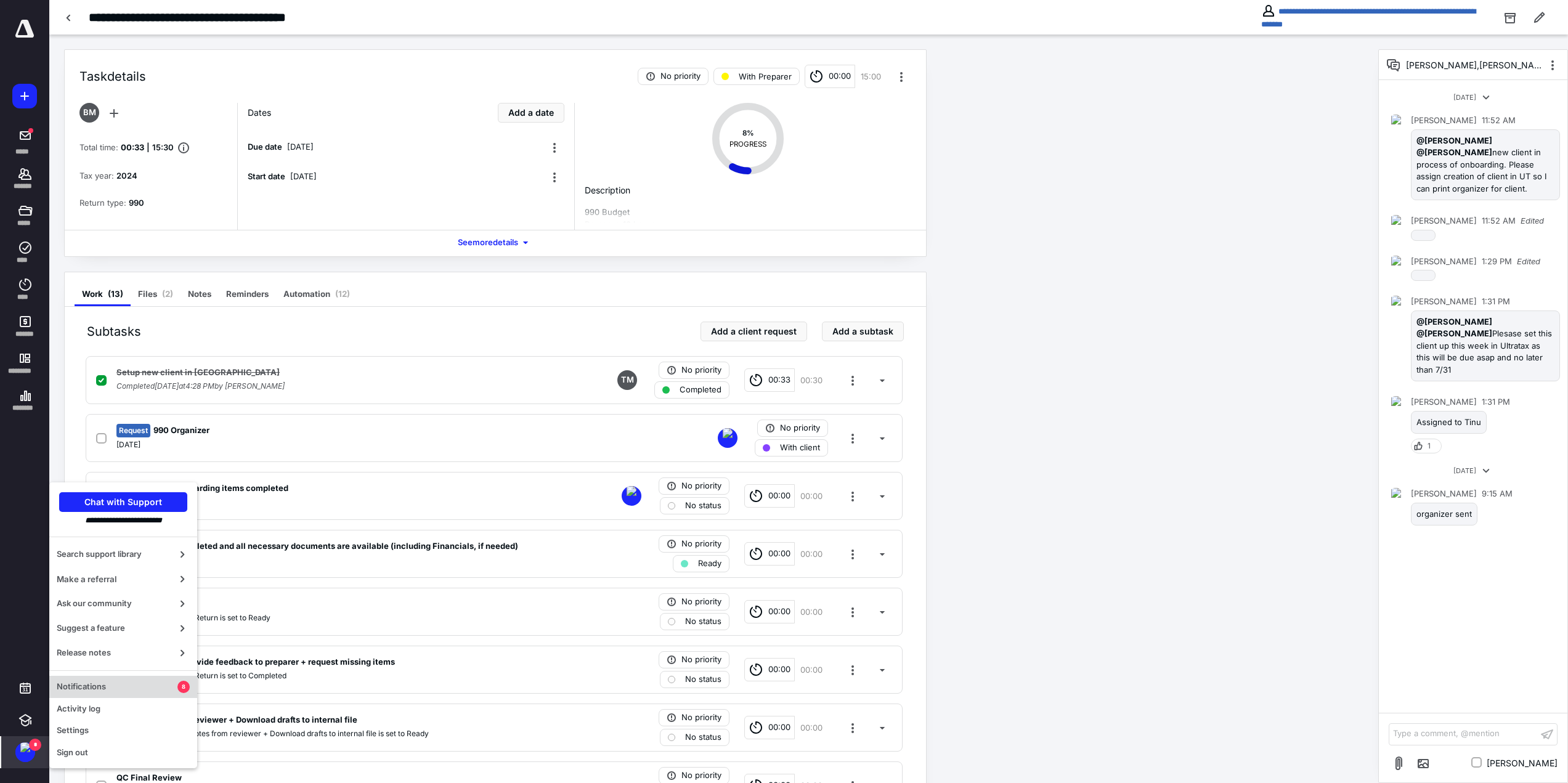 click on "Notifications 8" at bounding box center (123, 687) 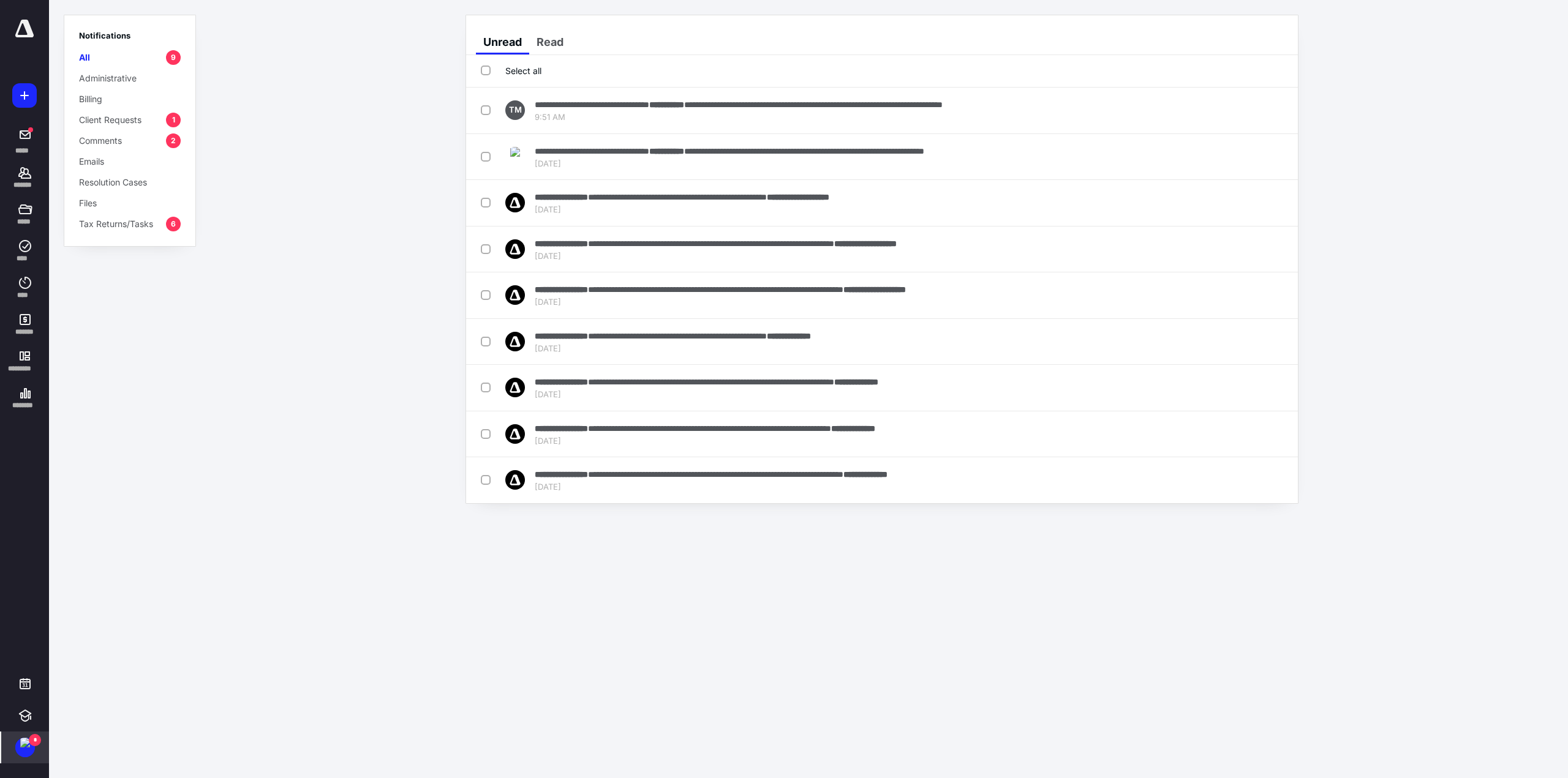 click at bounding box center (25, 742) 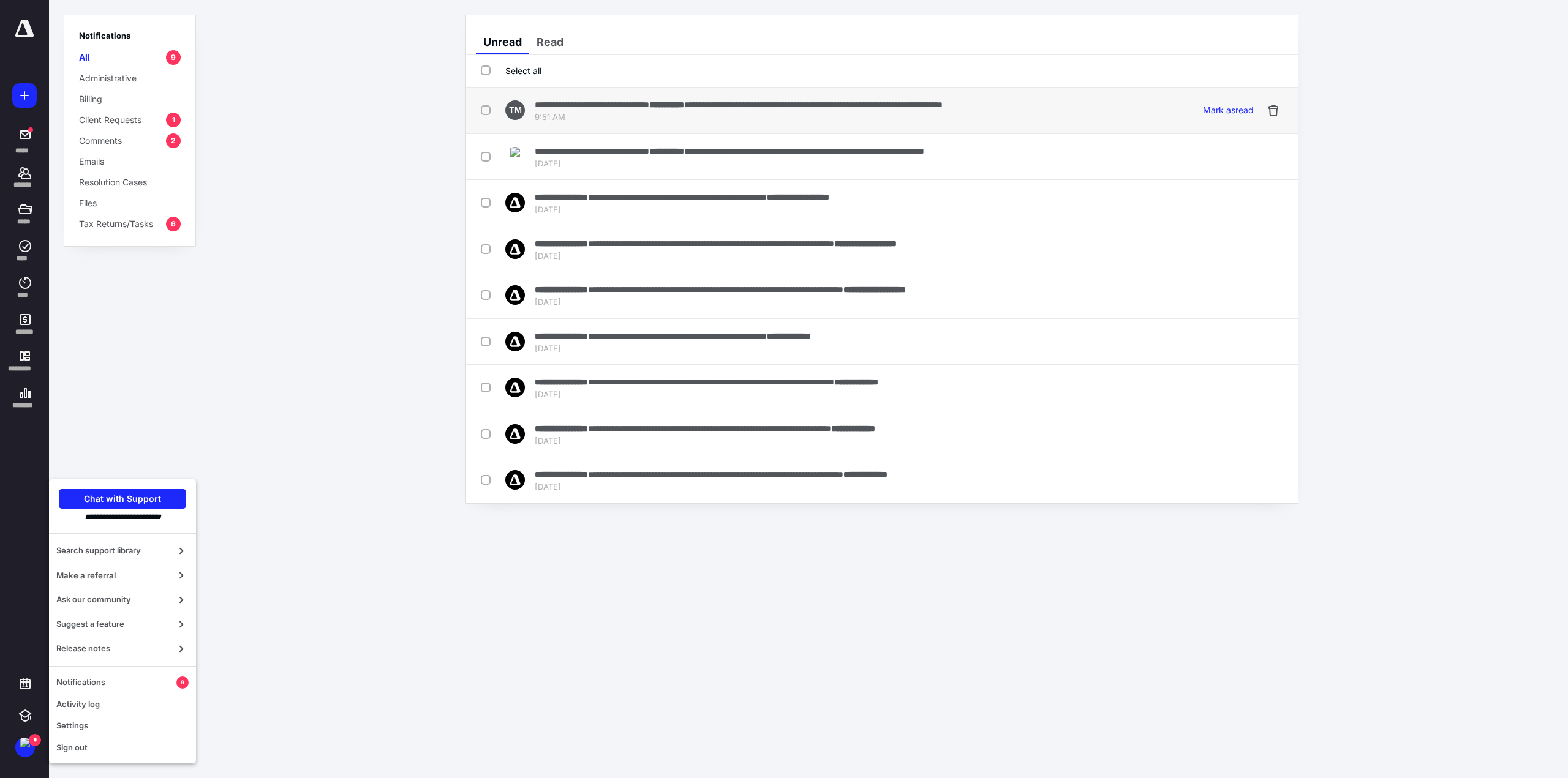click on "9:51 AM" at bounding box center [739, 118] 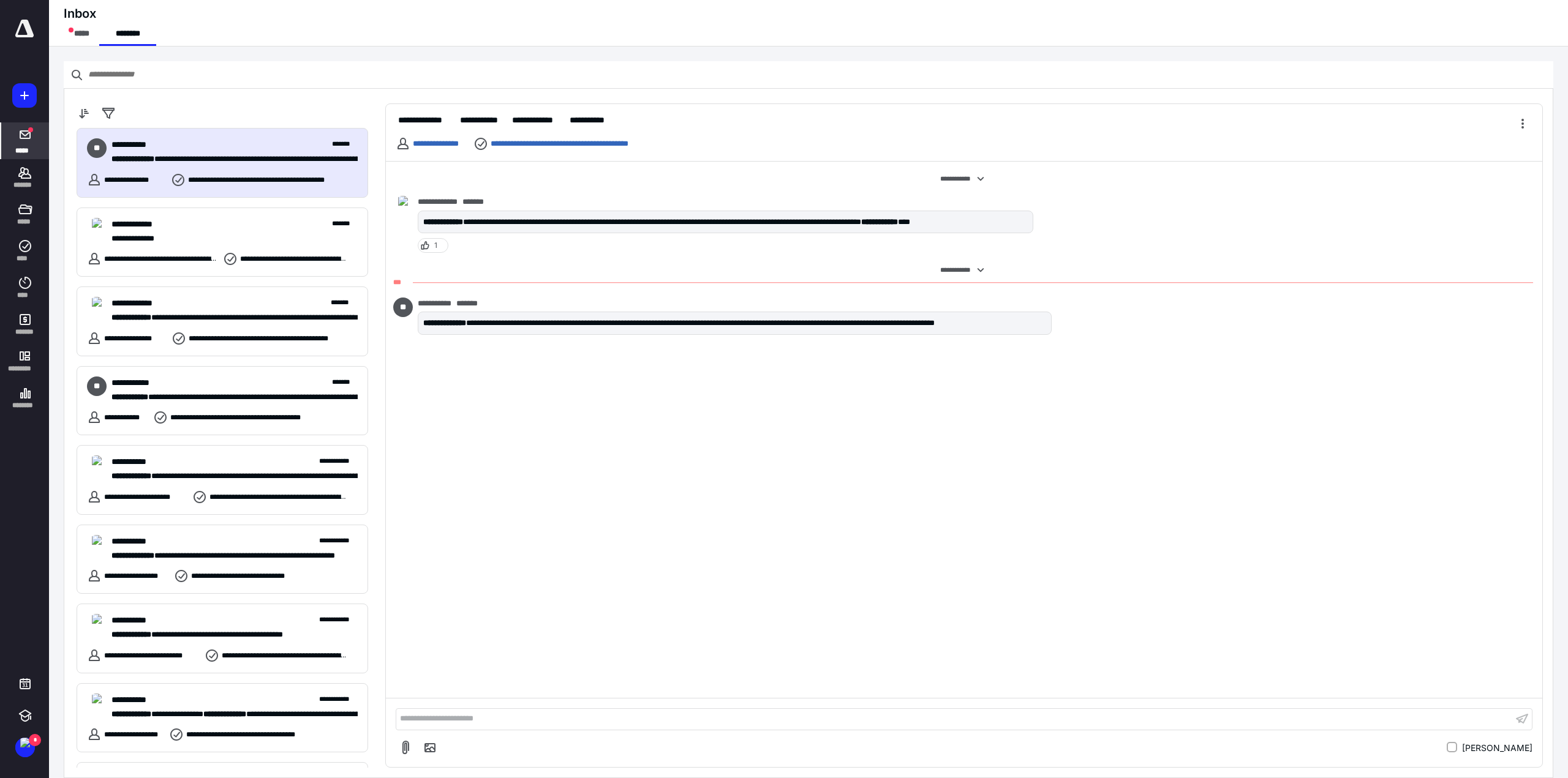 click on "**********" at bounding box center [954, 719] 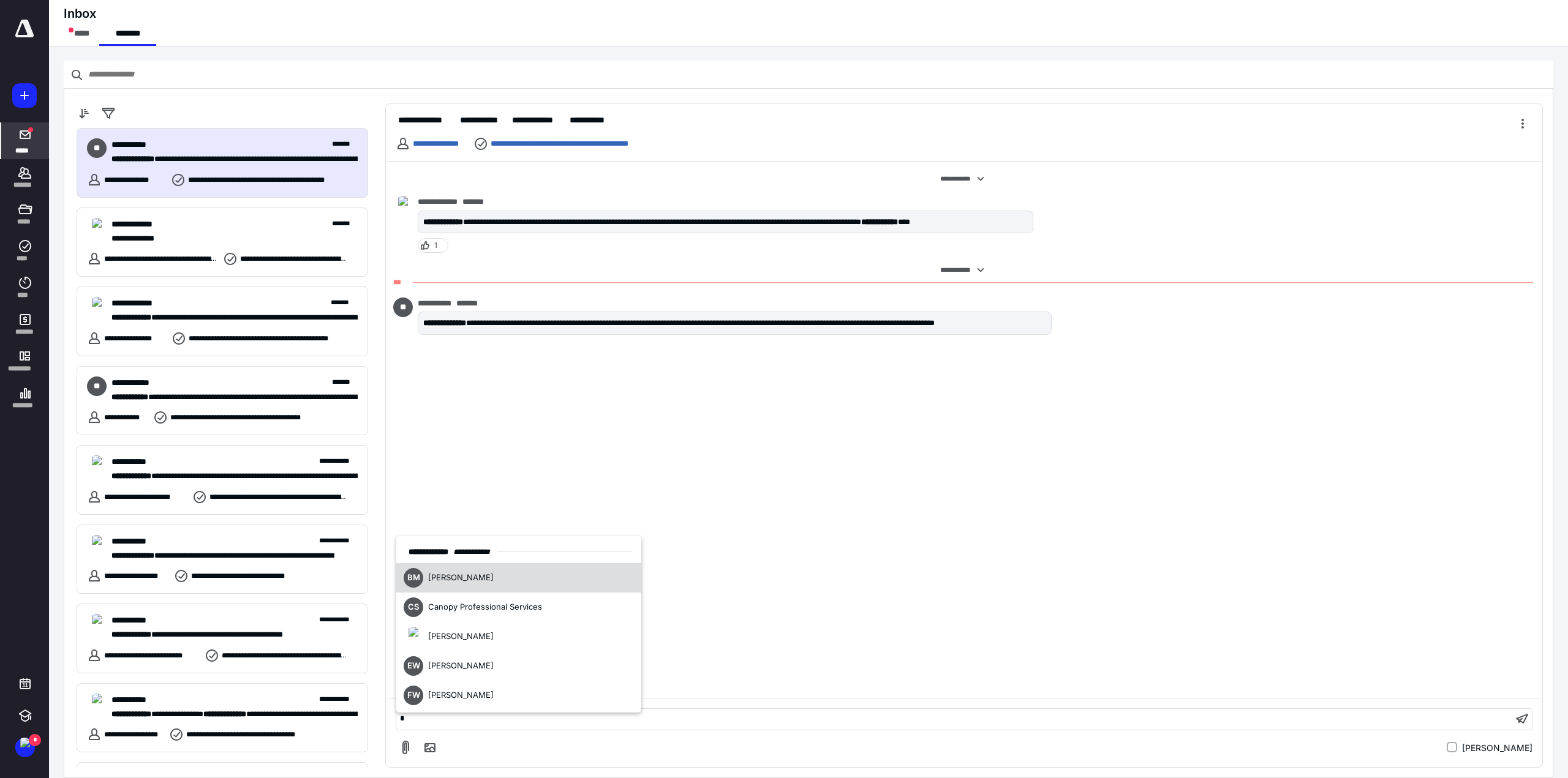 type 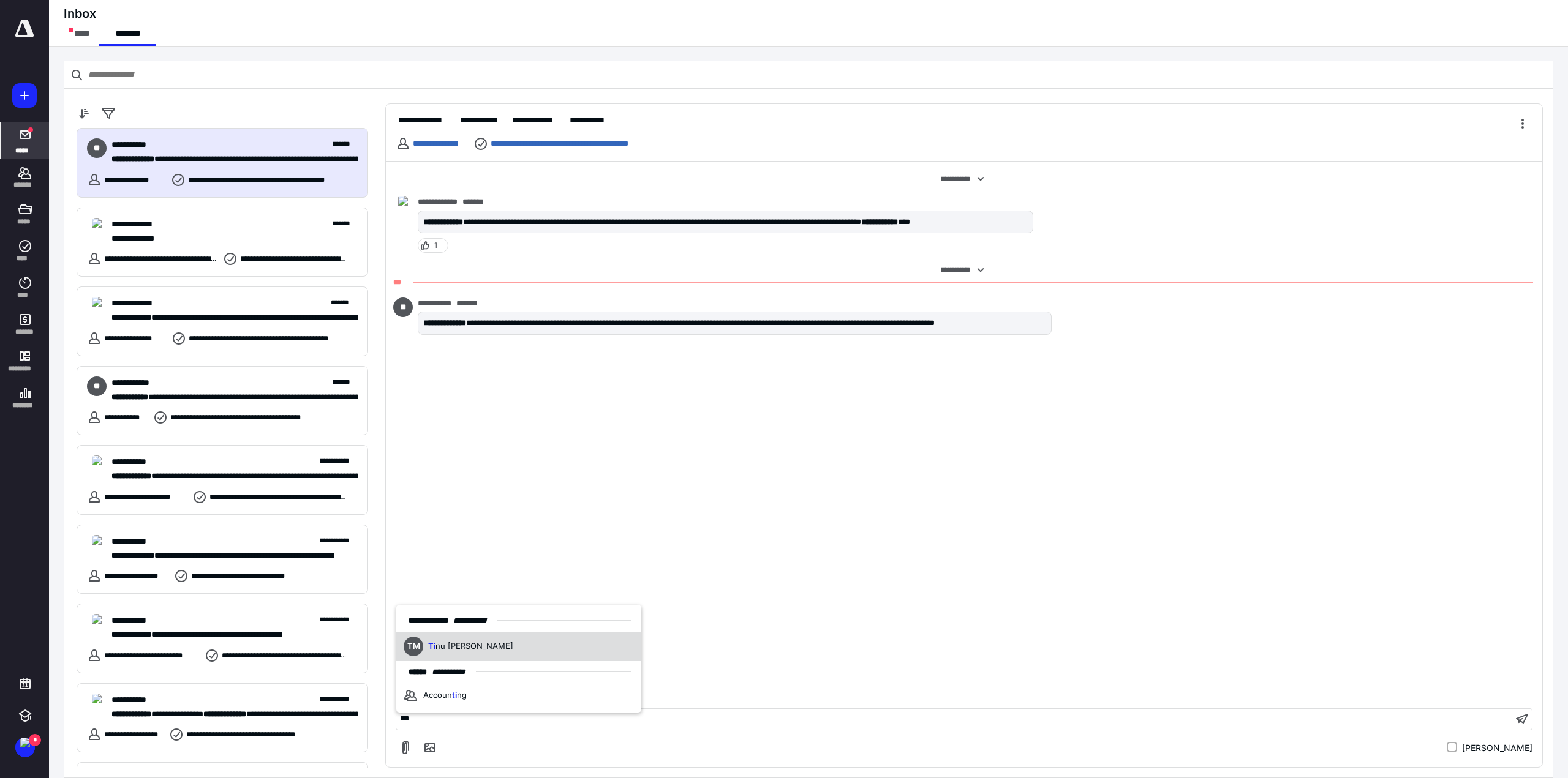 click on "TM Ti nu Mathew" at bounding box center (519, 646) 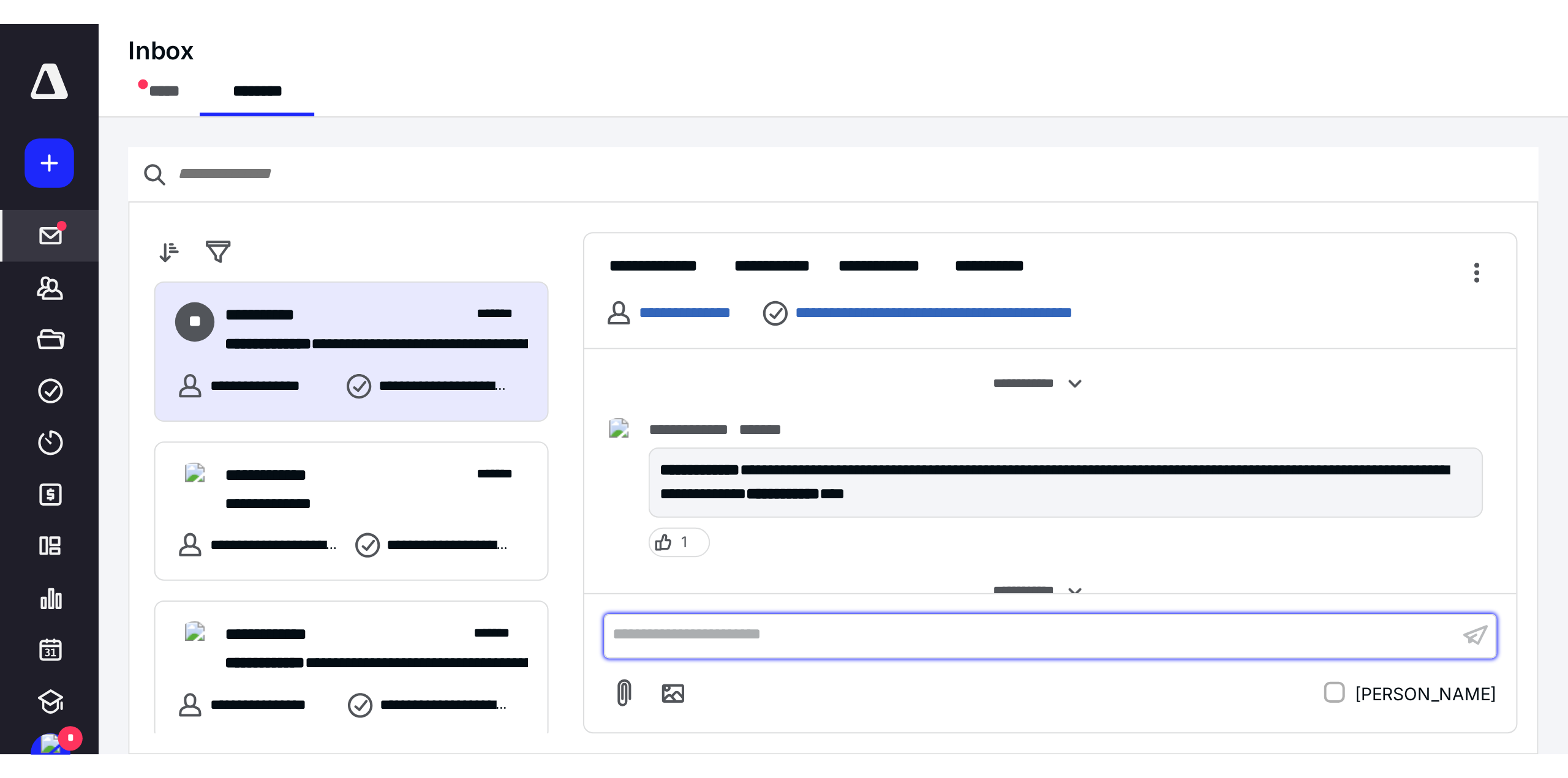 scroll, scrollTop: 142, scrollLeft: 0, axis: vertical 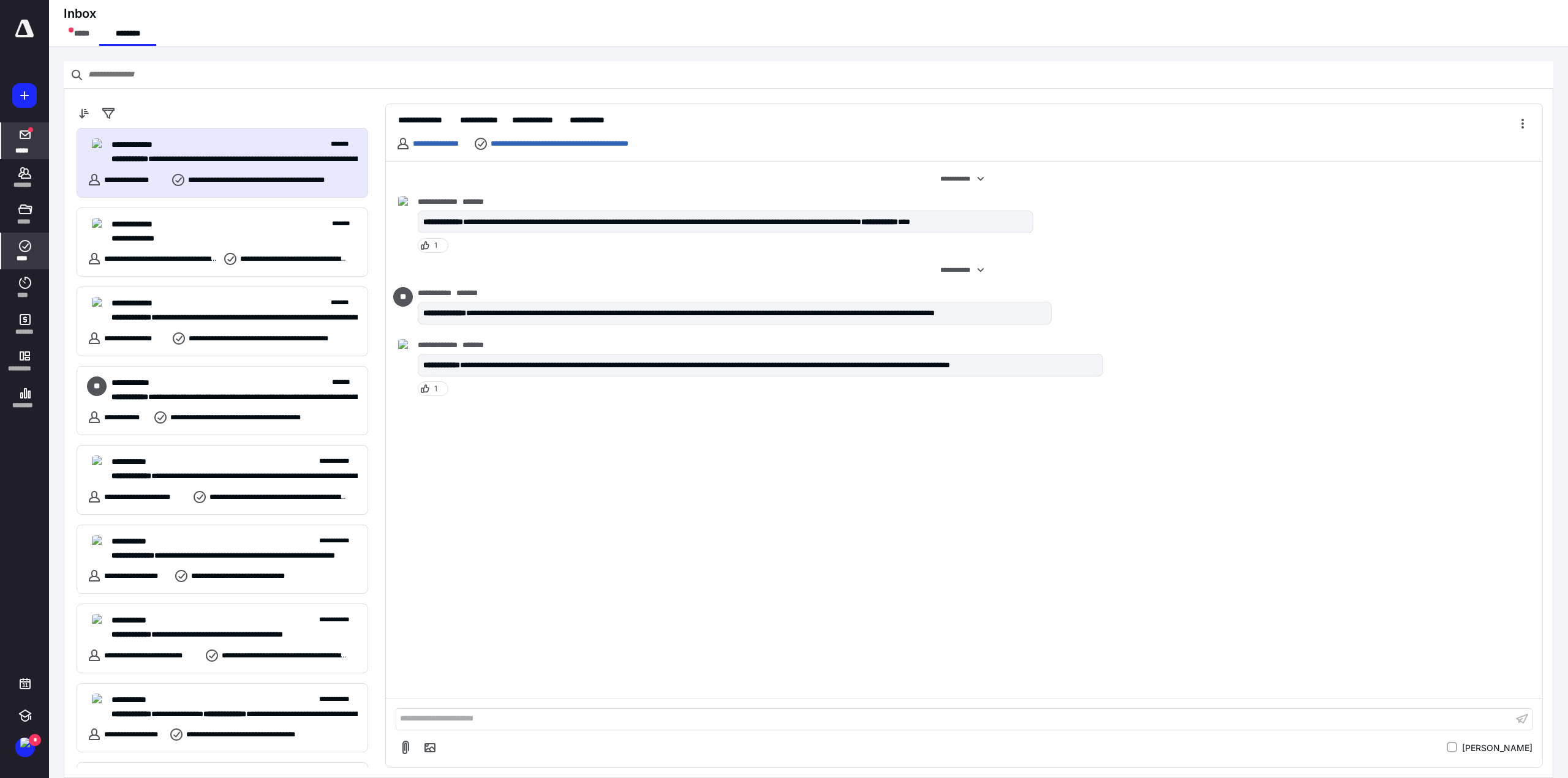 click on "****" at bounding box center (25, 251) 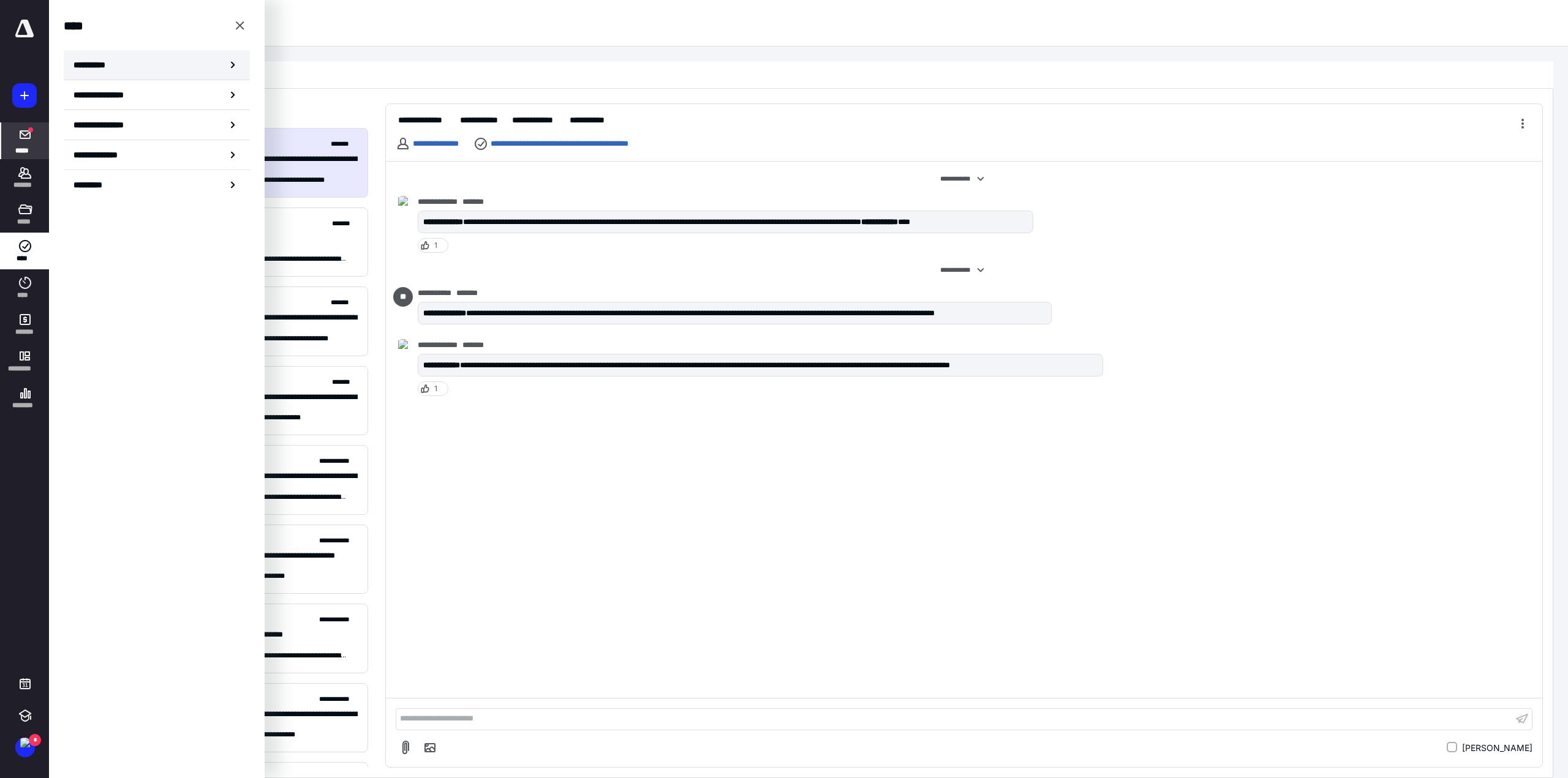 click on "**********" at bounding box center [157, 65] 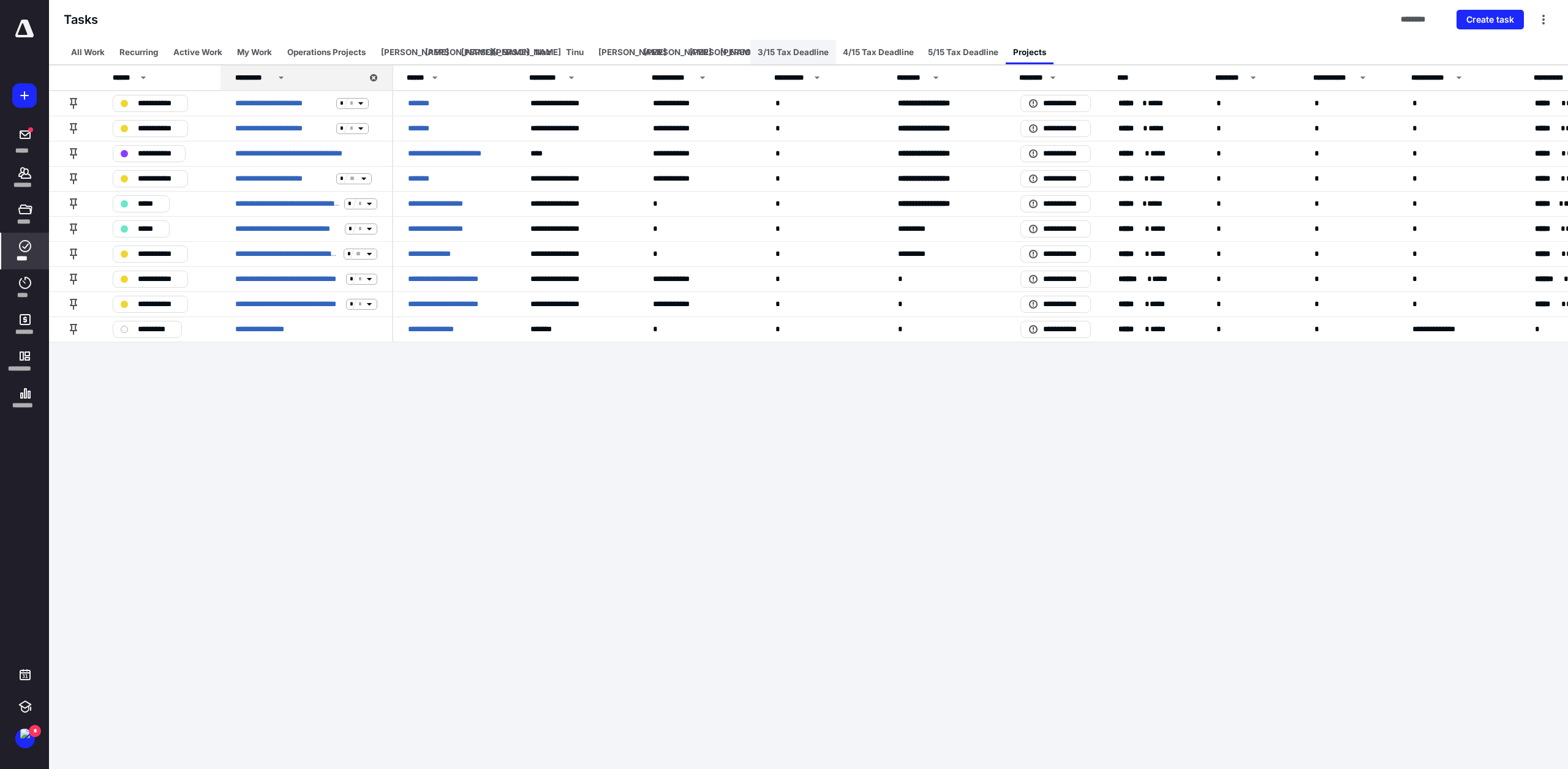 click on "3/15 Tax Deadline" at bounding box center (793, 52) 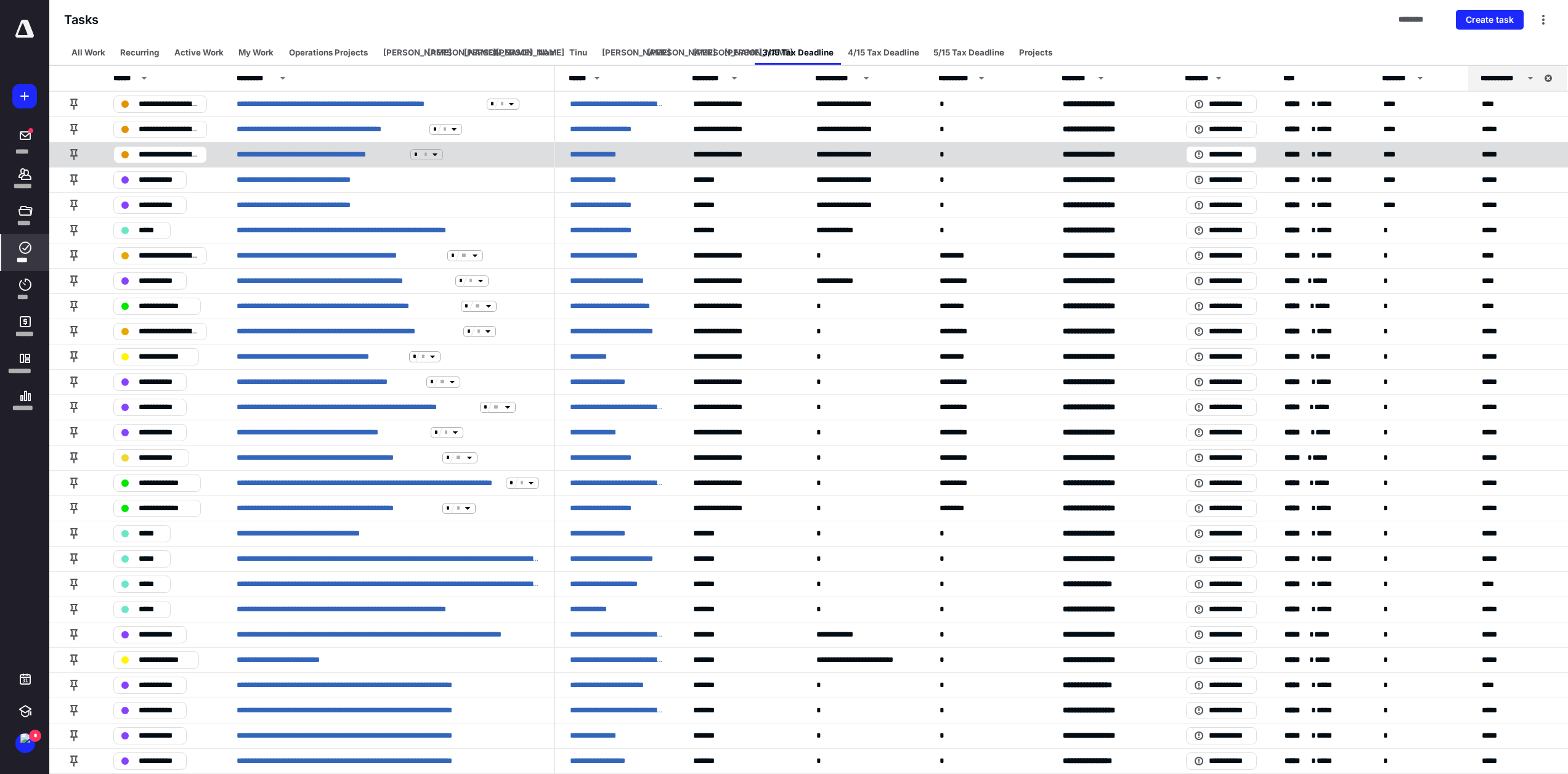 click 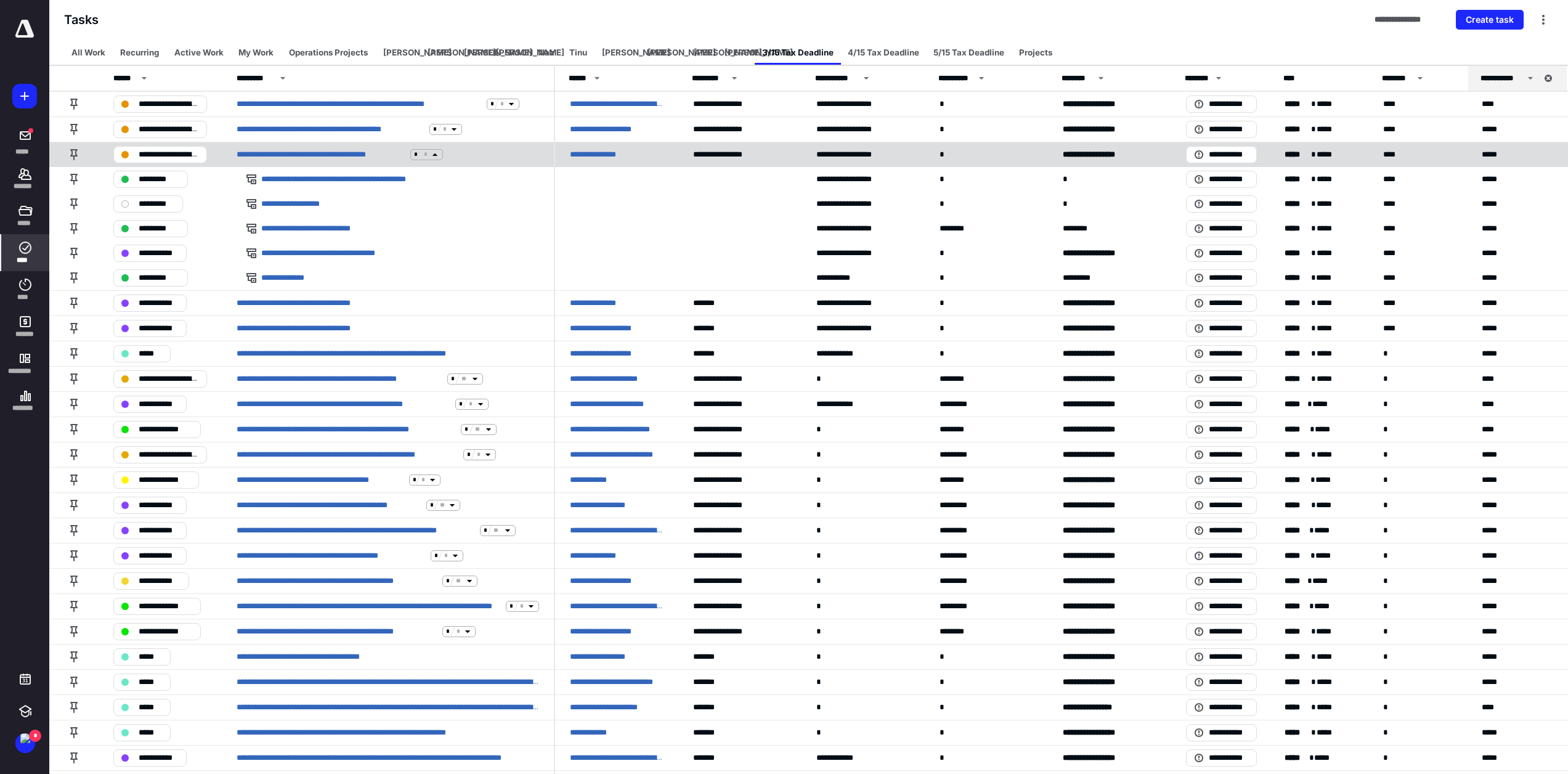 click 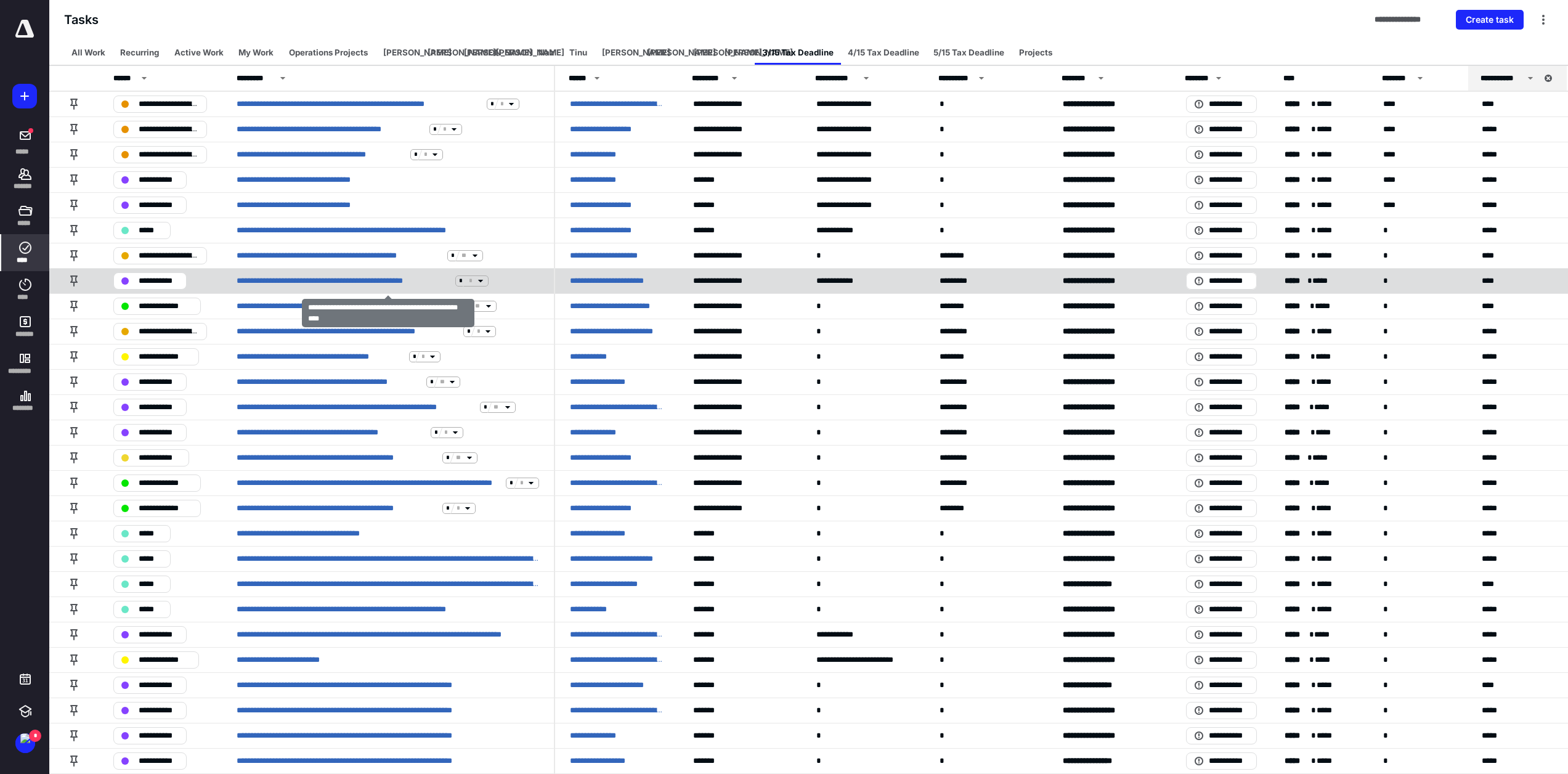 click 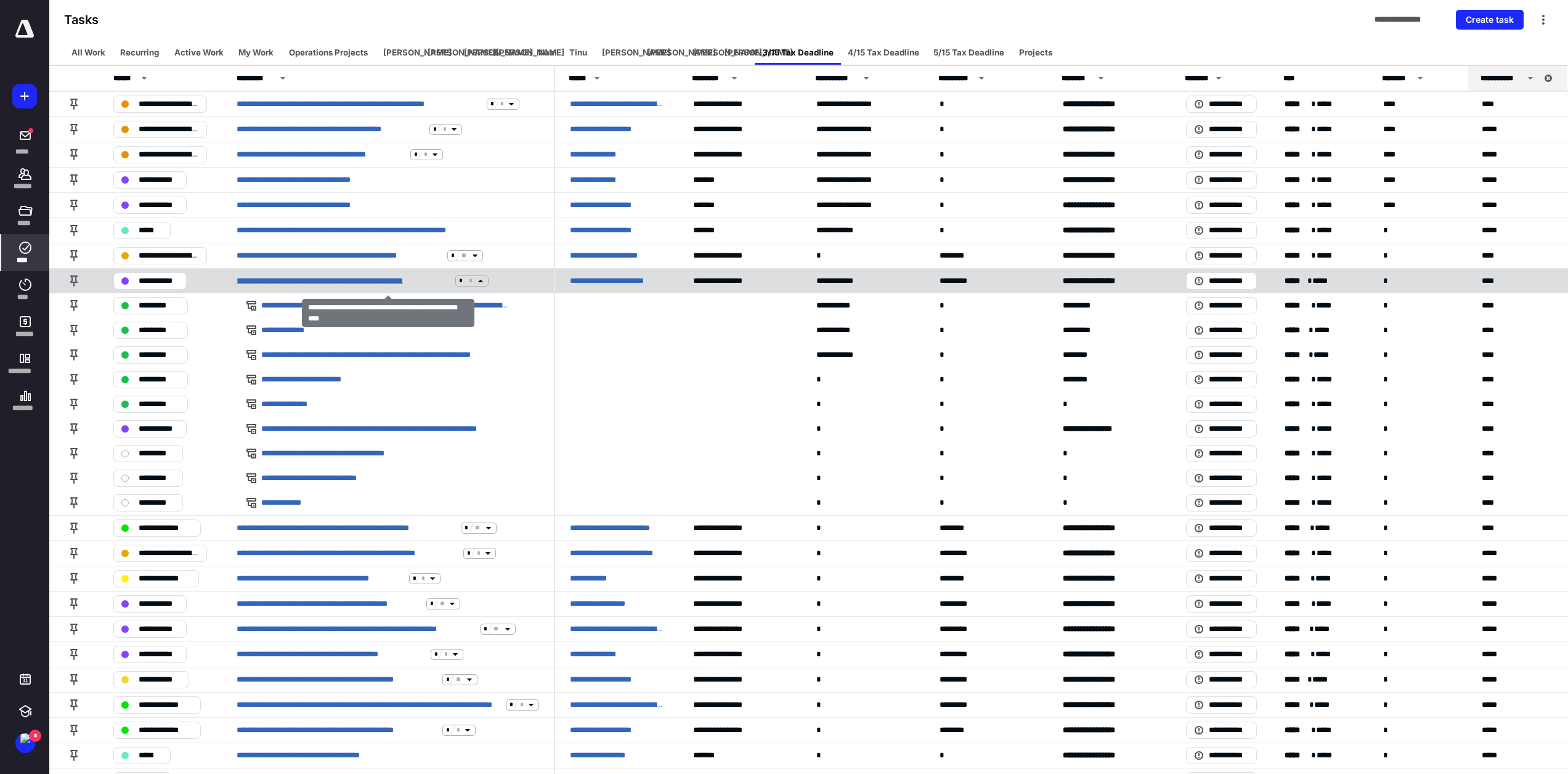 click on "**********" at bounding box center (343, 281) 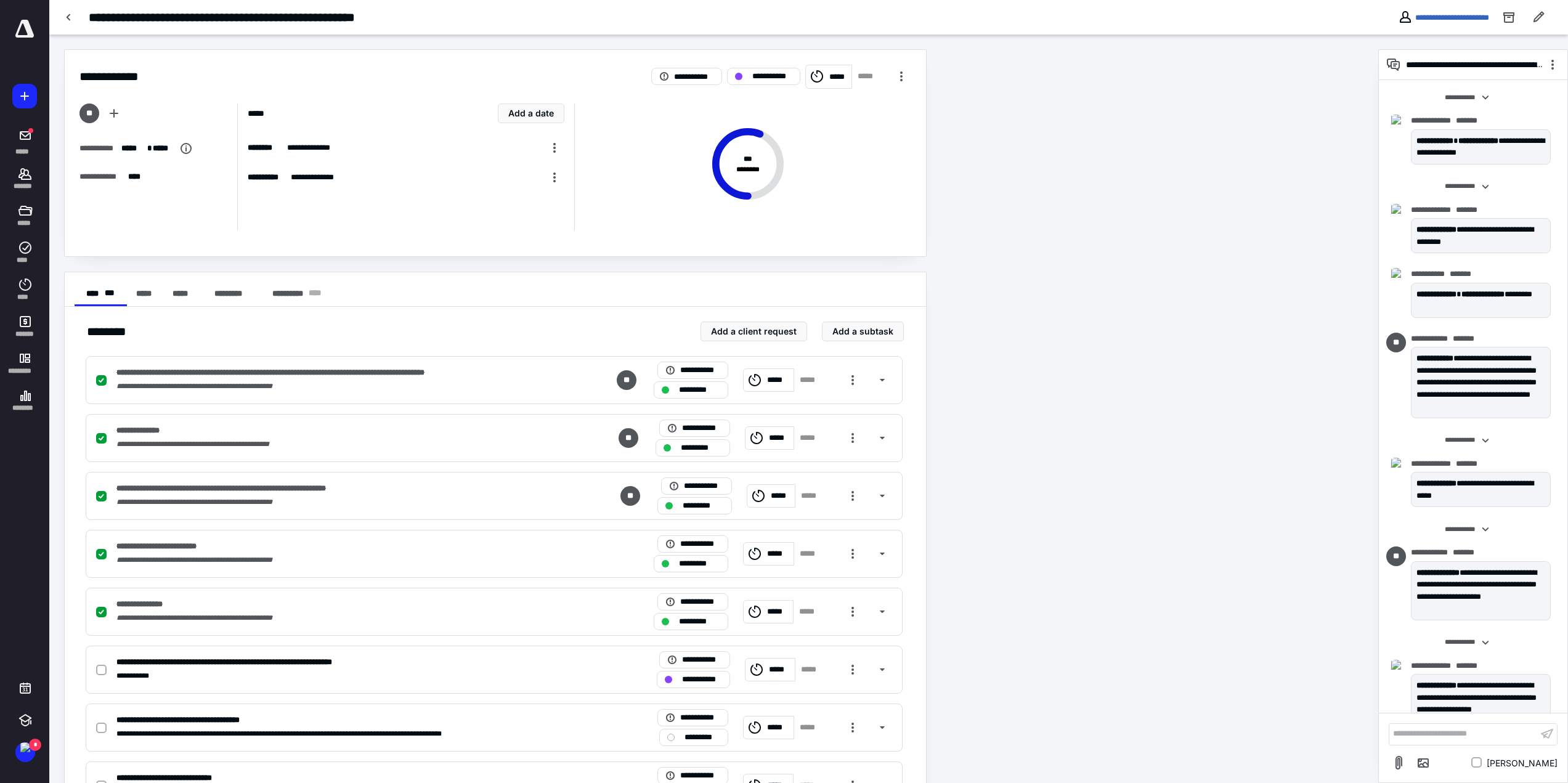 scroll, scrollTop: 1065, scrollLeft: 0, axis: vertical 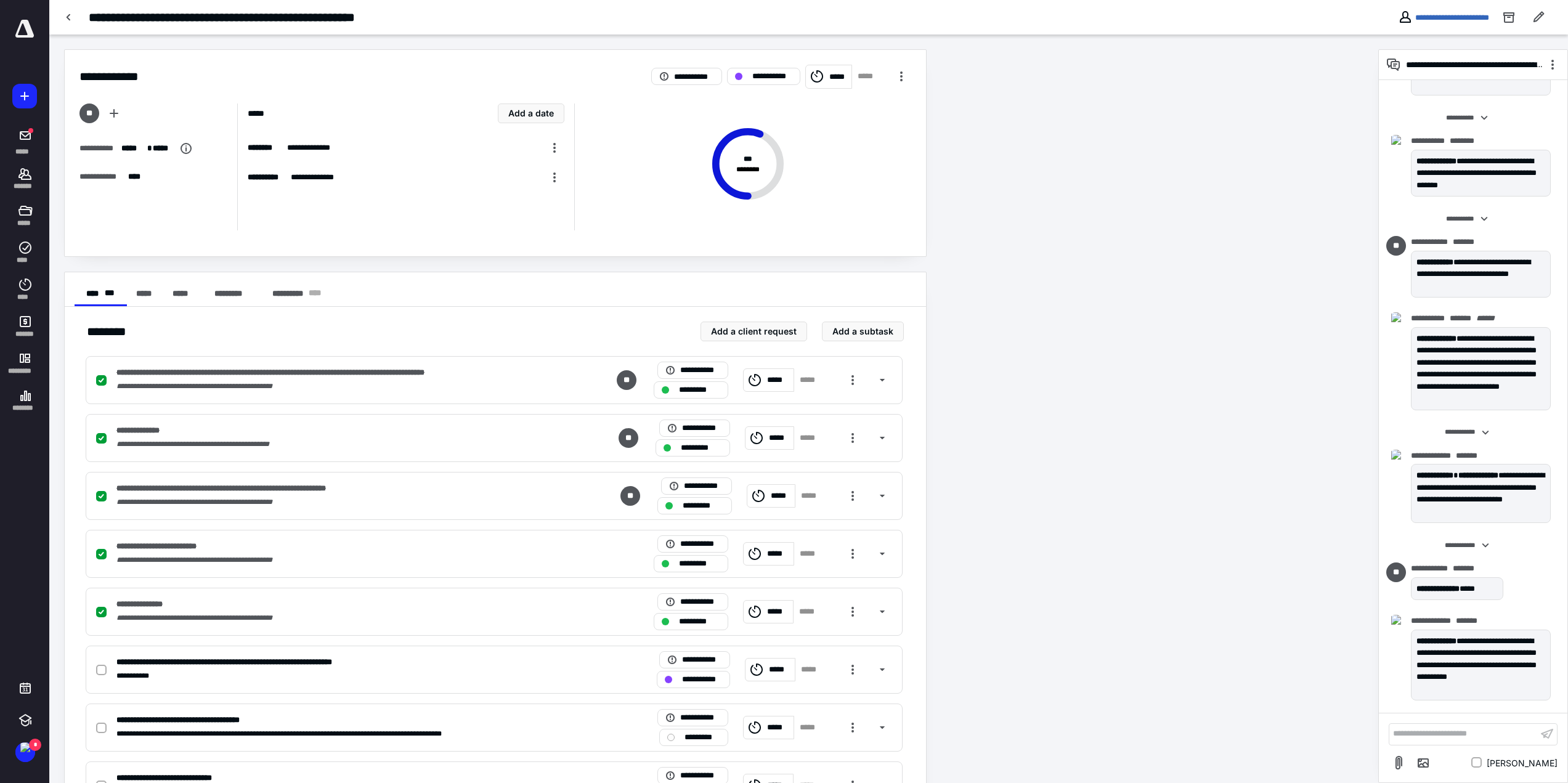 click on "**********" at bounding box center [1463, 734] 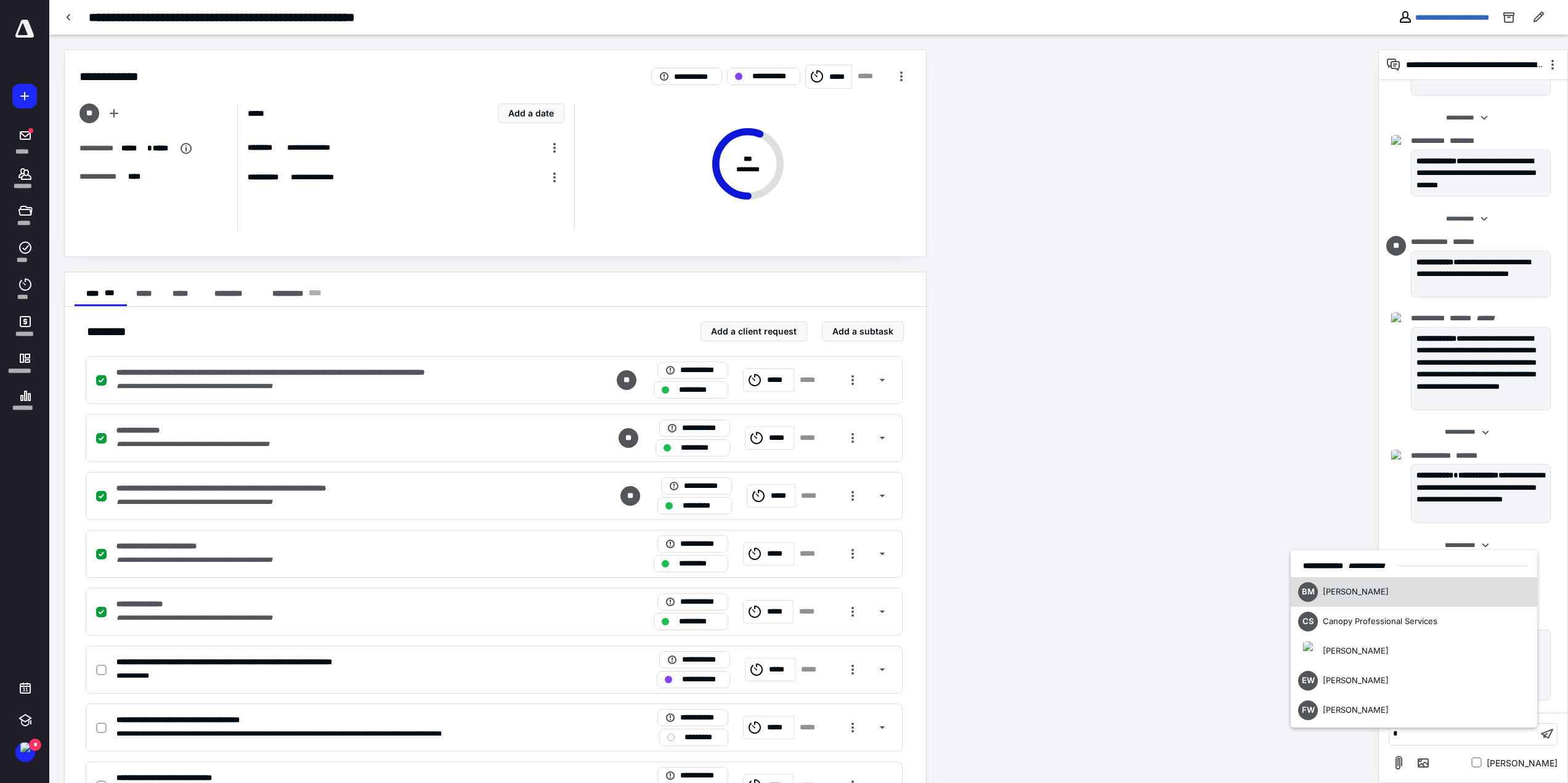 type 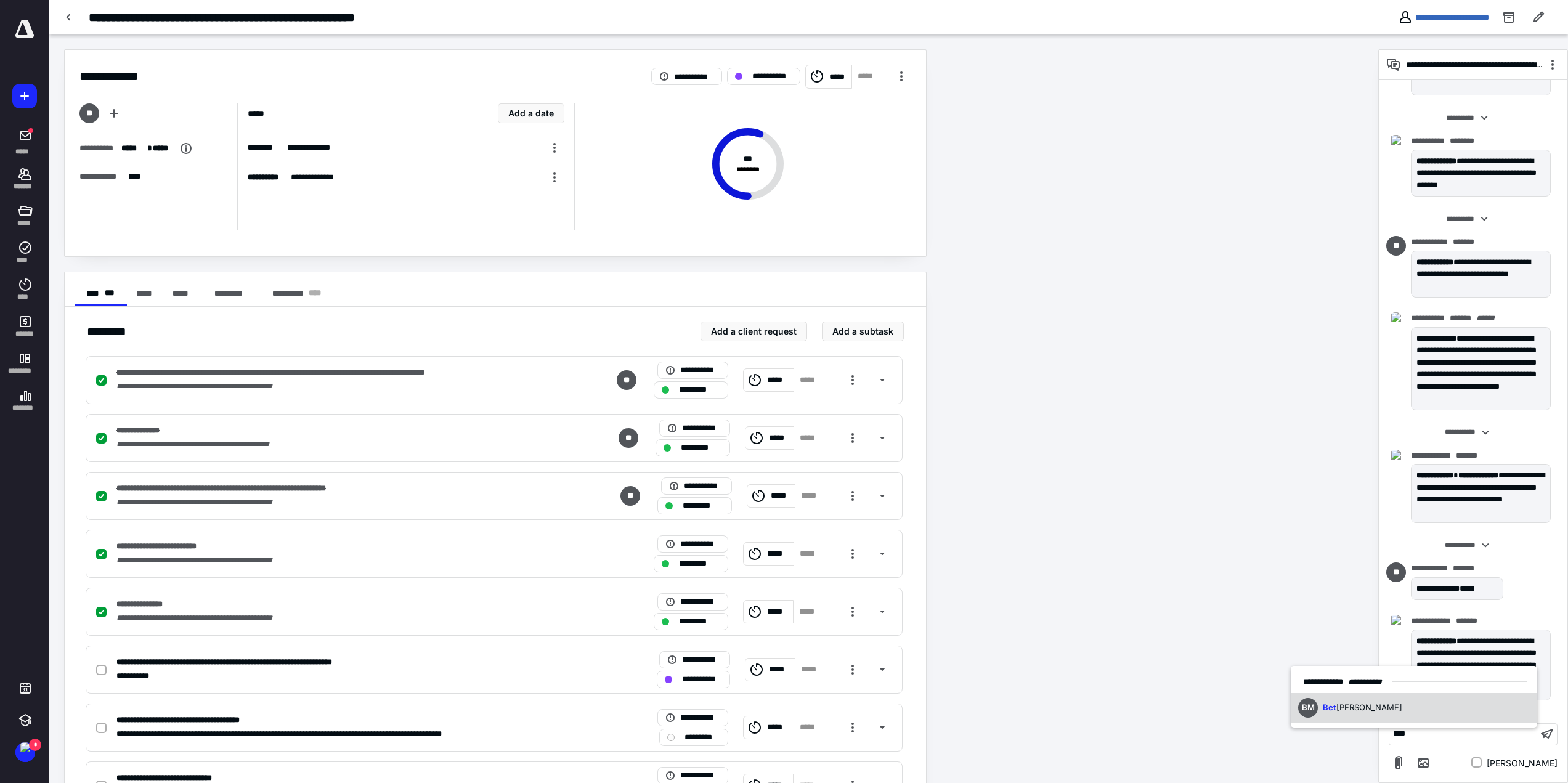 click on "BM Bet ty Messer" at bounding box center (1414, 708) 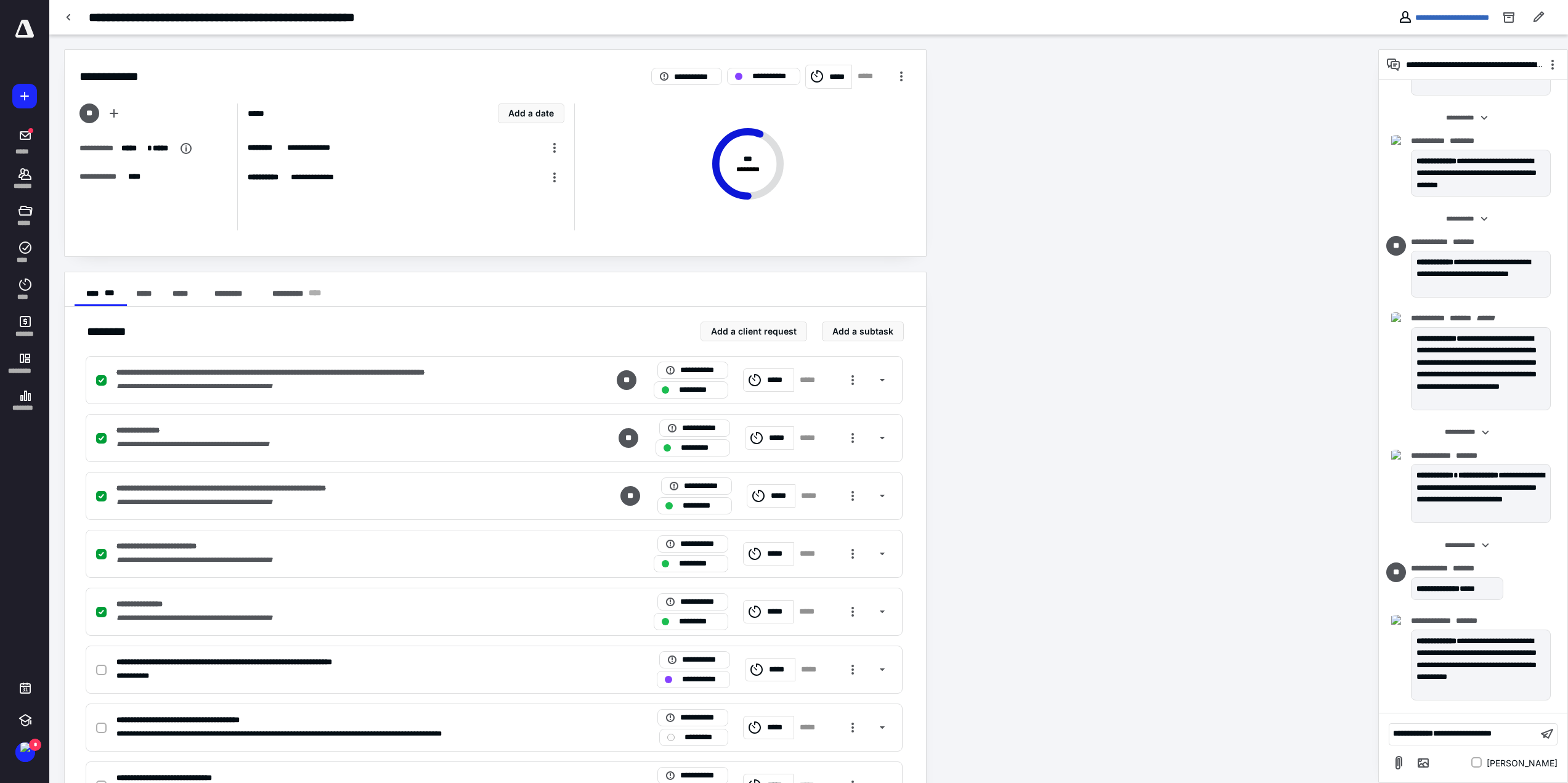 scroll, scrollTop: 1154, scrollLeft: 0, axis: vertical 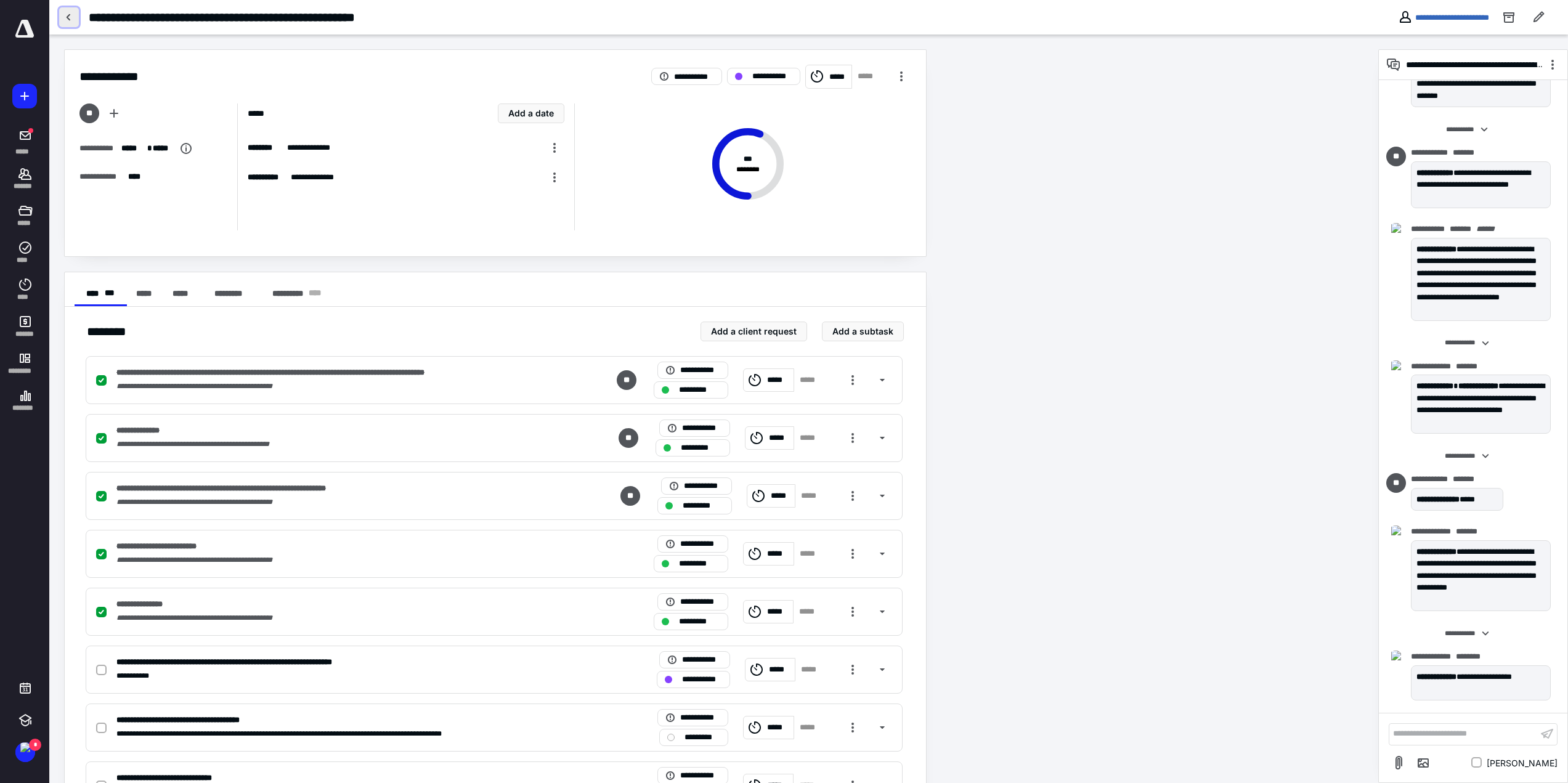 click at bounding box center (69, 17) 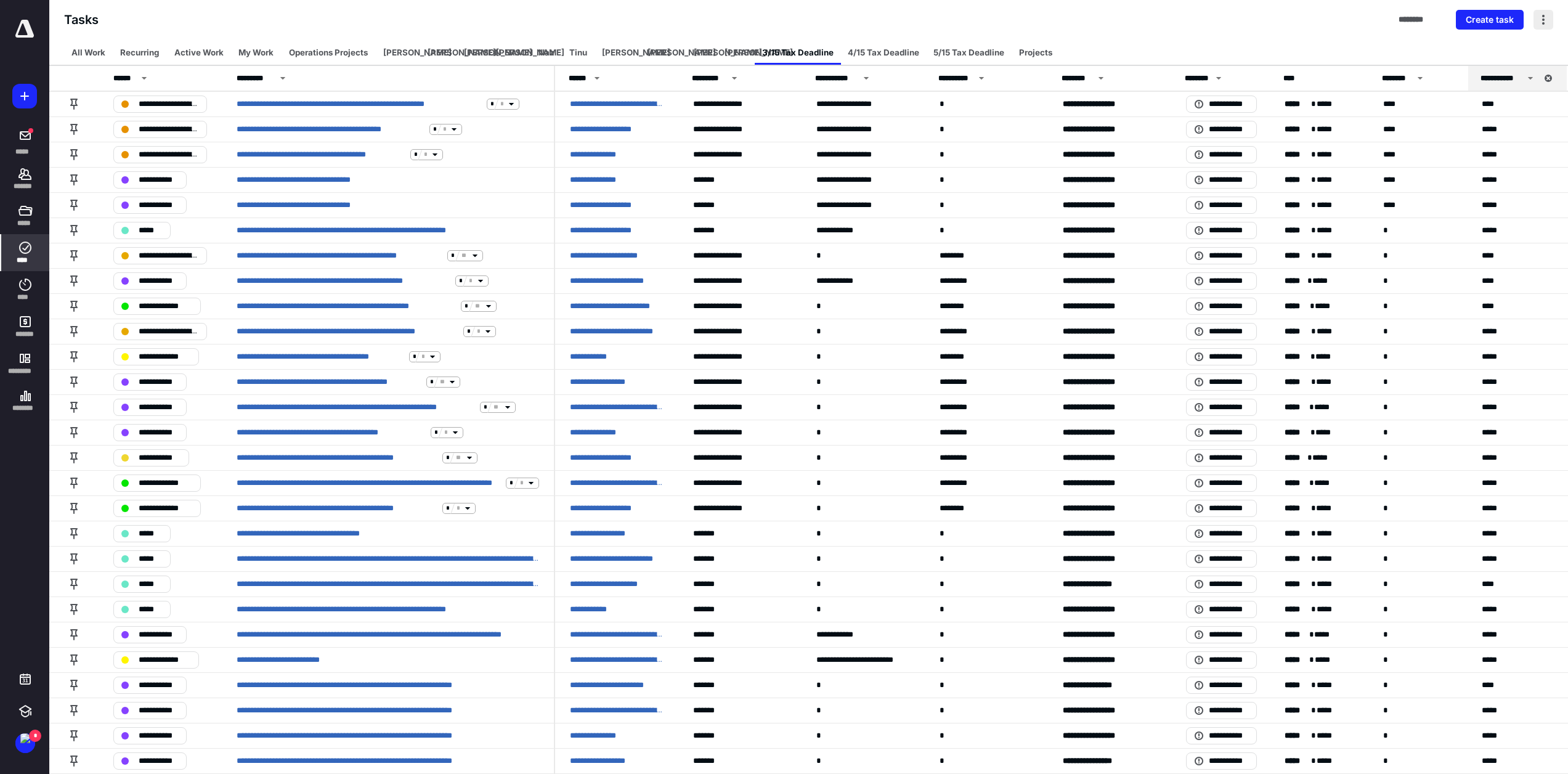 click at bounding box center (1543, 20) 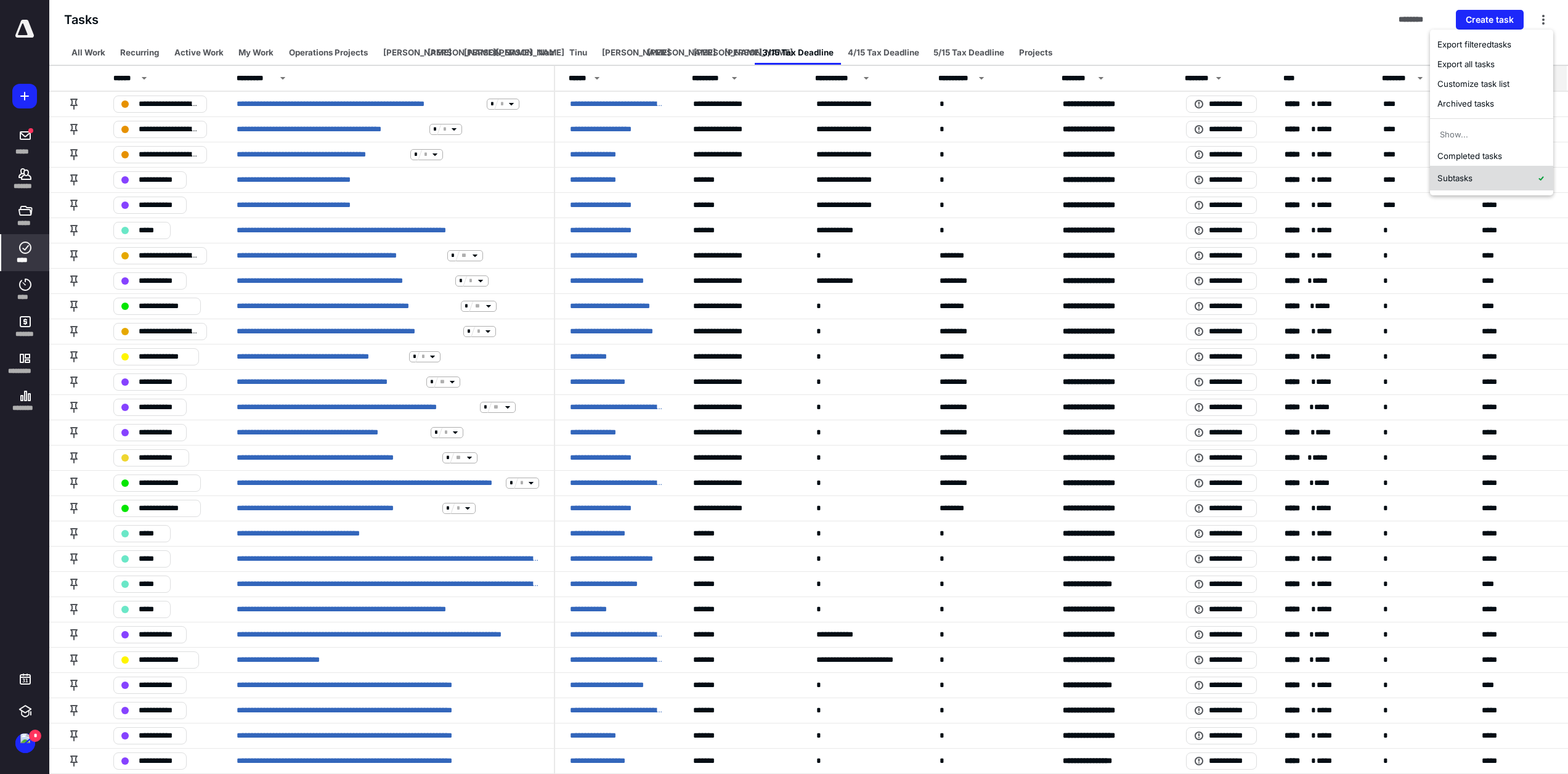 click on "Subtasks" at bounding box center (1492, 178) 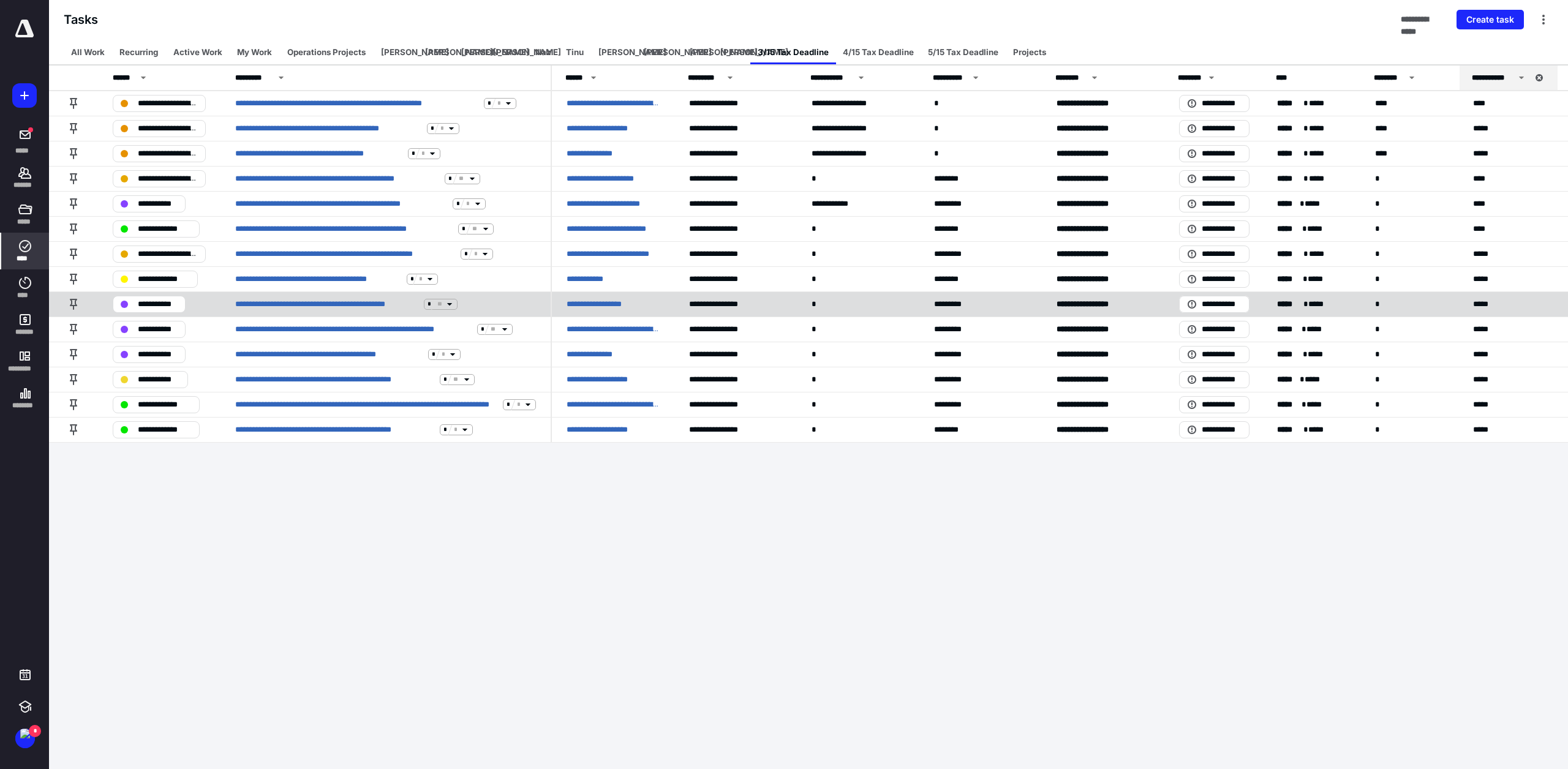 click 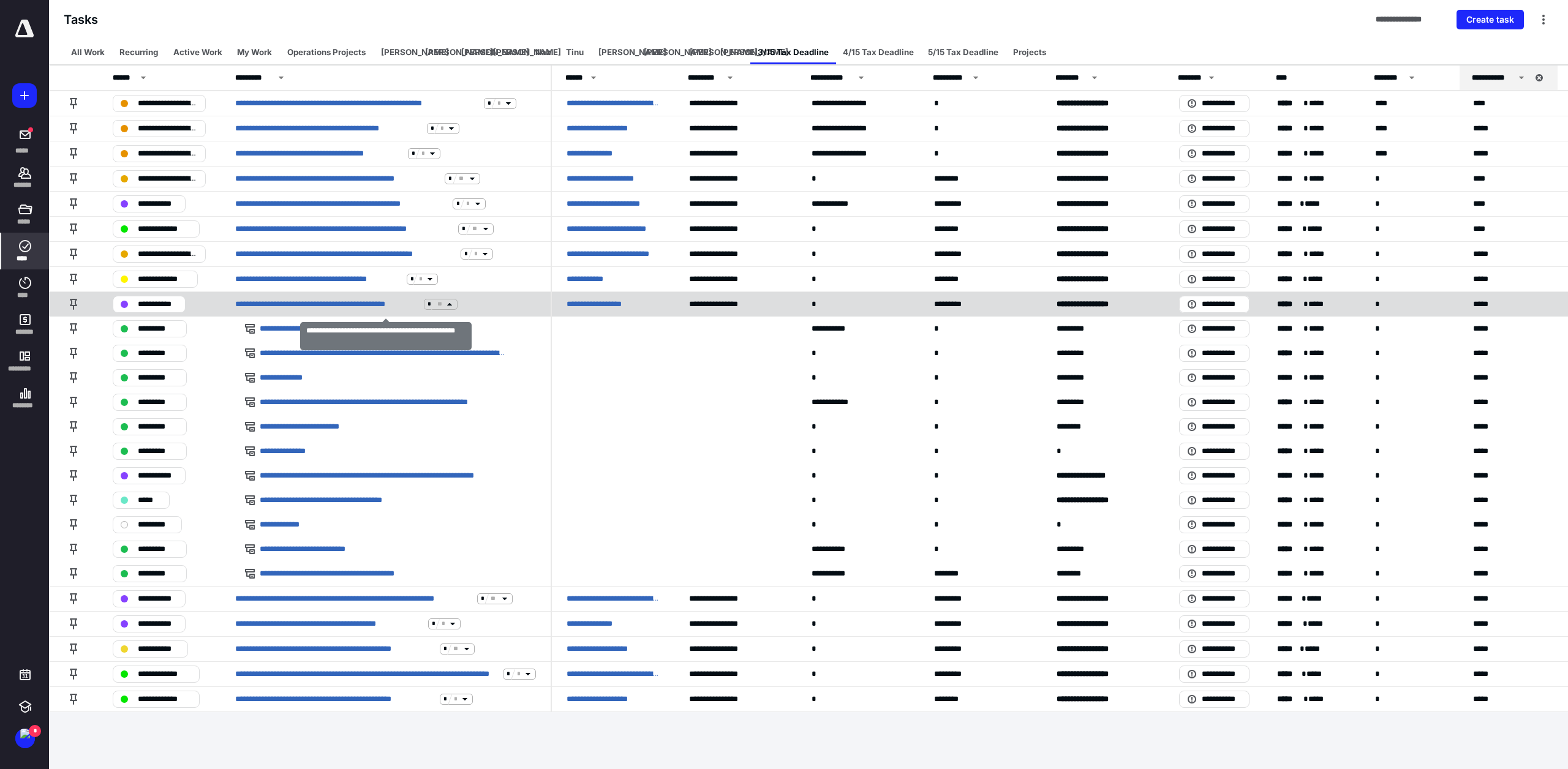 click 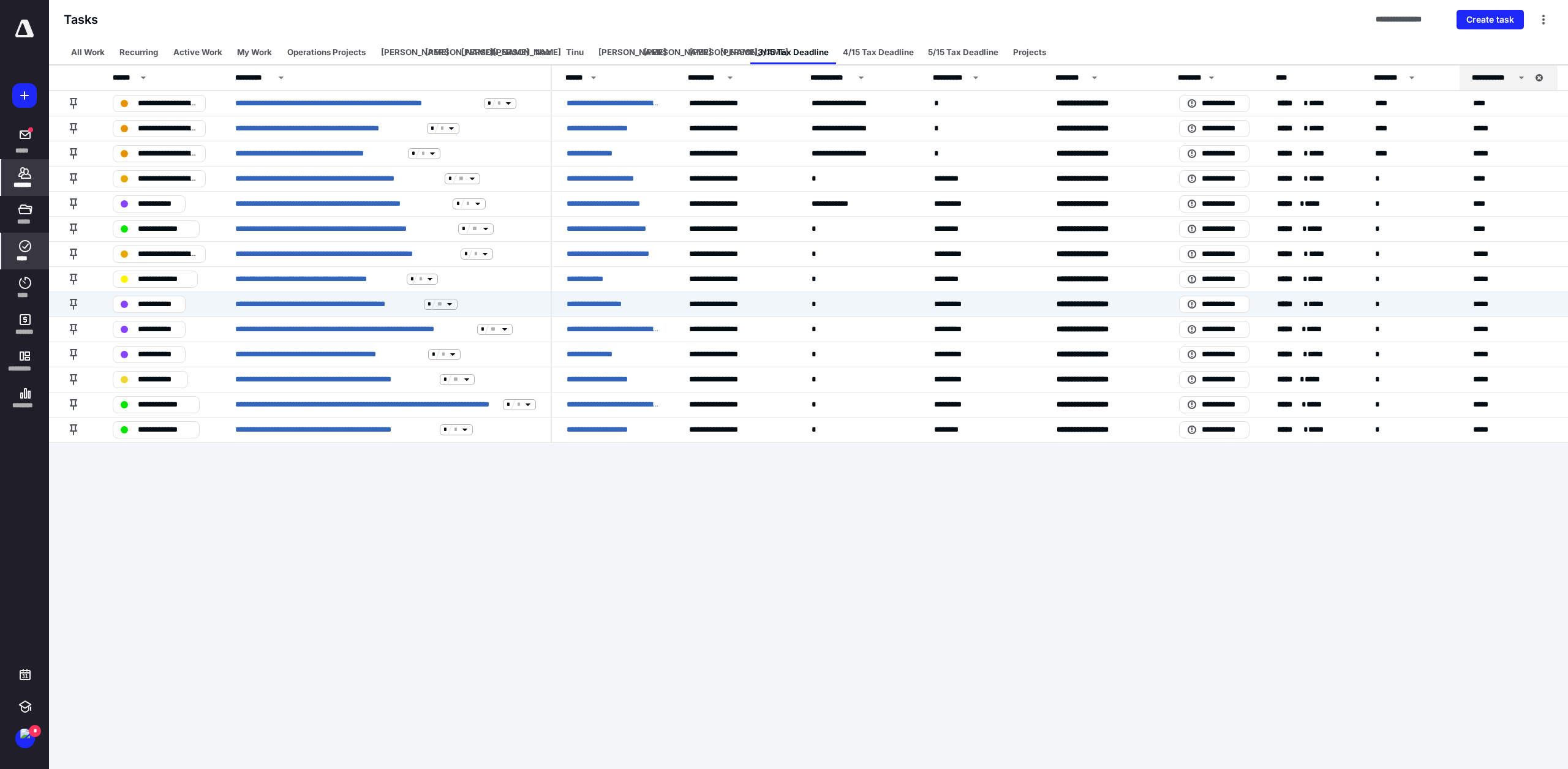 click 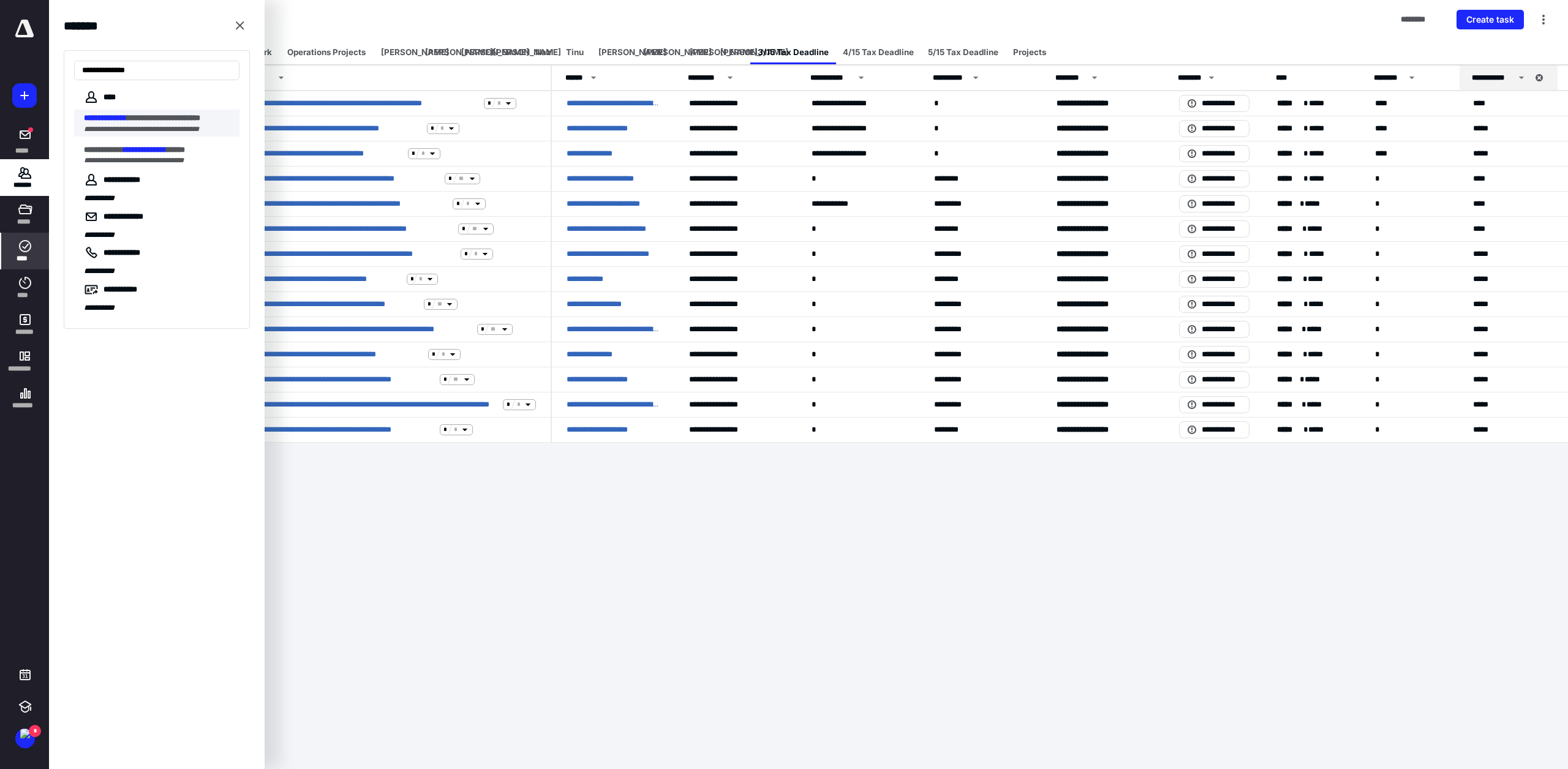 type on "**********" 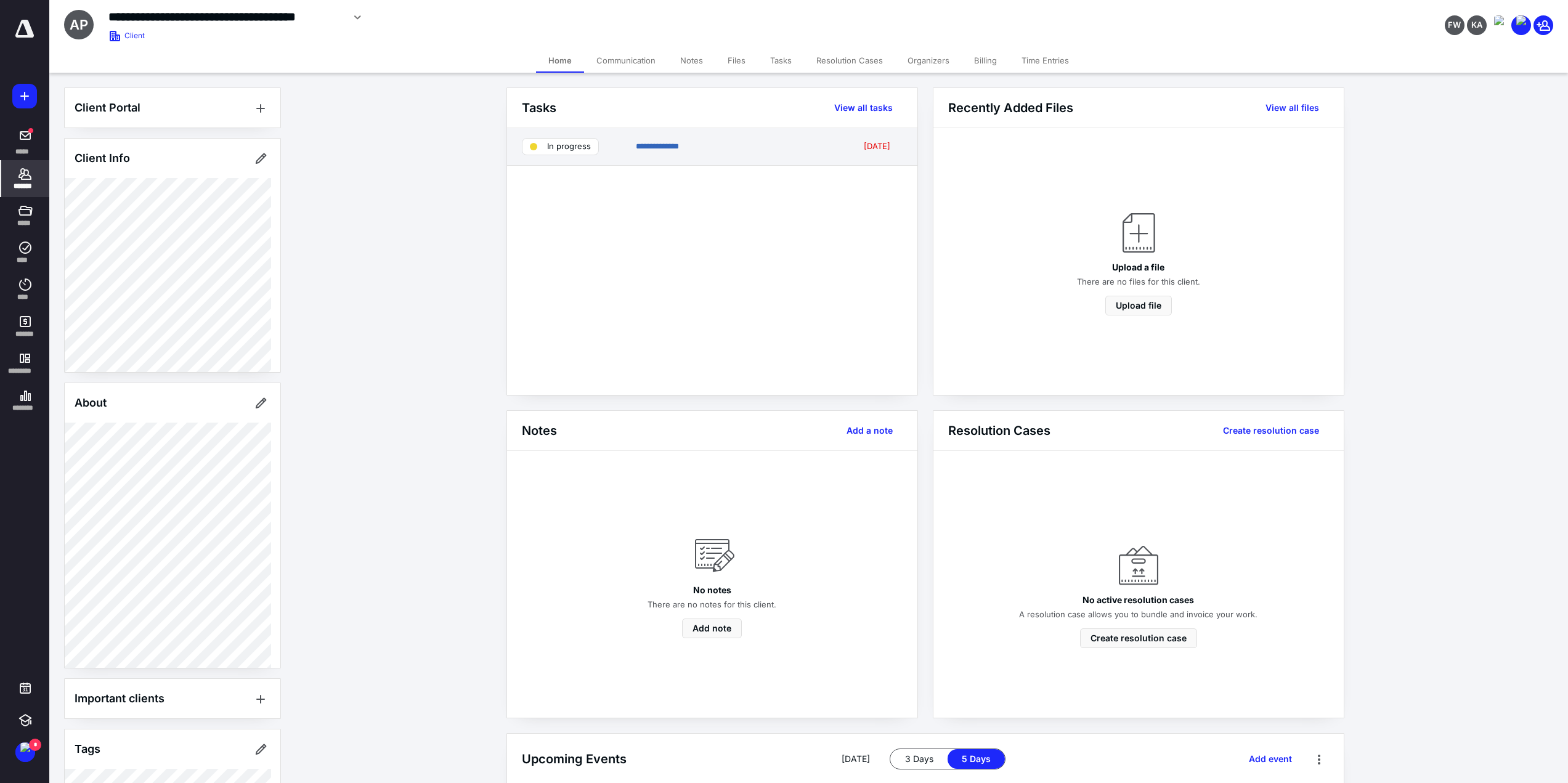 click on "**********" at bounding box center [737, 147] 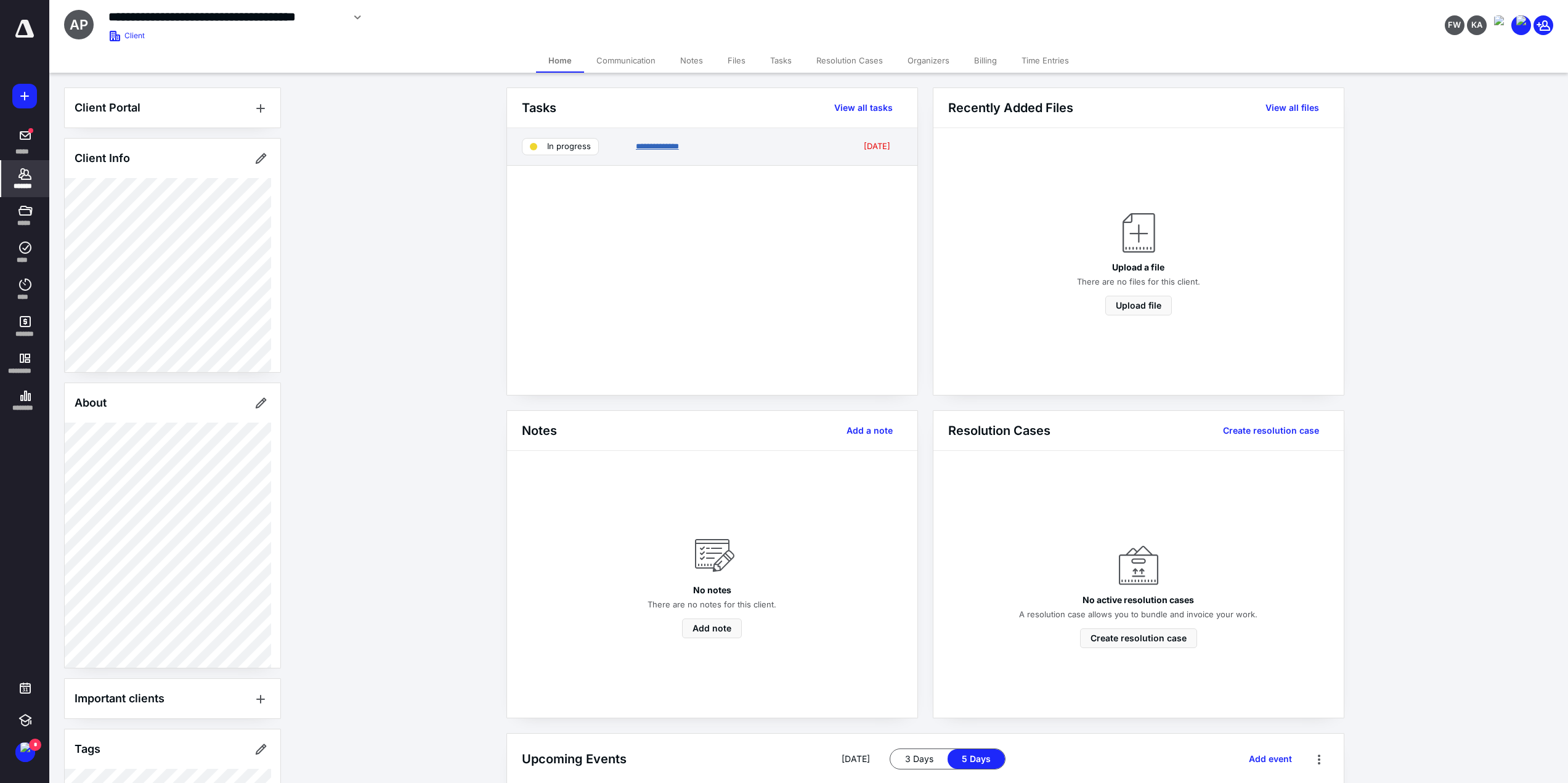 click on "**********" at bounding box center [657, 146] 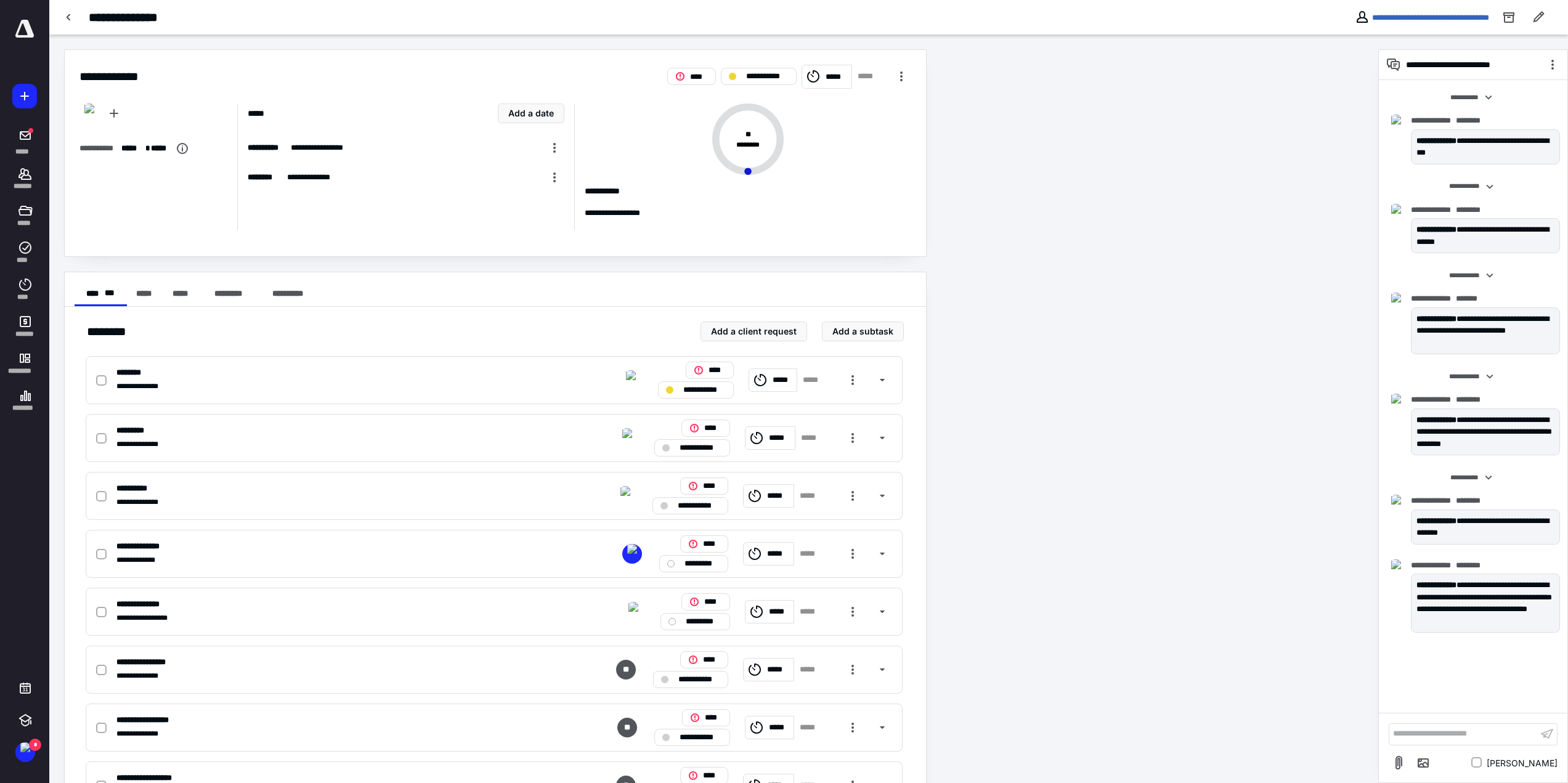 click on "**********" at bounding box center [1463, 734] 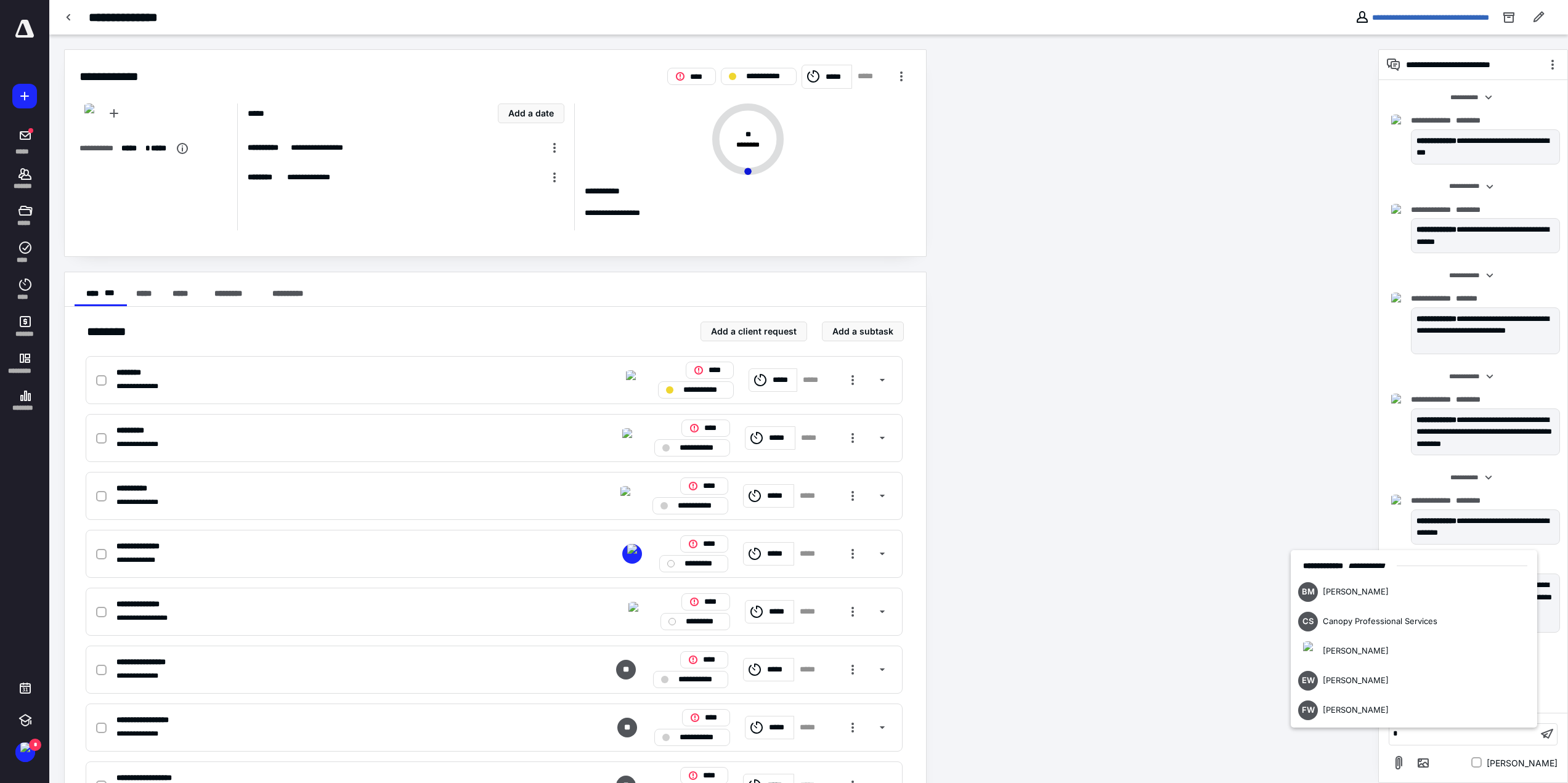type 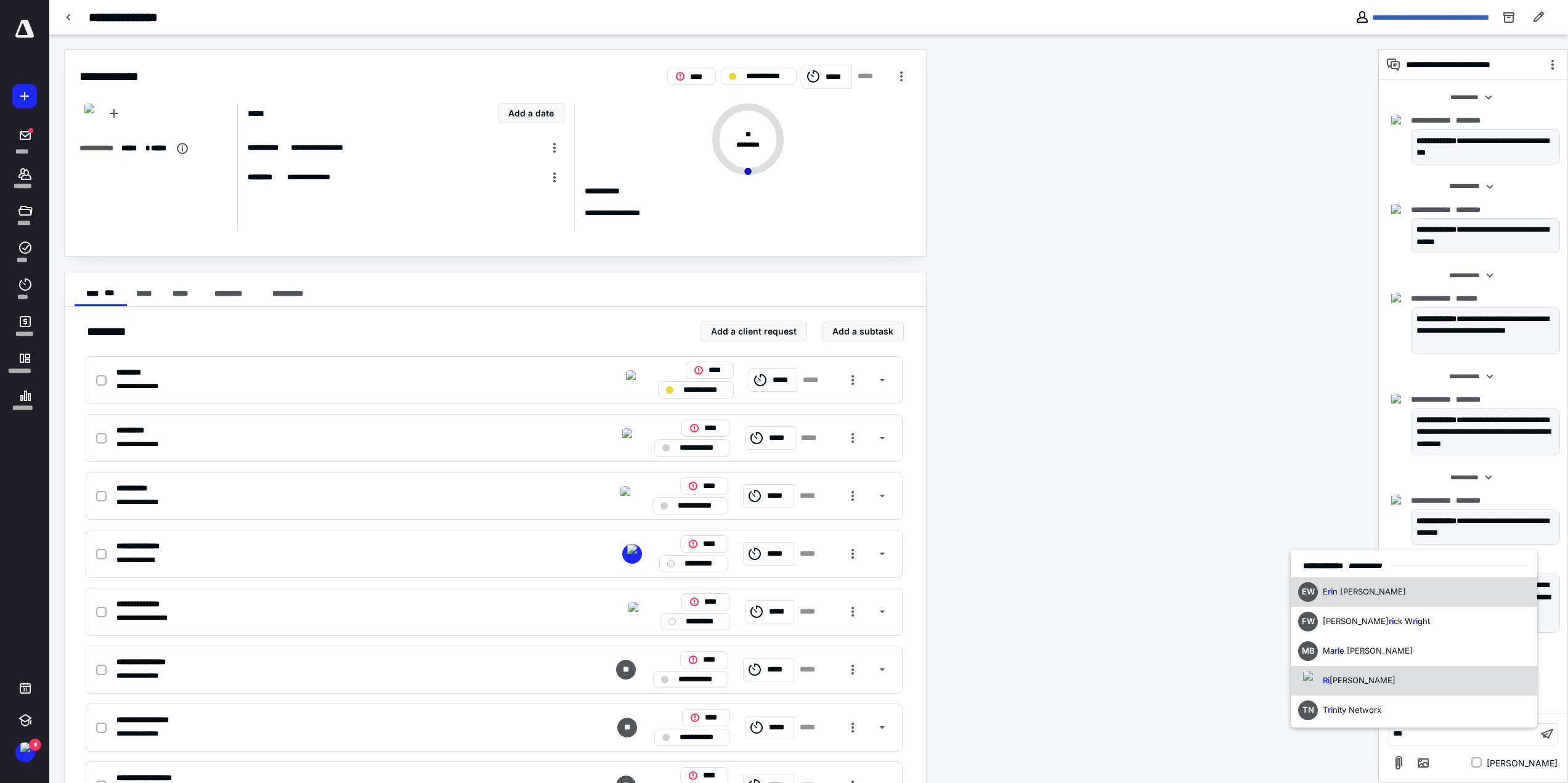 drag, startPoint x: 1420, startPoint y: 697, endPoint x: 1414, endPoint y: 688, distance: 10.816654 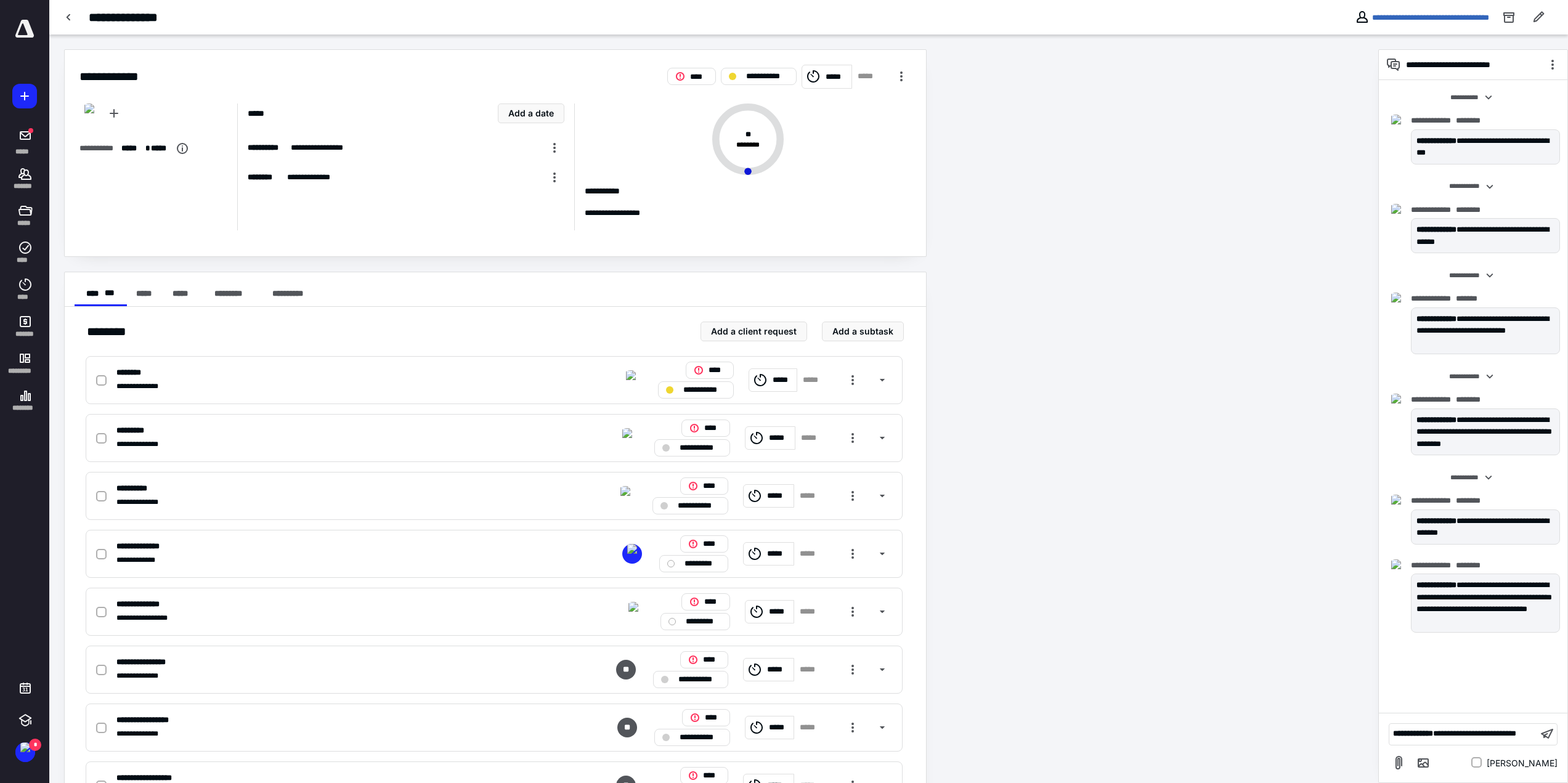 scroll, scrollTop: 22, scrollLeft: 0, axis: vertical 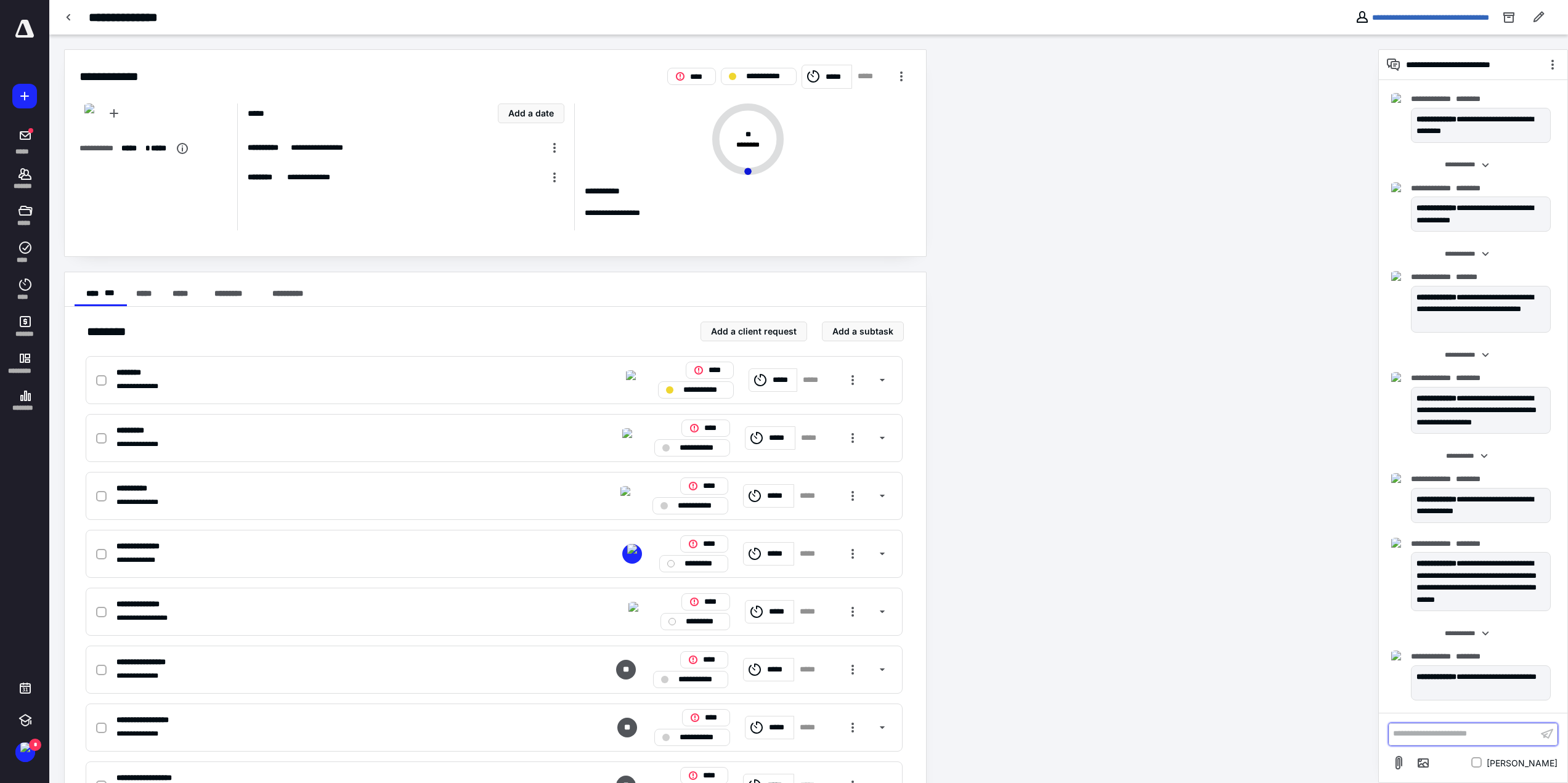 click on "**********" at bounding box center (1463, 734) 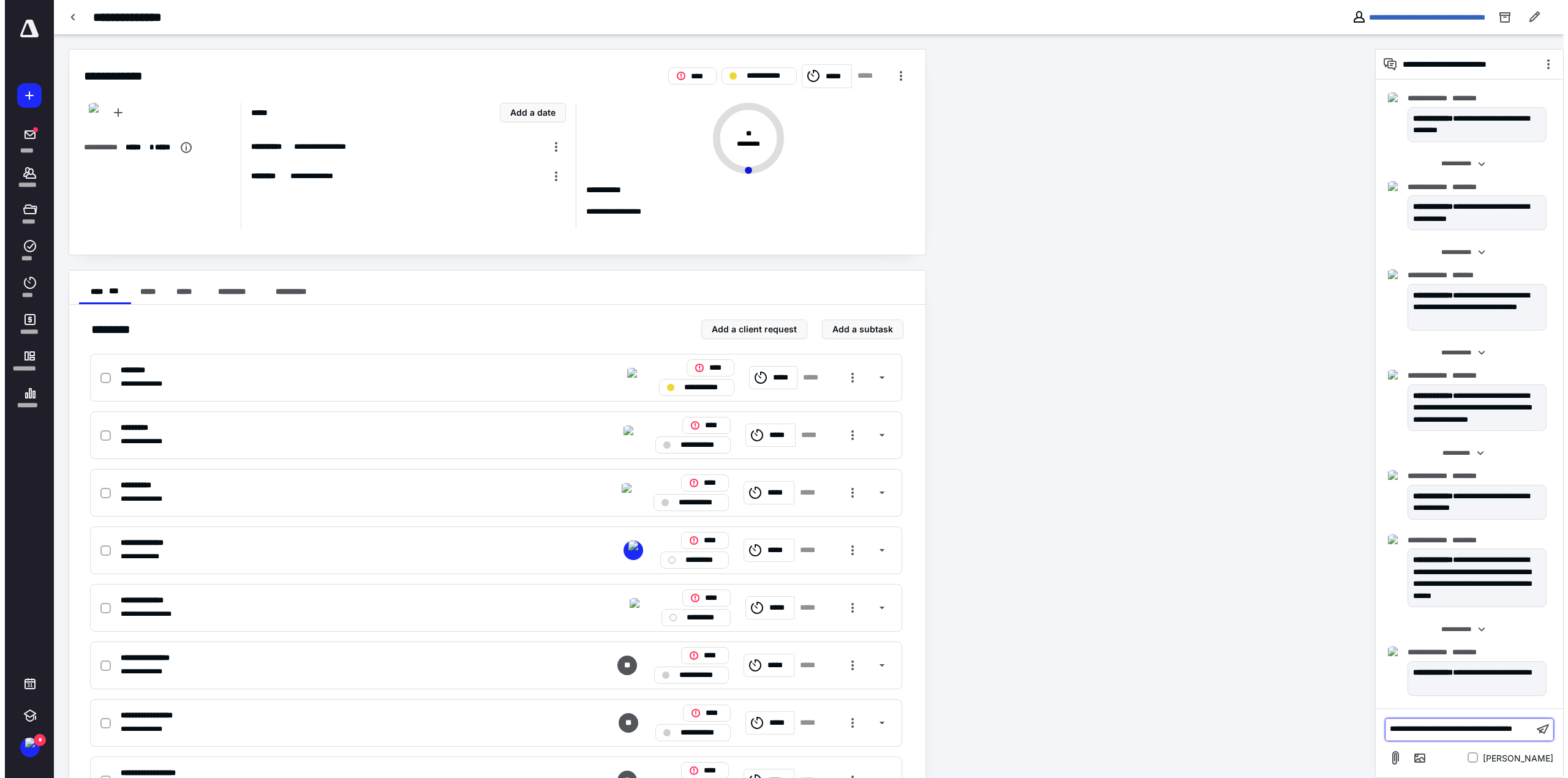 scroll, scrollTop: 85, scrollLeft: 0, axis: vertical 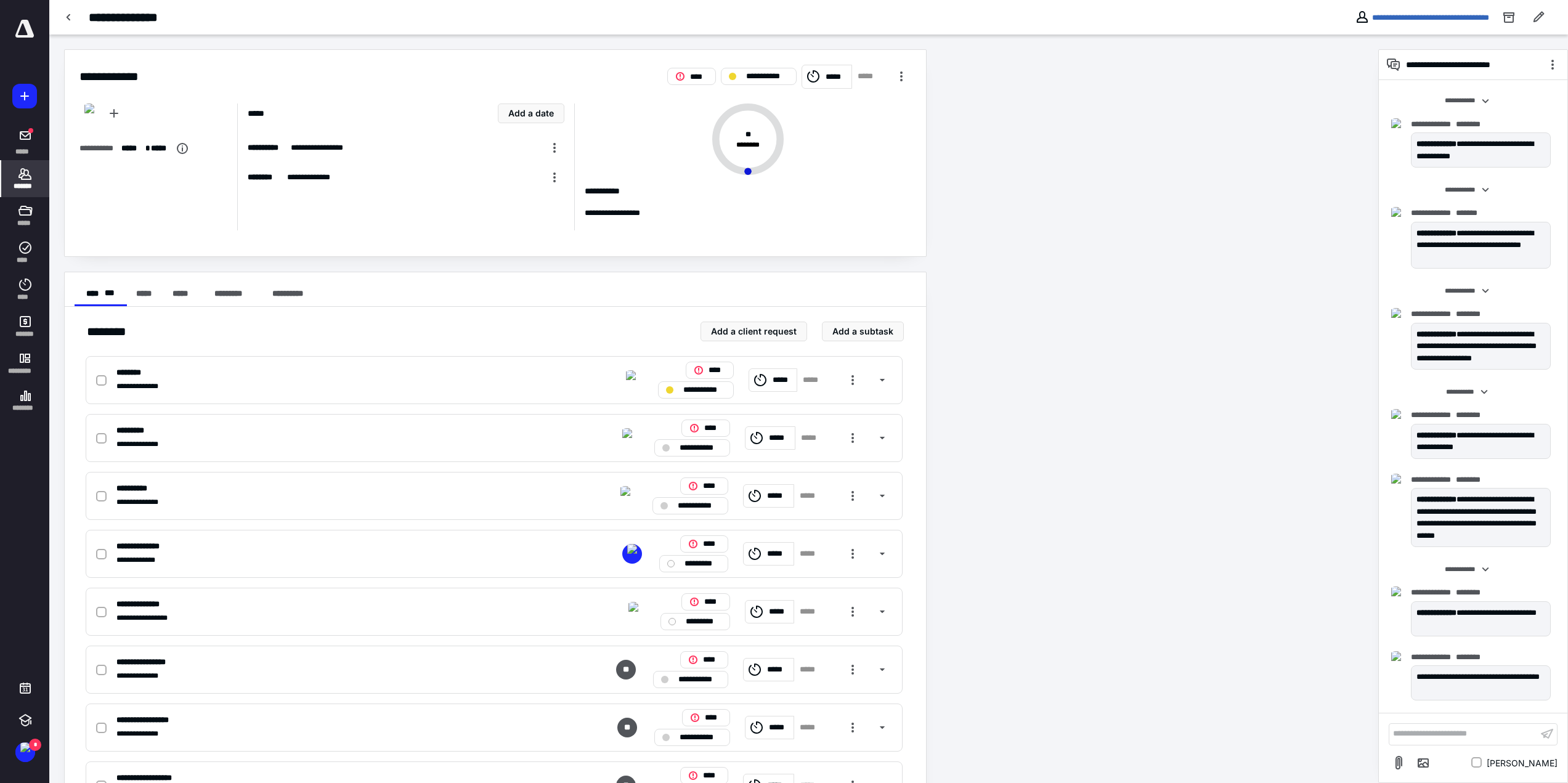click on "*******" at bounding box center (25, 179) 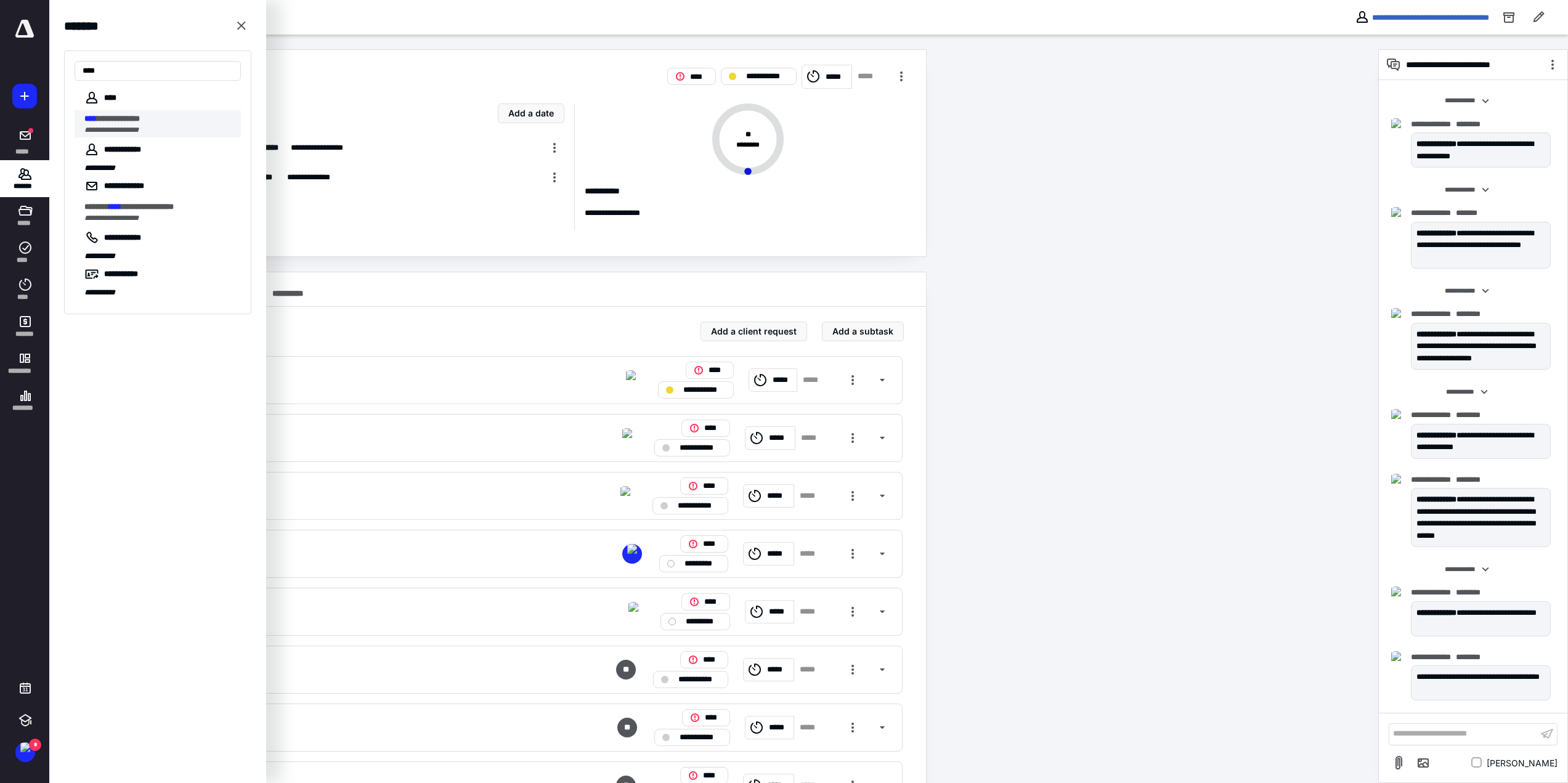 type on "****" 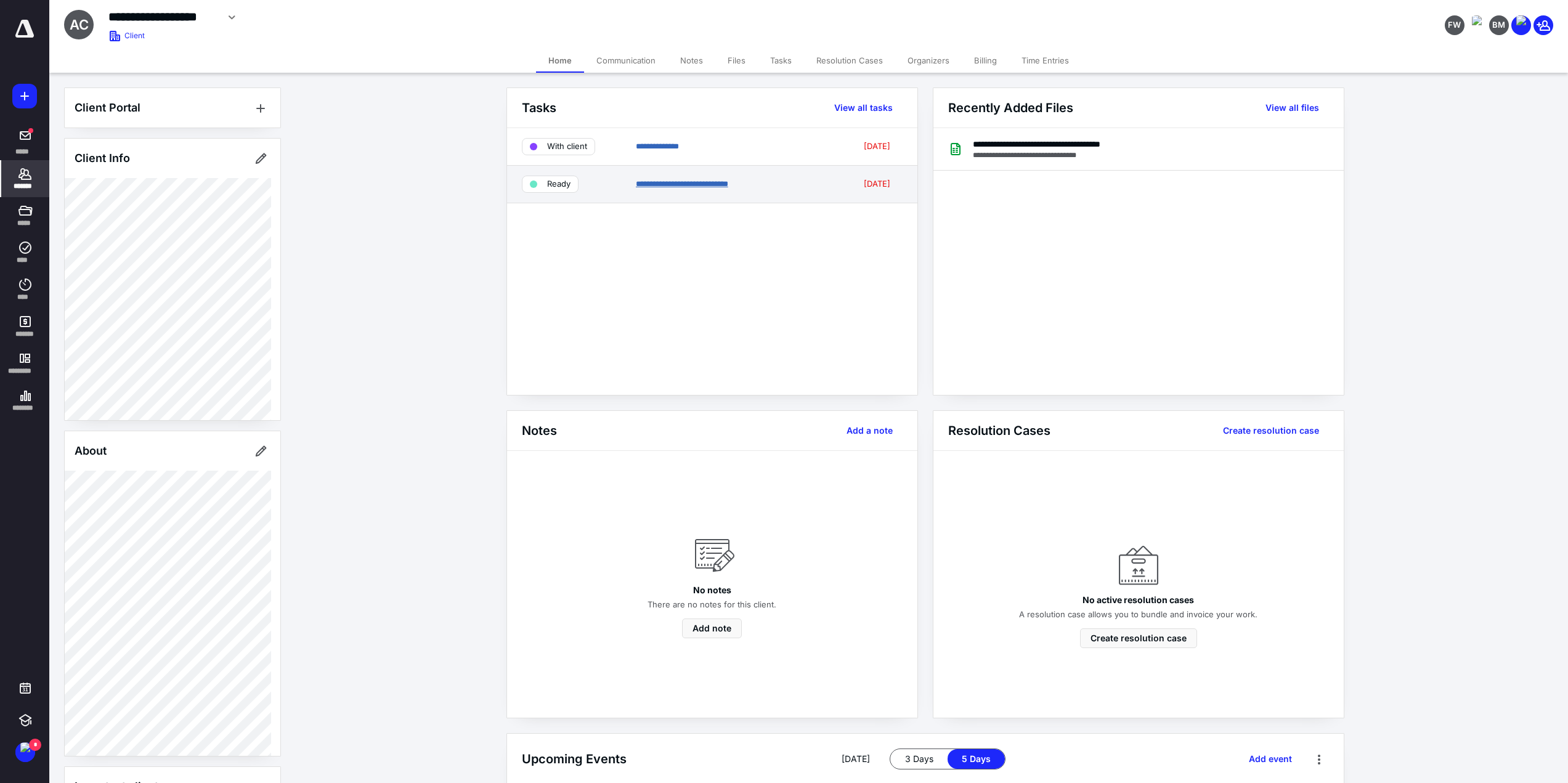 click on "**********" at bounding box center [682, 184] 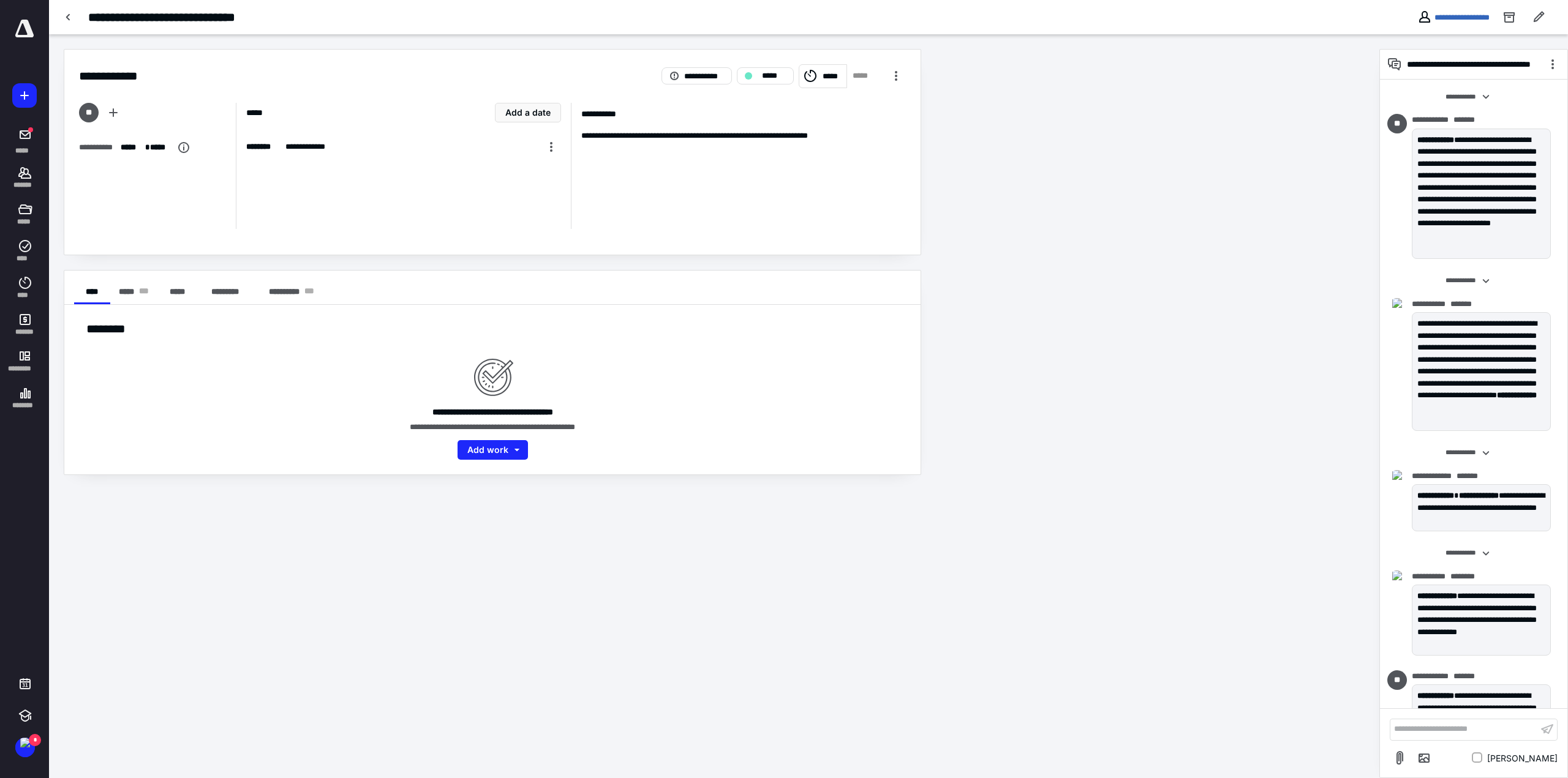 scroll, scrollTop: 260, scrollLeft: 0, axis: vertical 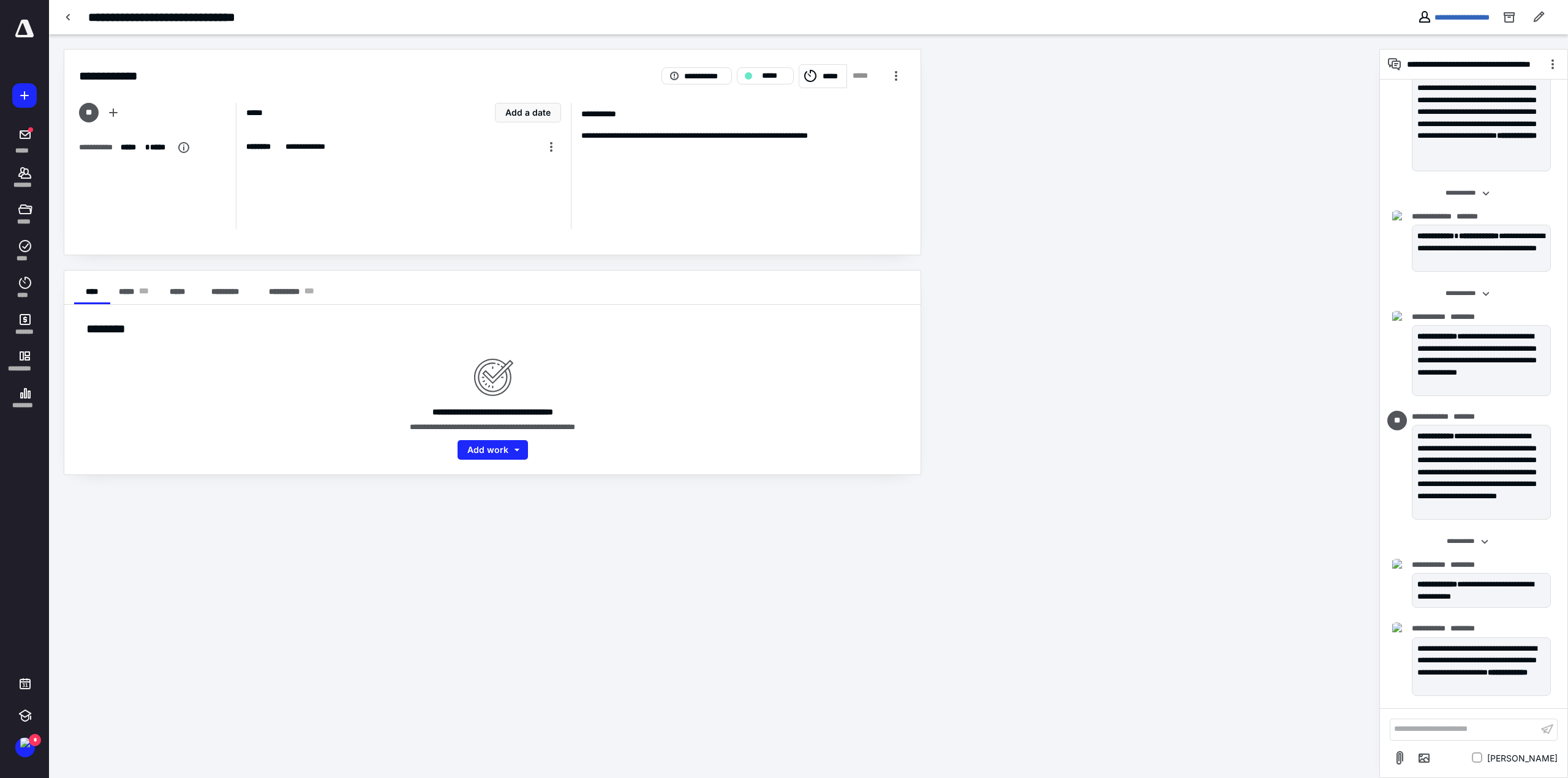 click on "**********" at bounding box center (1464, 729) 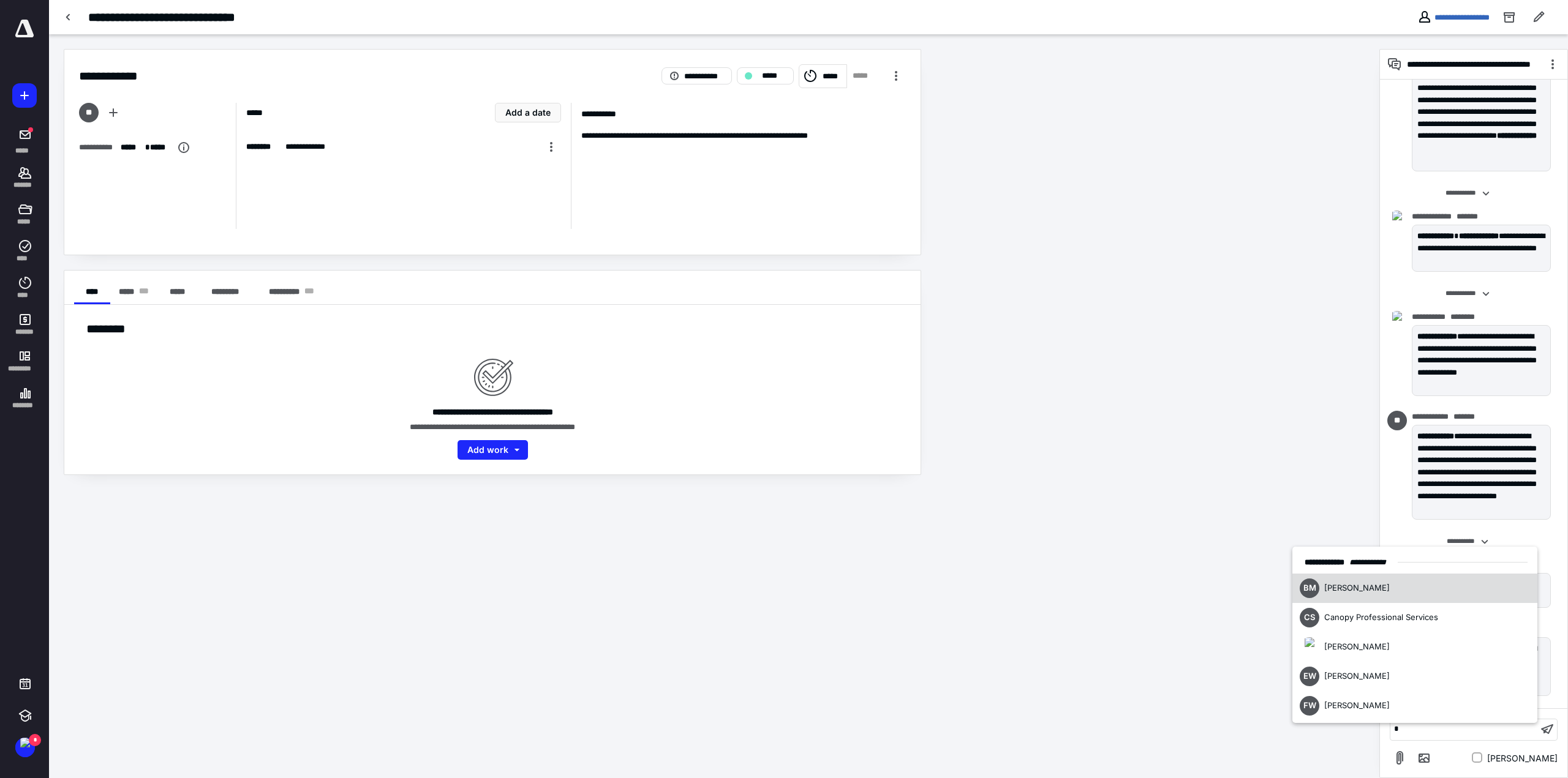type 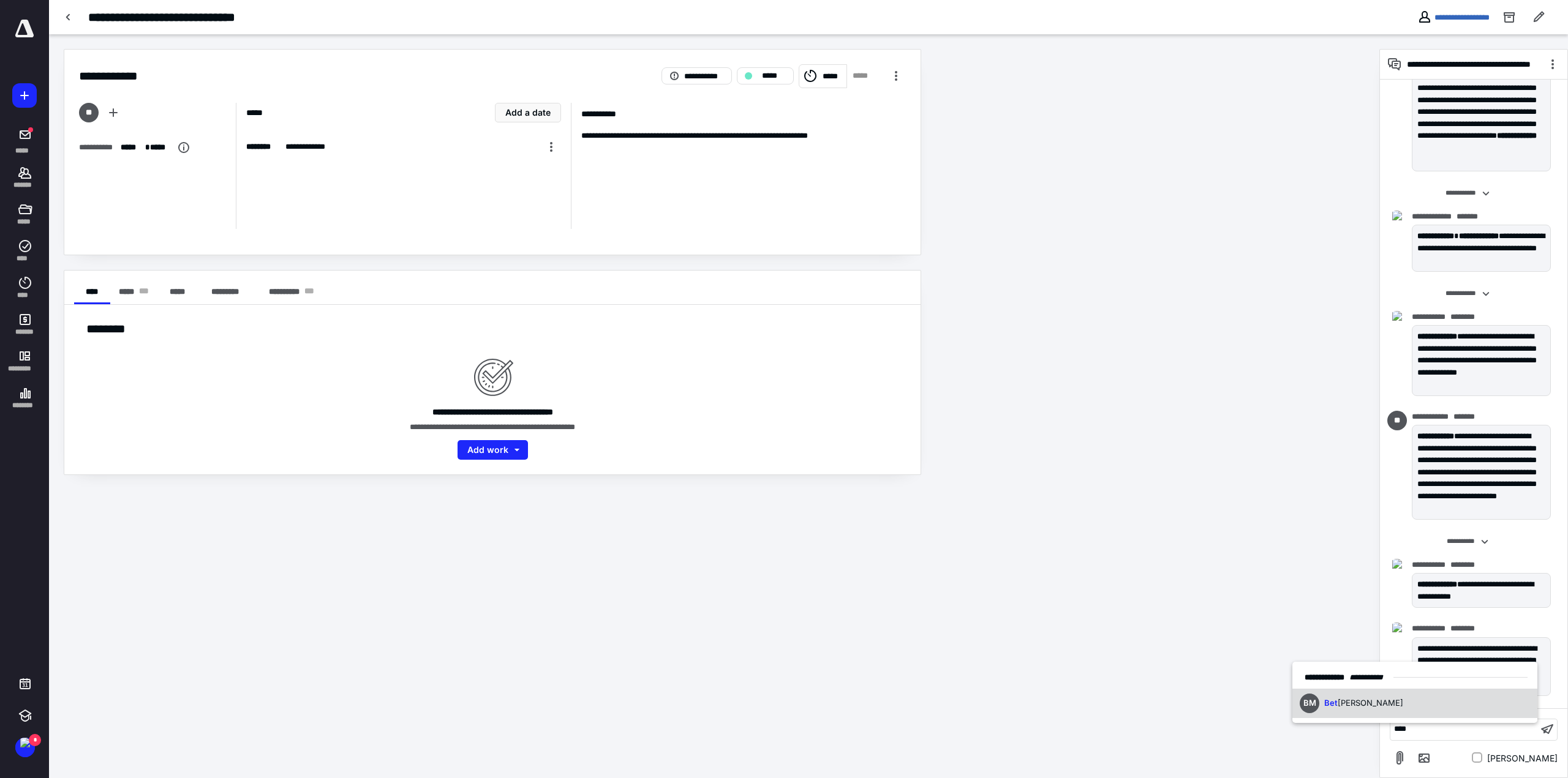 click on "BM Bet ty Messer" at bounding box center [1415, 703] 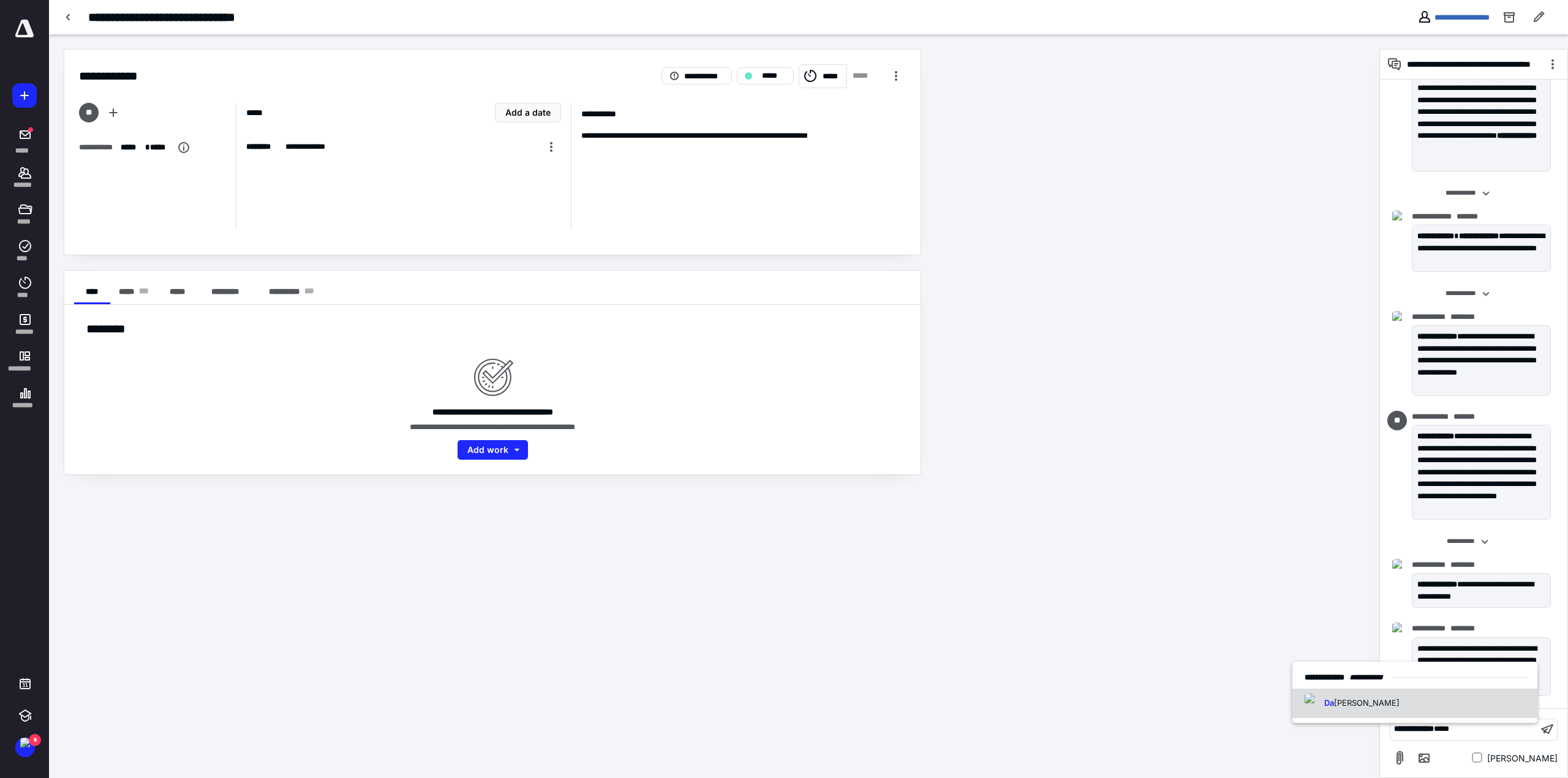 click on "Da nica Coit" at bounding box center [1415, 703] 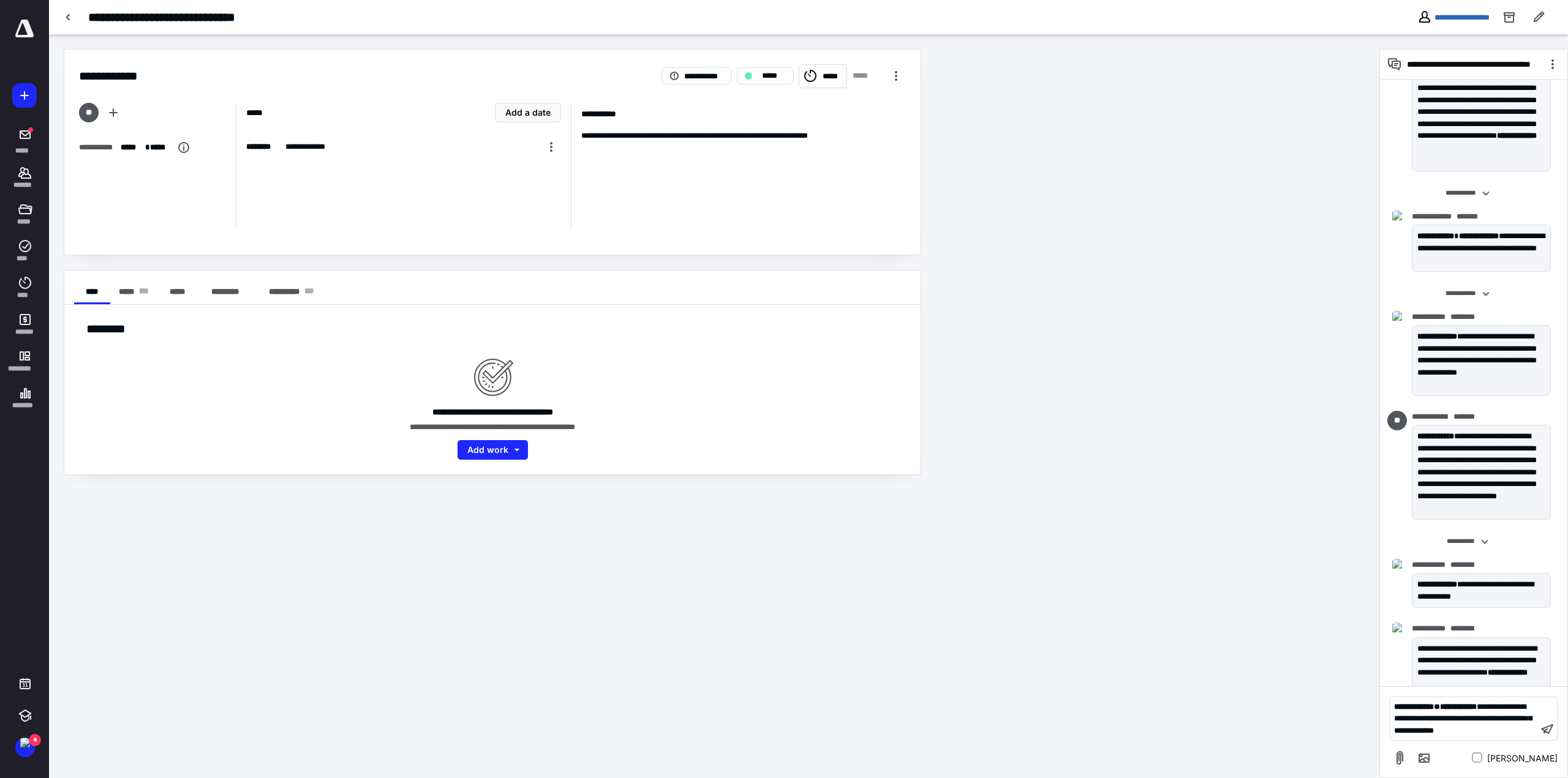 scroll, scrollTop: 372, scrollLeft: 0, axis: vertical 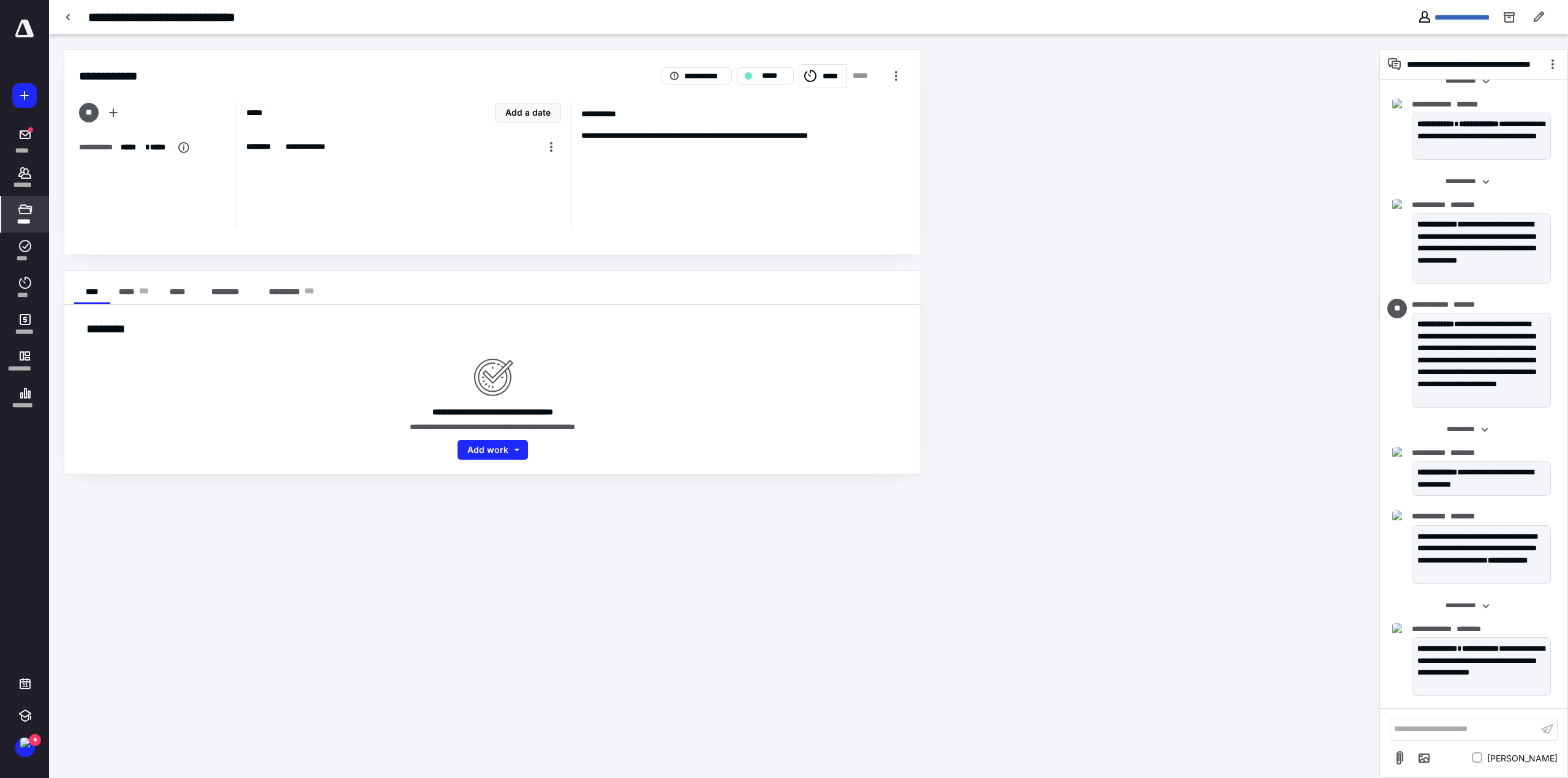click on "*****" at bounding box center [25, 214] 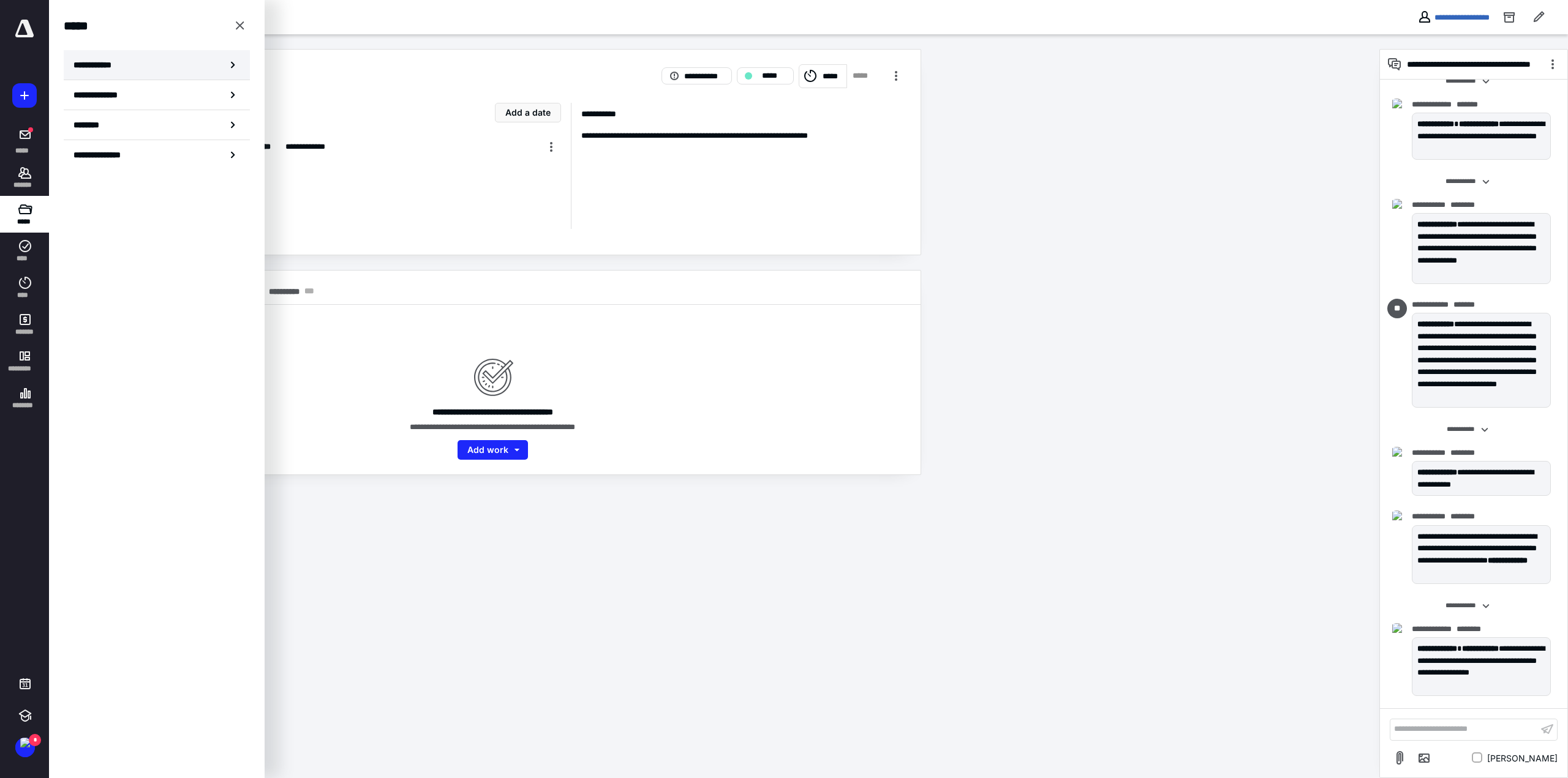 click on "**********" at bounding box center (96, 65) 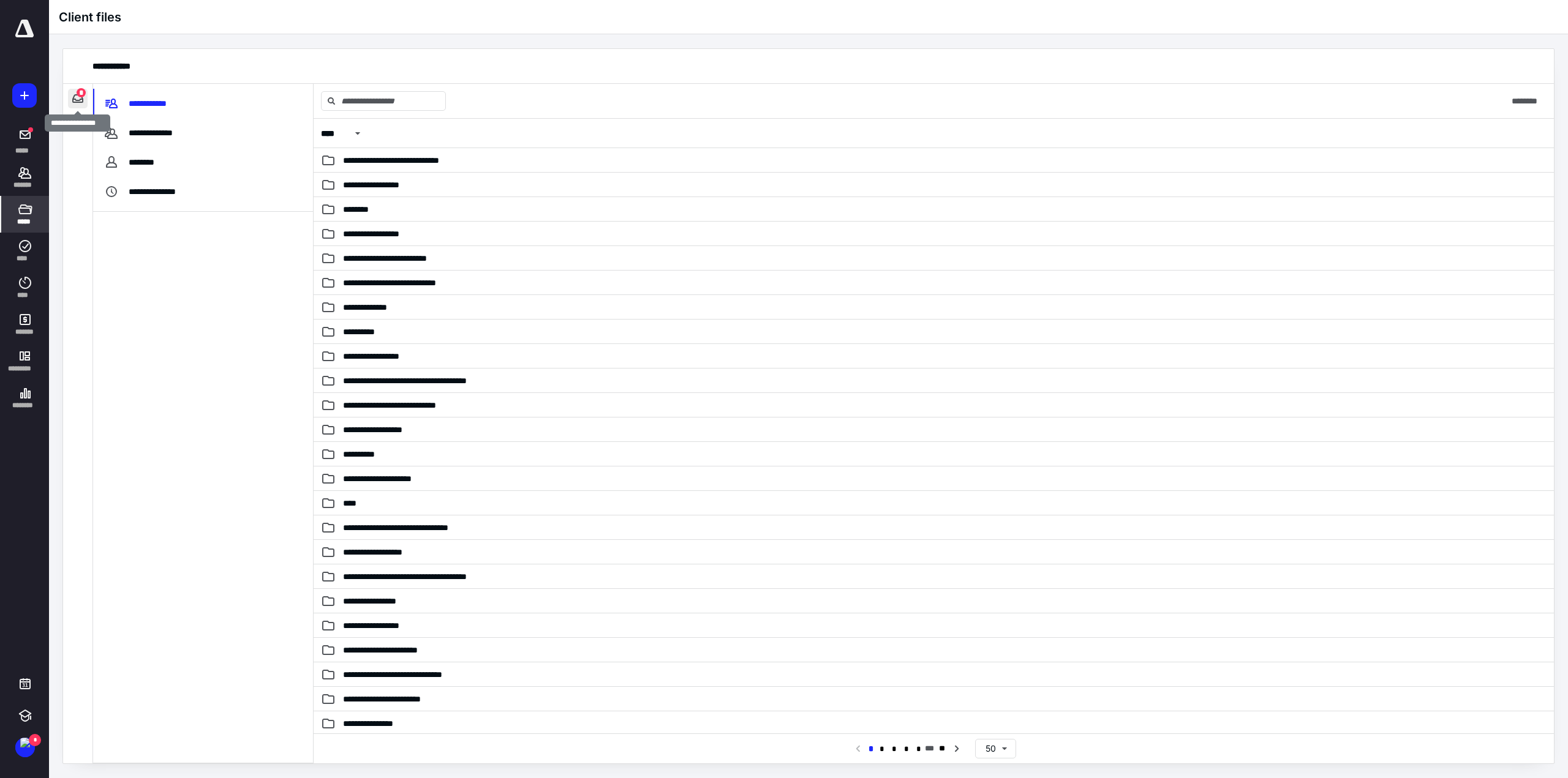 click at bounding box center [78, 99] 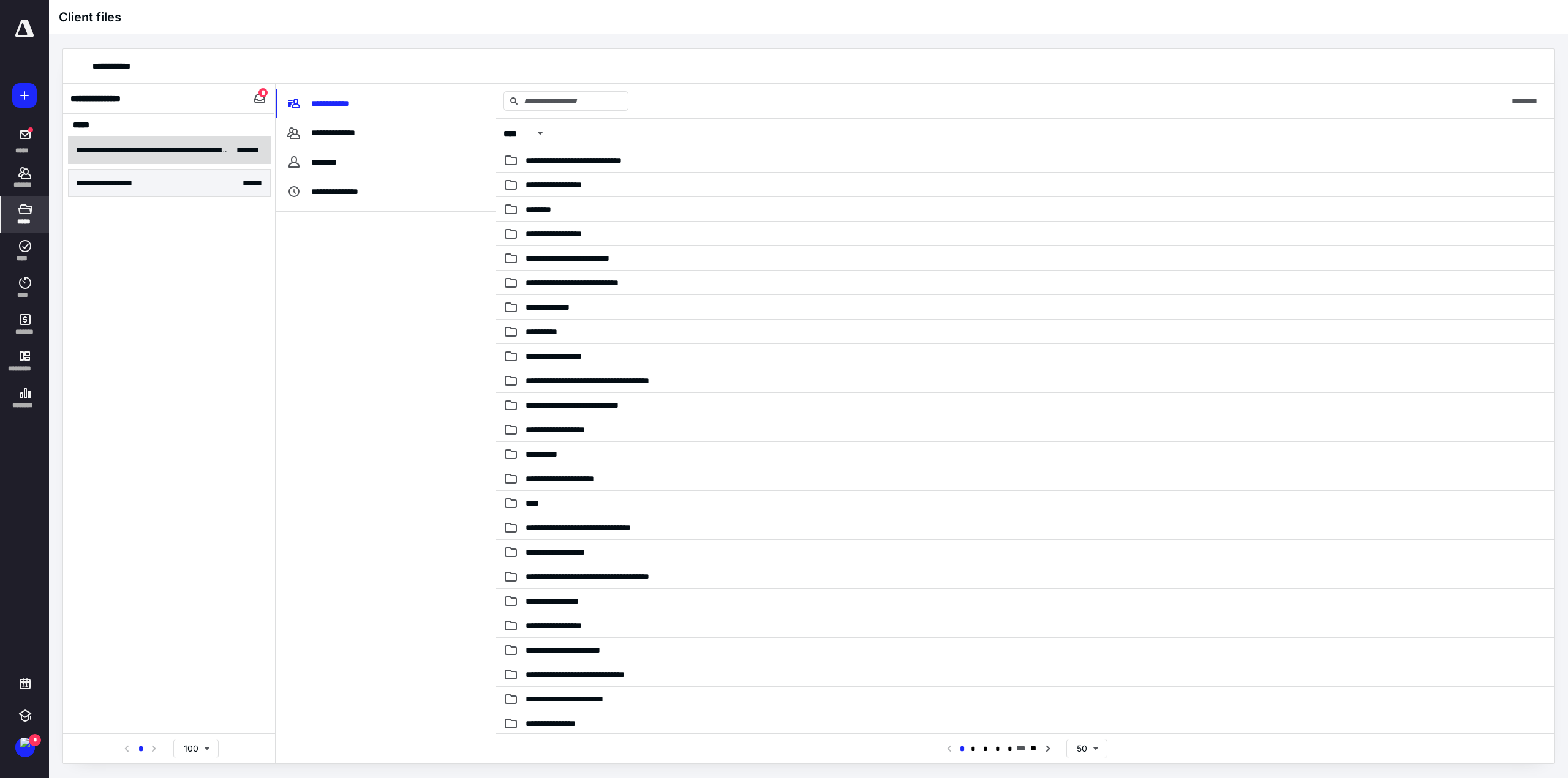 click on "**********" at bounding box center (169, 150) 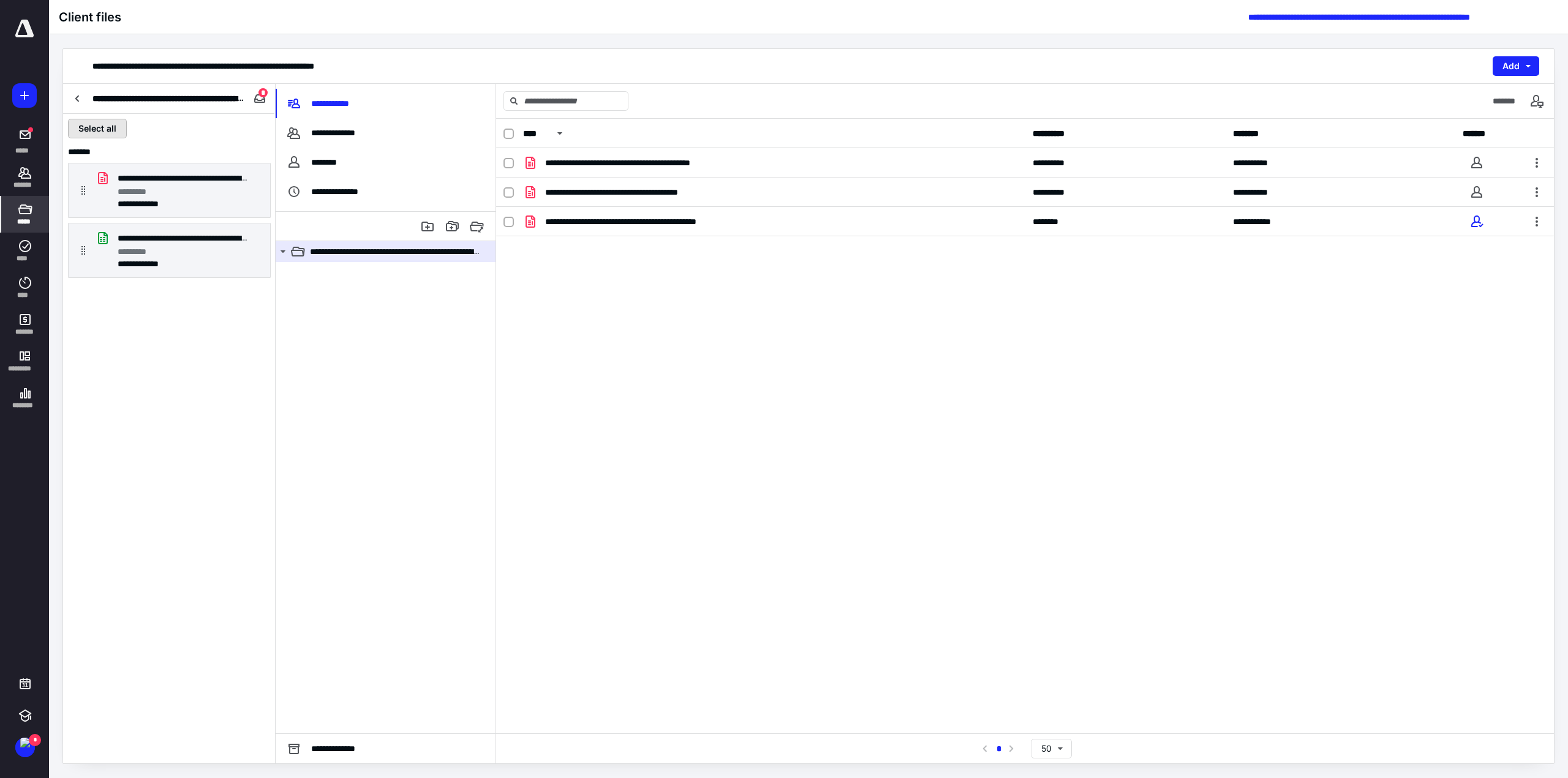 click on "Select all" at bounding box center [97, 129] 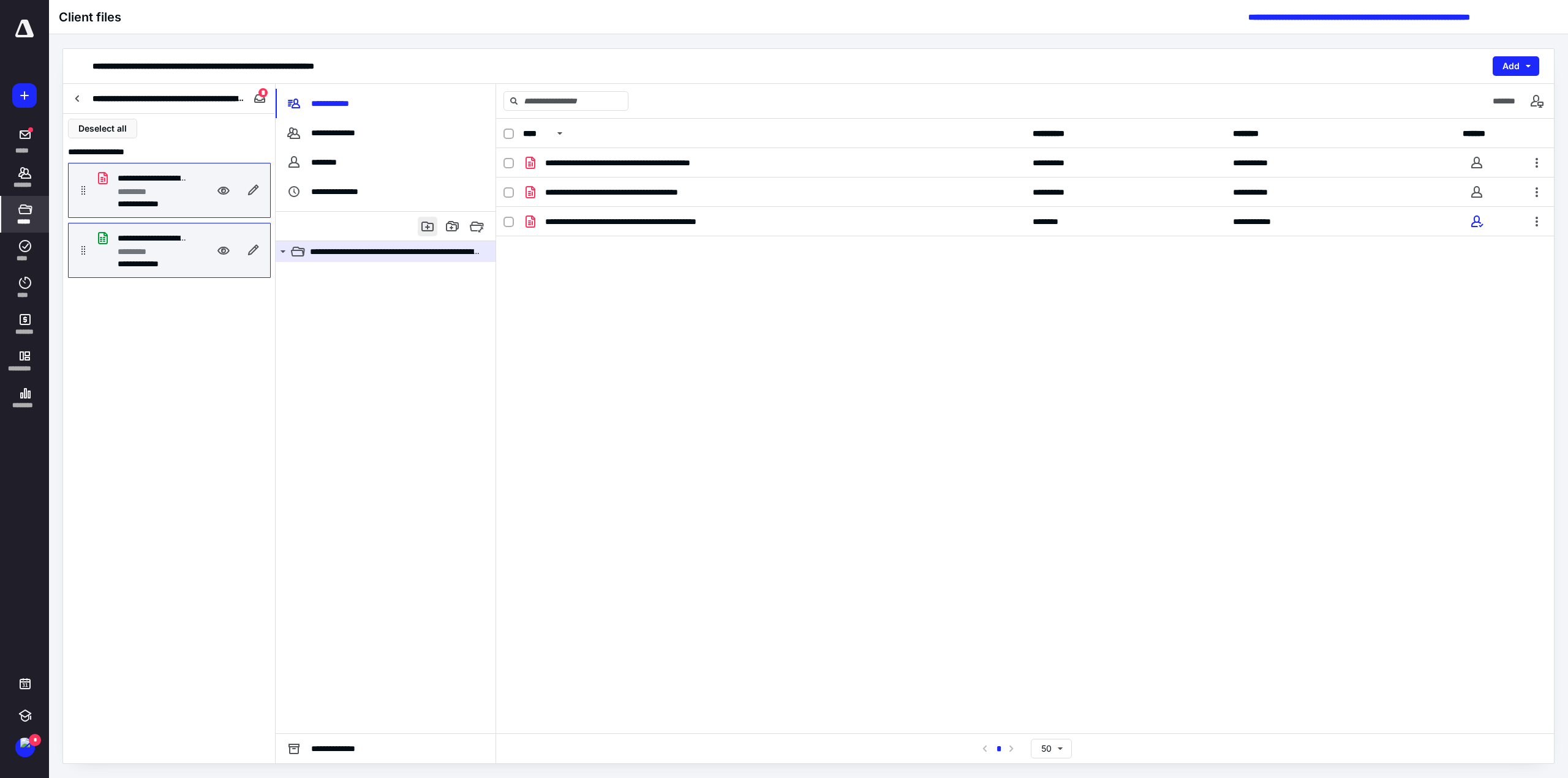 click at bounding box center (428, 226) 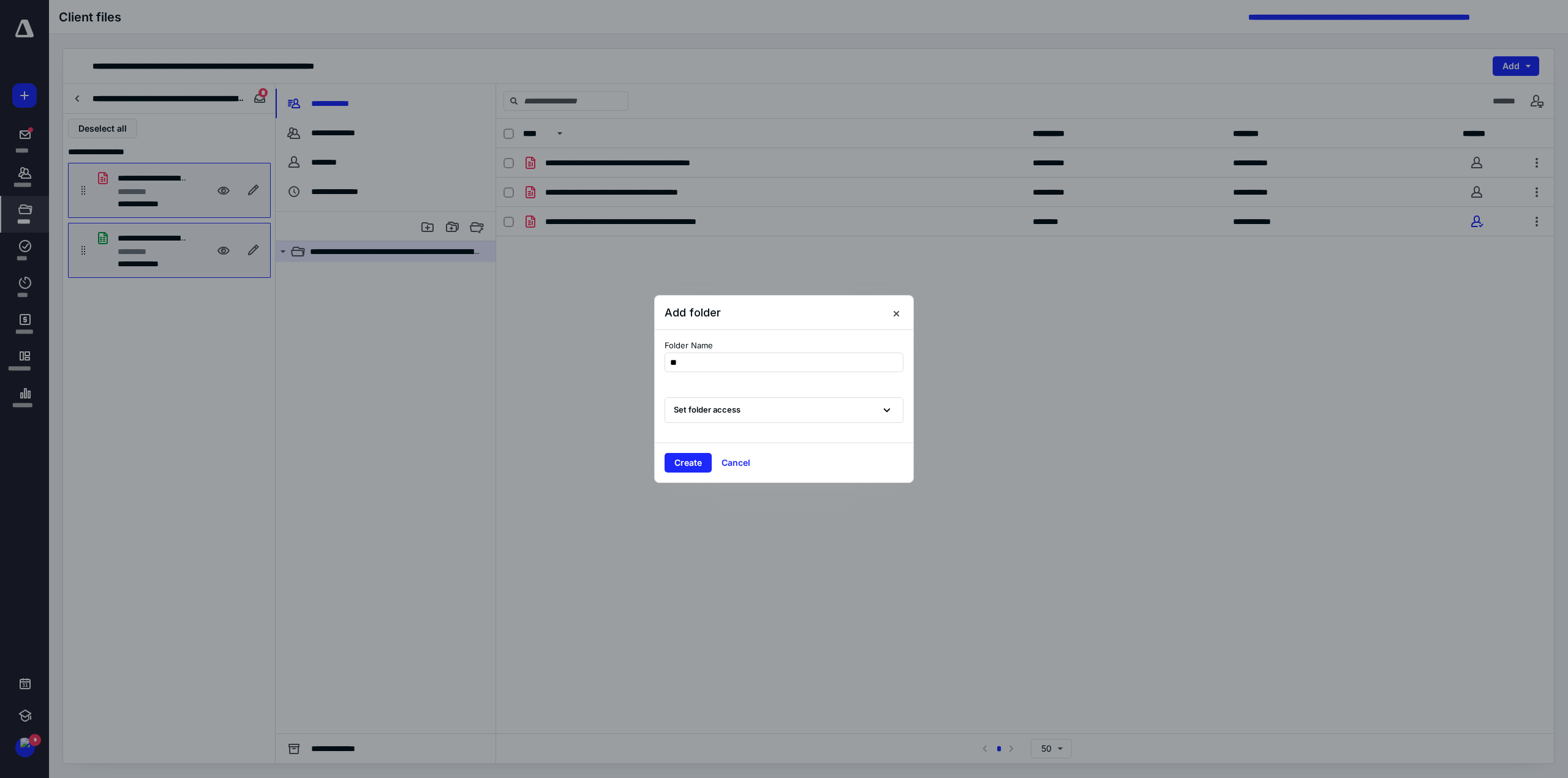 type on "***" 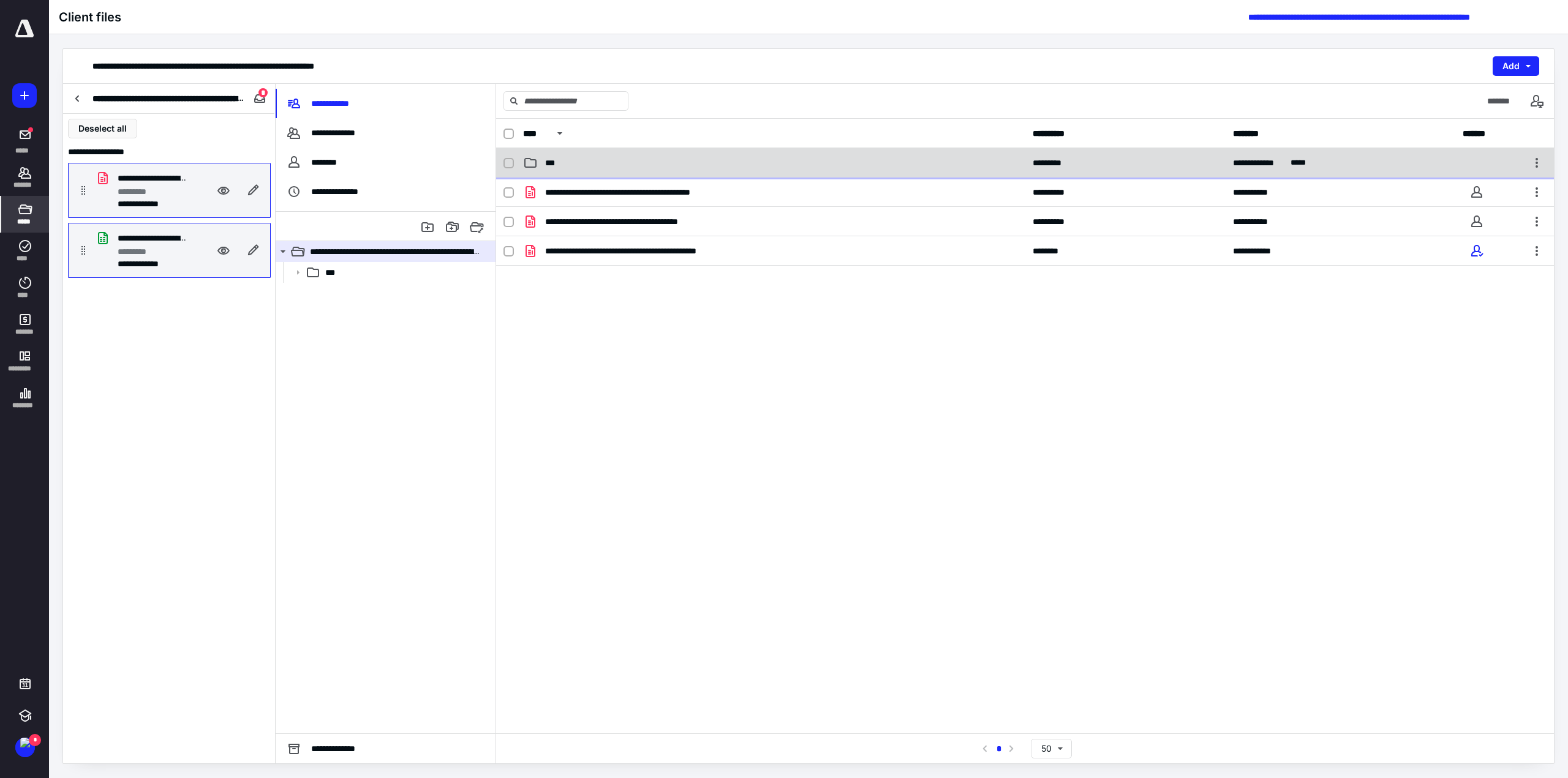 click on "***" at bounding box center [552, 163] 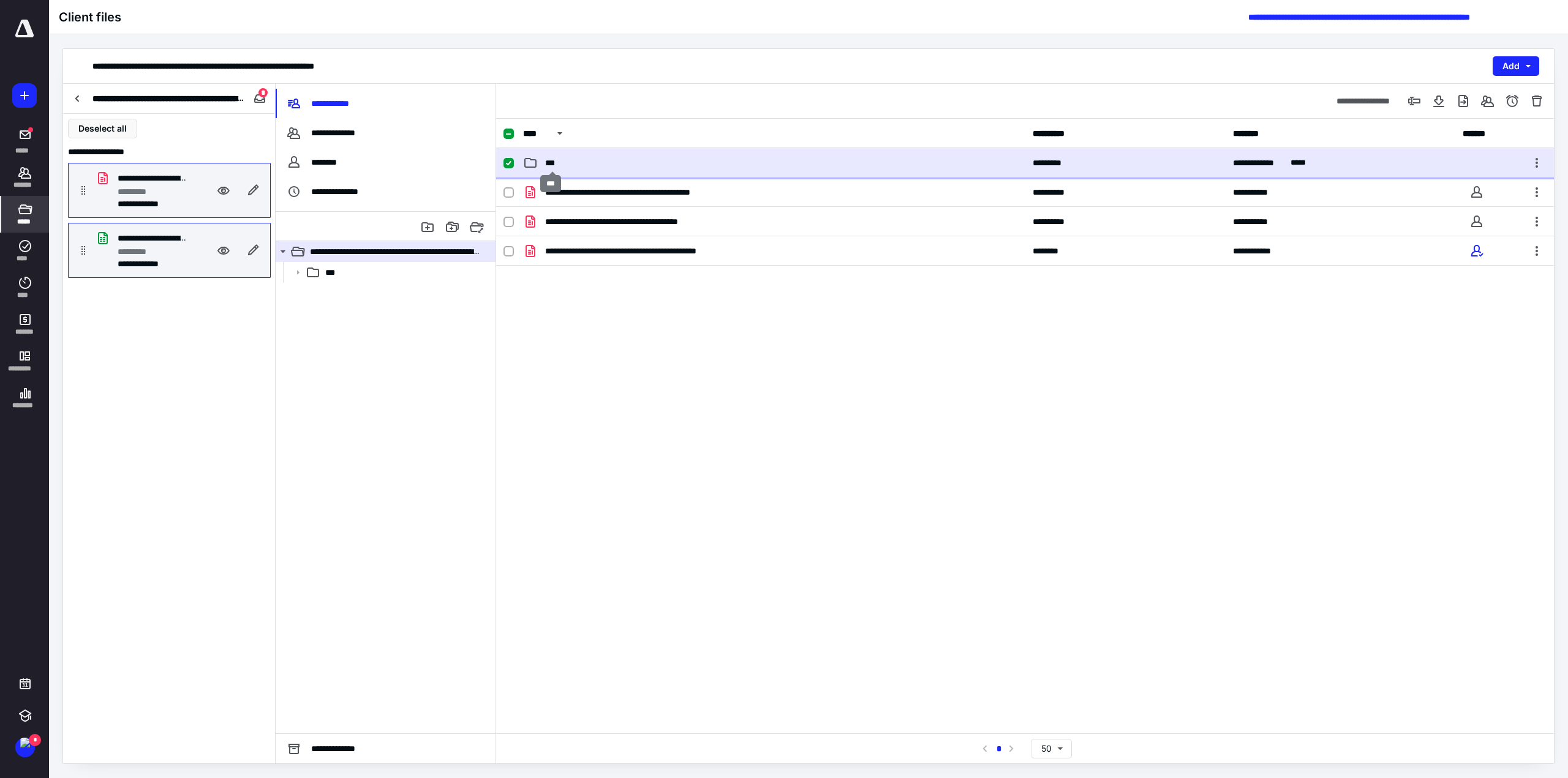 click on "***" at bounding box center [552, 163] 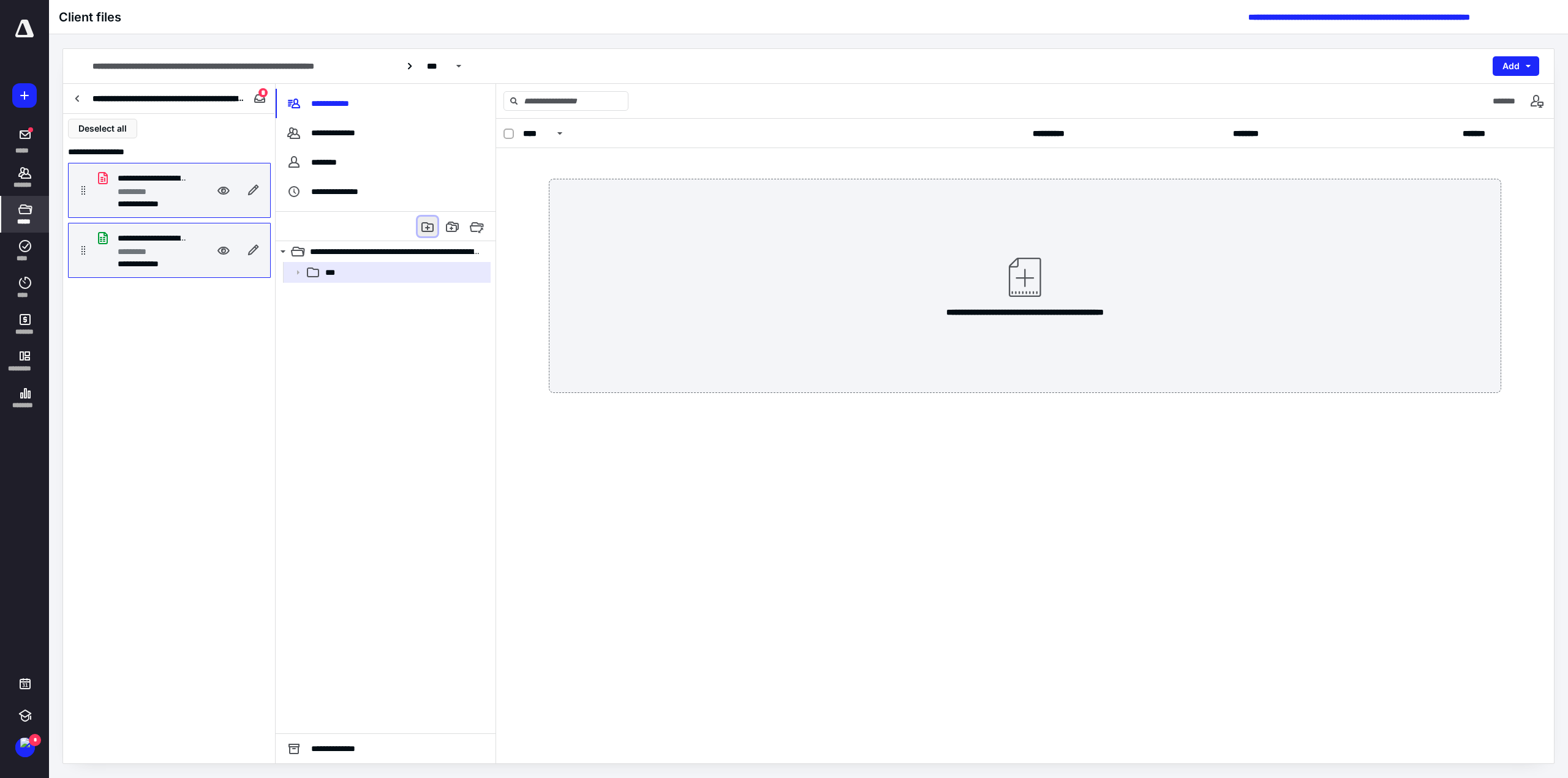 click at bounding box center [428, 226] 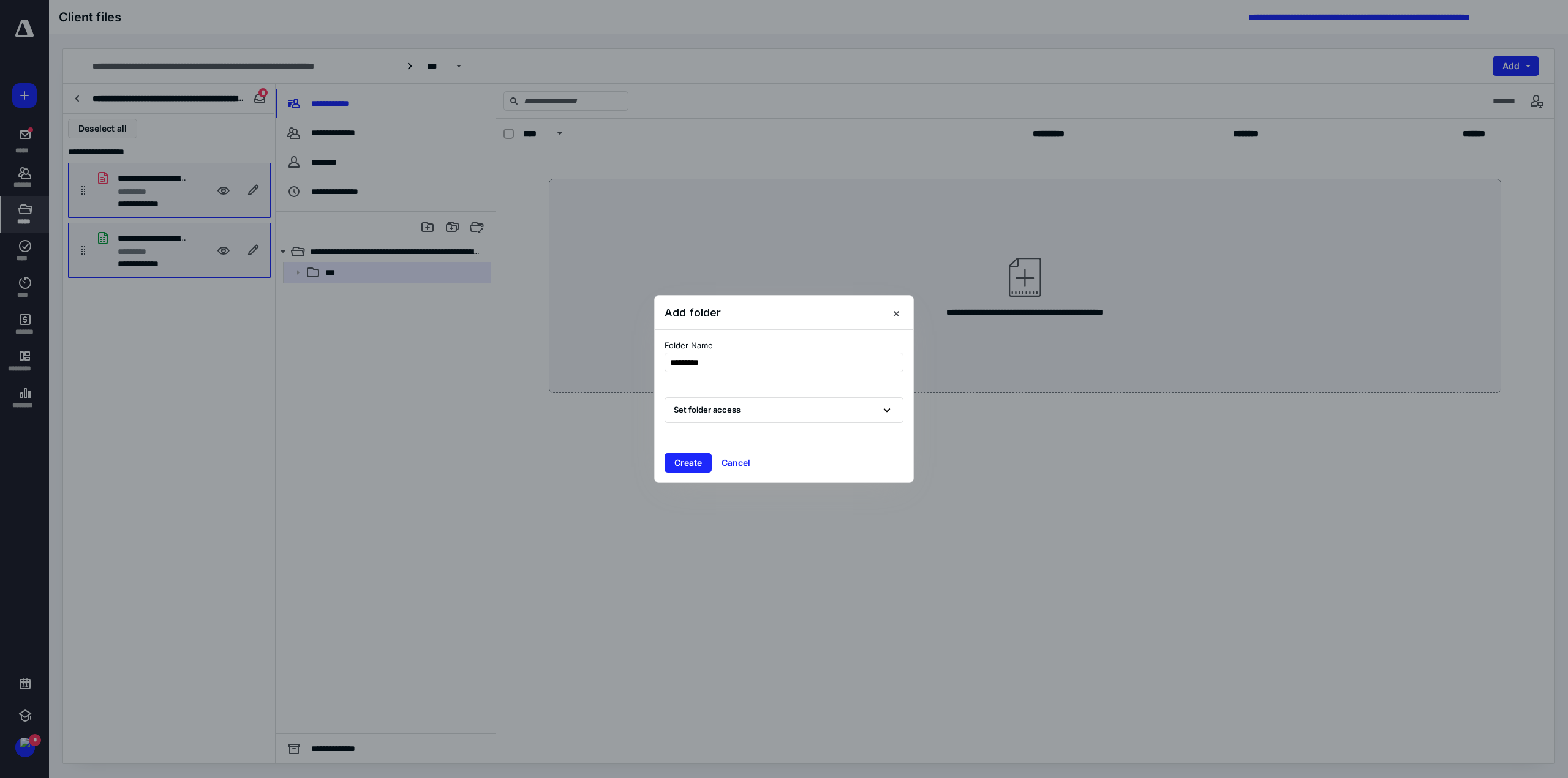 type on "**********" 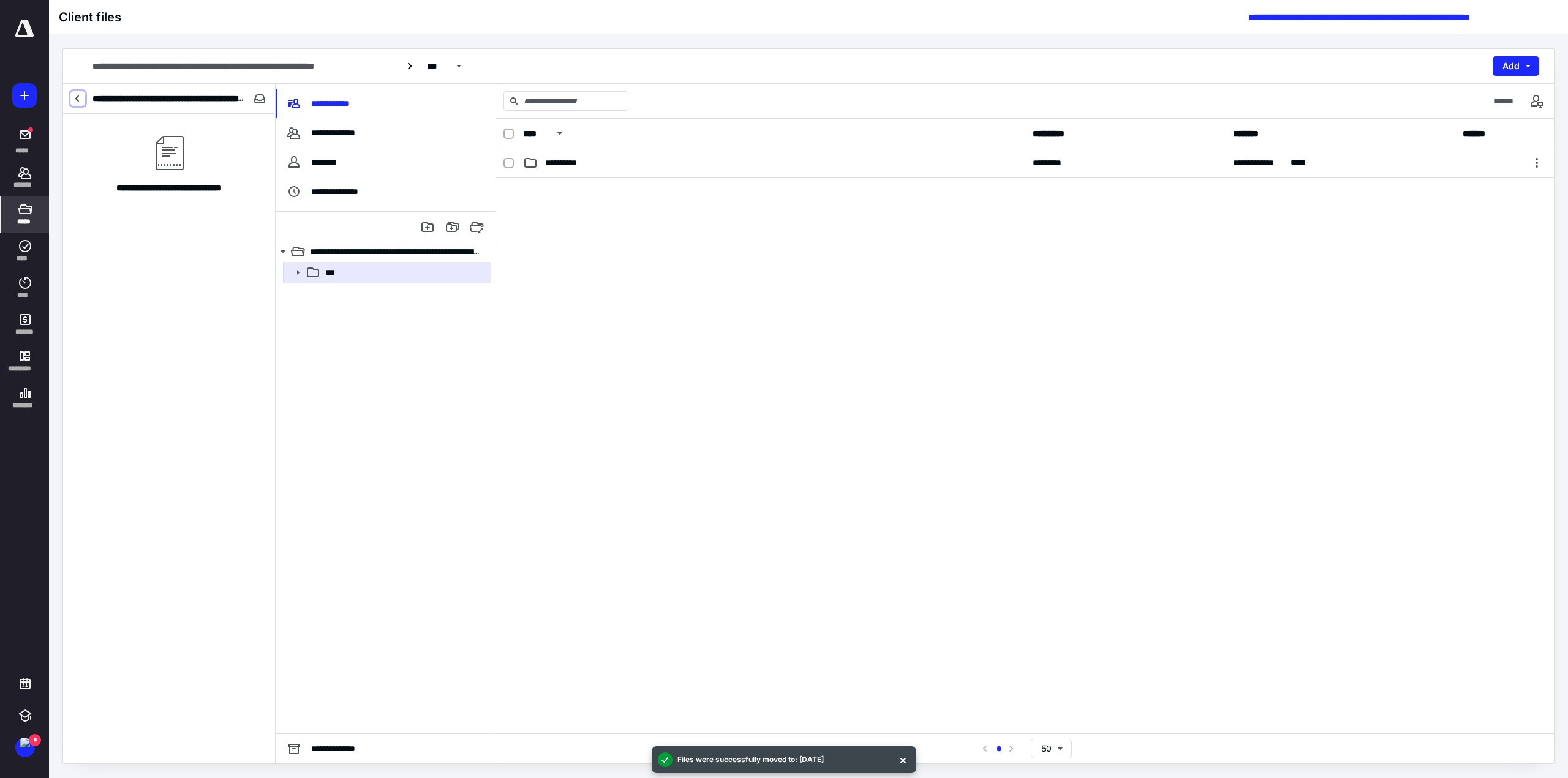 click at bounding box center (78, 99) 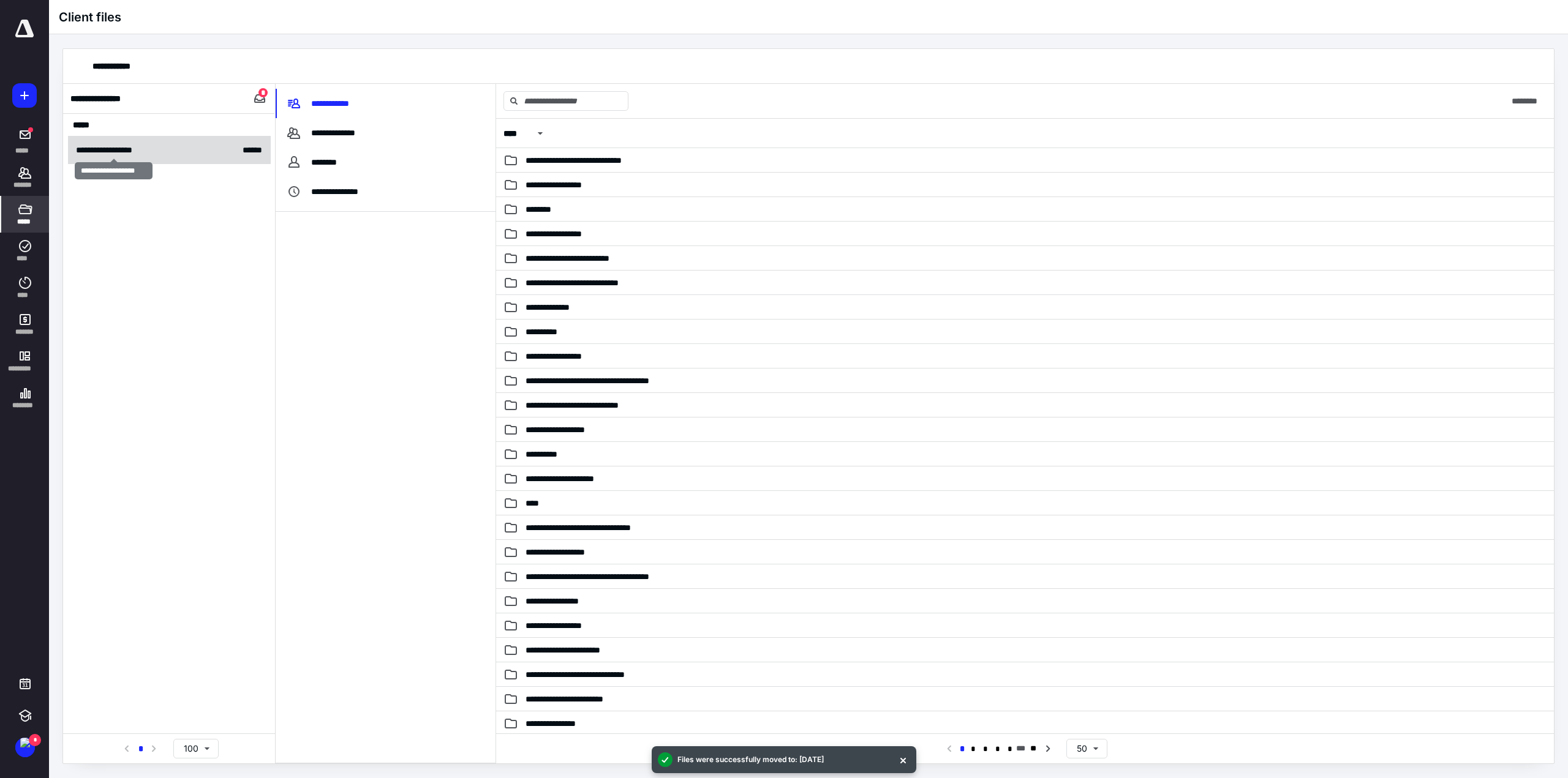 click on "**********" at bounding box center [114, 150] 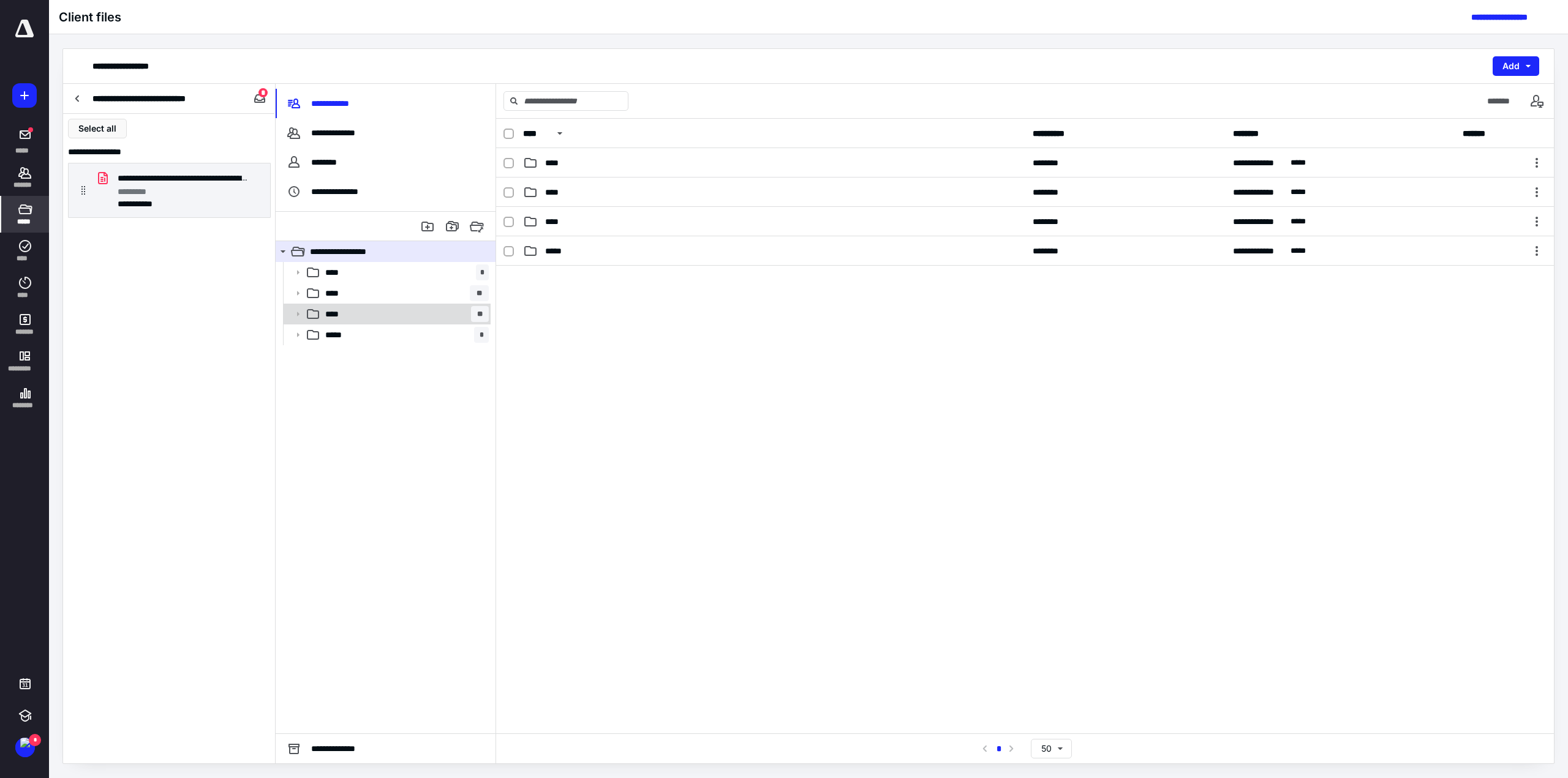 click on "**** **" at bounding box center (404, 314) 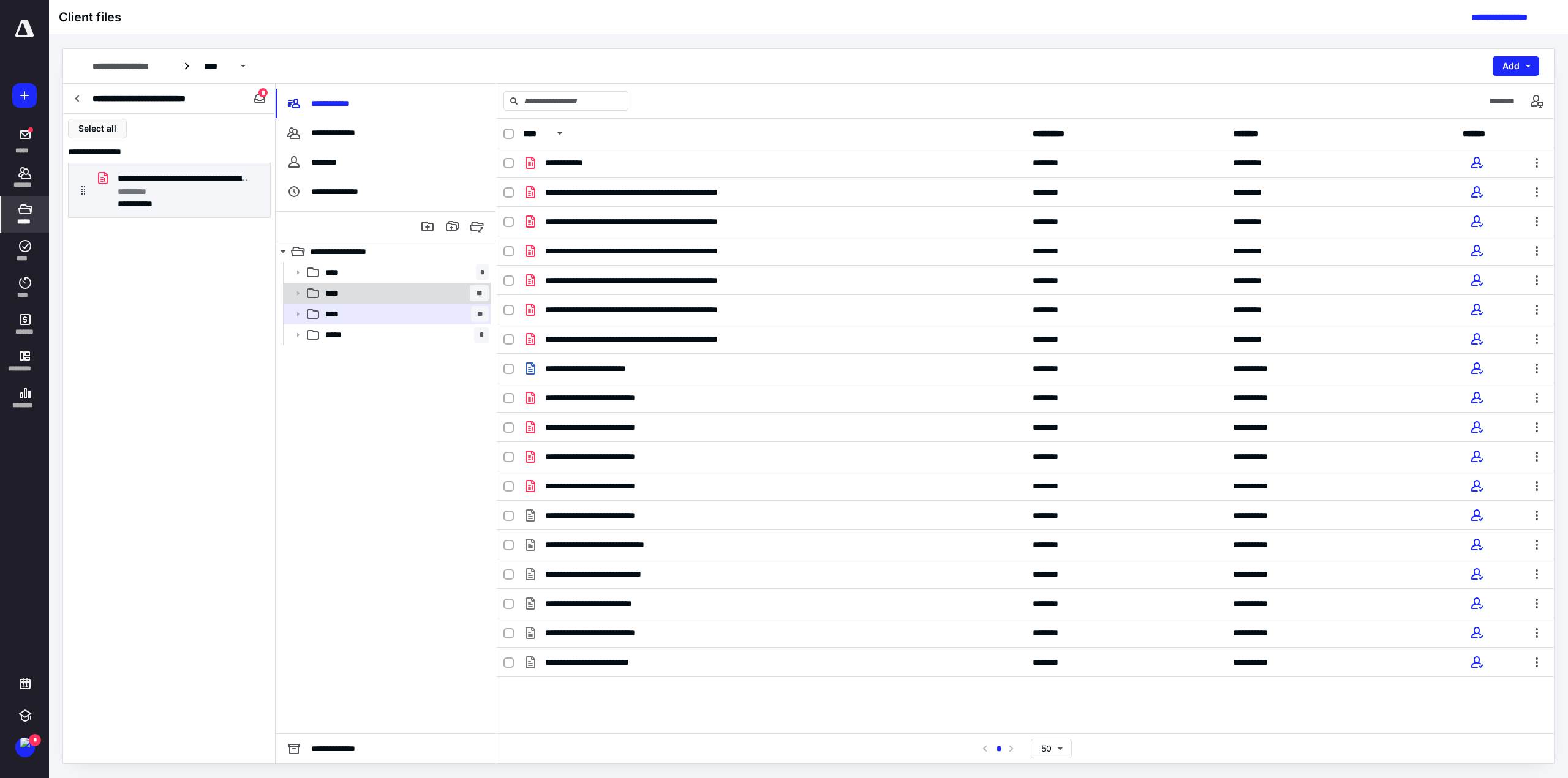 click on "**** **" at bounding box center (404, 293) 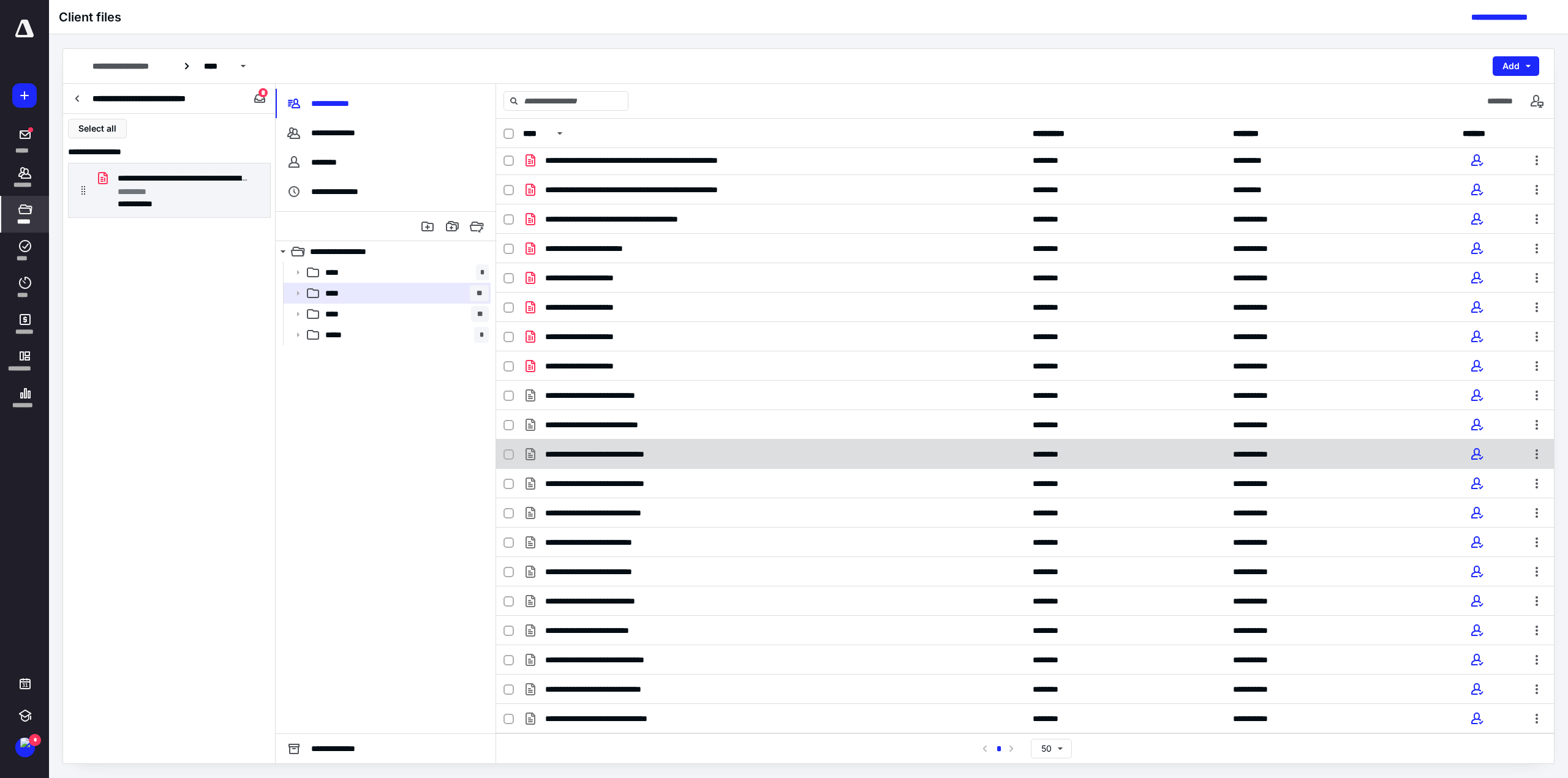 scroll, scrollTop: 0, scrollLeft: 0, axis: both 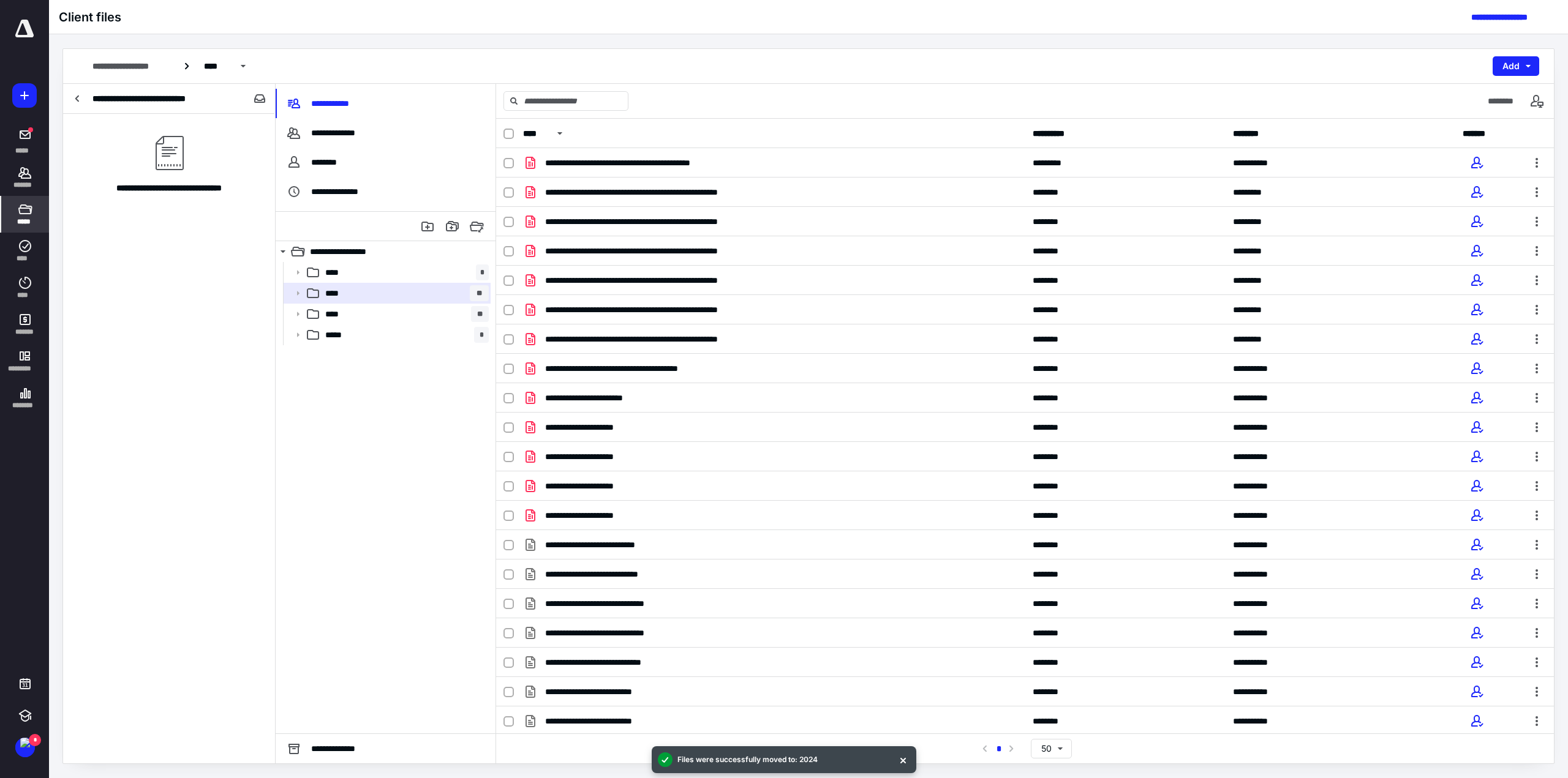 click on "**********" at bounding box center [149, 99] 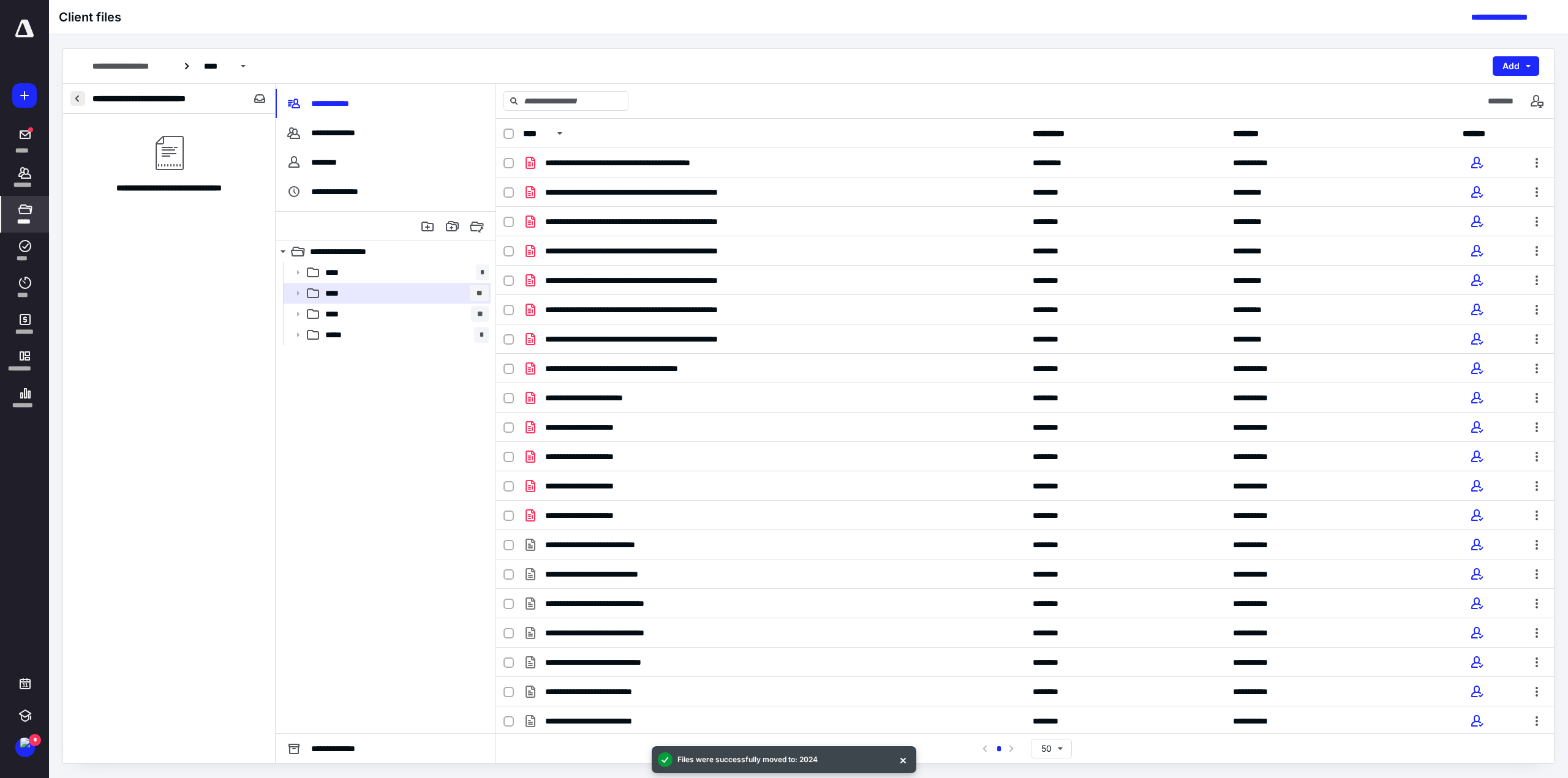 click at bounding box center (78, 99) 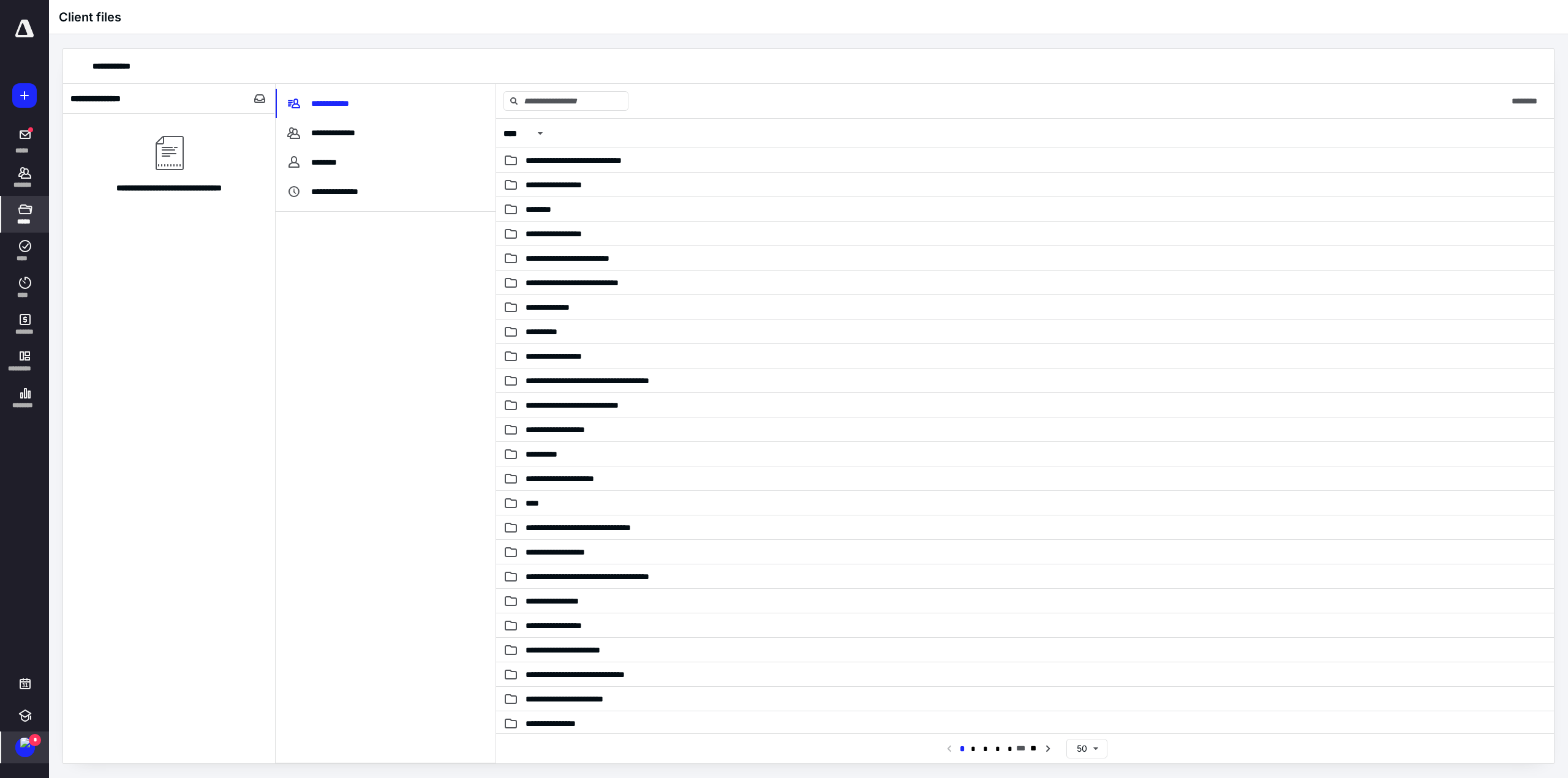 click at bounding box center (25, 742) 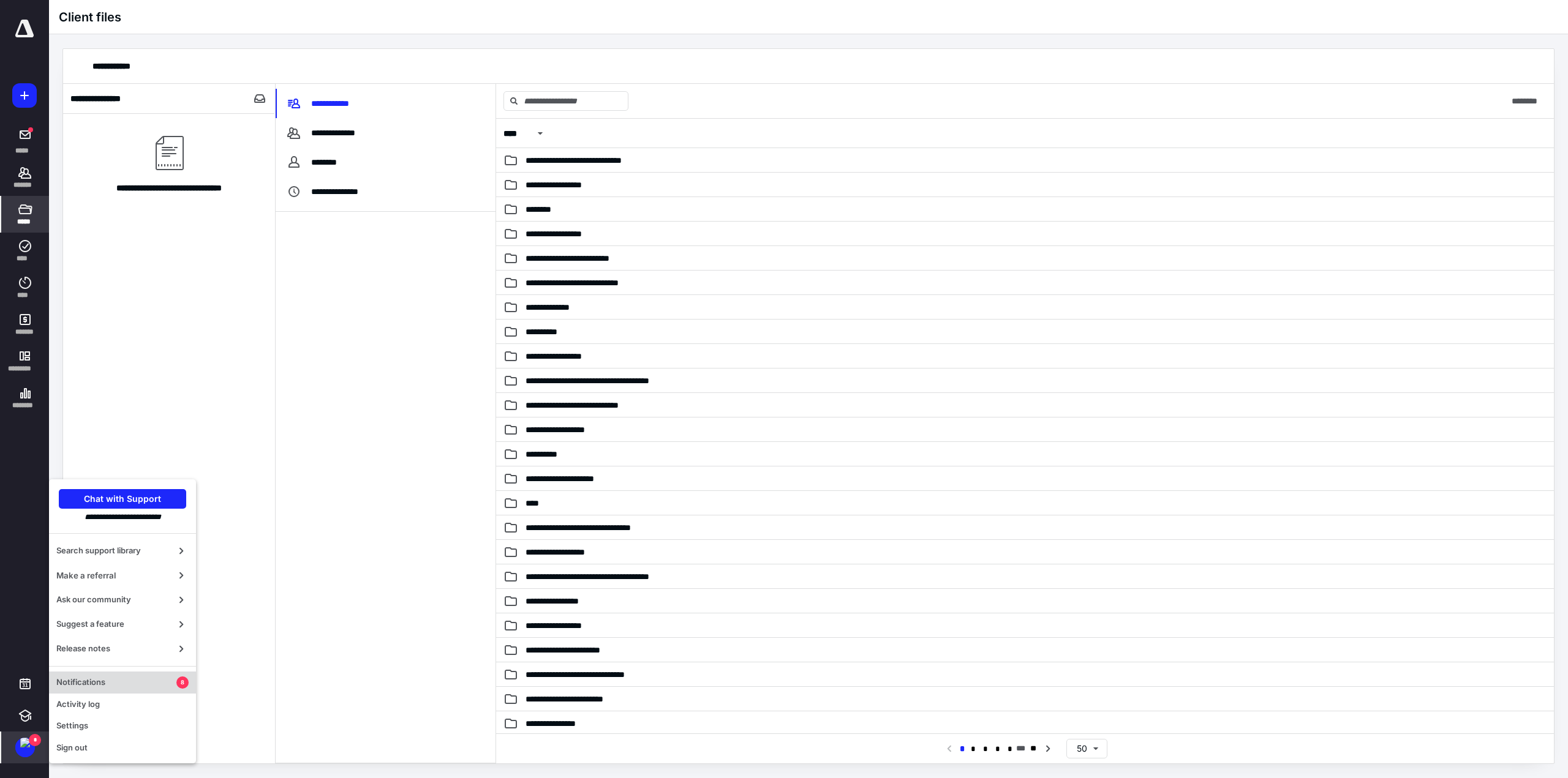click on "Notifications 8" at bounding box center [123, 683] 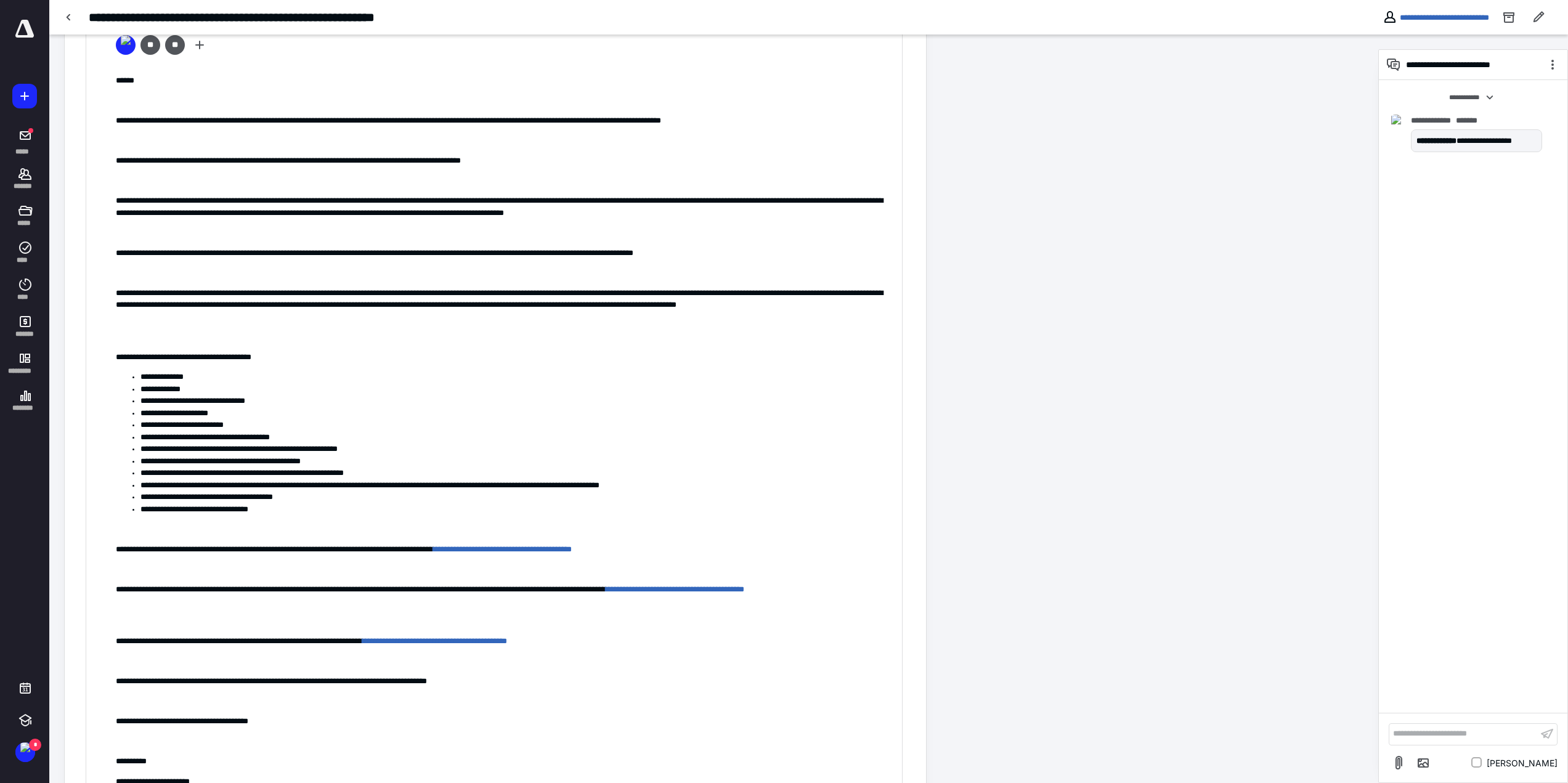 scroll, scrollTop: 0, scrollLeft: 0, axis: both 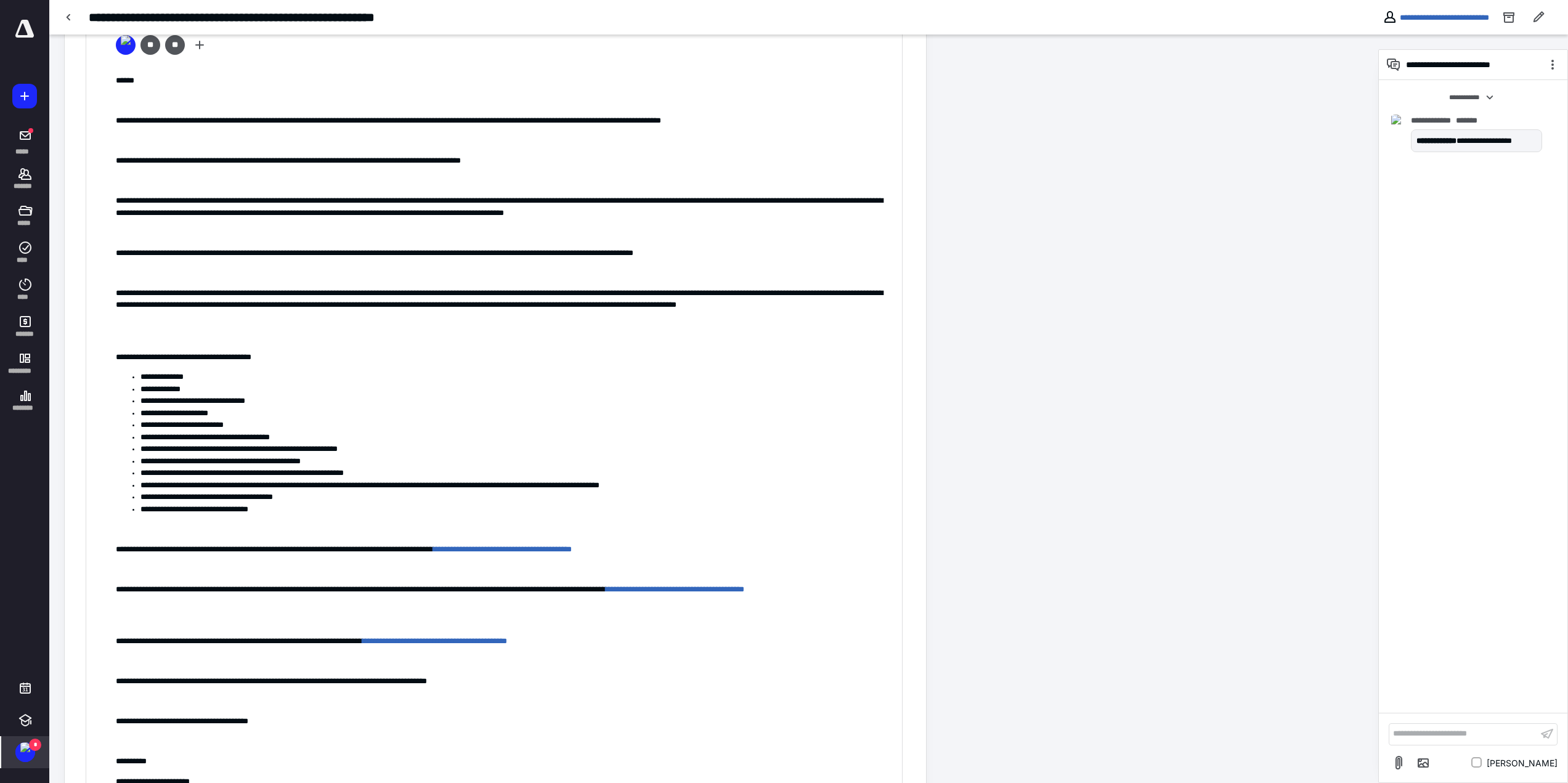 click on "*" at bounding box center (25, 752) 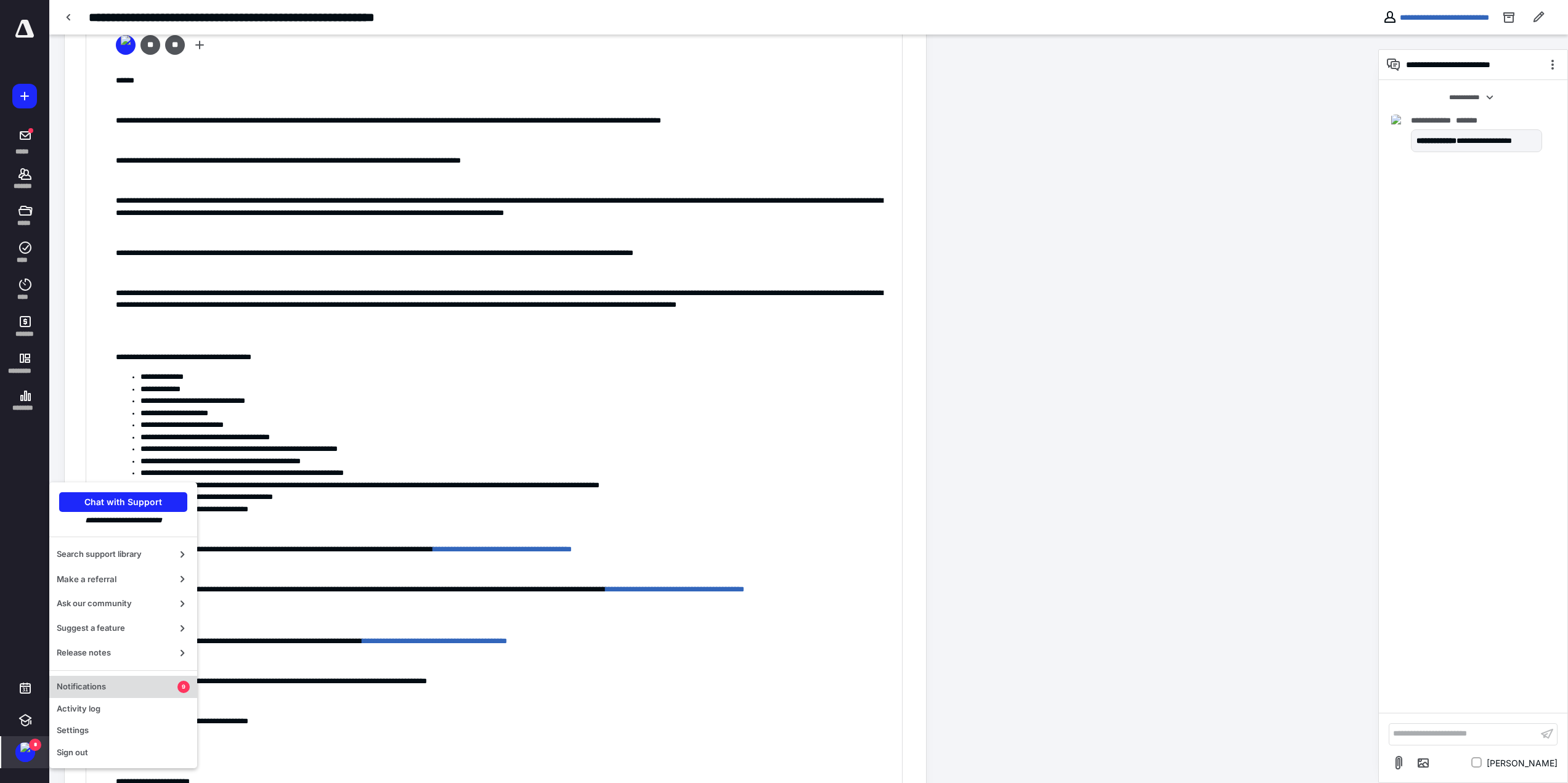 click on "Notifications" at bounding box center [117, 687] 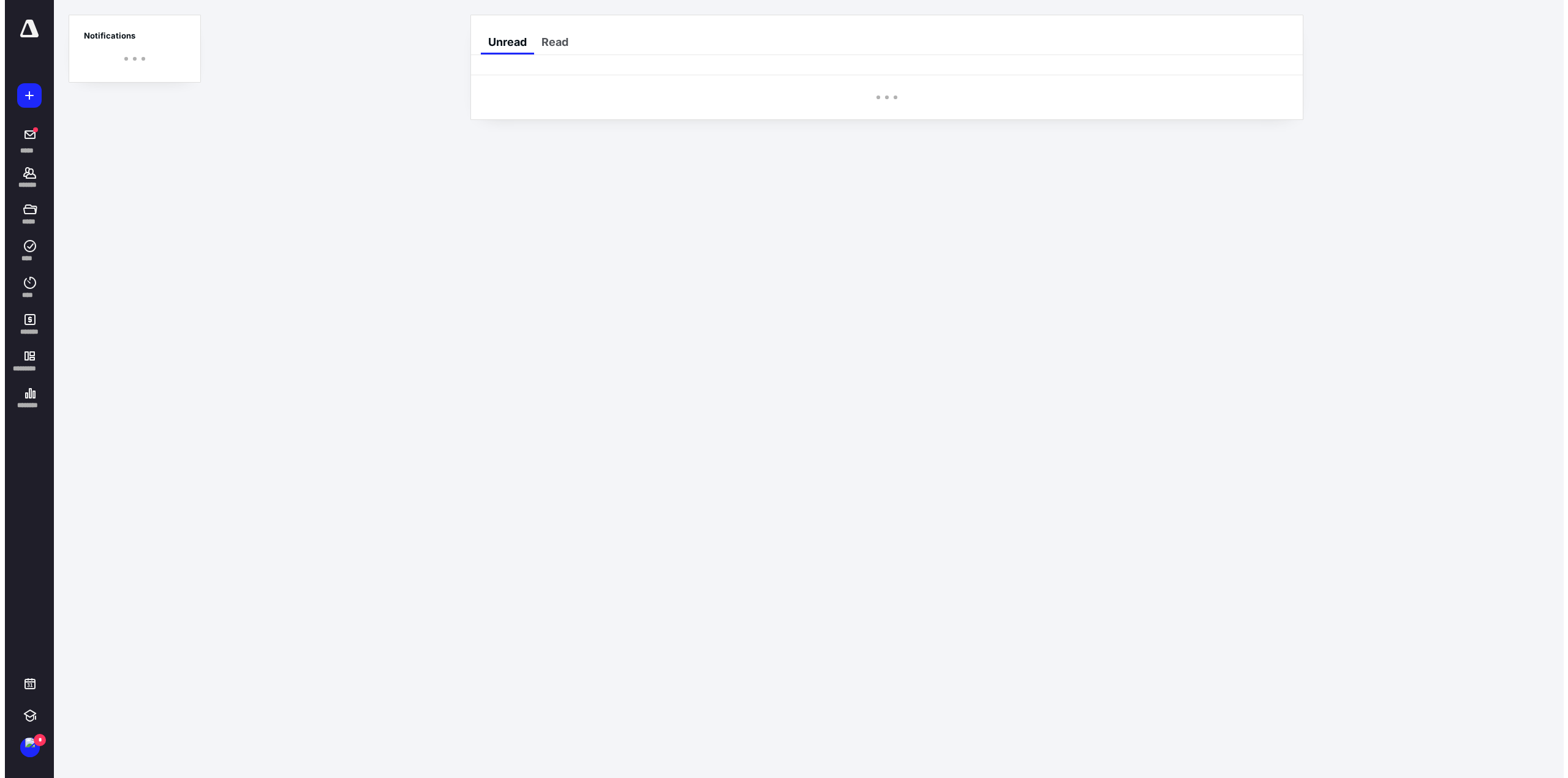 scroll, scrollTop: 0, scrollLeft: 0, axis: both 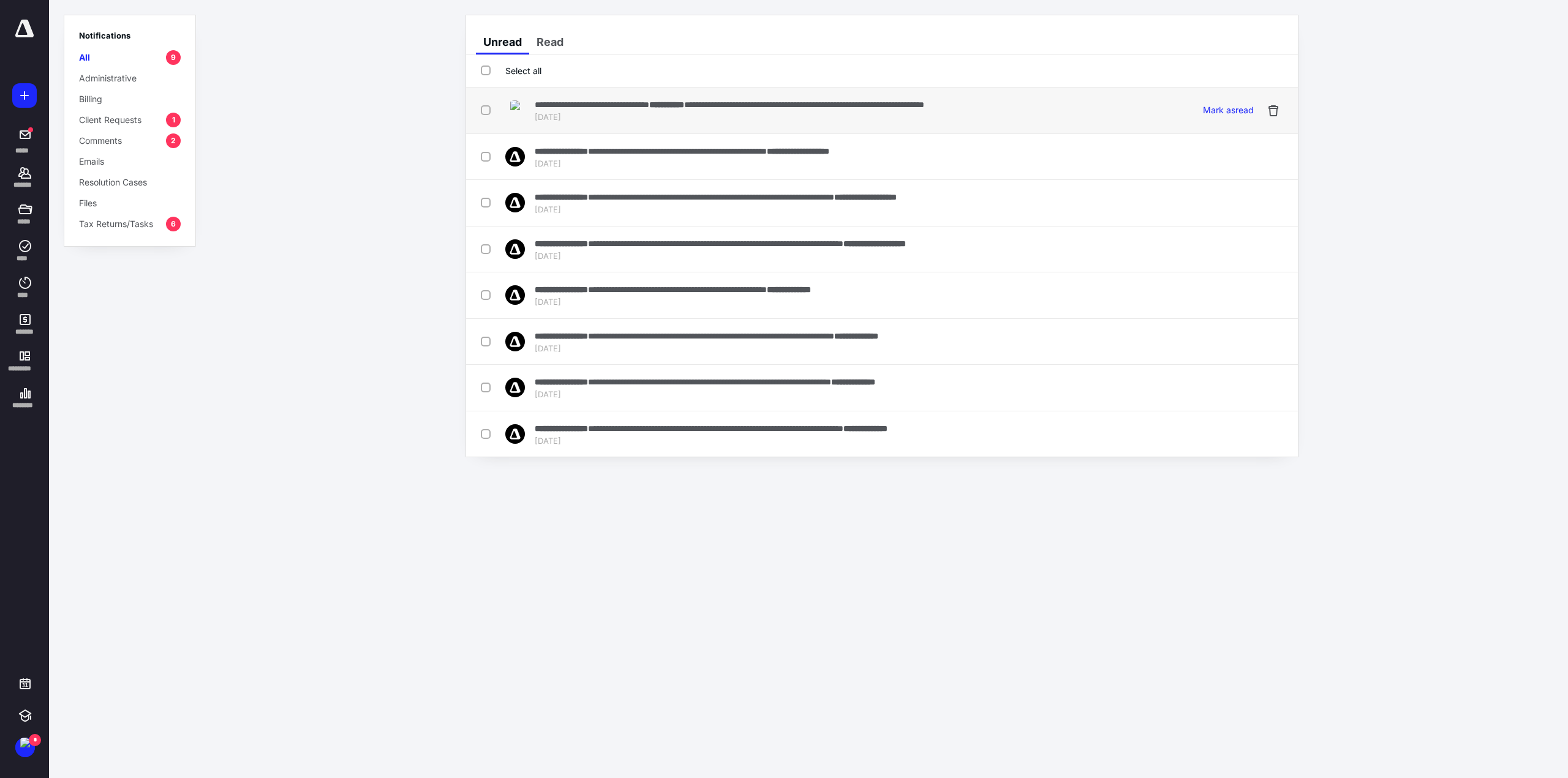 click on "[DATE]" at bounding box center [729, 118] 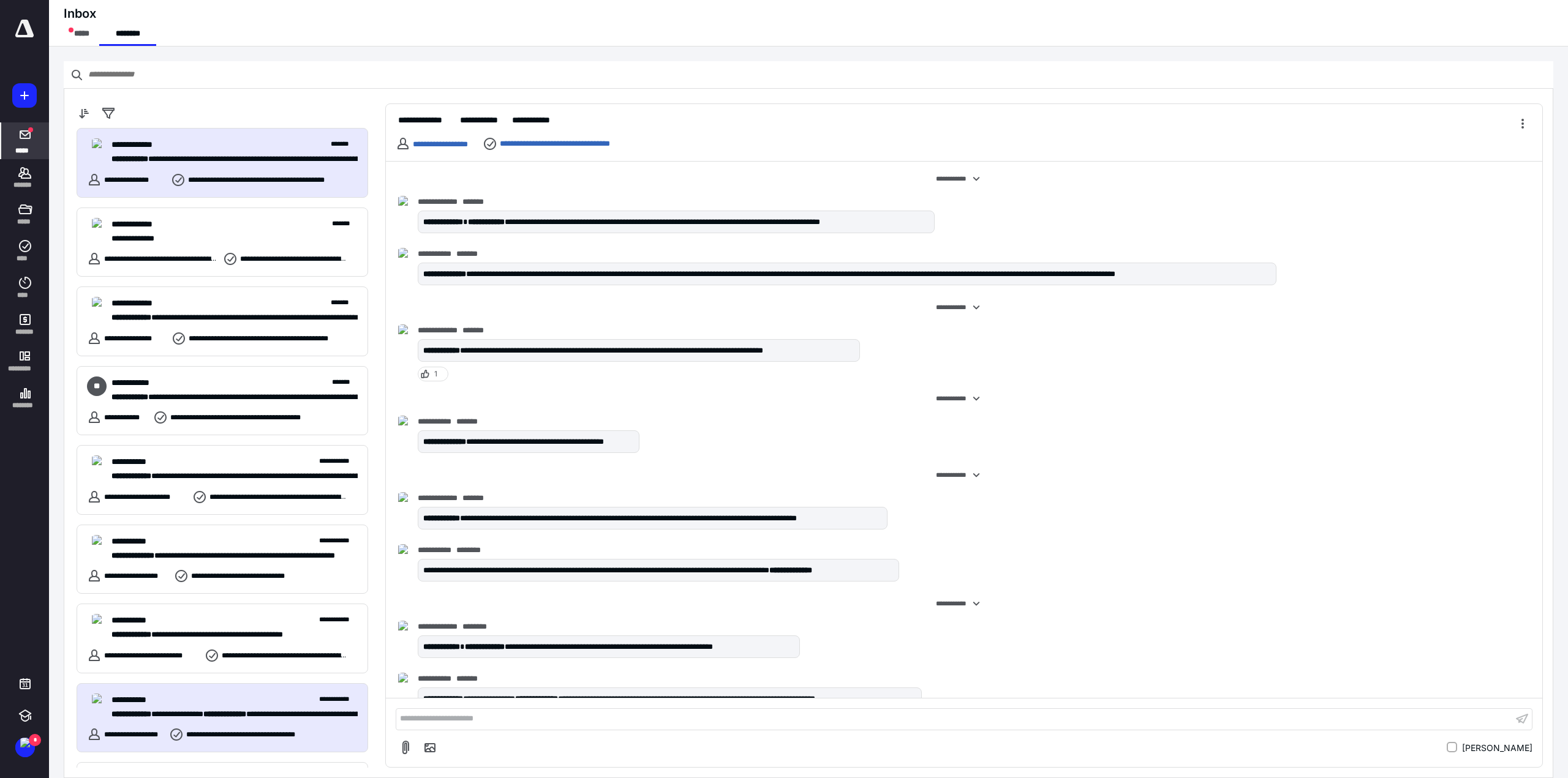 scroll, scrollTop: 24, scrollLeft: 0, axis: vertical 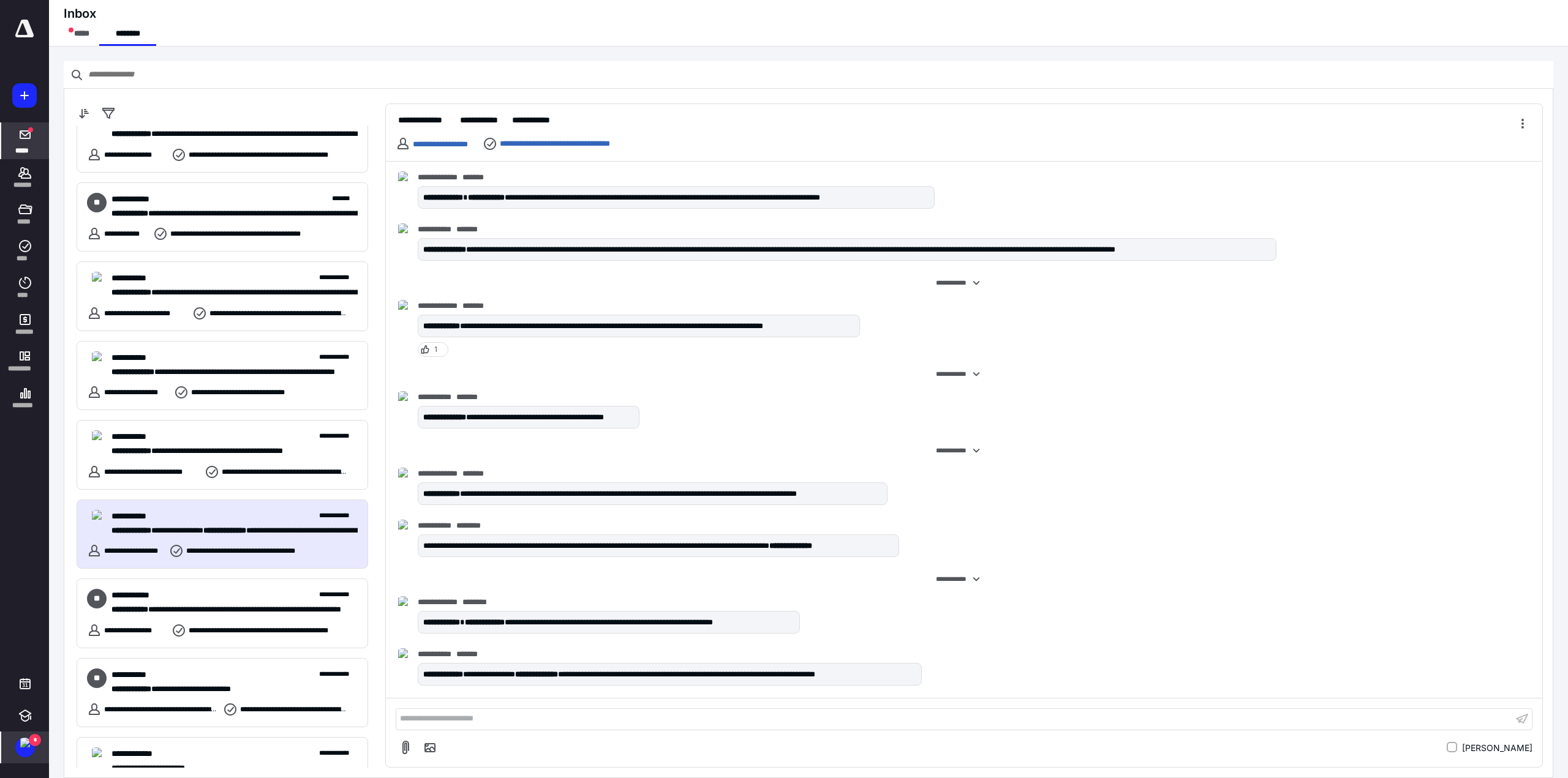 click on "*" at bounding box center (25, 747) 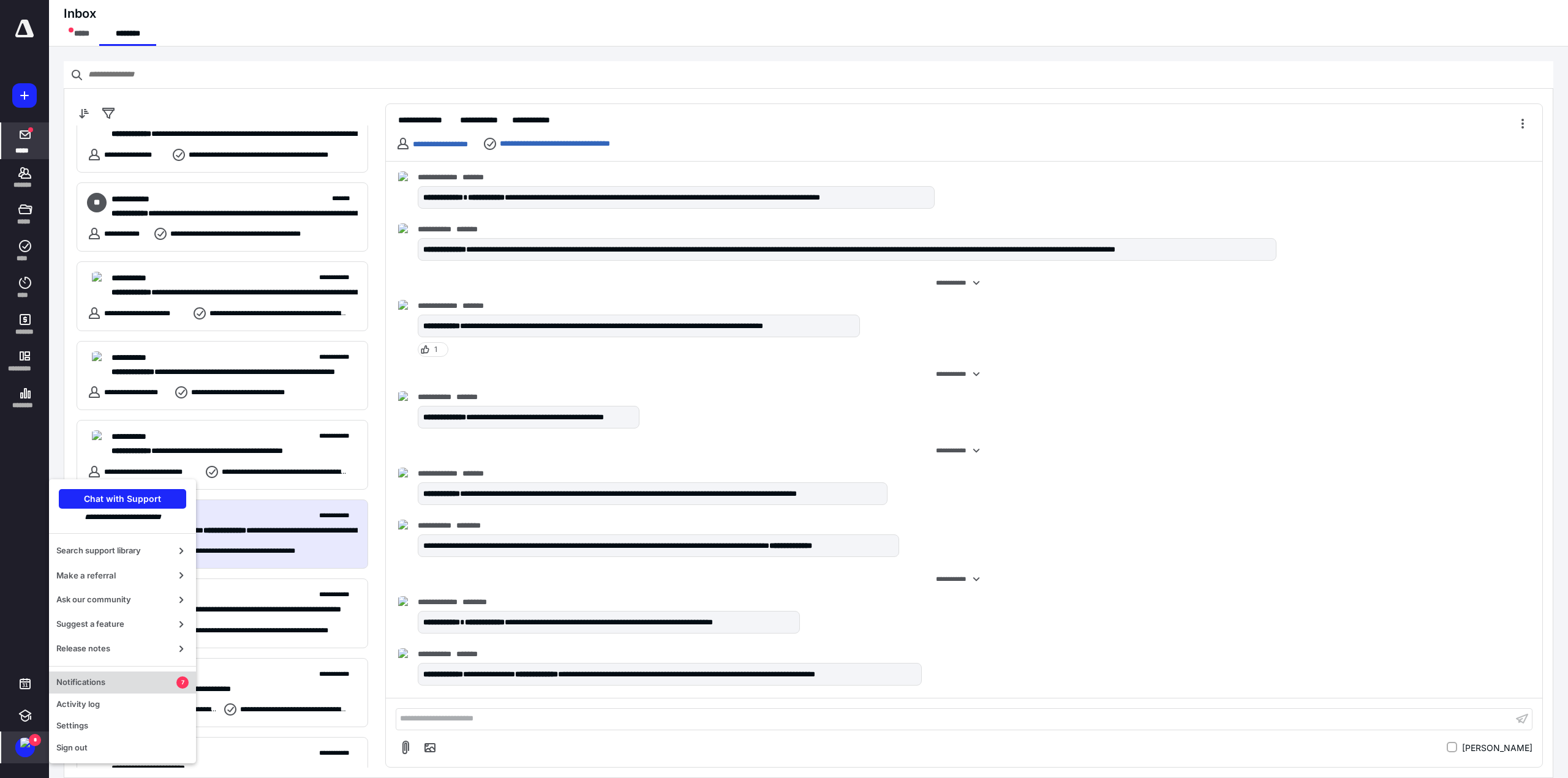 click on "Notifications" at bounding box center (116, 683) 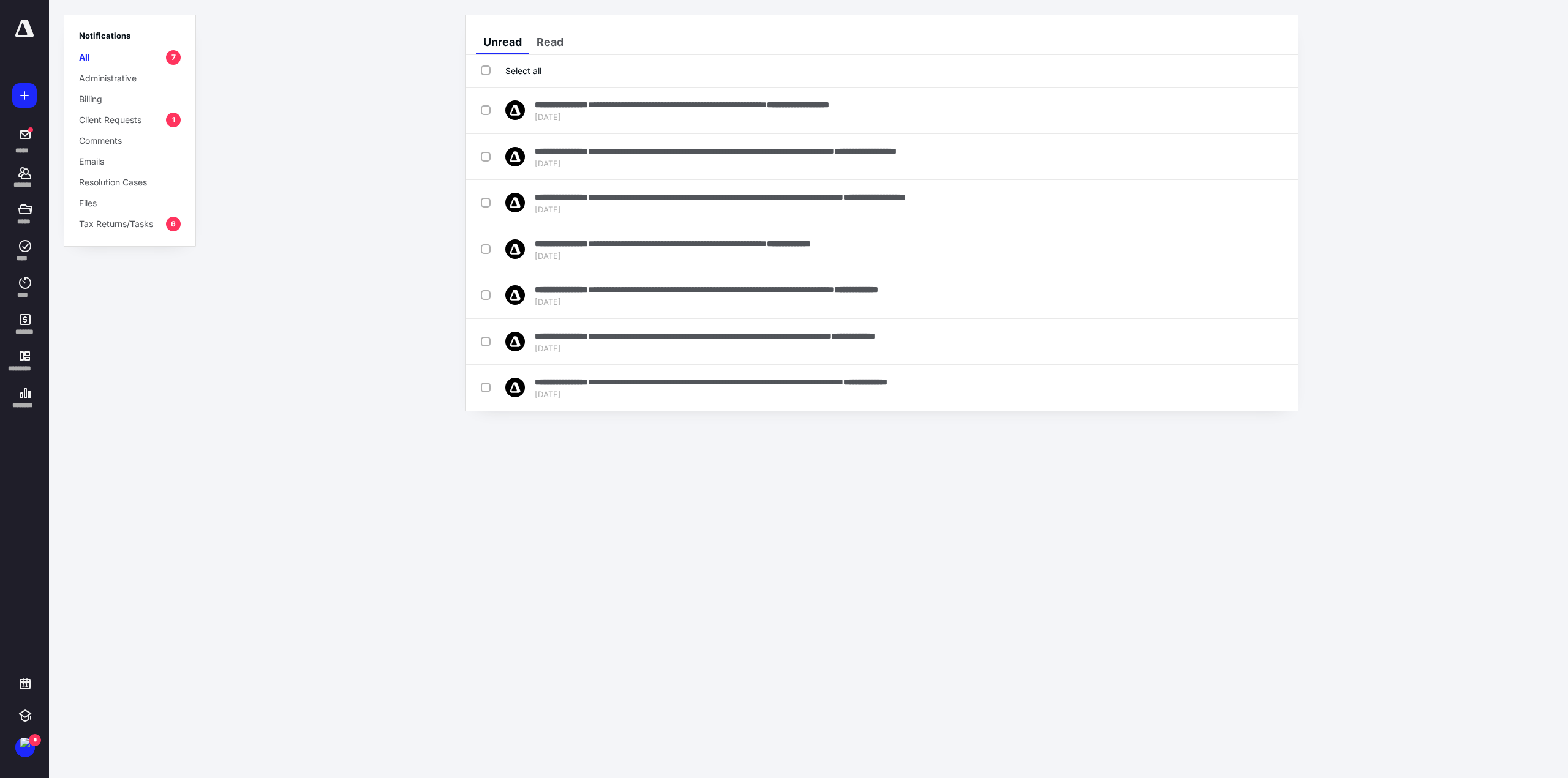 scroll, scrollTop: 0, scrollLeft: 0, axis: both 